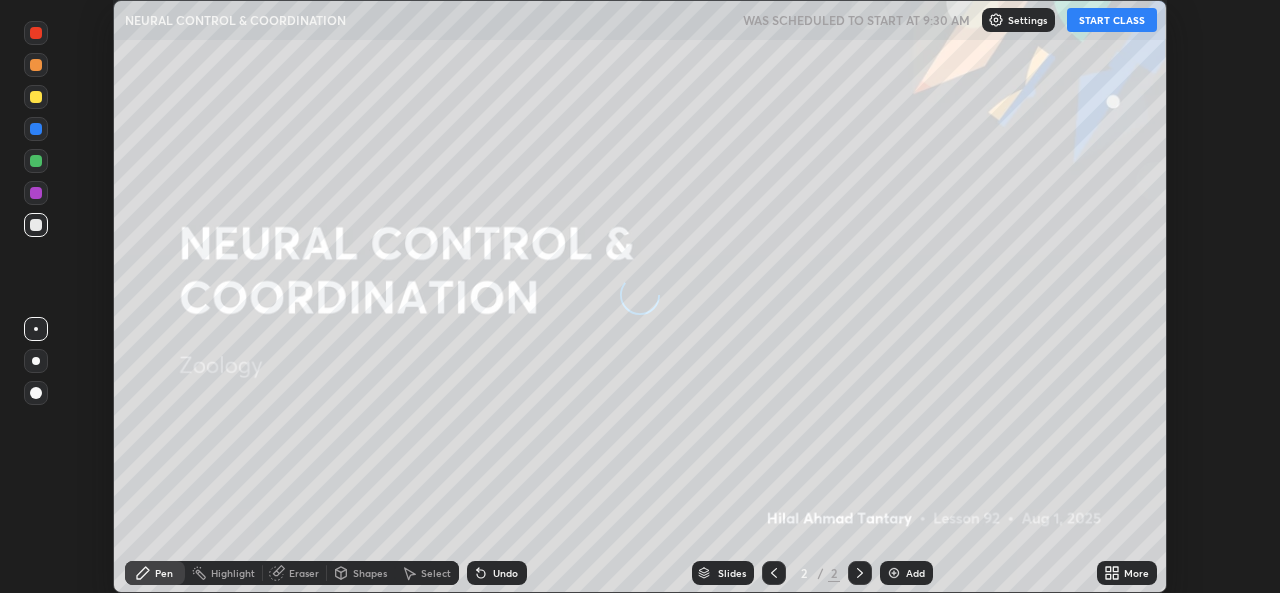 scroll, scrollTop: 0, scrollLeft: 0, axis: both 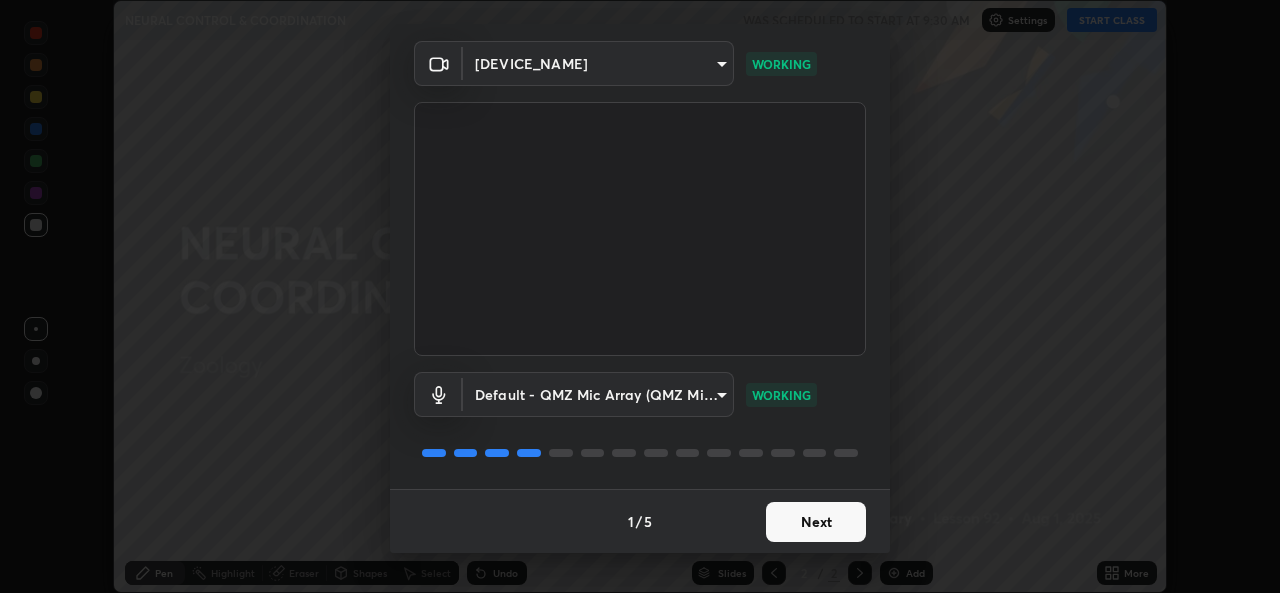 click on "Next" at bounding box center [816, 522] 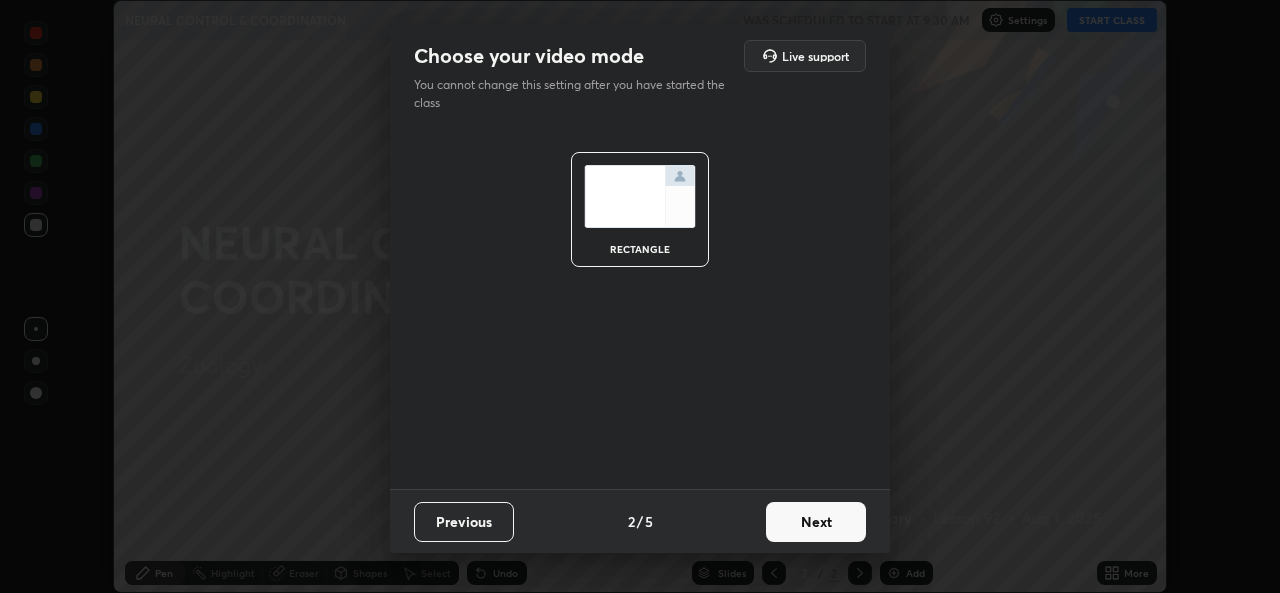 scroll, scrollTop: 0, scrollLeft: 0, axis: both 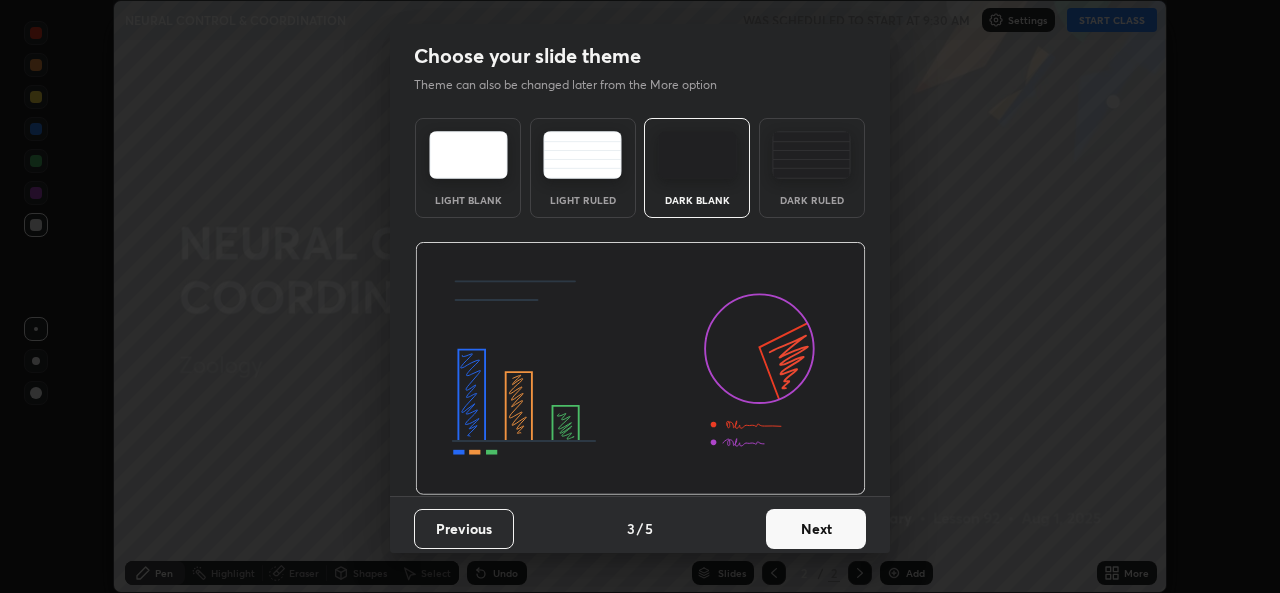 click on "Next" at bounding box center (816, 529) 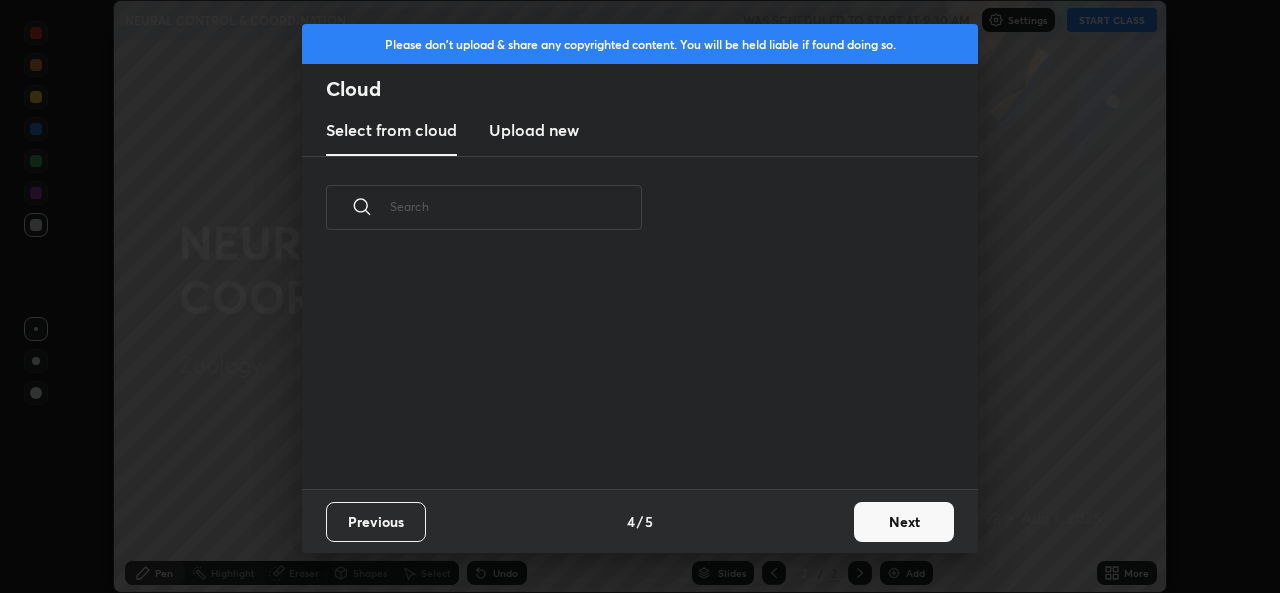 click on "Next" at bounding box center [904, 522] 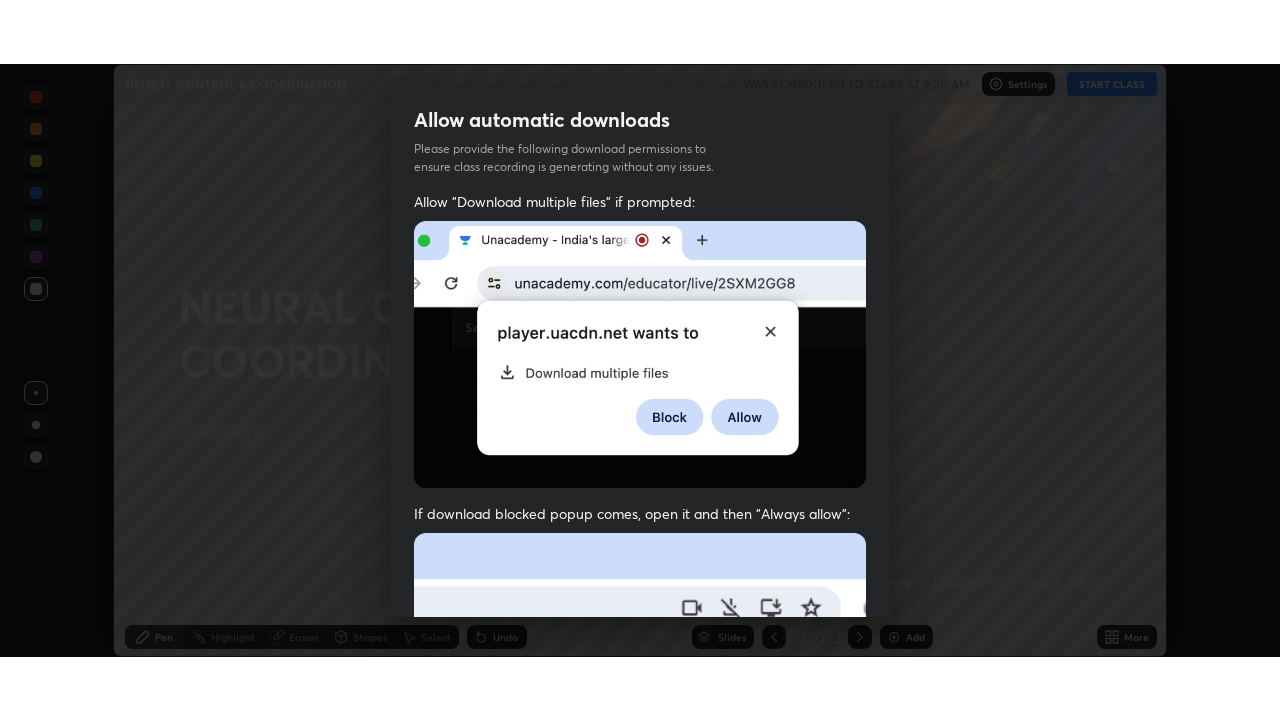 scroll, scrollTop: 471, scrollLeft: 0, axis: vertical 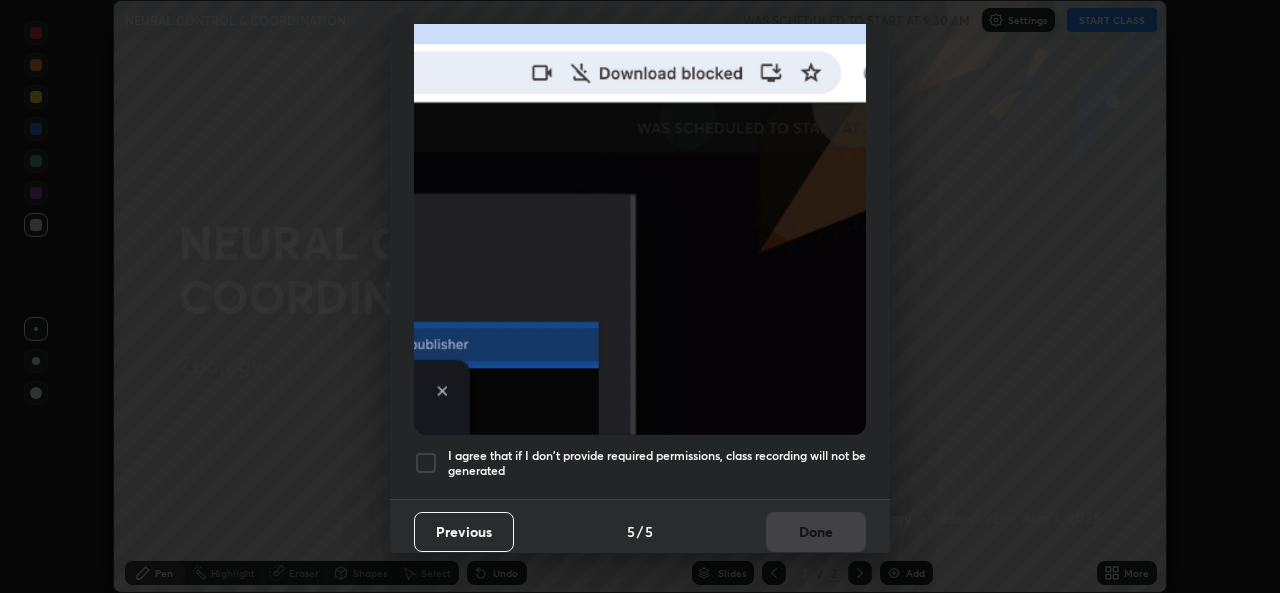 click on "I agree that if I don't provide required permissions, class recording will not be generated" at bounding box center (657, 463) 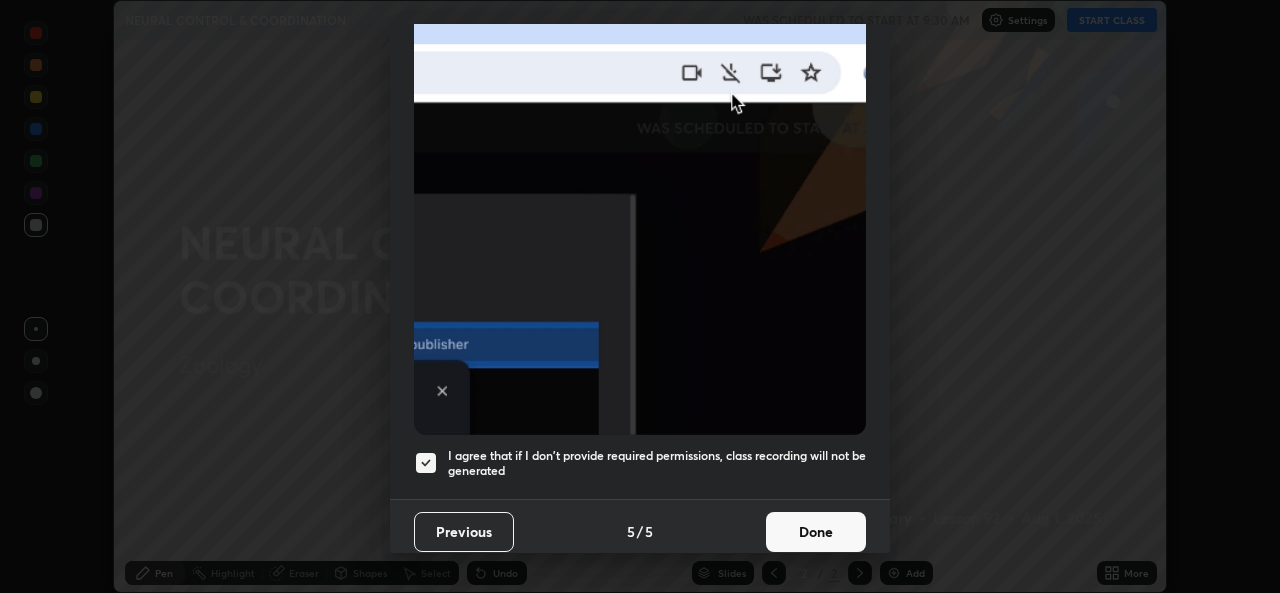 click on "Done" at bounding box center (816, 532) 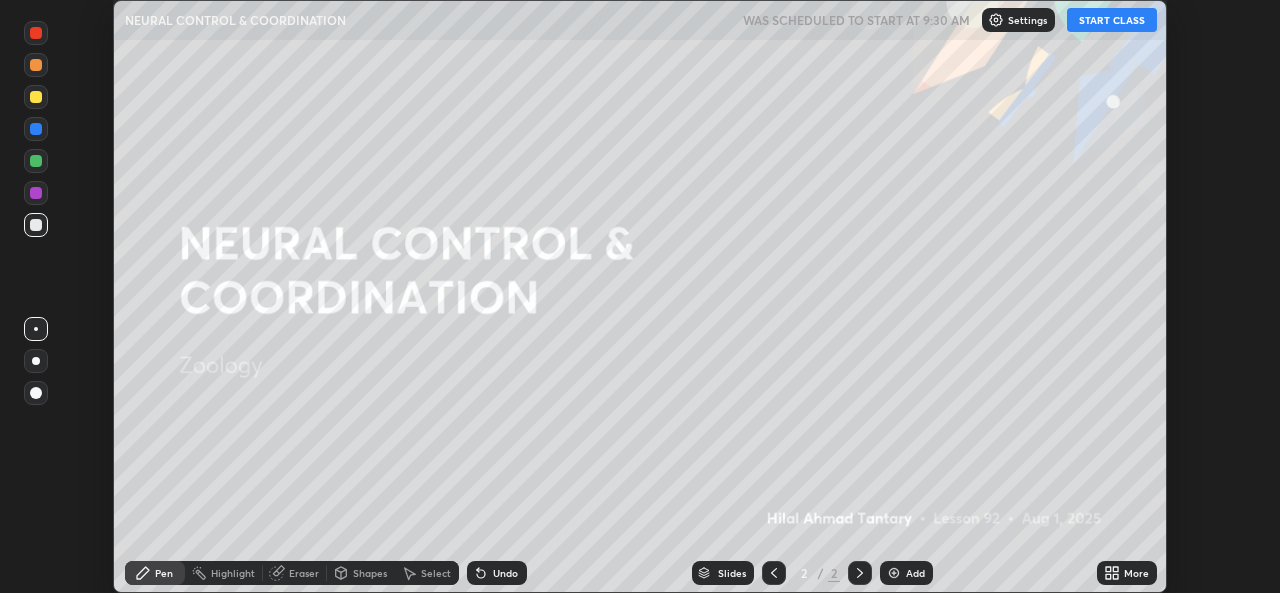 click on "START CLASS" at bounding box center [1112, 20] 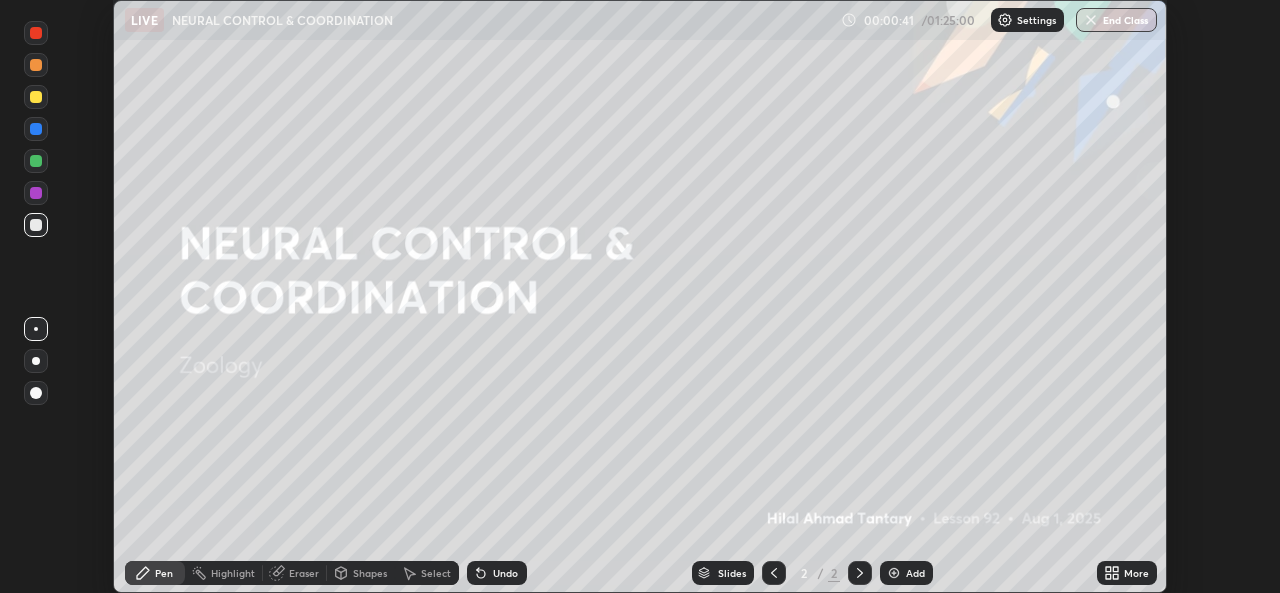 click at bounding box center [36, 361] 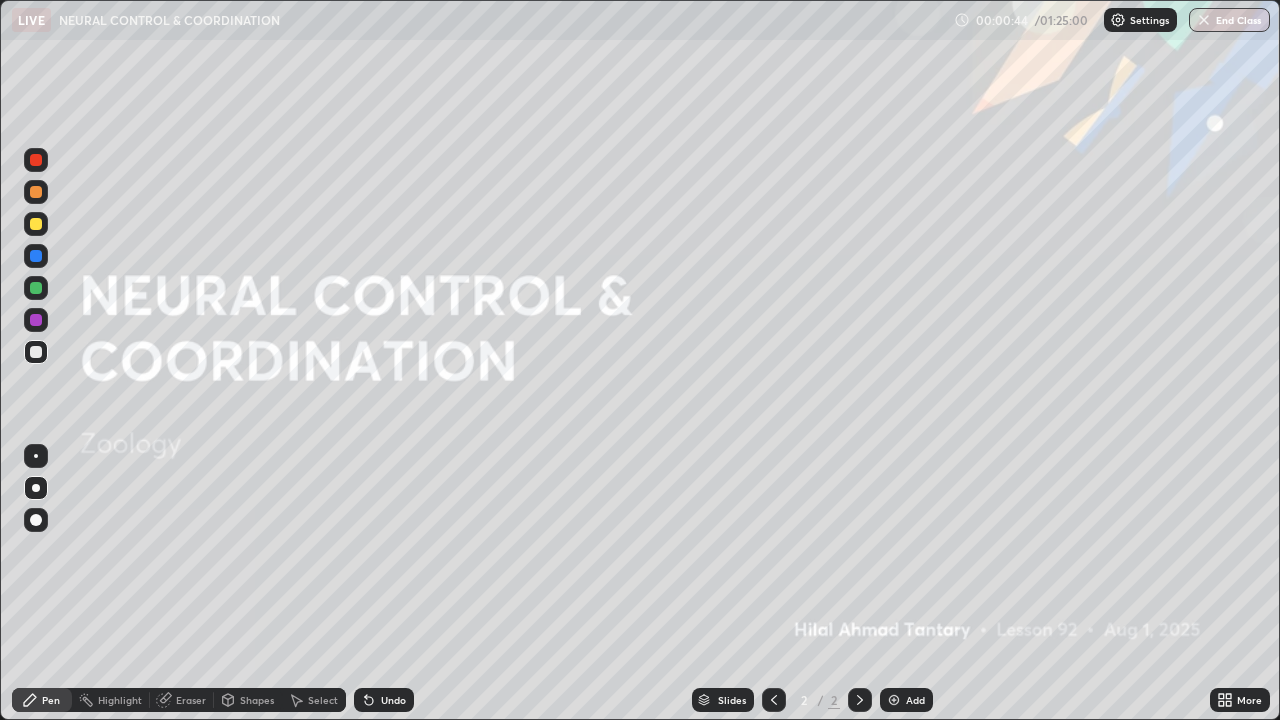 scroll, scrollTop: 99280, scrollLeft: 98720, axis: both 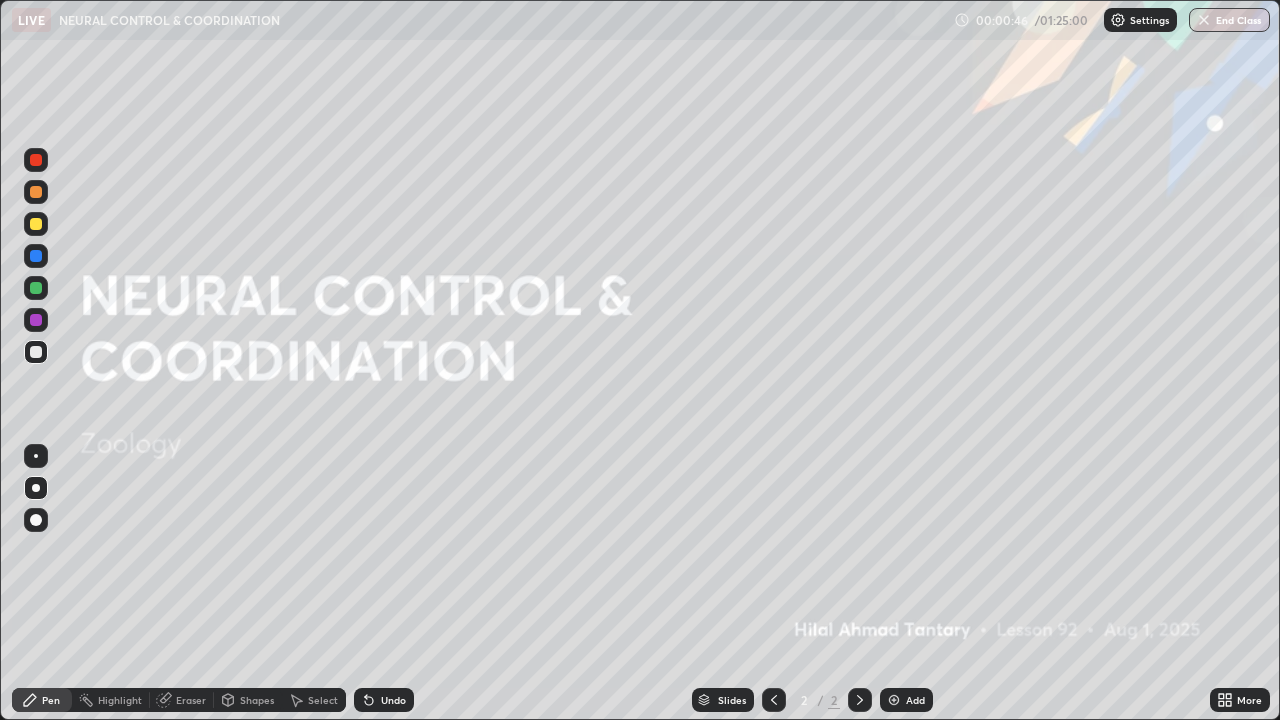 click 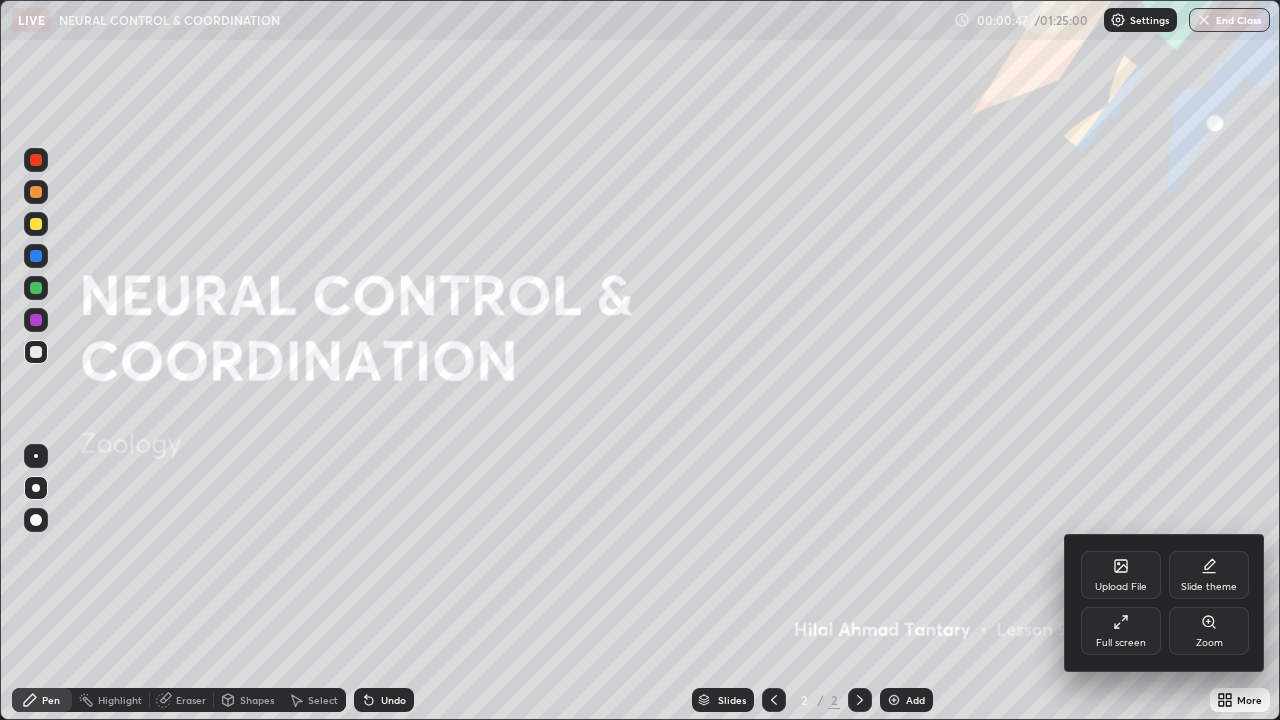 click on "Full screen" at bounding box center [1121, 631] 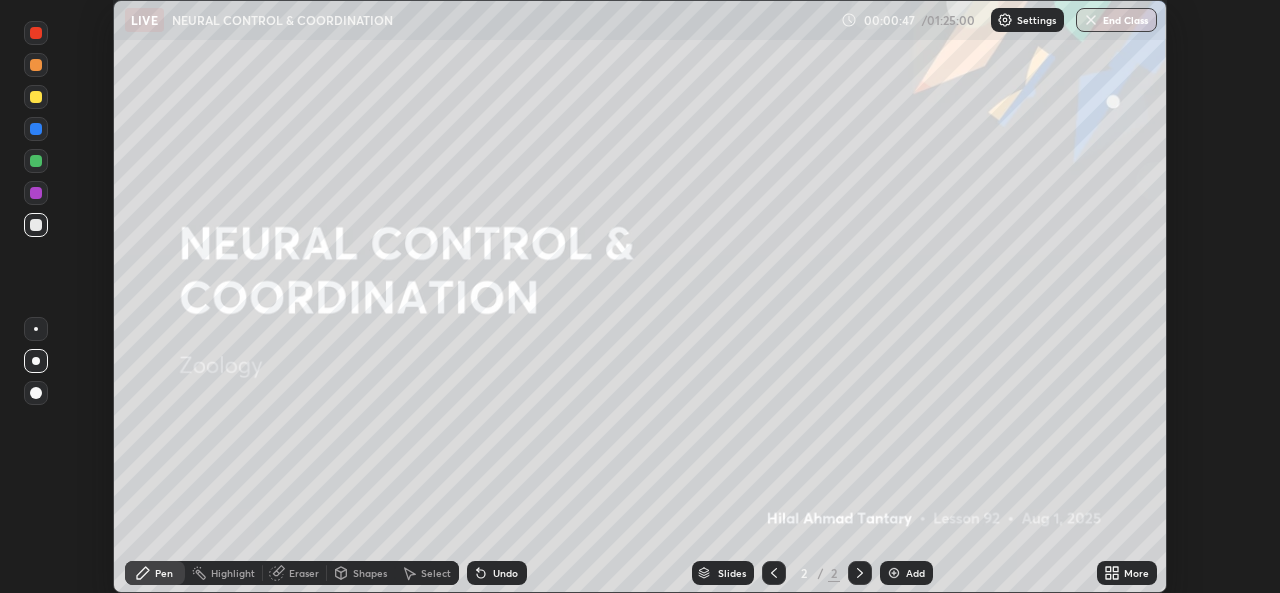 scroll, scrollTop: 593, scrollLeft: 1280, axis: both 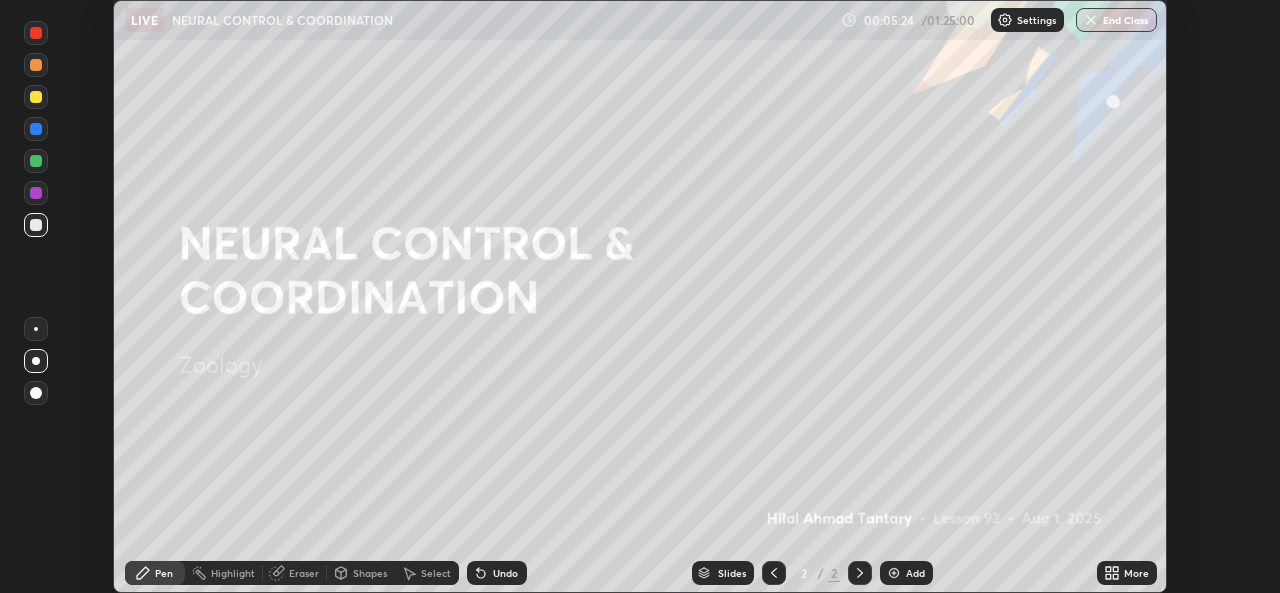 click on "Shapes" at bounding box center [370, 573] 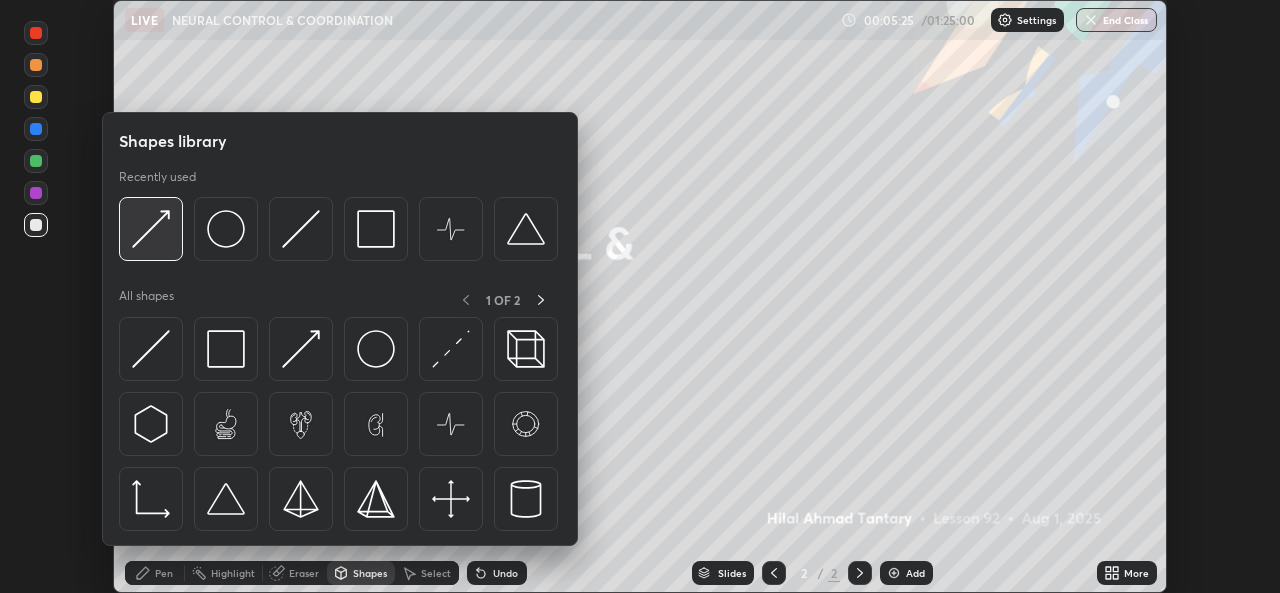 click at bounding box center (151, 229) 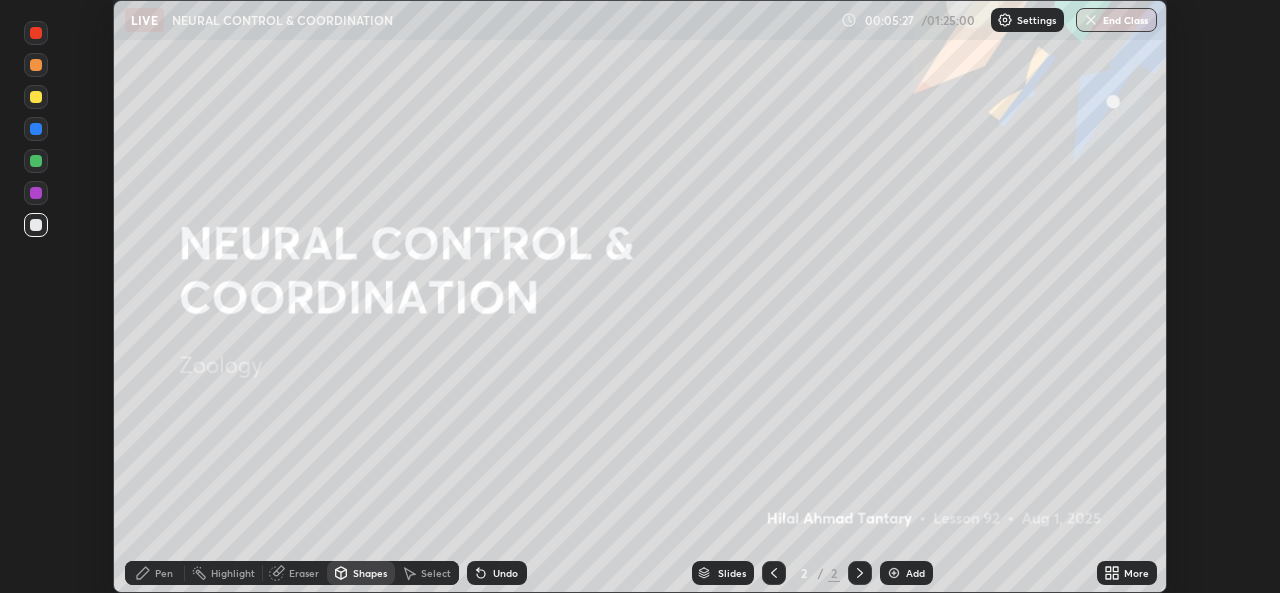 click on "Pen" at bounding box center [164, 573] 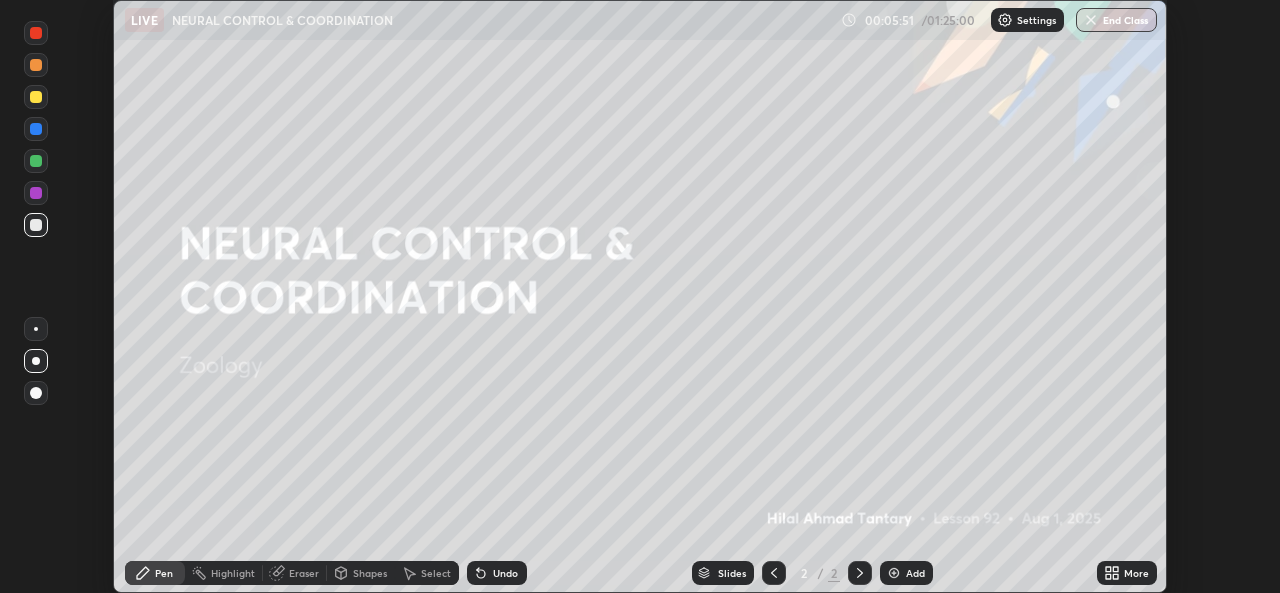 click on "Shapes" at bounding box center [370, 573] 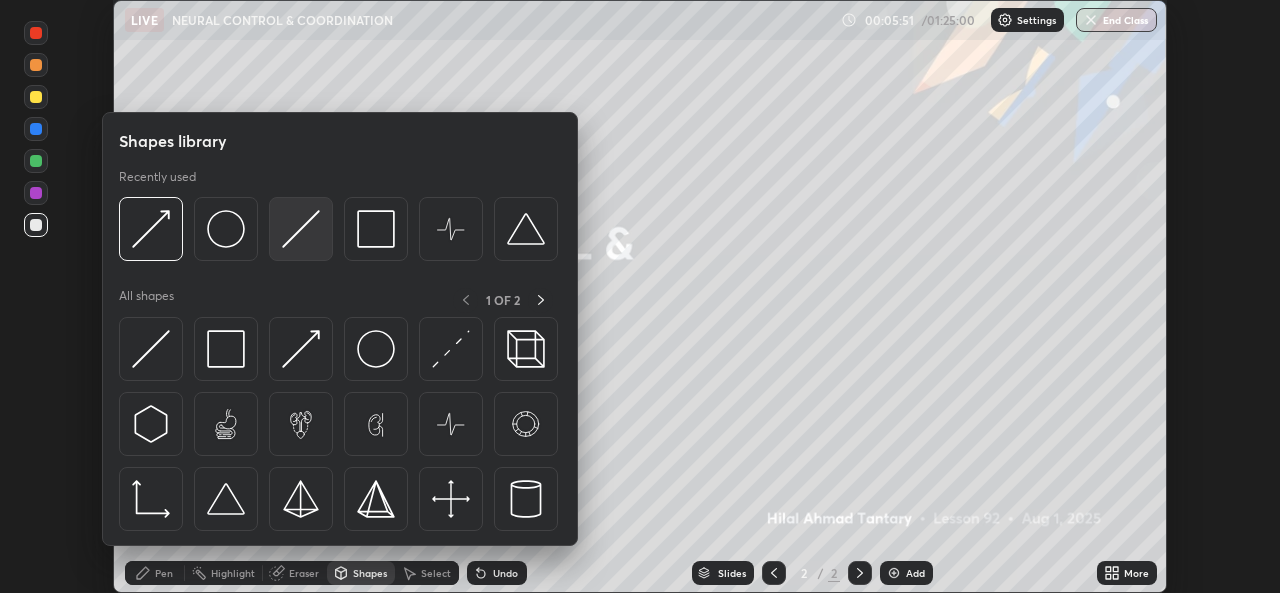 click at bounding box center [301, 229] 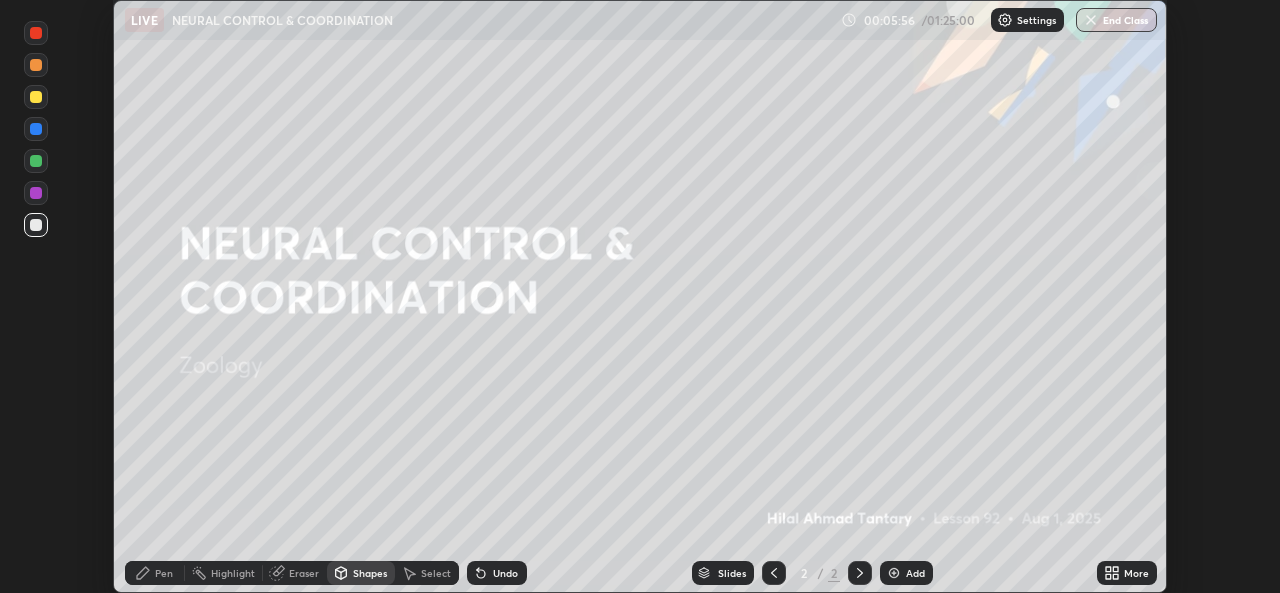 click on "Pen" at bounding box center (164, 573) 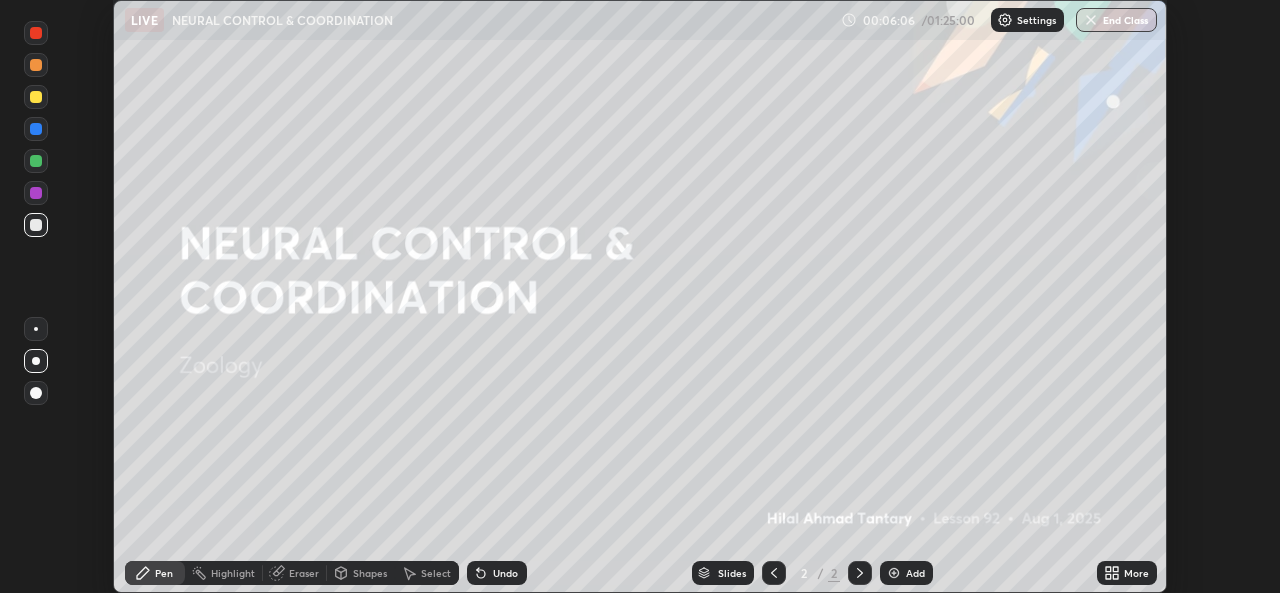 click at bounding box center [36, 161] 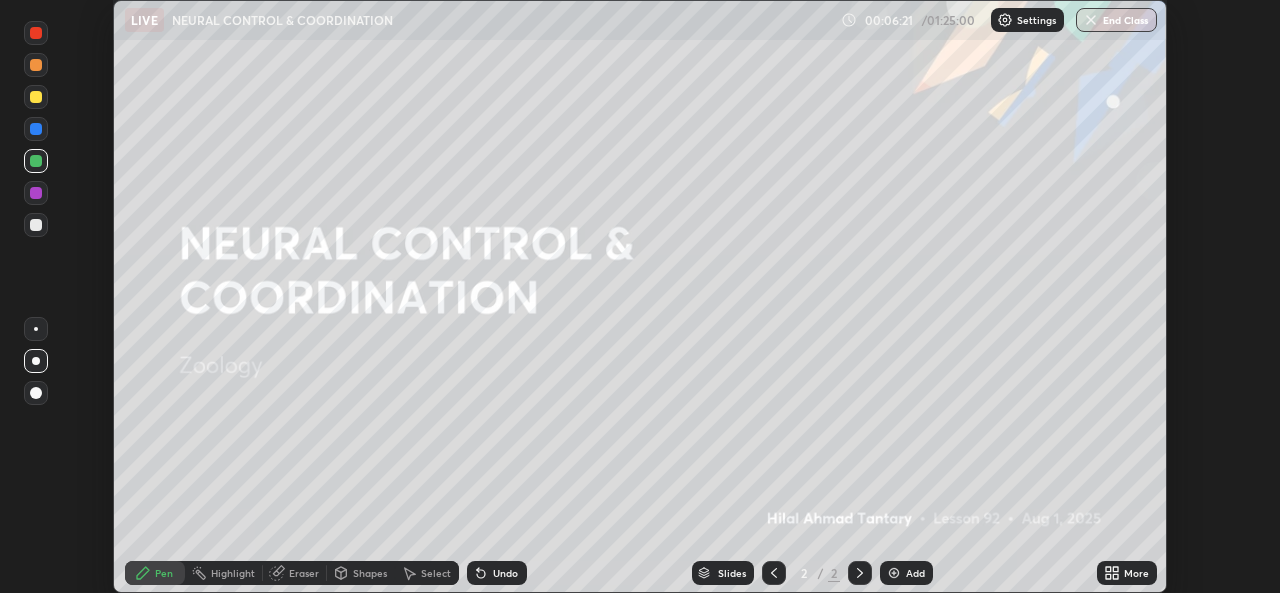 click on "Shapes" at bounding box center (370, 573) 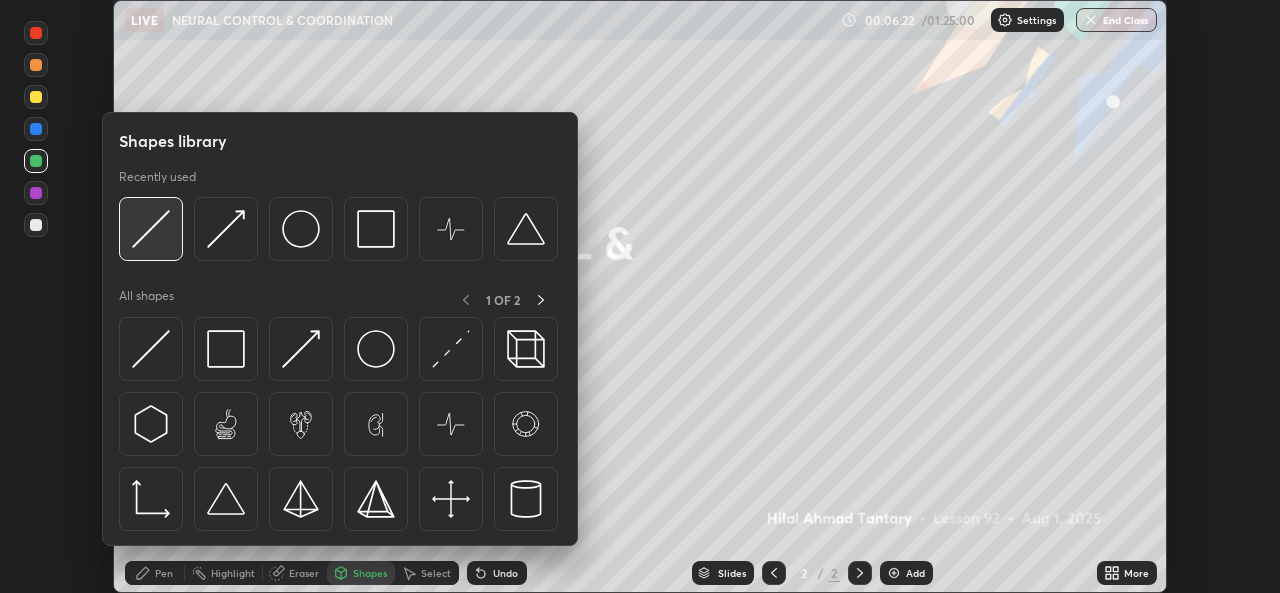 click at bounding box center [151, 229] 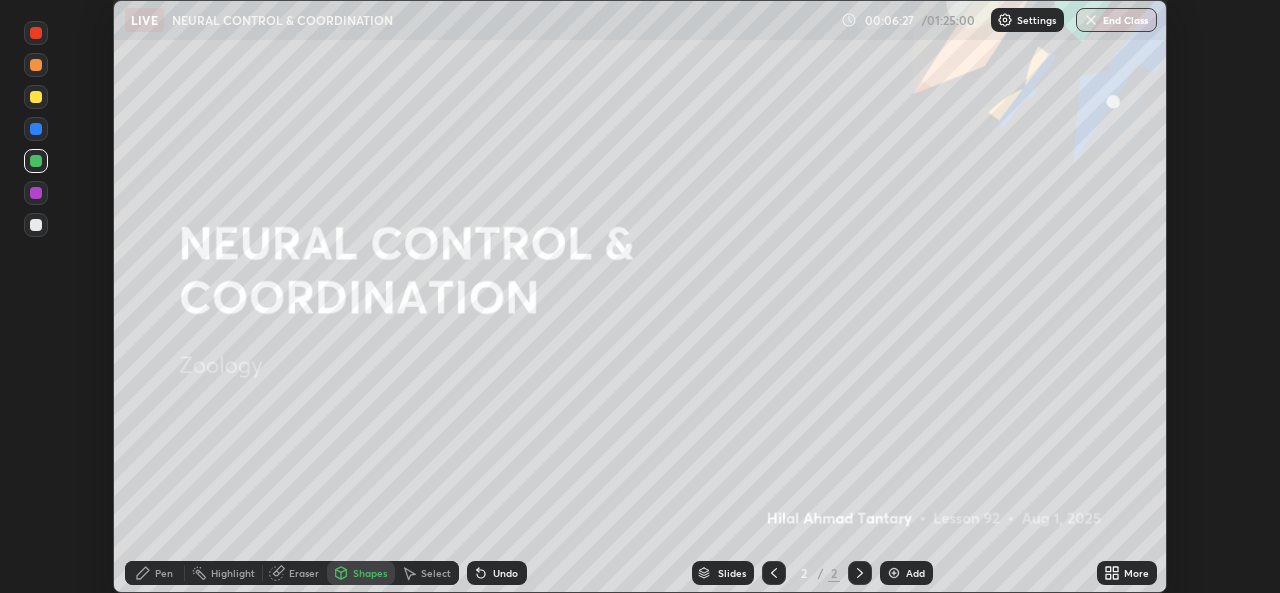 click on "Pen" at bounding box center (164, 573) 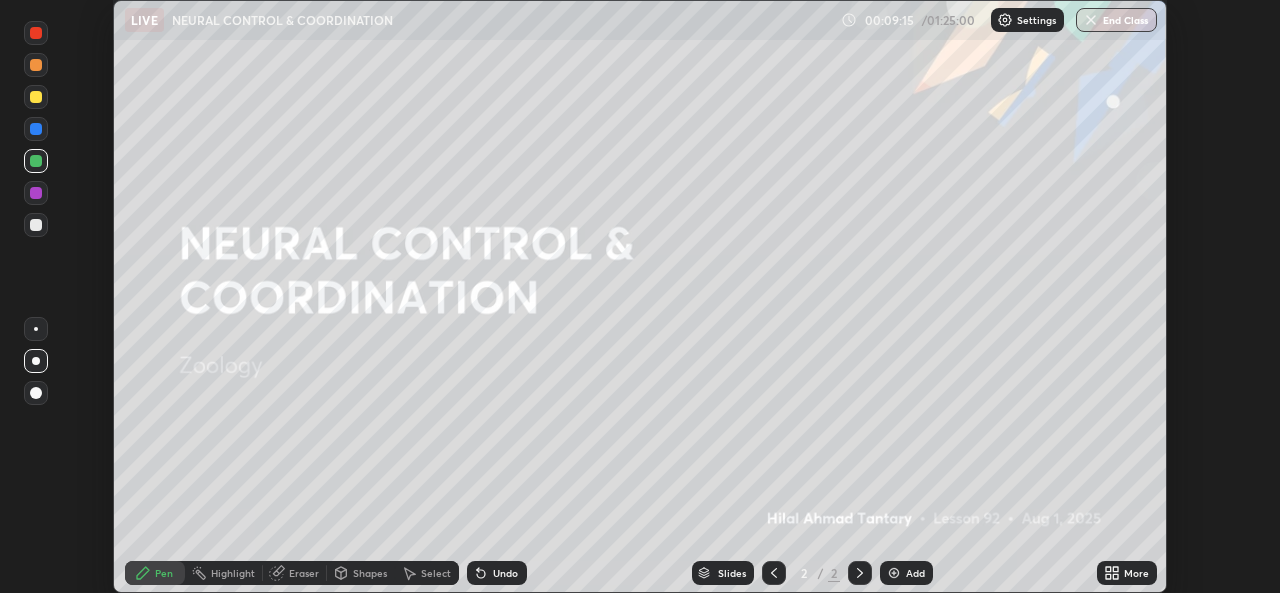 click on "Shapes" at bounding box center [370, 573] 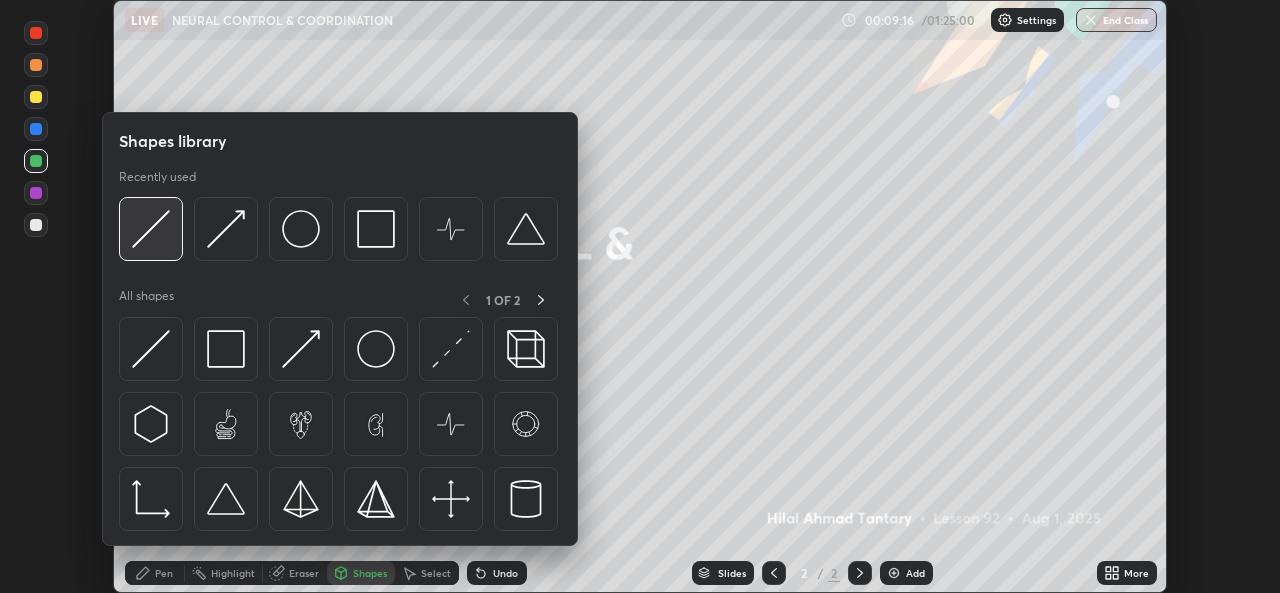 click at bounding box center (151, 229) 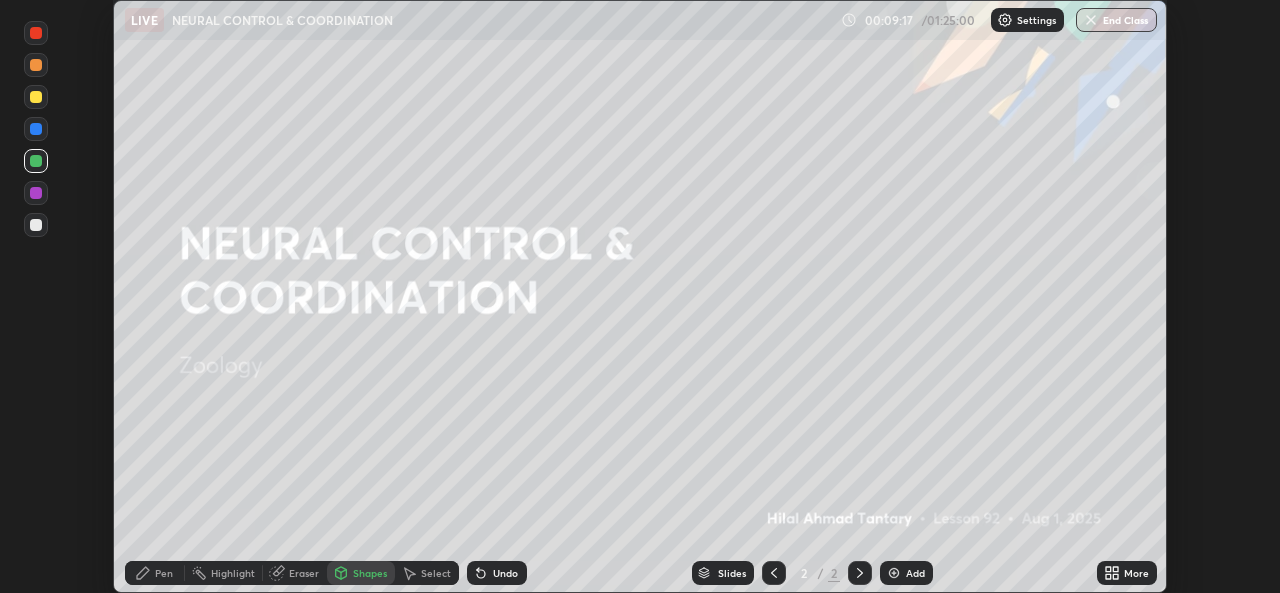 click at bounding box center (36, 129) 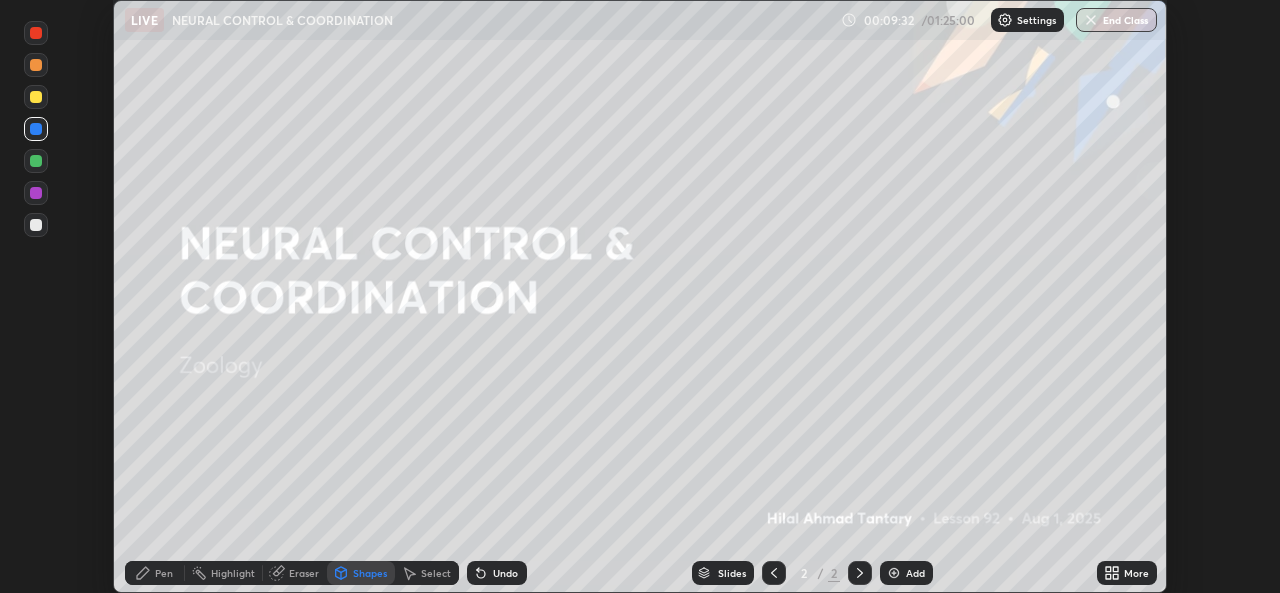 click 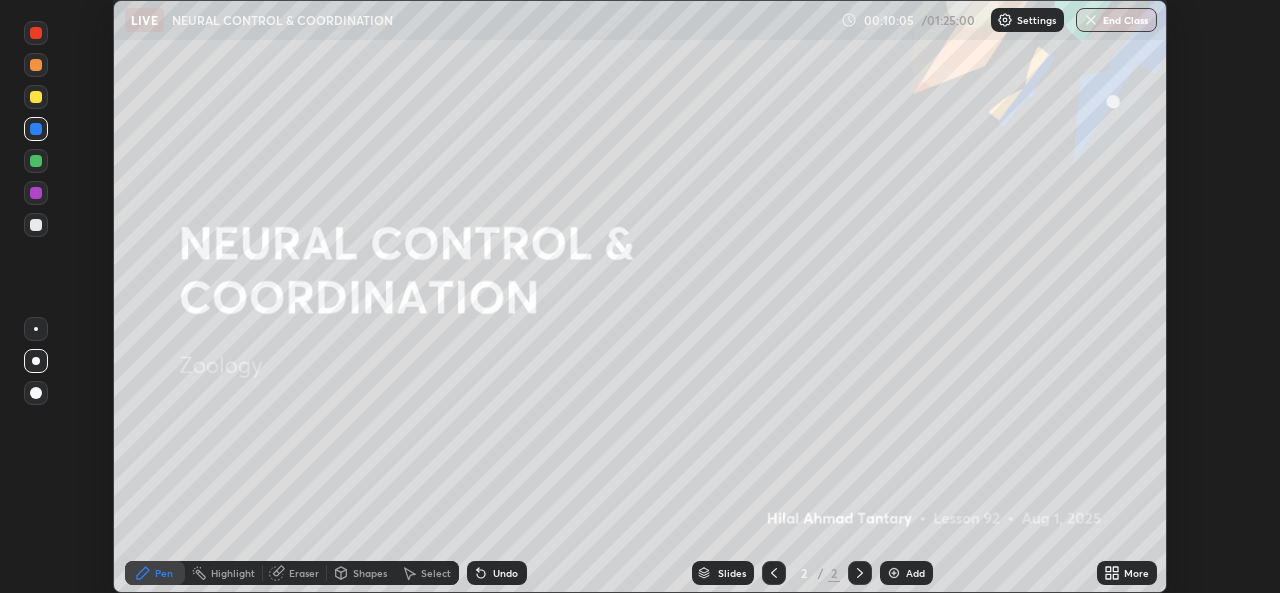click on "Shapes" at bounding box center [370, 573] 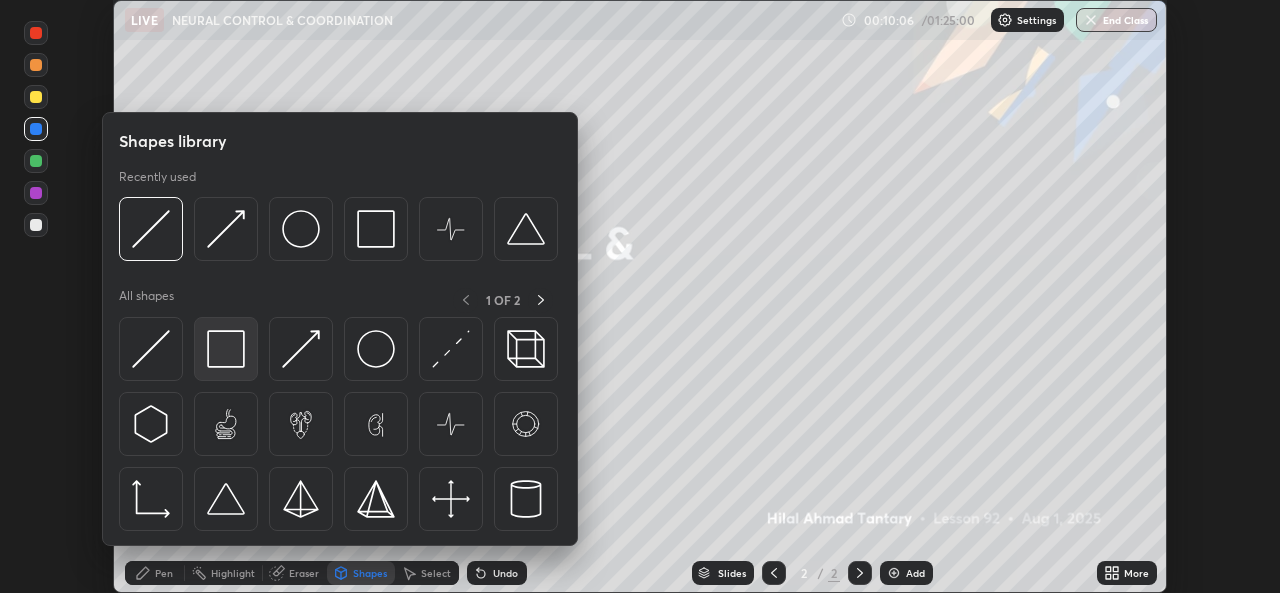 click at bounding box center (226, 349) 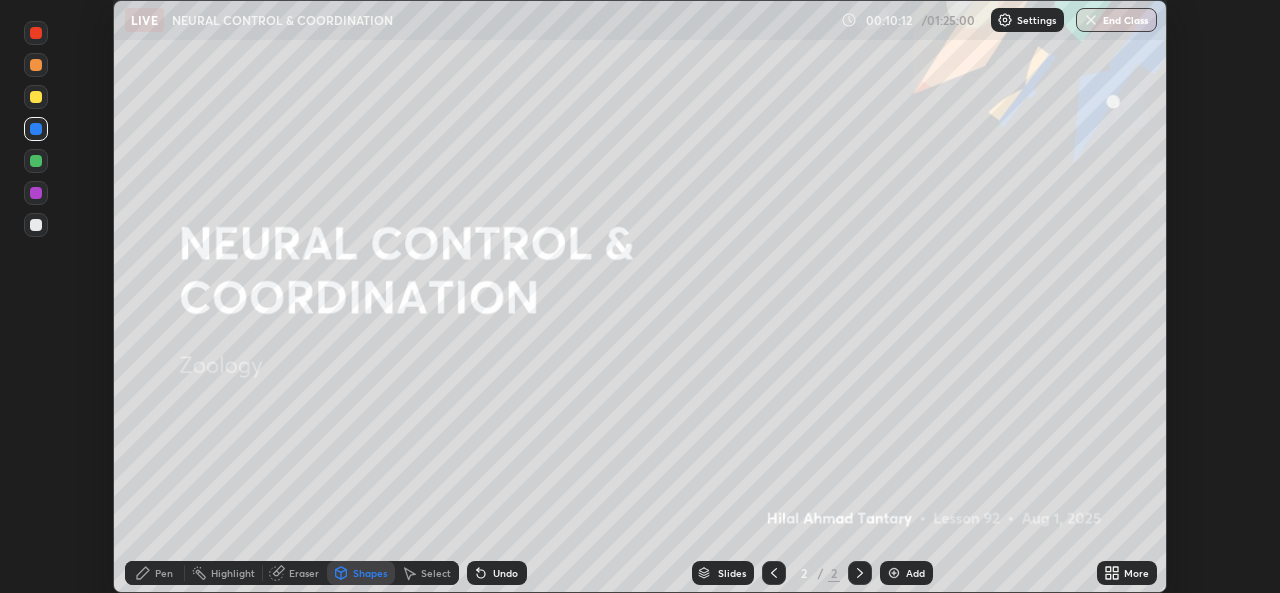 click on "Shapes" at bounding box center (370, 573) 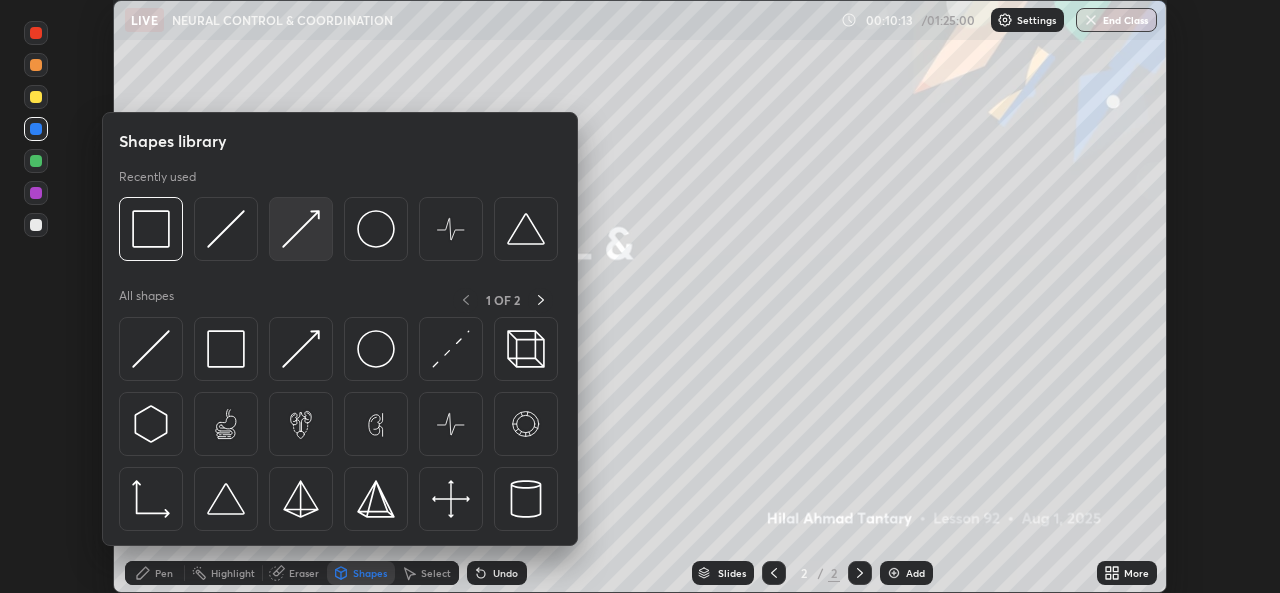 click at bounding box center [301, 229] 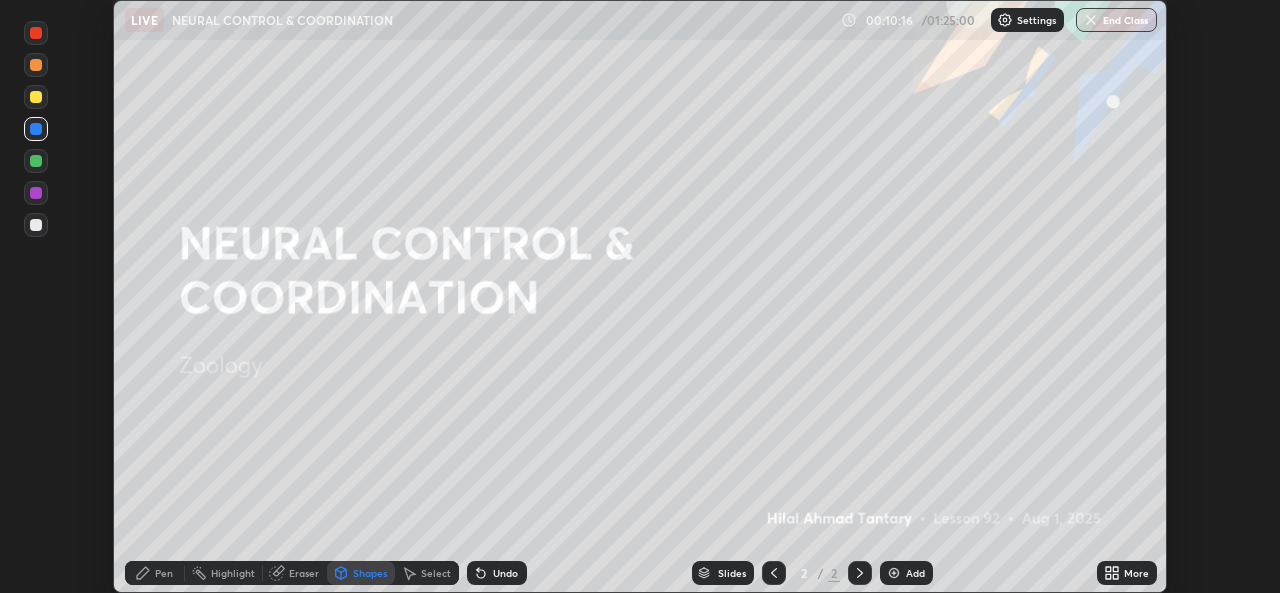 click on "Pen" at bounding box center (164, 573) 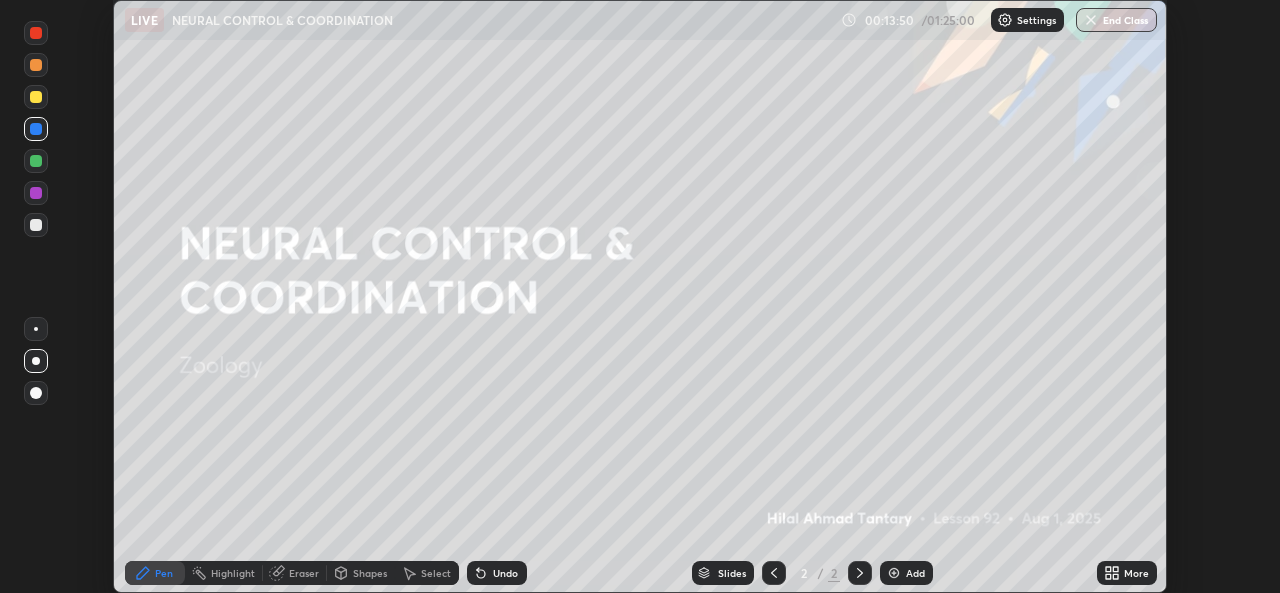 click on "Shapes" at bounding box center (370, 573) 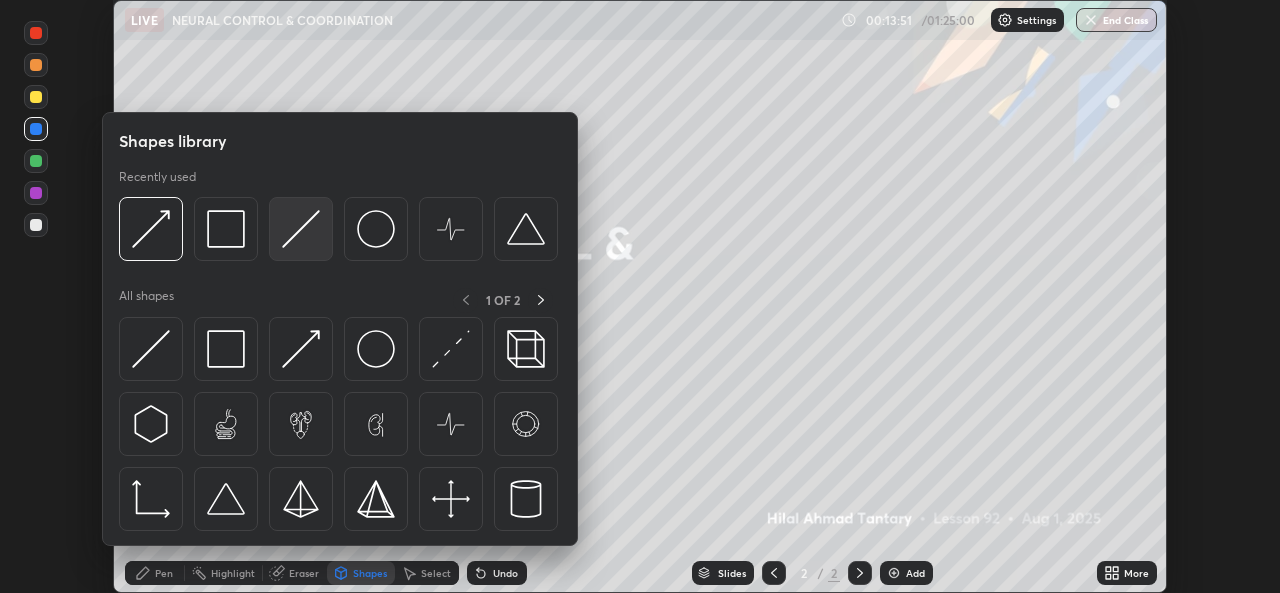 click at bounding box center [301, 229] 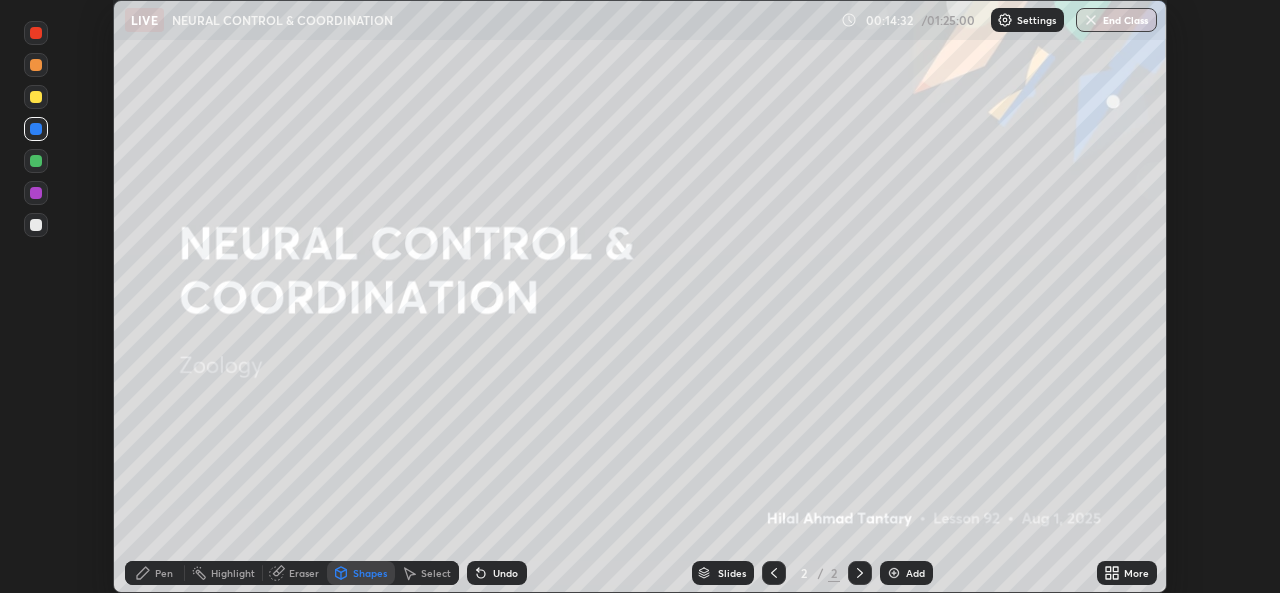 click at bounding box center (36, 161) 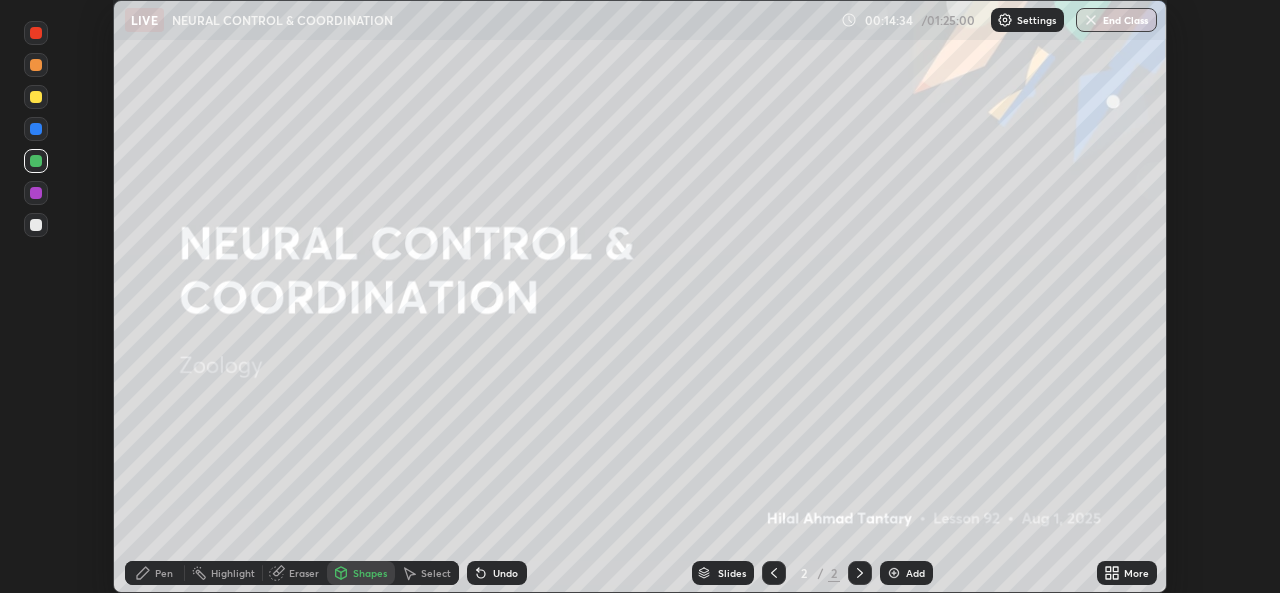 click on "Undo" at bounding box center (497, 573) 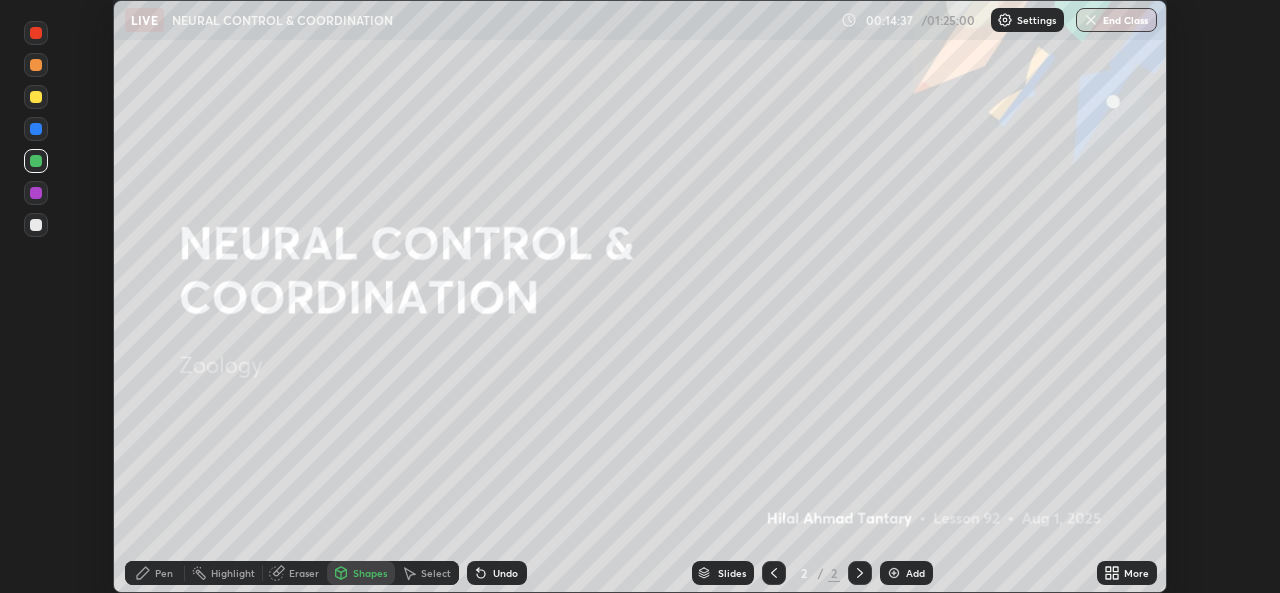 click on "Undo" at bounding box center (505, 573) 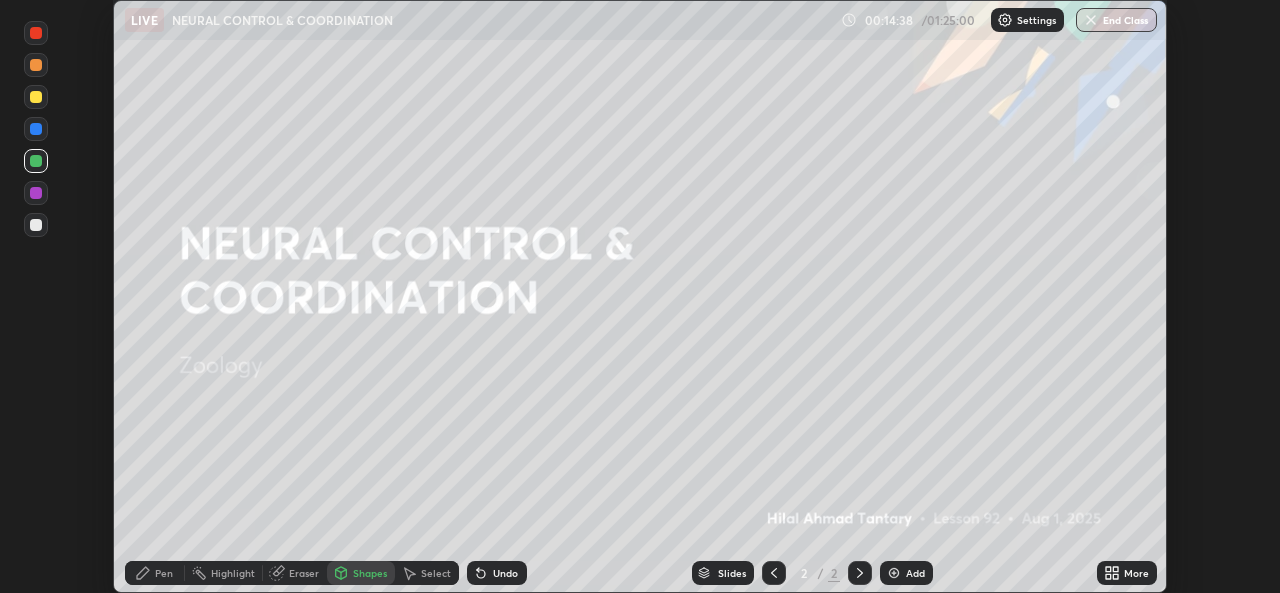 click on "Pen" at bounding box center [164, 573] 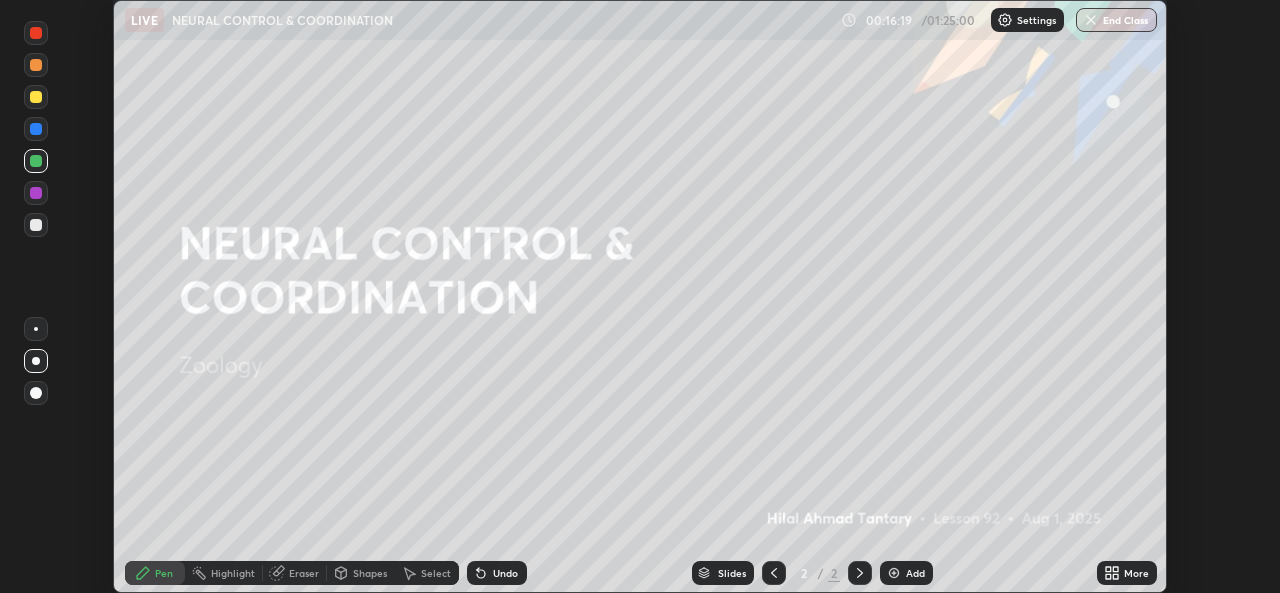 click on "Shapes" at bounding box center (370, 573) 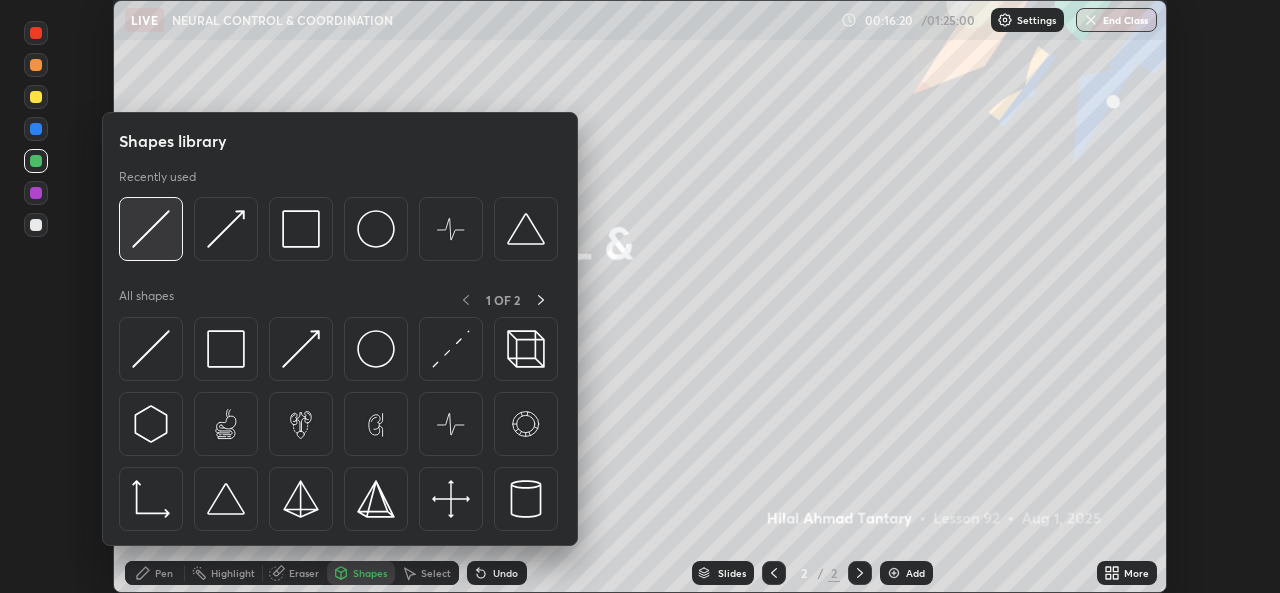 click at bounding box center (151, 229) 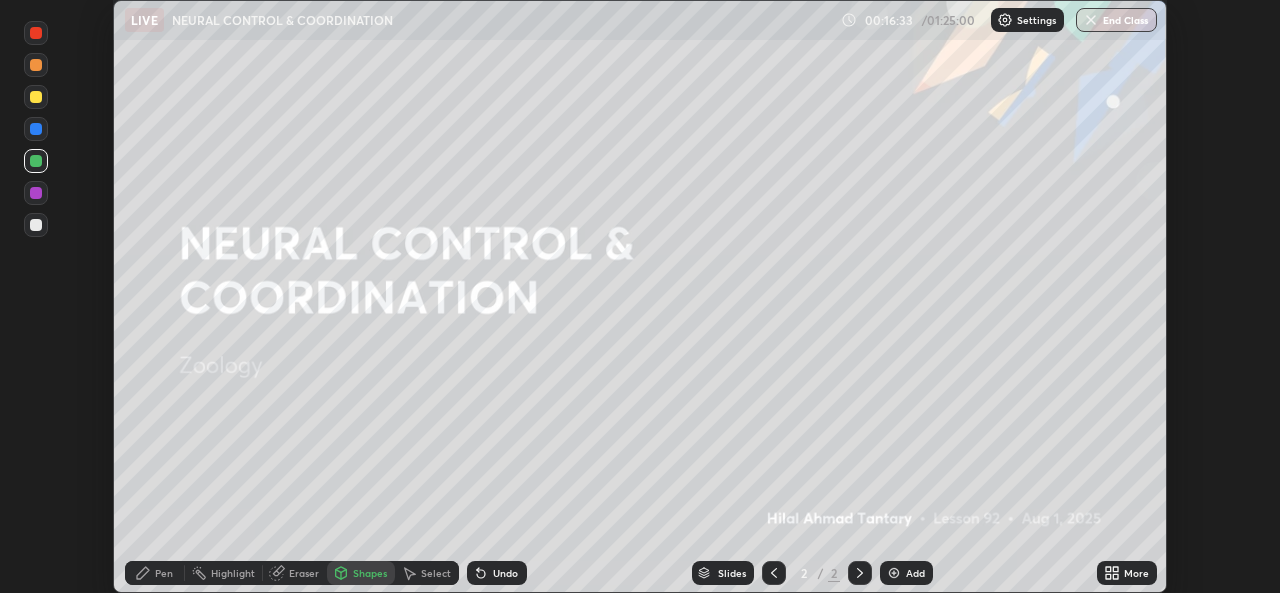 click on "Pen" at bounding box center [164, 573] 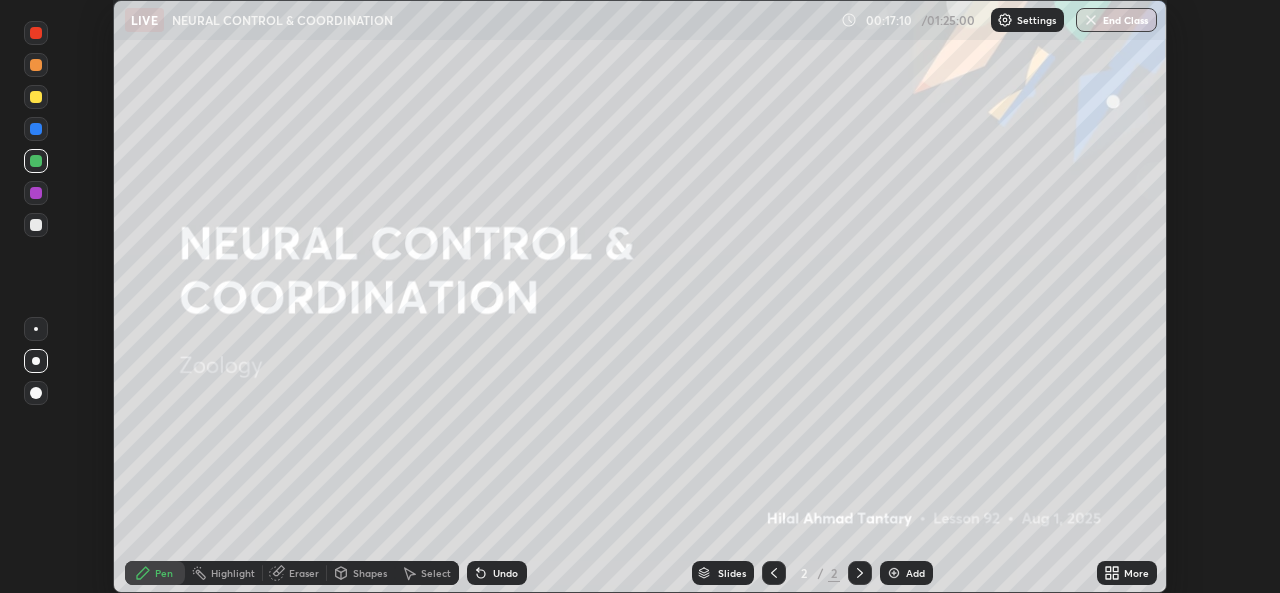 click at bounding box center [894, 573] 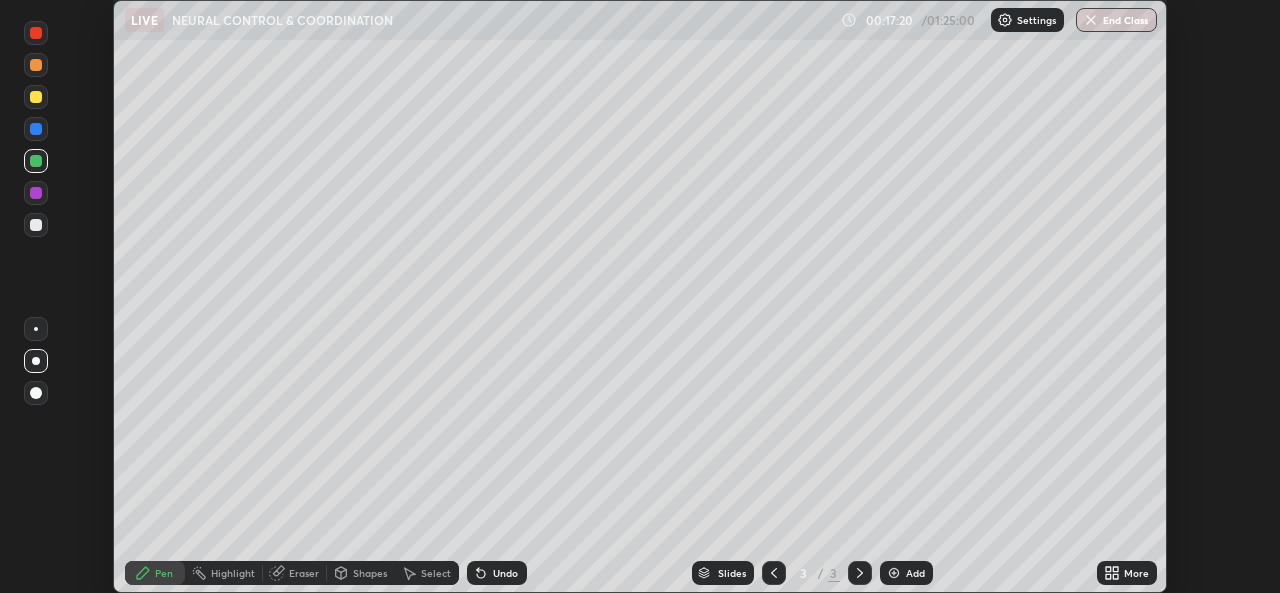 click on "Undo" at bounding box center (497, 573) 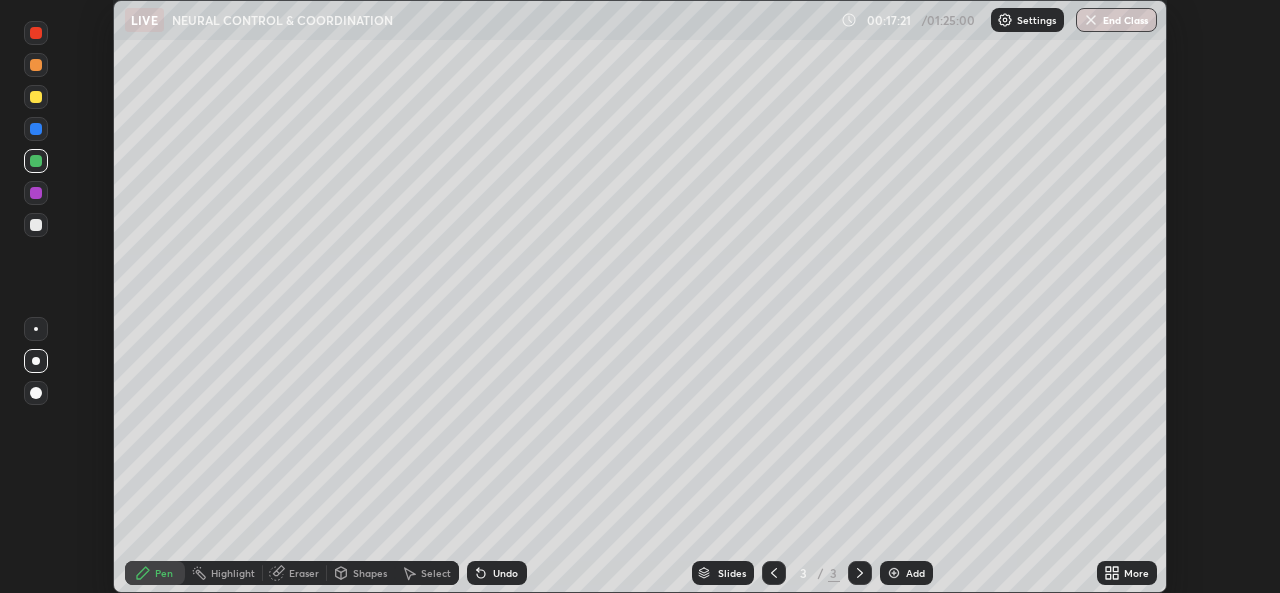 click 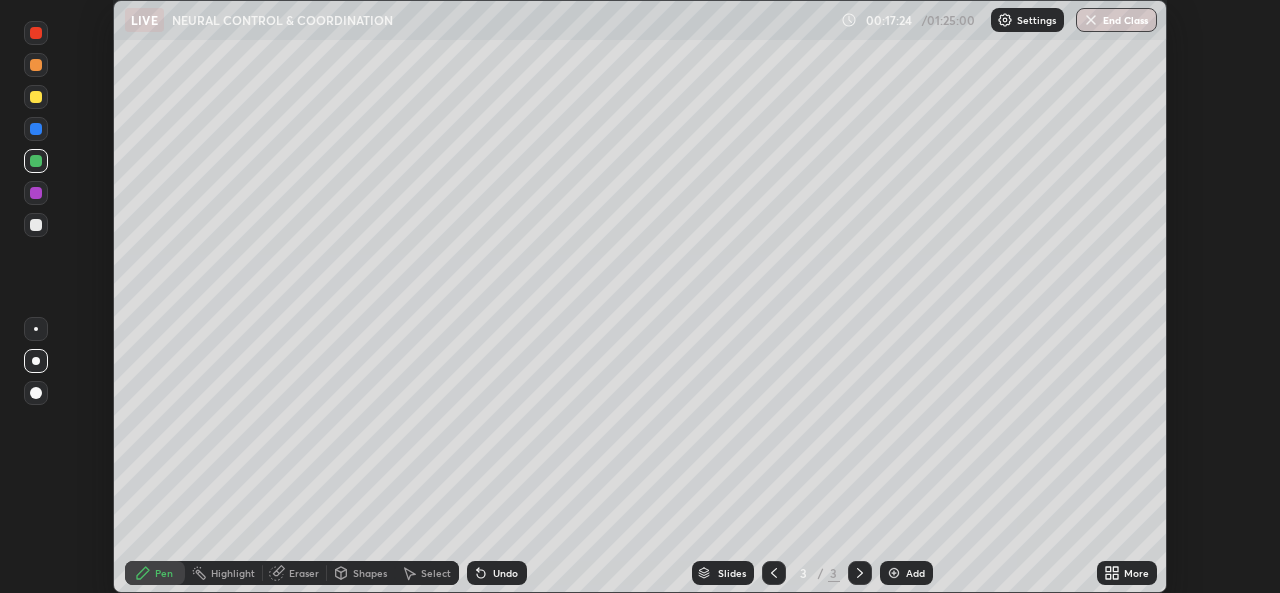 click 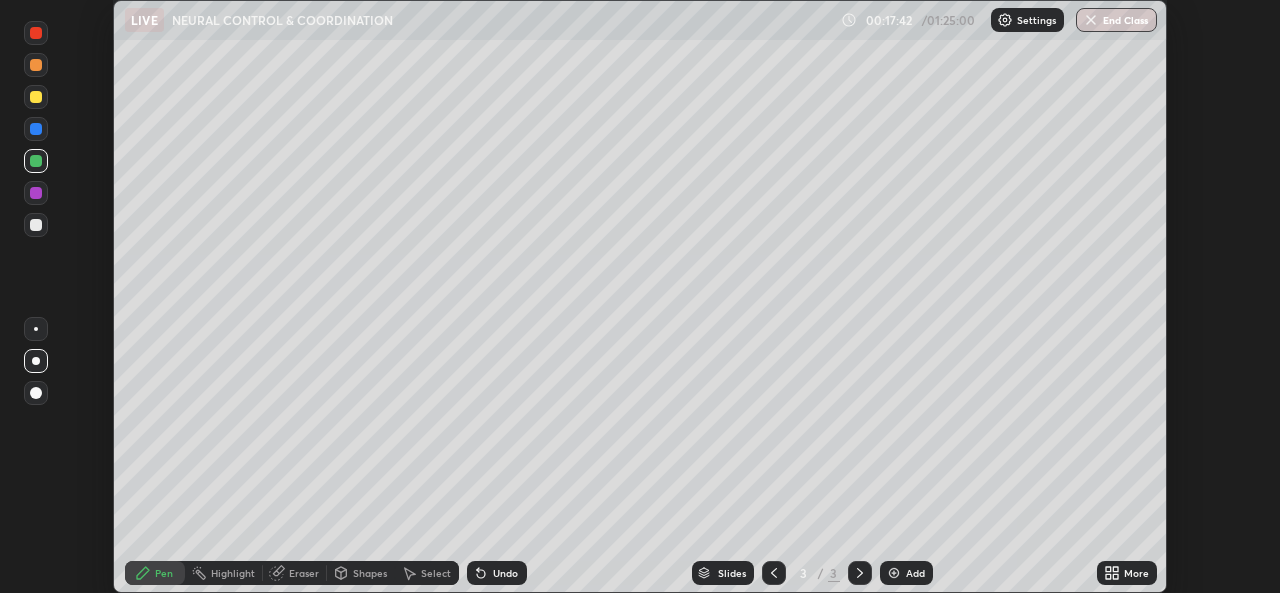 click on "Undo" at bounding box center (505, 573) 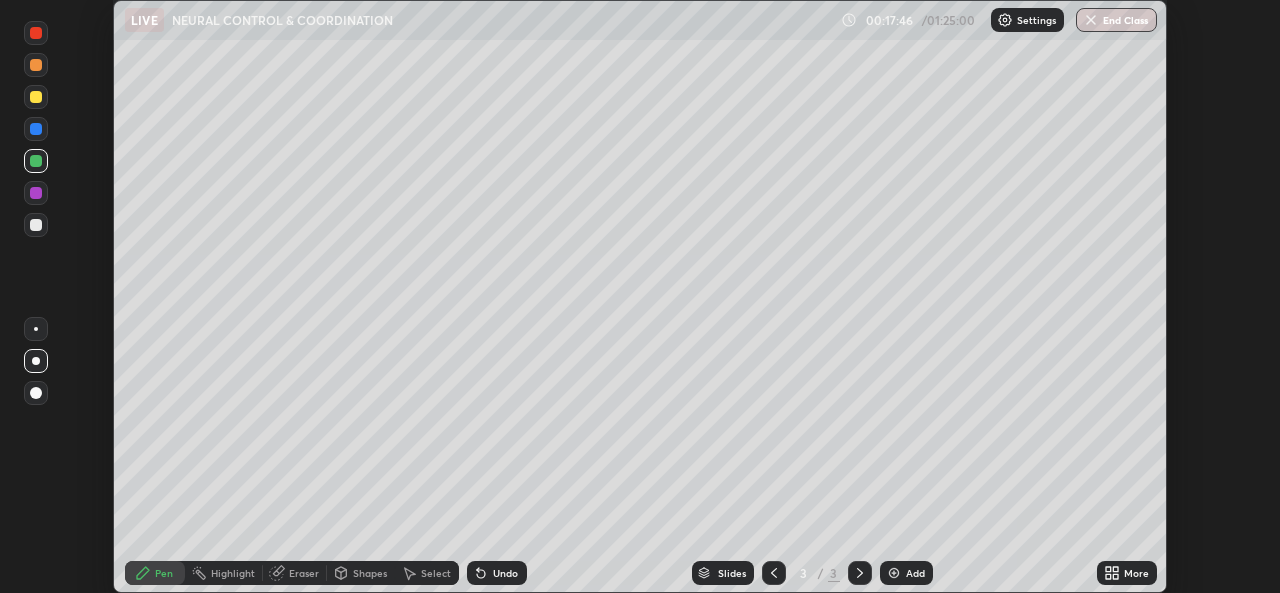 click 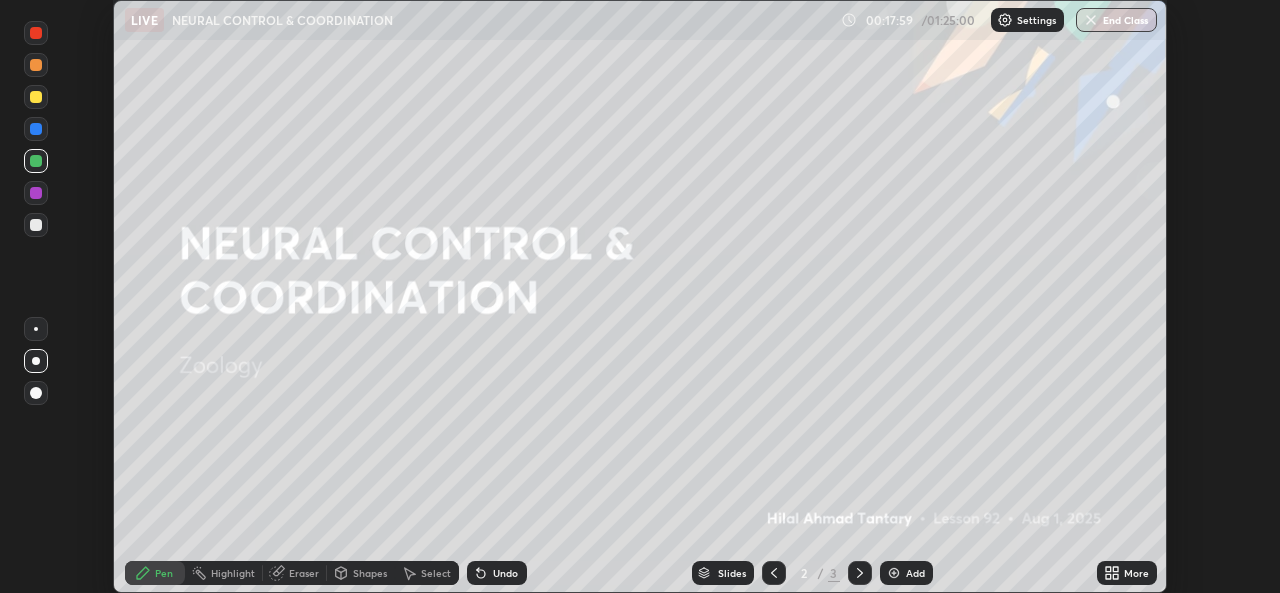 click 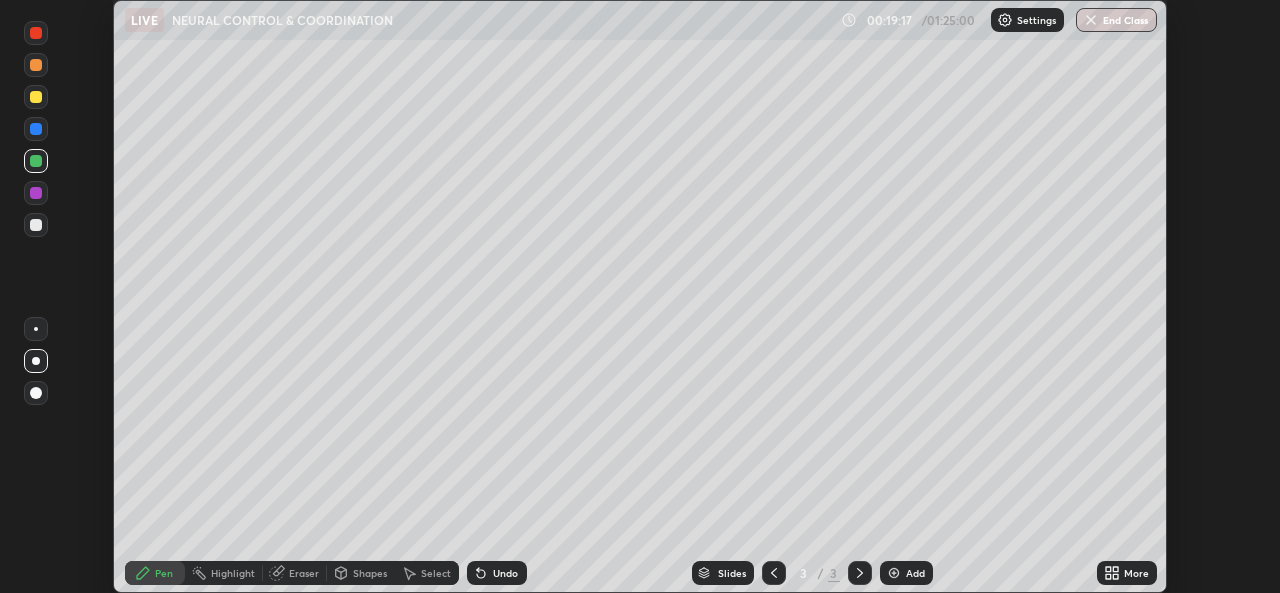click 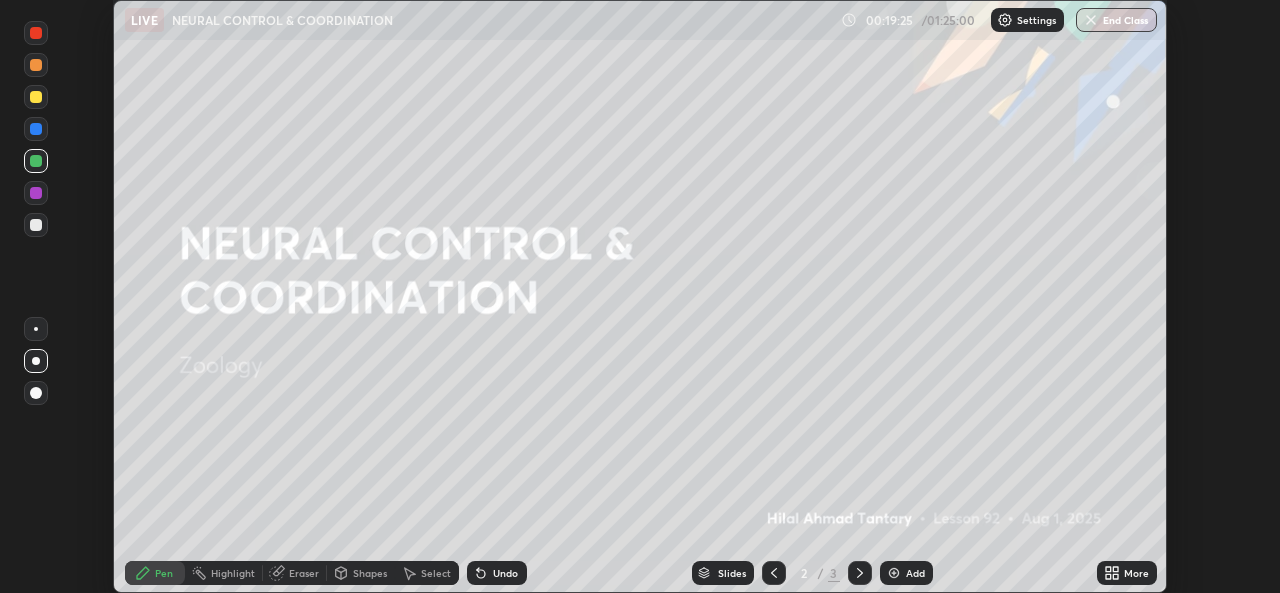 click 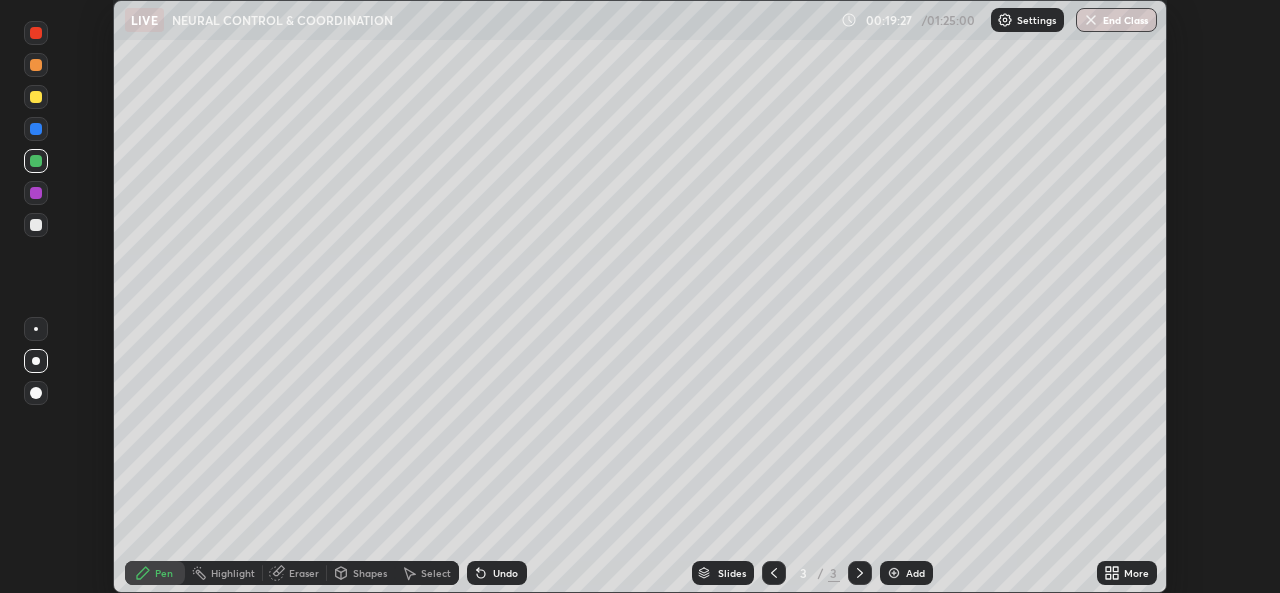 click at bounding box center [36, 33] 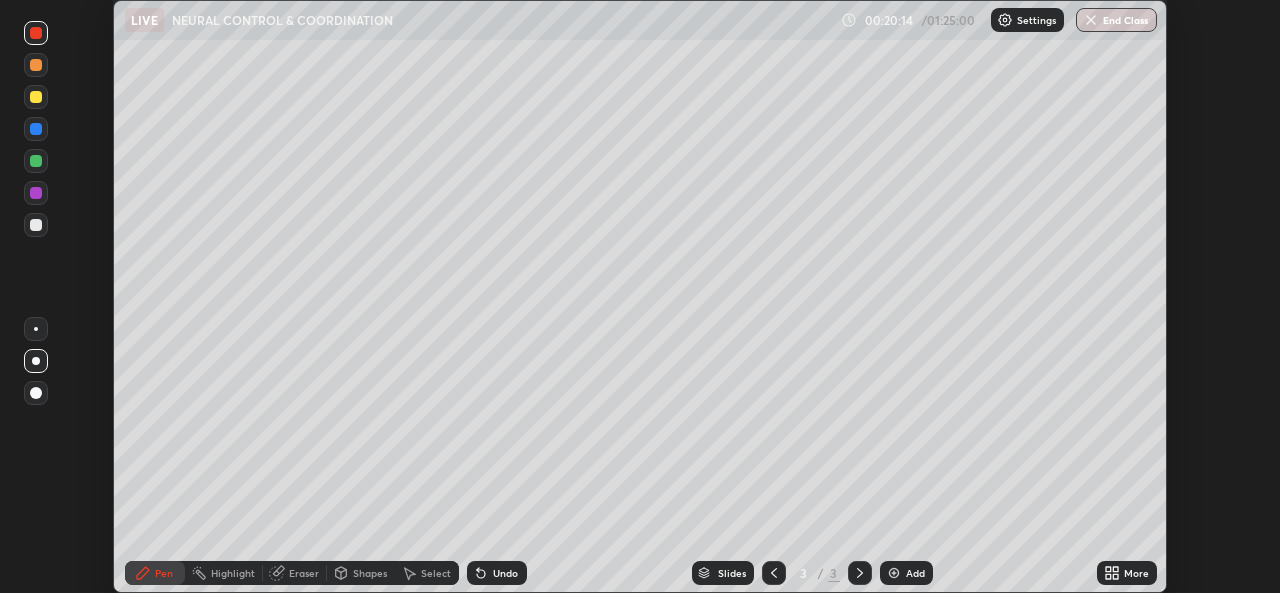 click on "Shapes" at bounding box center [370, 573] 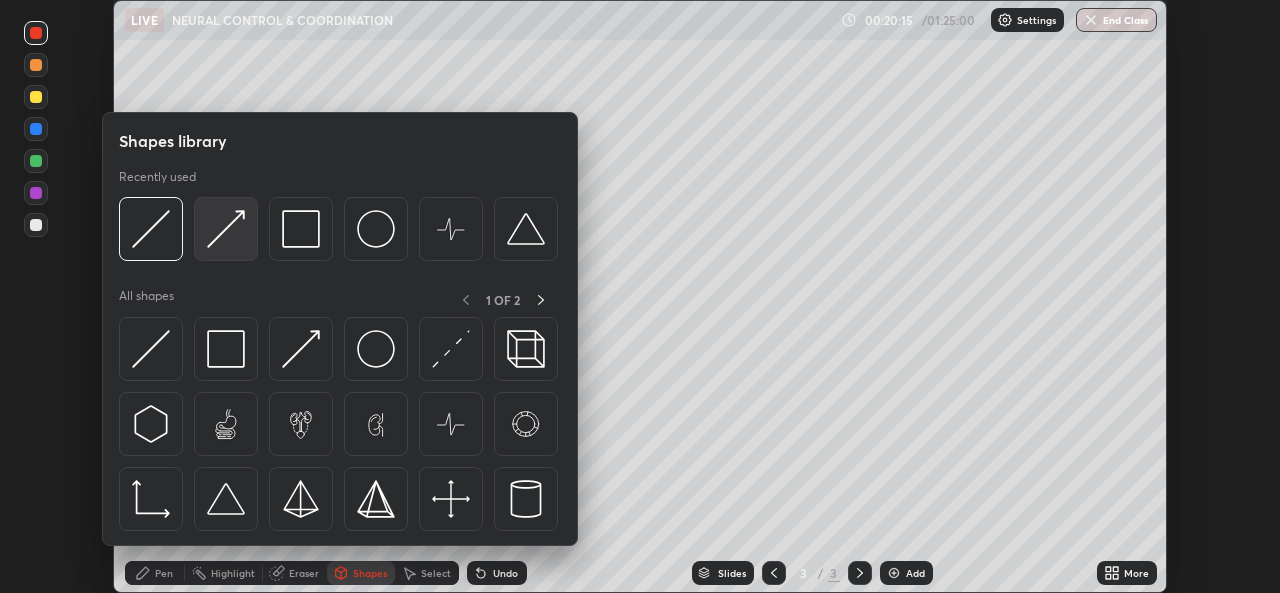 click at bounding box center [226, 229] 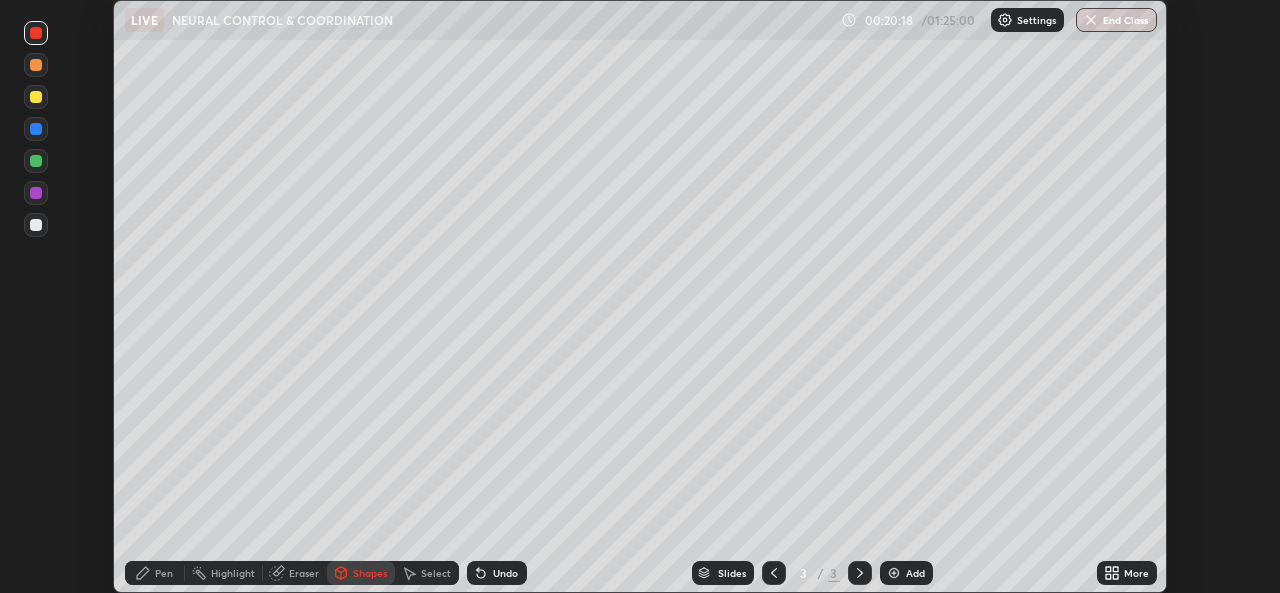 click on "Shapes" at bounding box center [361, 573] 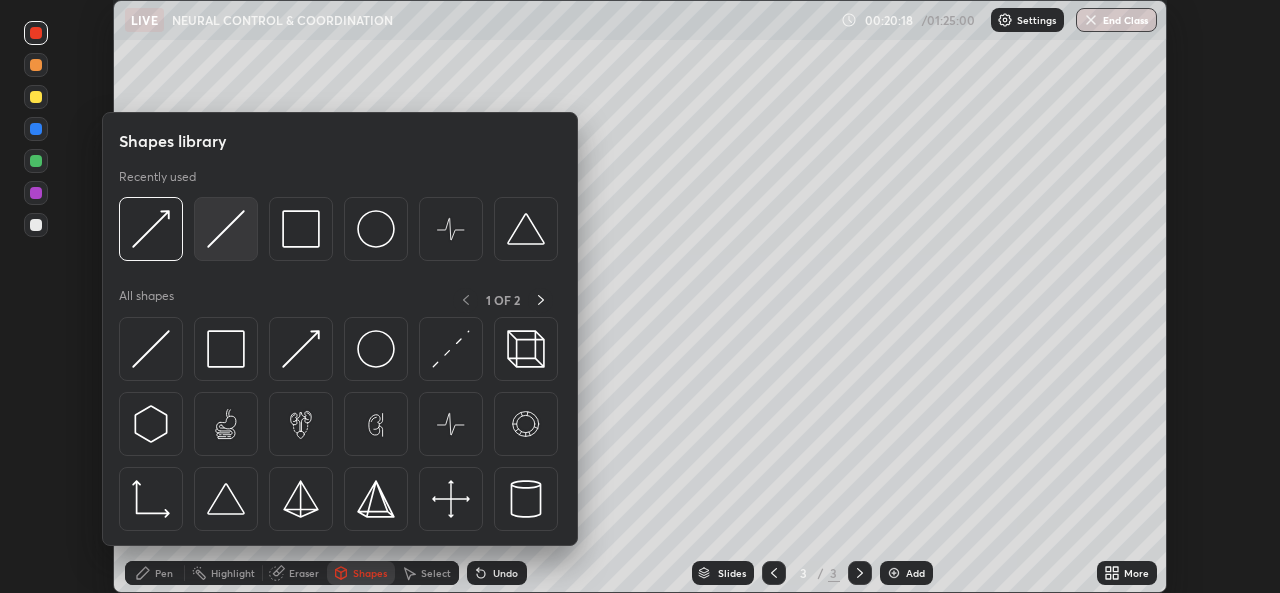click at bounding box center (226, 229) 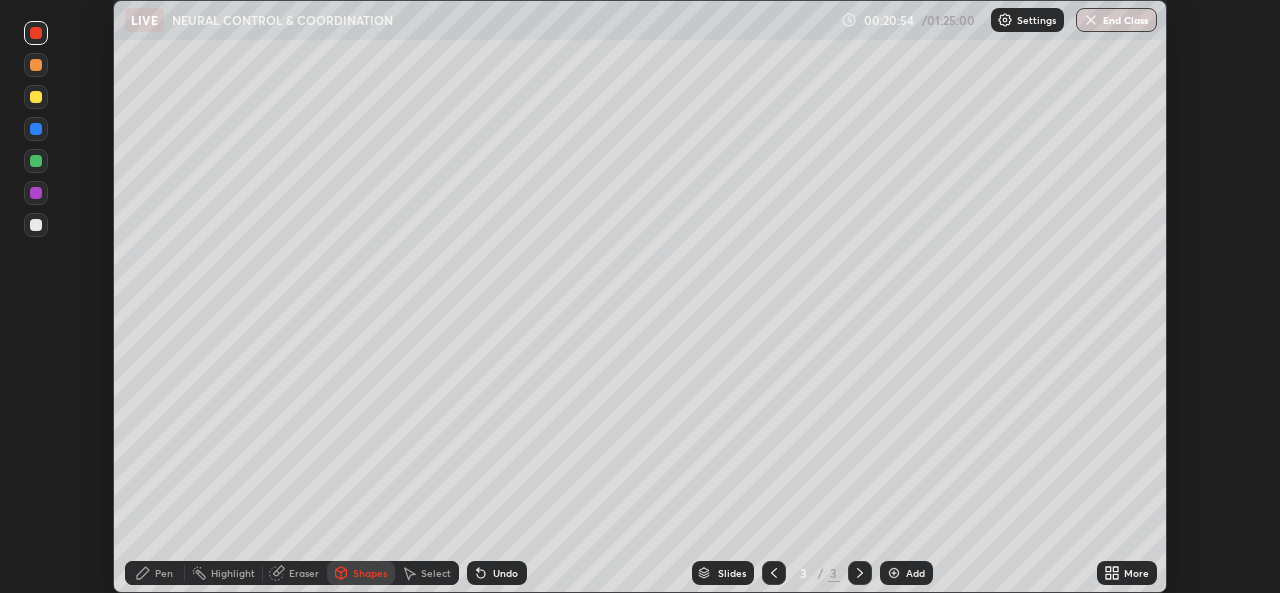 click at bounding box center (36, 97) 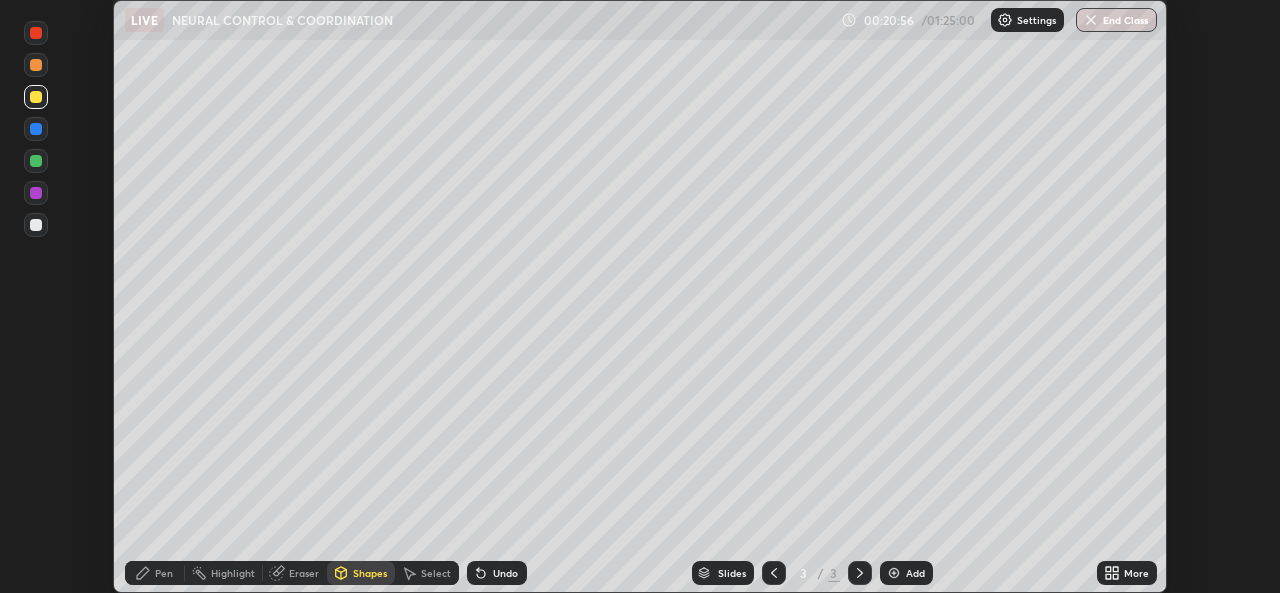 click on "Shapes" at bounding box center (370, 573) 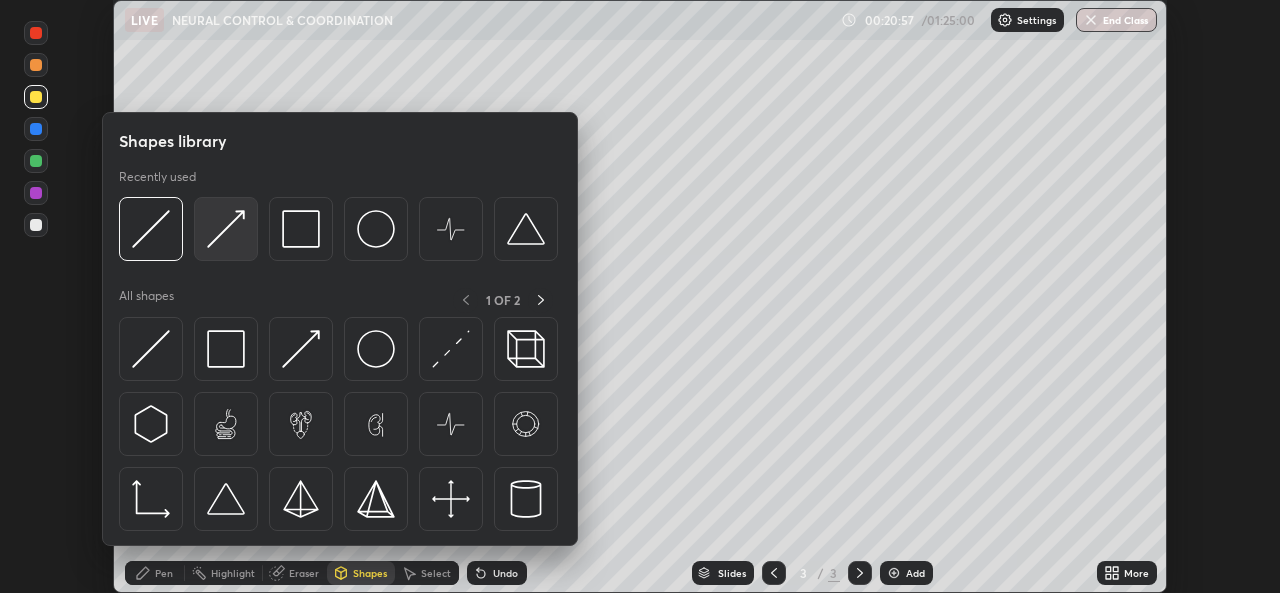 click at bounding box center [226, 229] 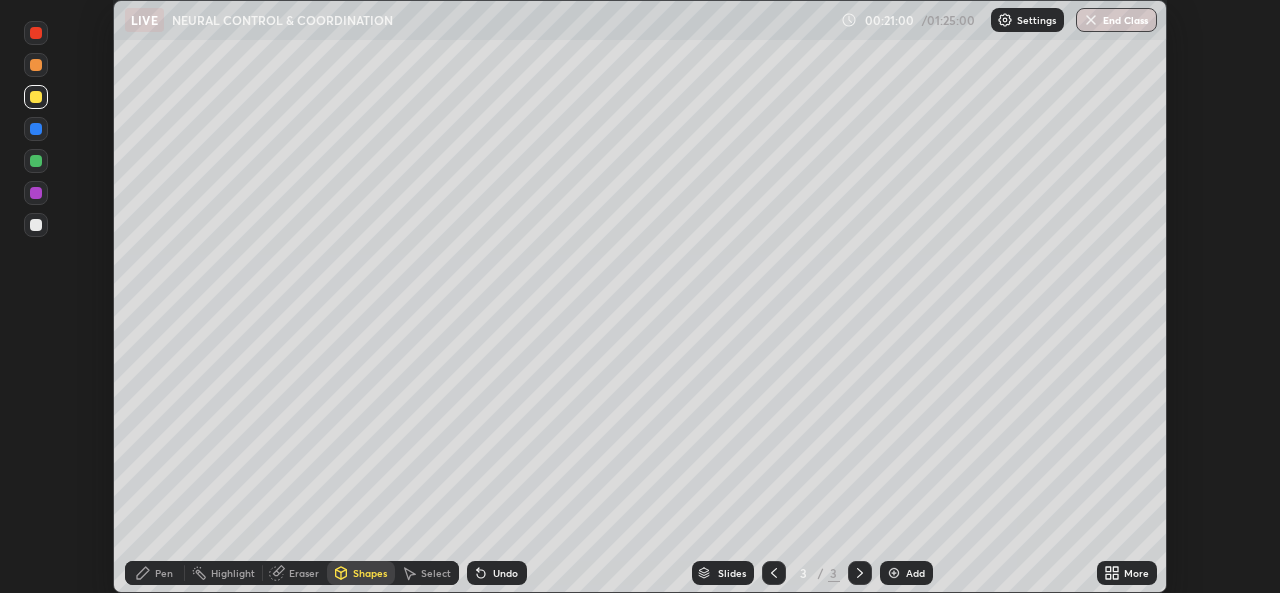 click on "Pen" at bounding box center [164, 573] 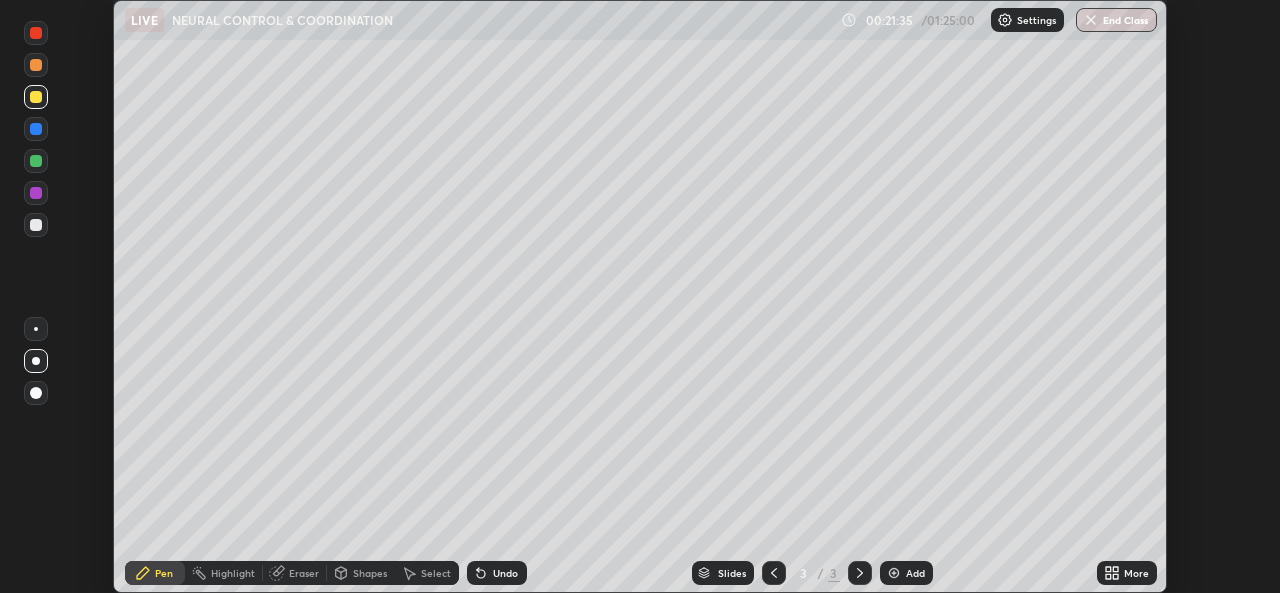 click at bounding box center (36, 129) 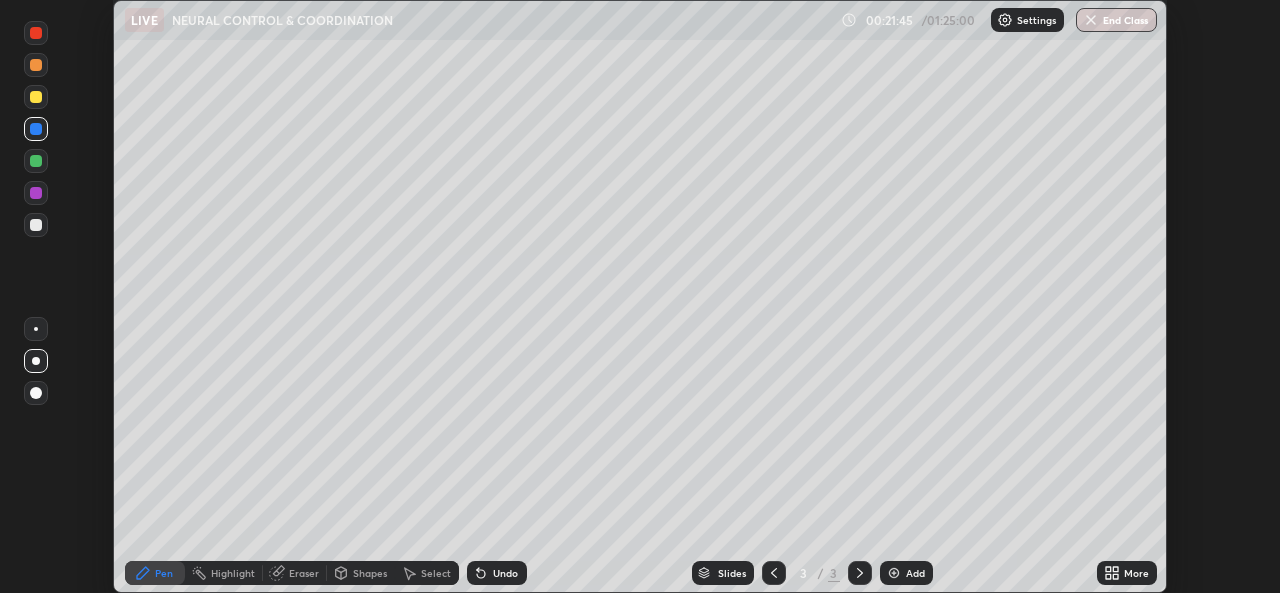 click on "Undo" at bounding box center [505, 573] 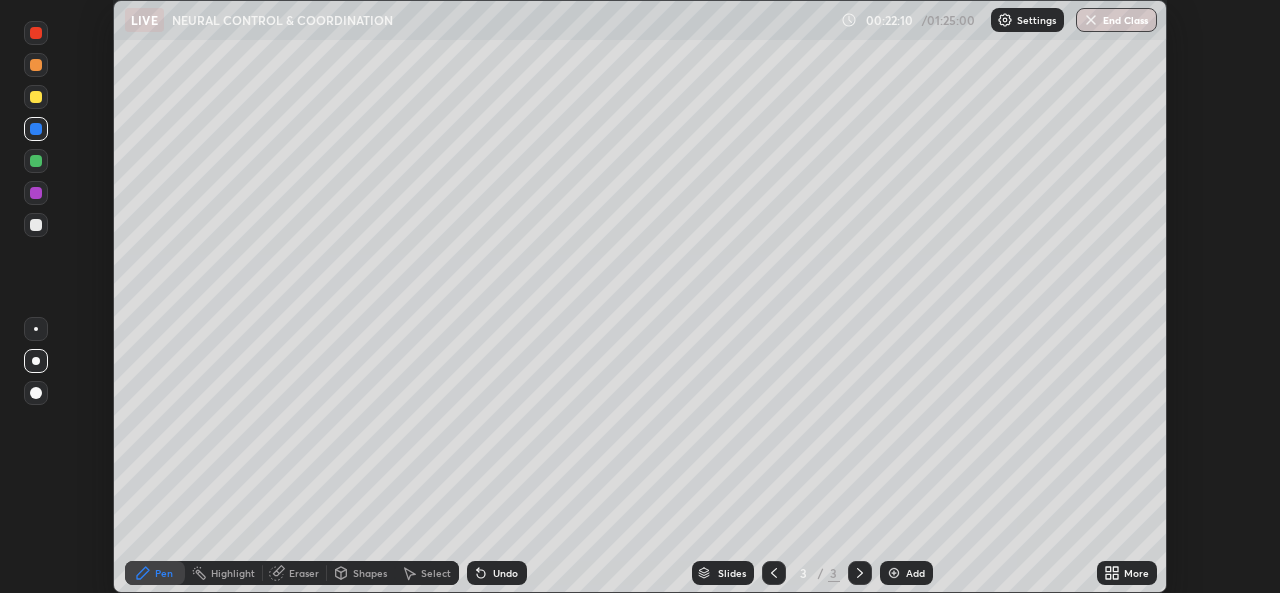 click on "Shapes" at bounding box center (370, 573) 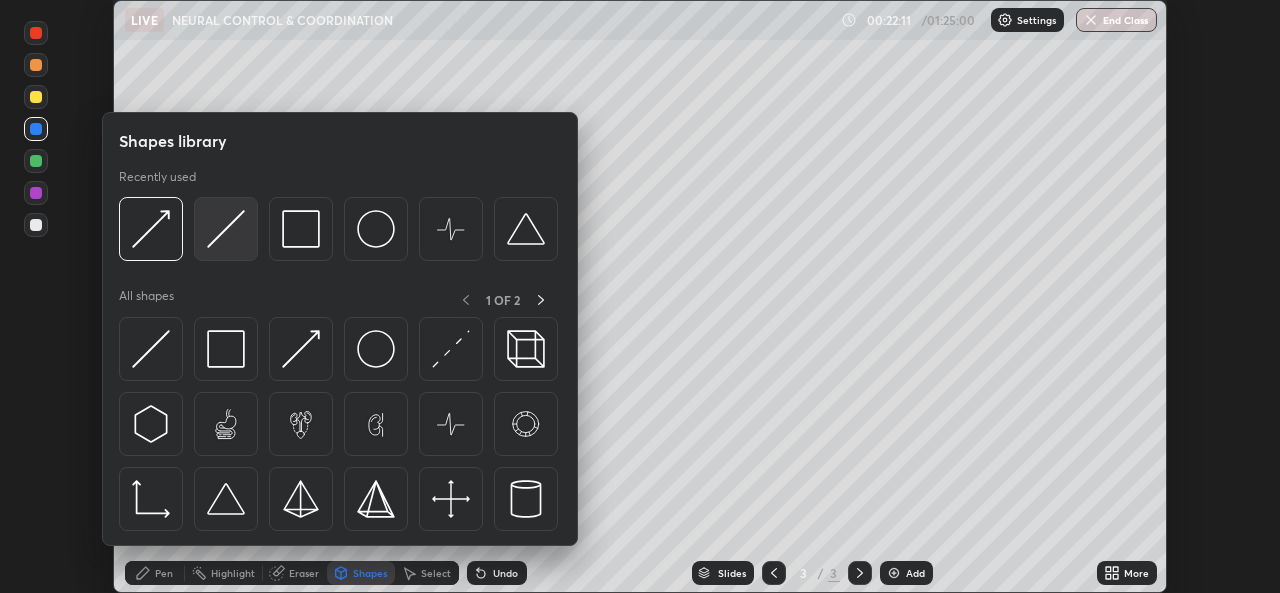 click at bounding box center [226, 229] 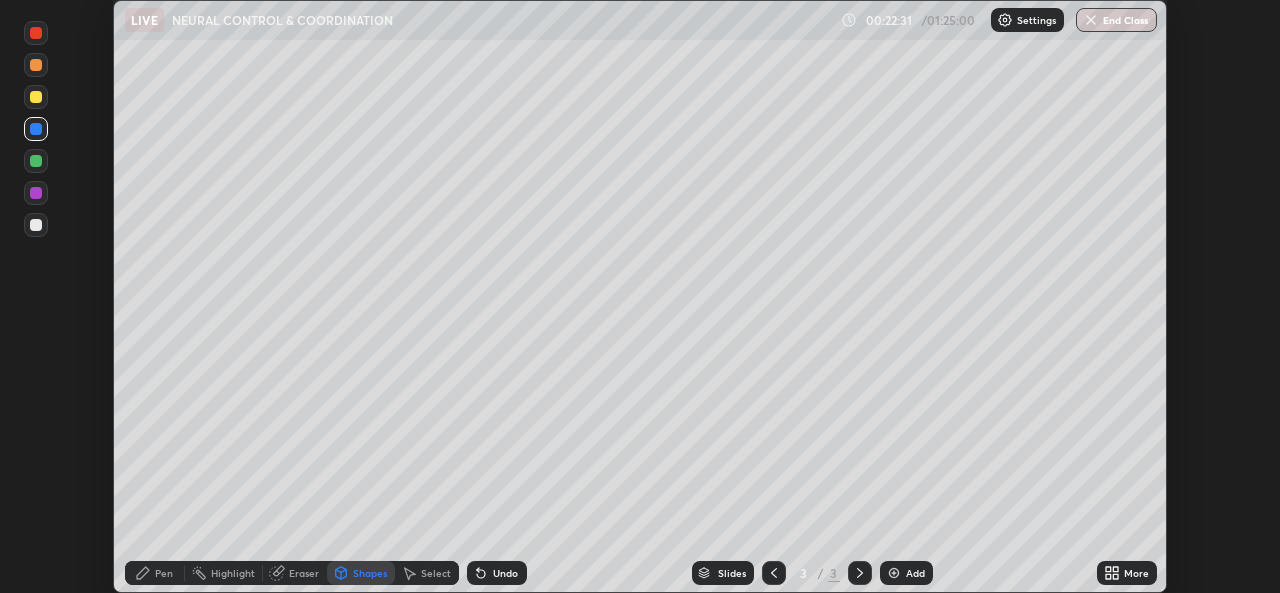 click on "Undo" at bounding box center [505, 573] 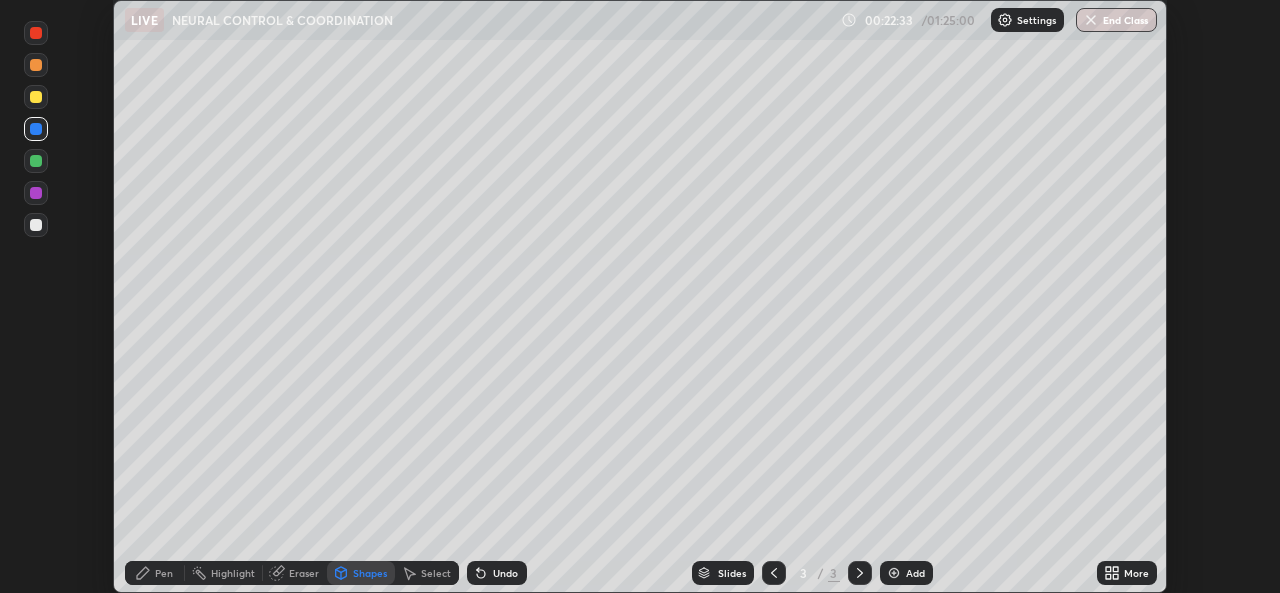 click on "Pen" at bounding box center (164, 573) 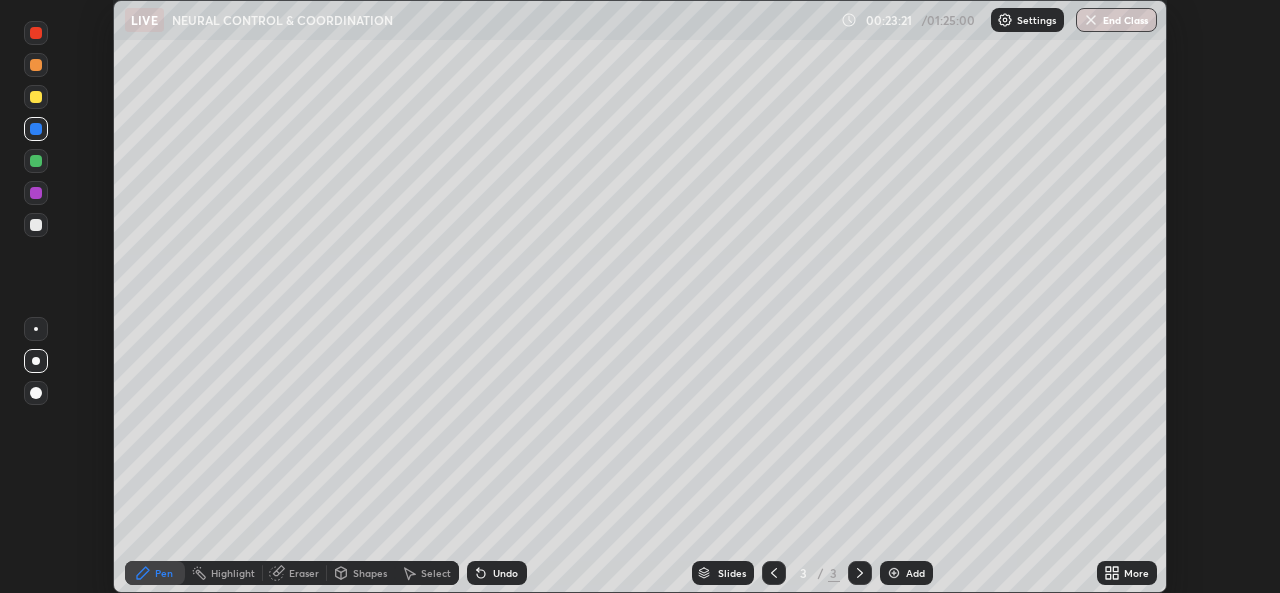 click 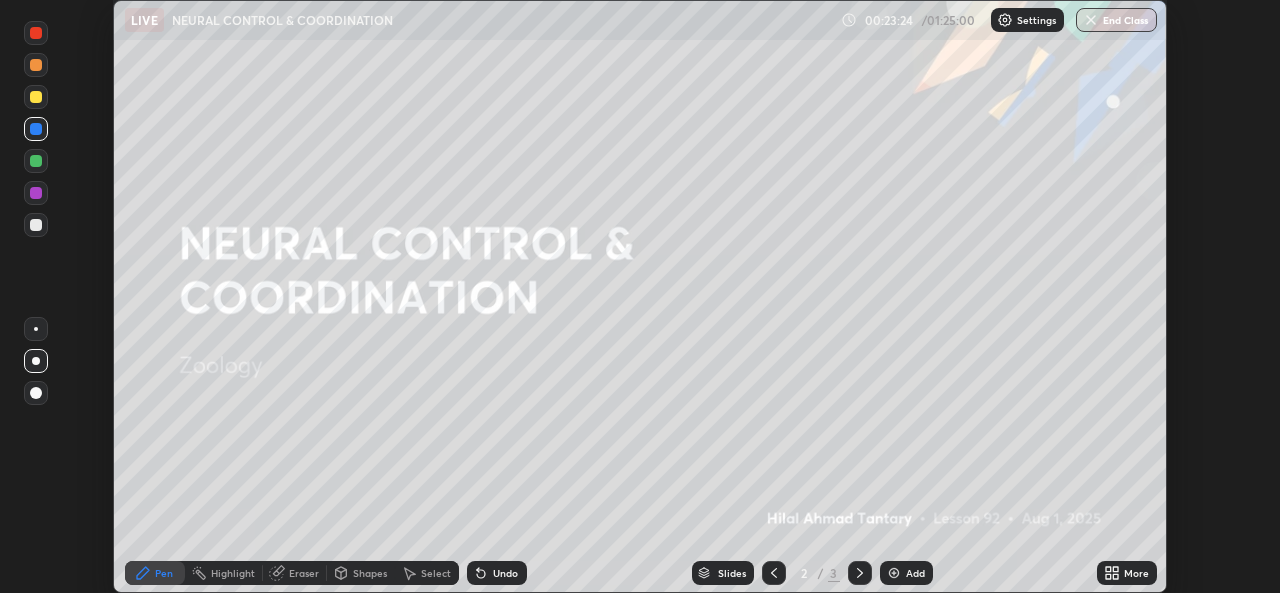 click on "Shapes" at bounding box center (370, 573) 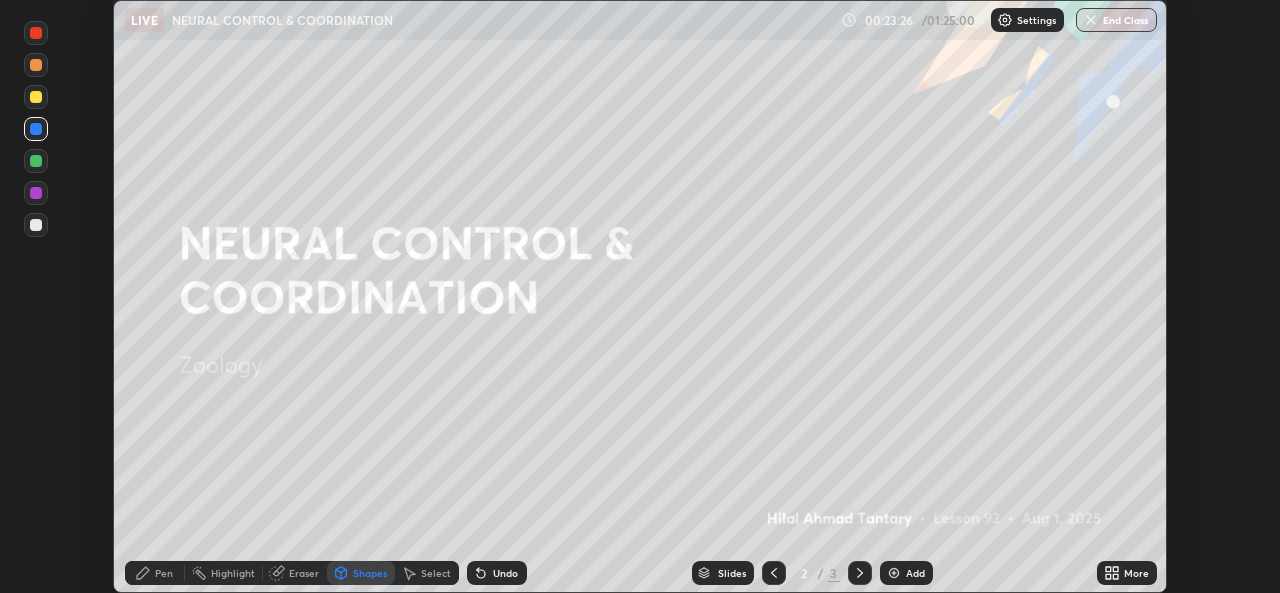 click at bounding box center (36, 193) 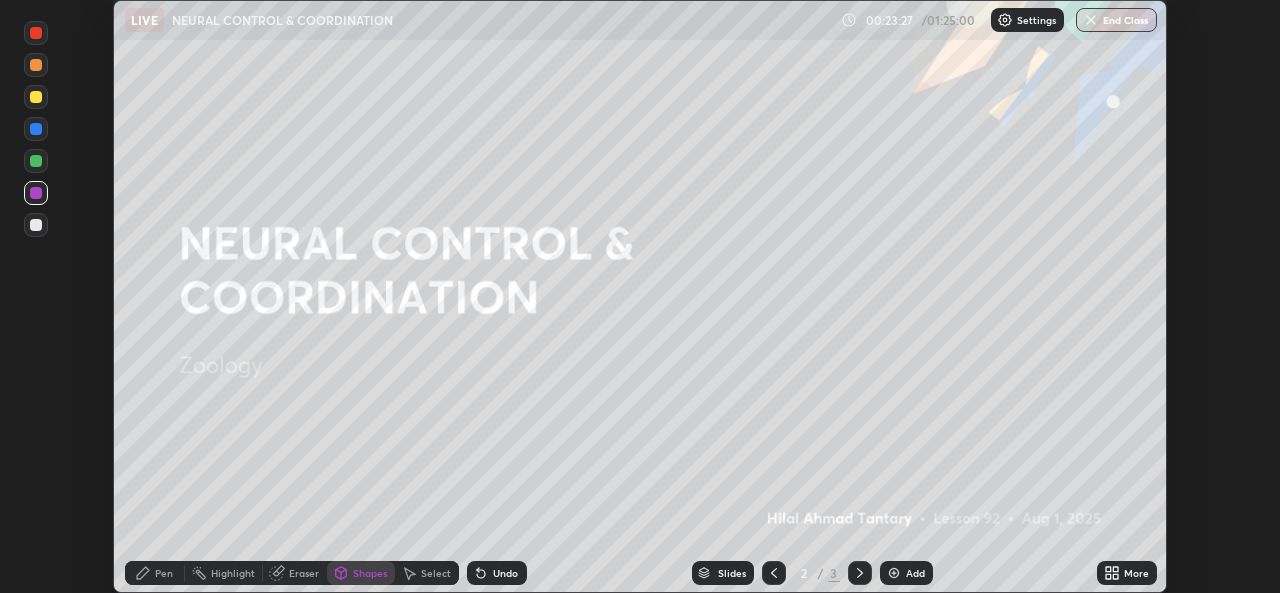 click on "Shapes" at bounding box center (370, 573) 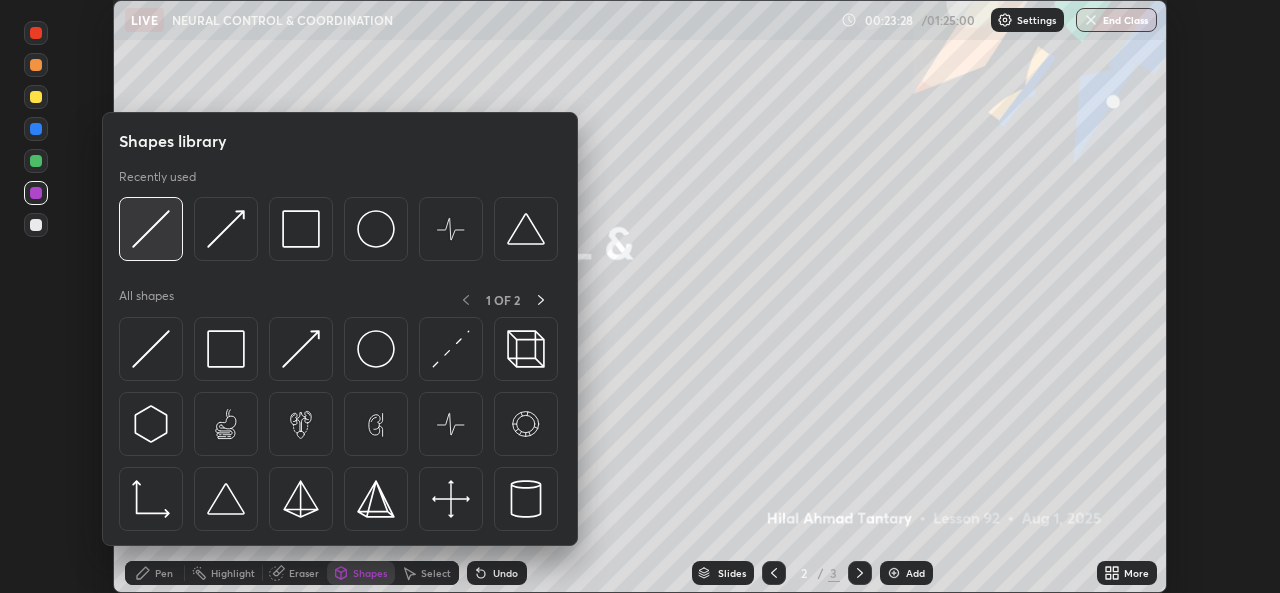 click at bounding box center [151, 229] 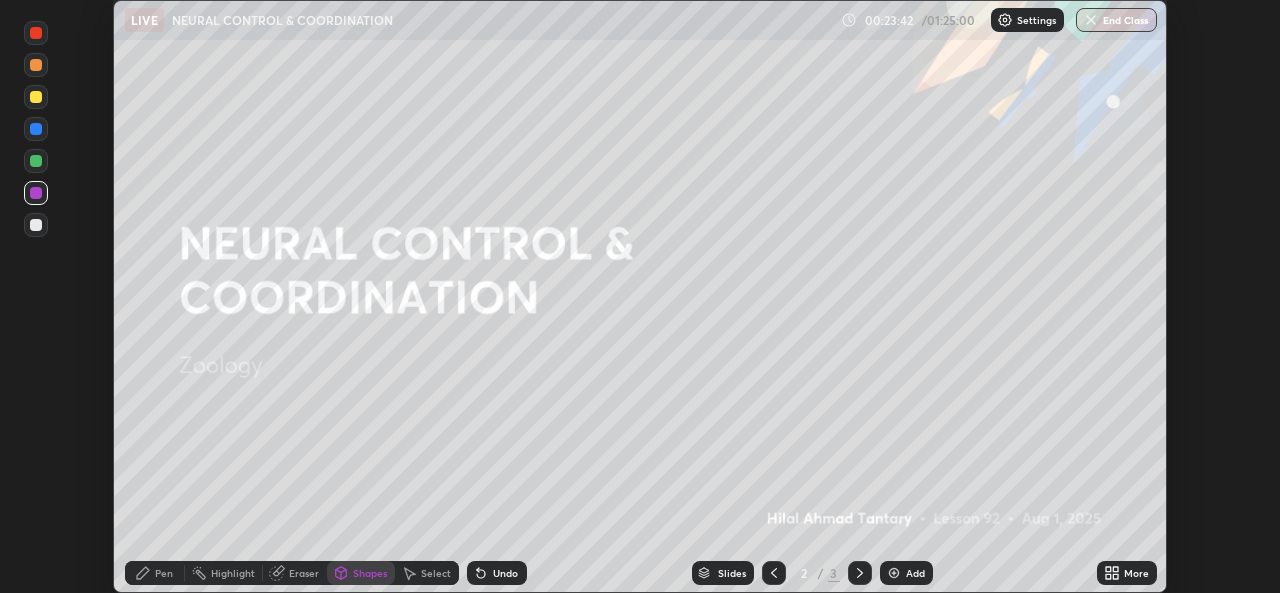 click 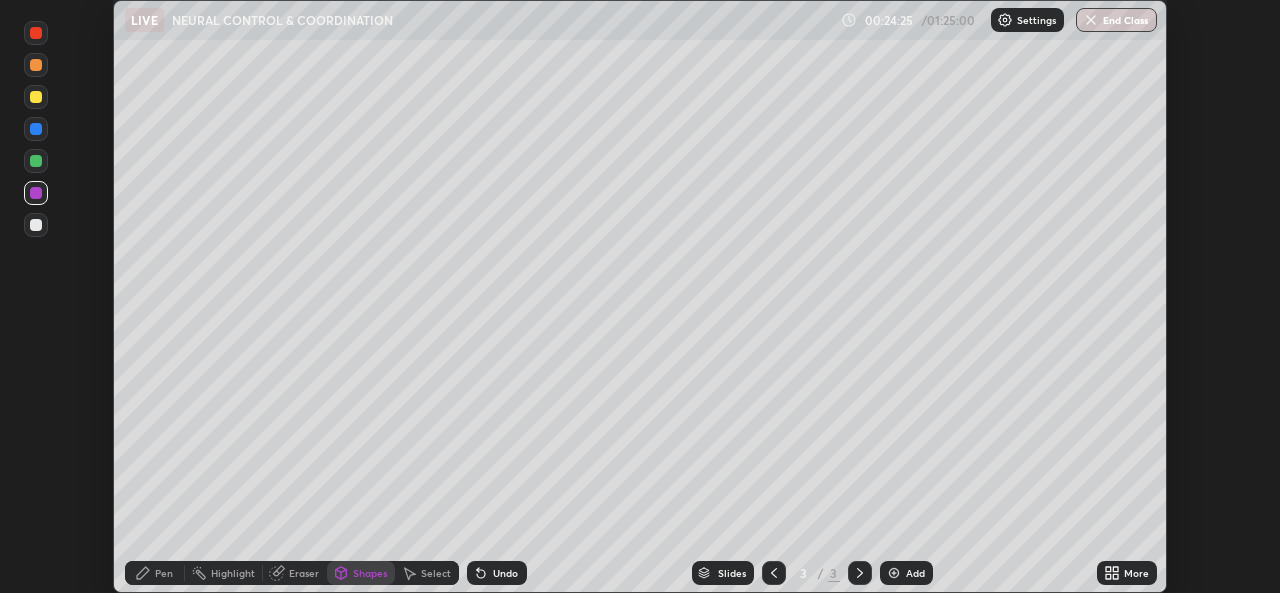 click on "Shapes" at bounding box center (370, 573) 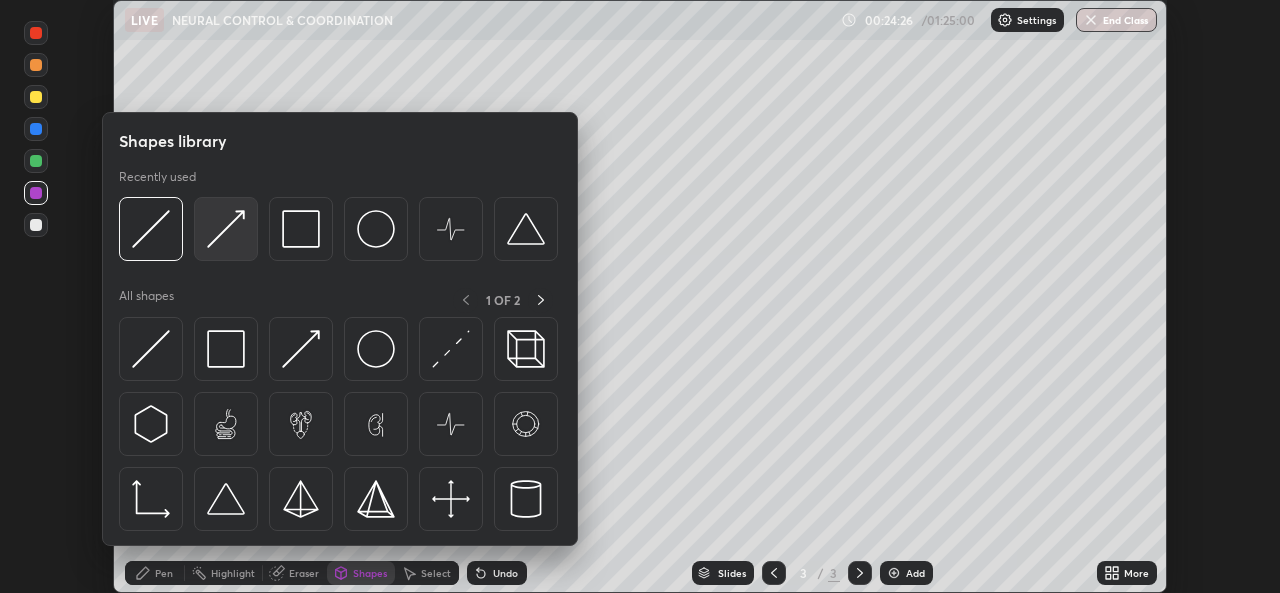 click at bounding box center [226, 229] 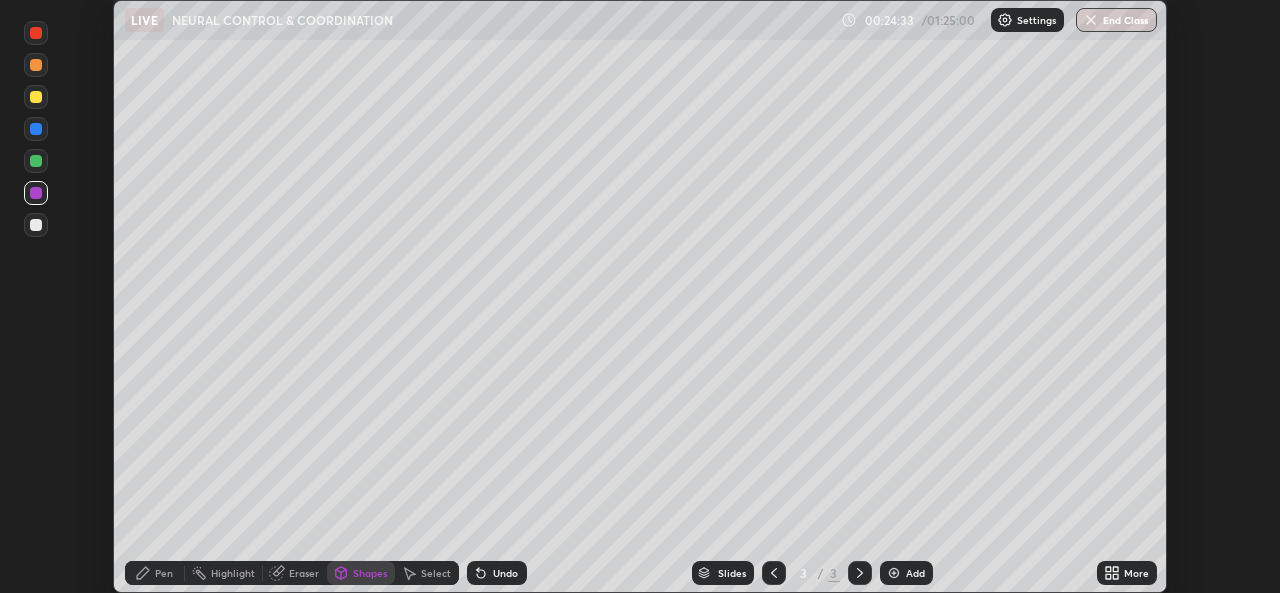 click on "Shapes" at bounding box center [370, 573] 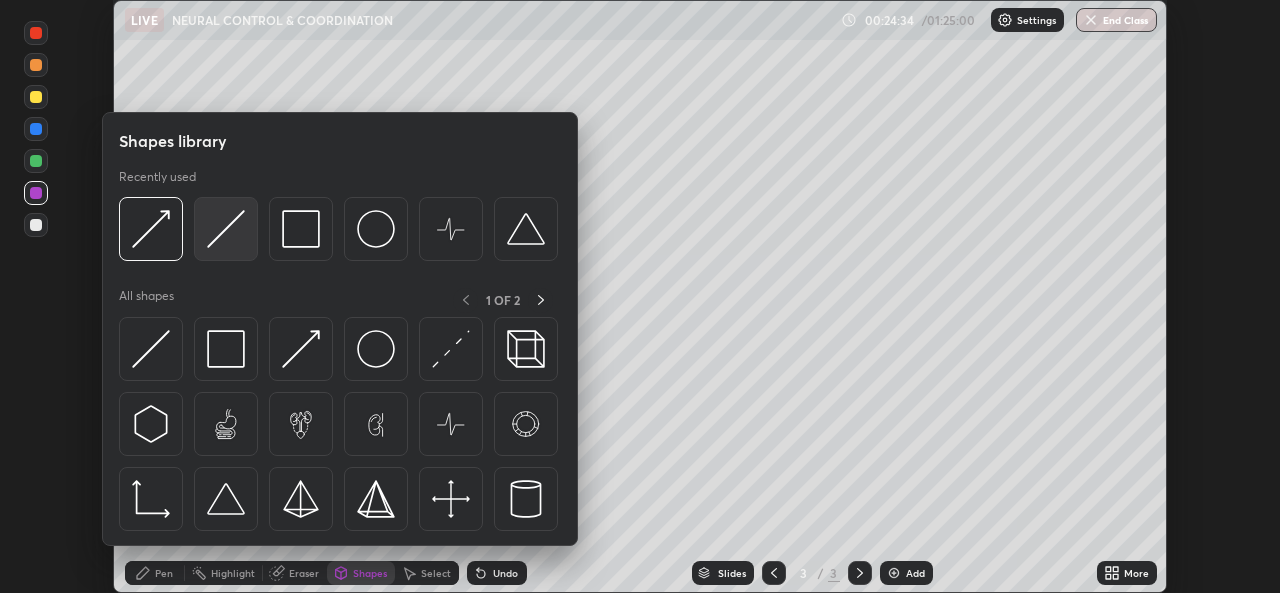 click at bounding box center (226, 229) 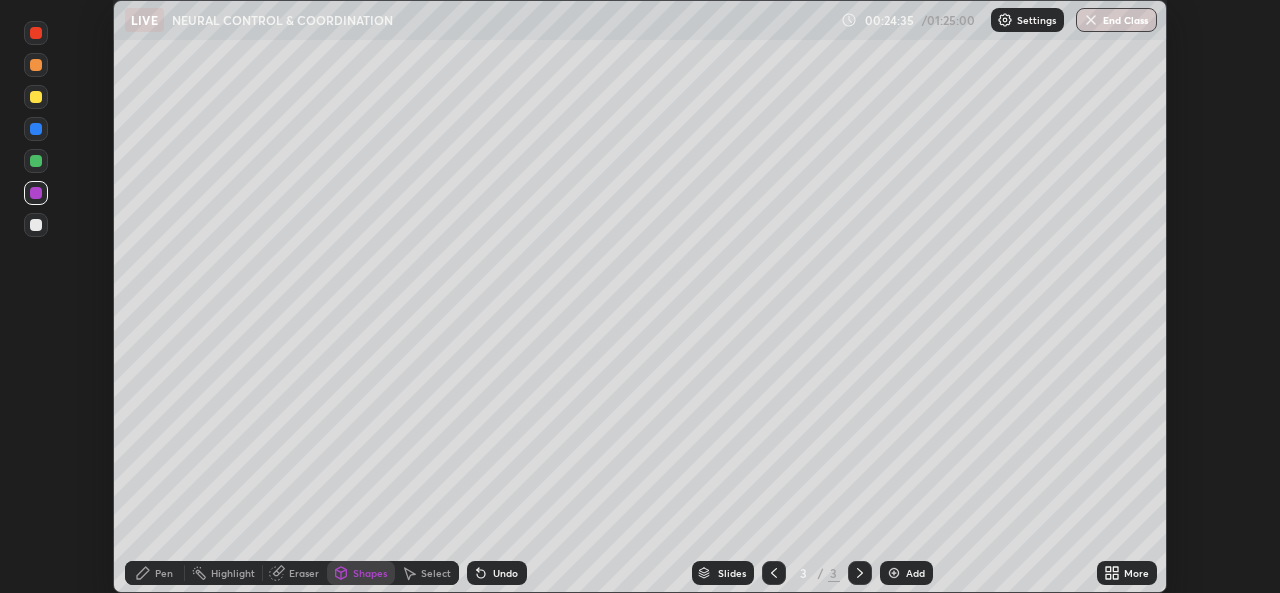 click on "Undo" at bounding box center [505, 573] 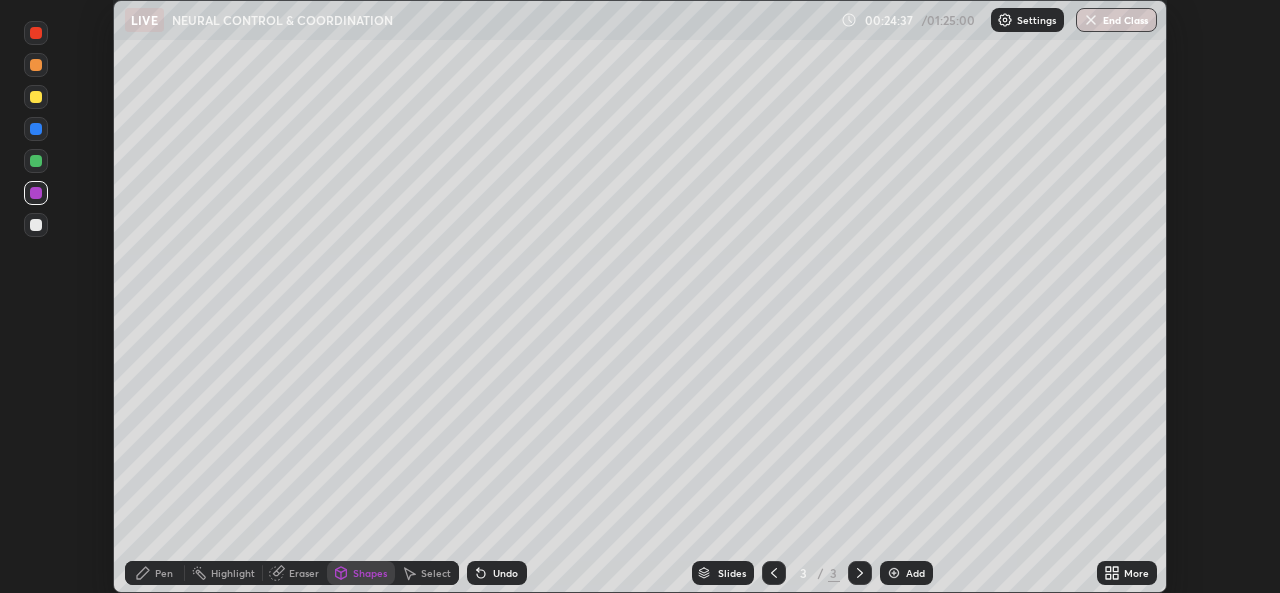 click on "Pen" at bounding box center (164, 573) 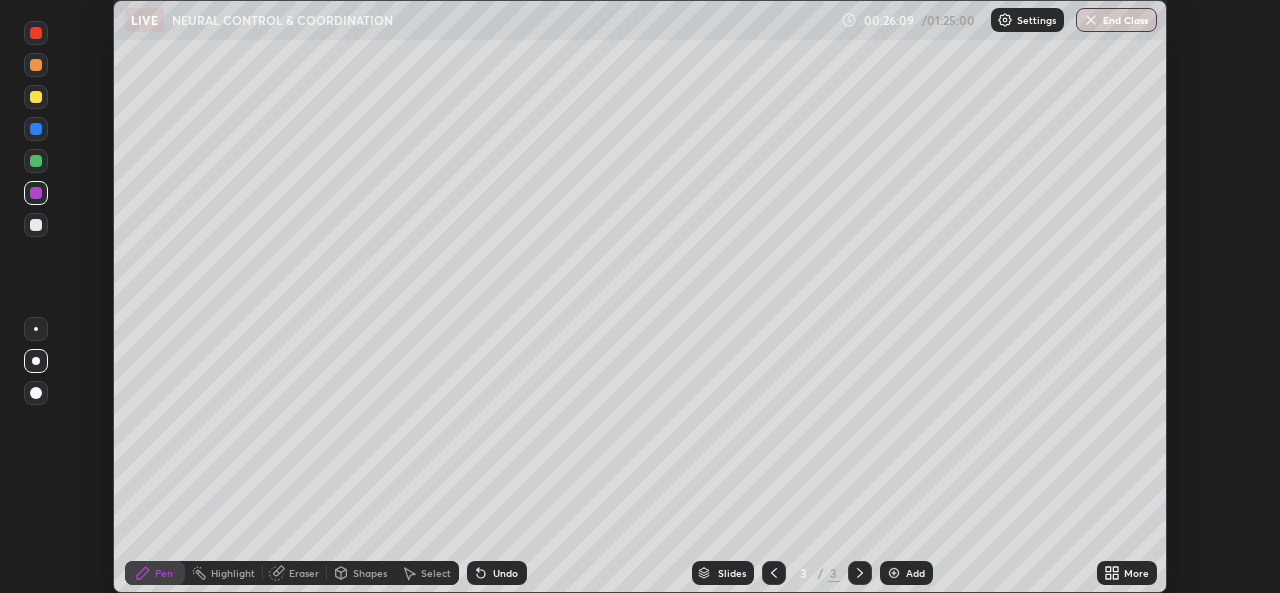 click on "Shapes" at bounding box center [370, 573] 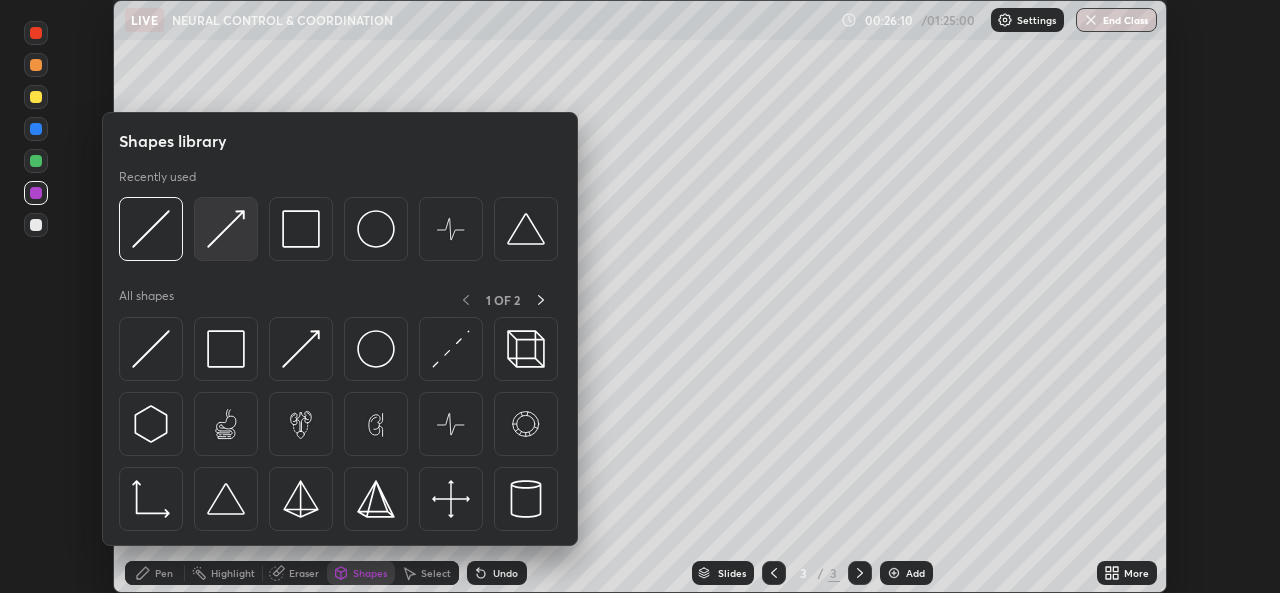 click at bounding box center [226, 229] 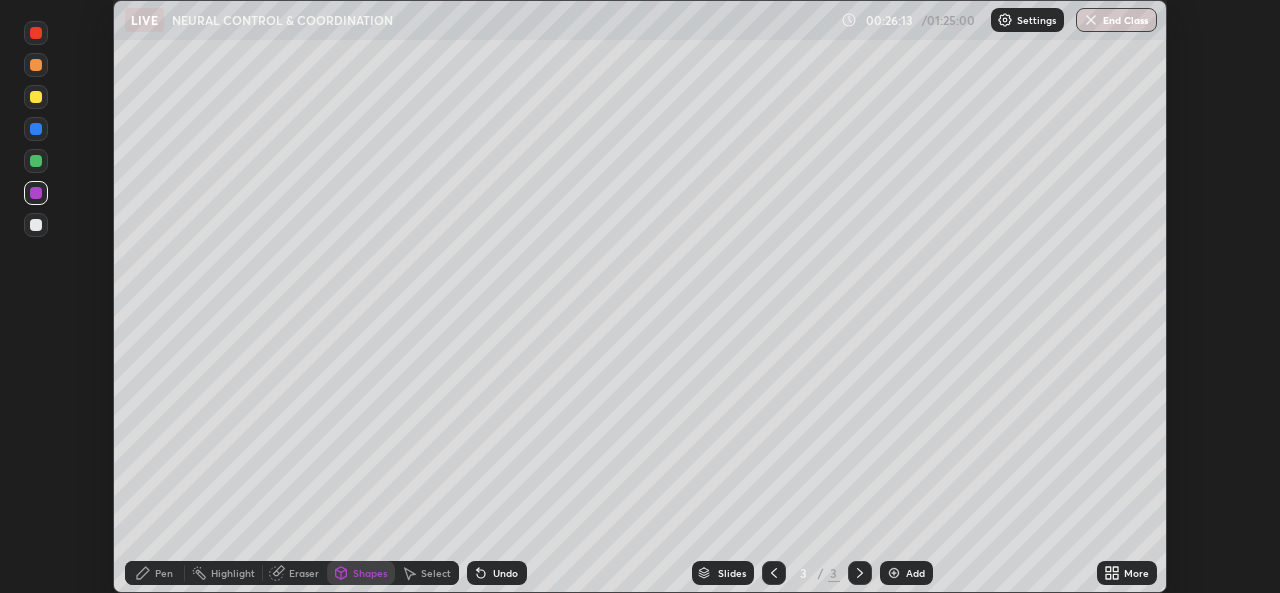 click on "Pen" at bounding box center (164, 573) 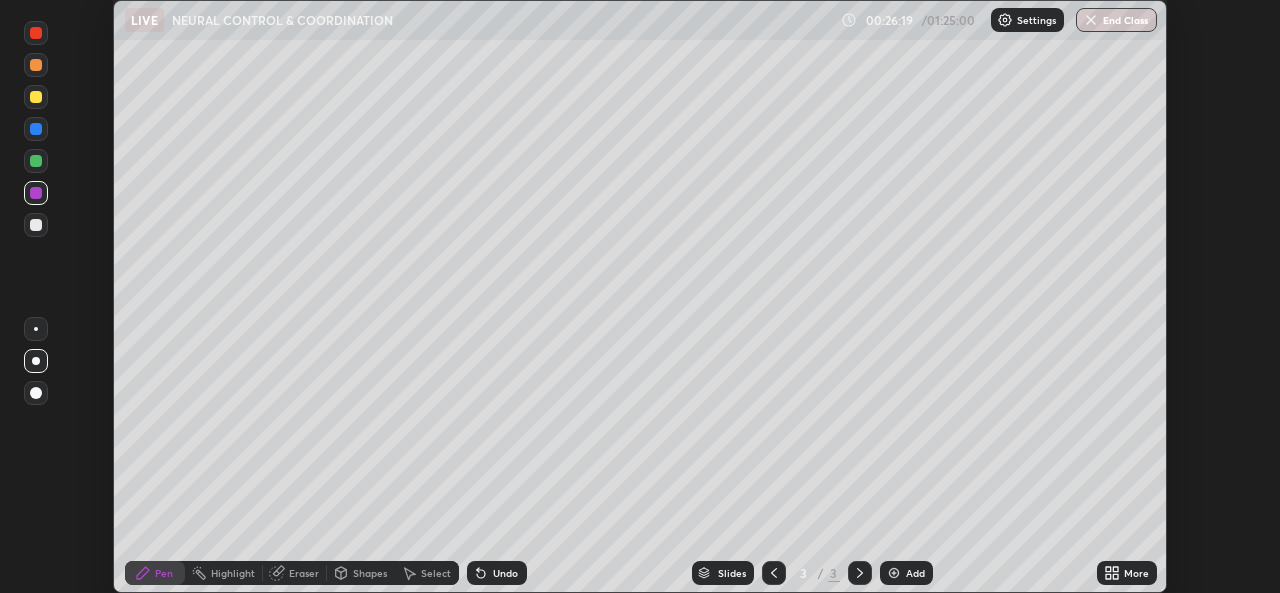 click on "Undo" at bounding box center (505, 573) 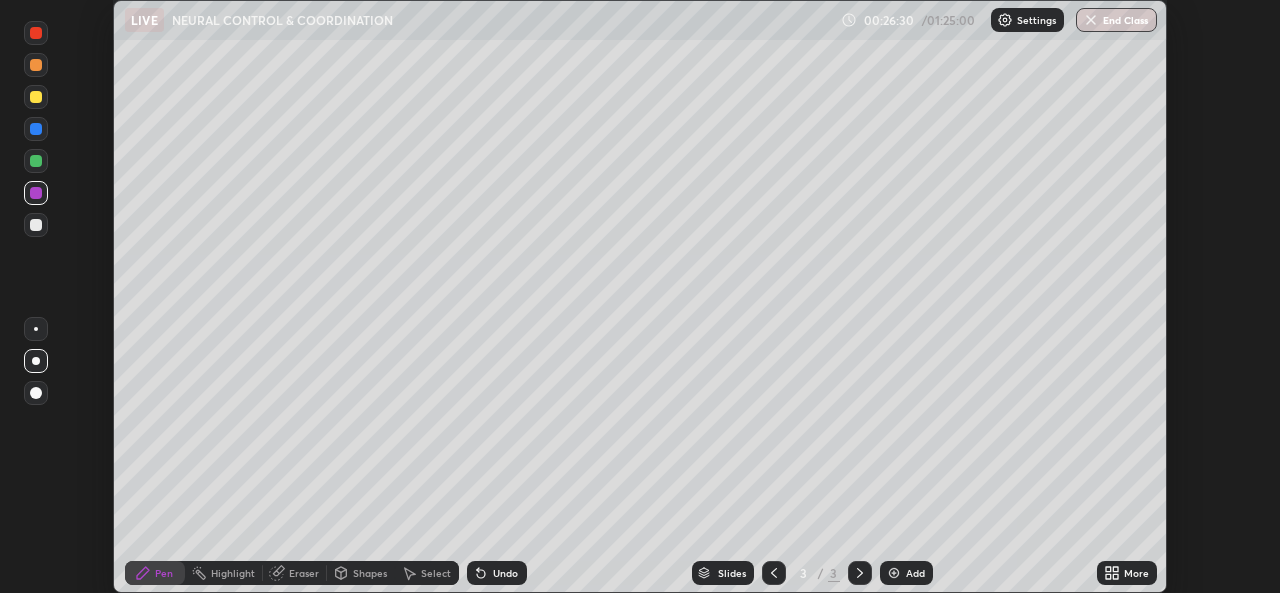 click on "Shapes" at bounding box center [361, 573] 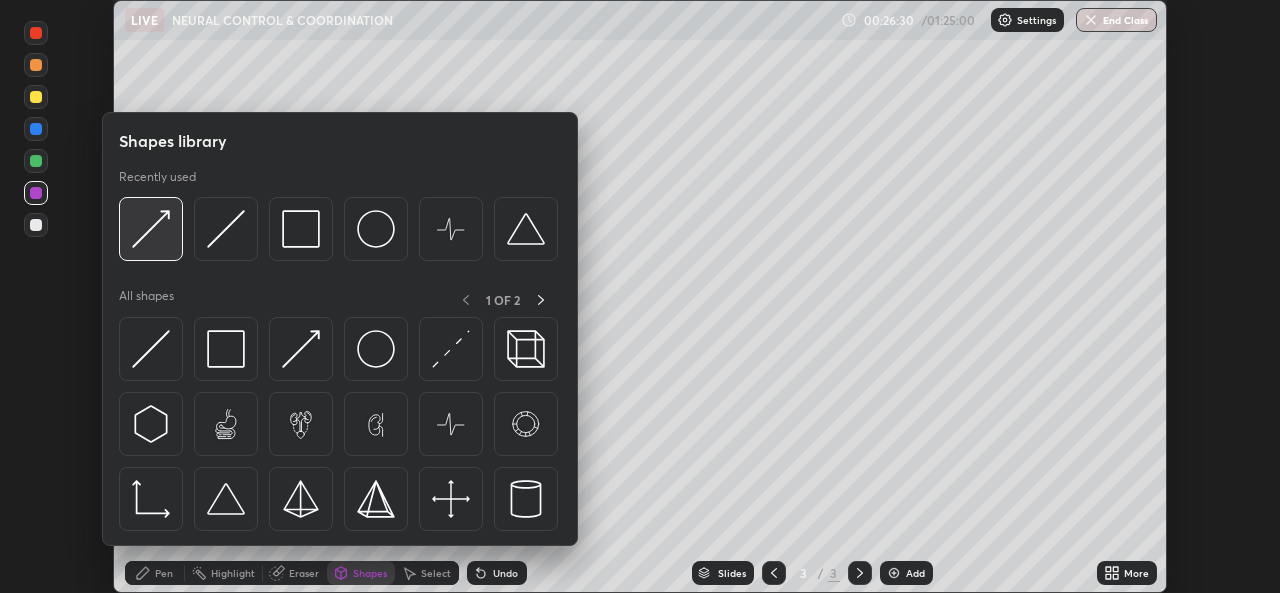 click at bounding box center [151, 229] 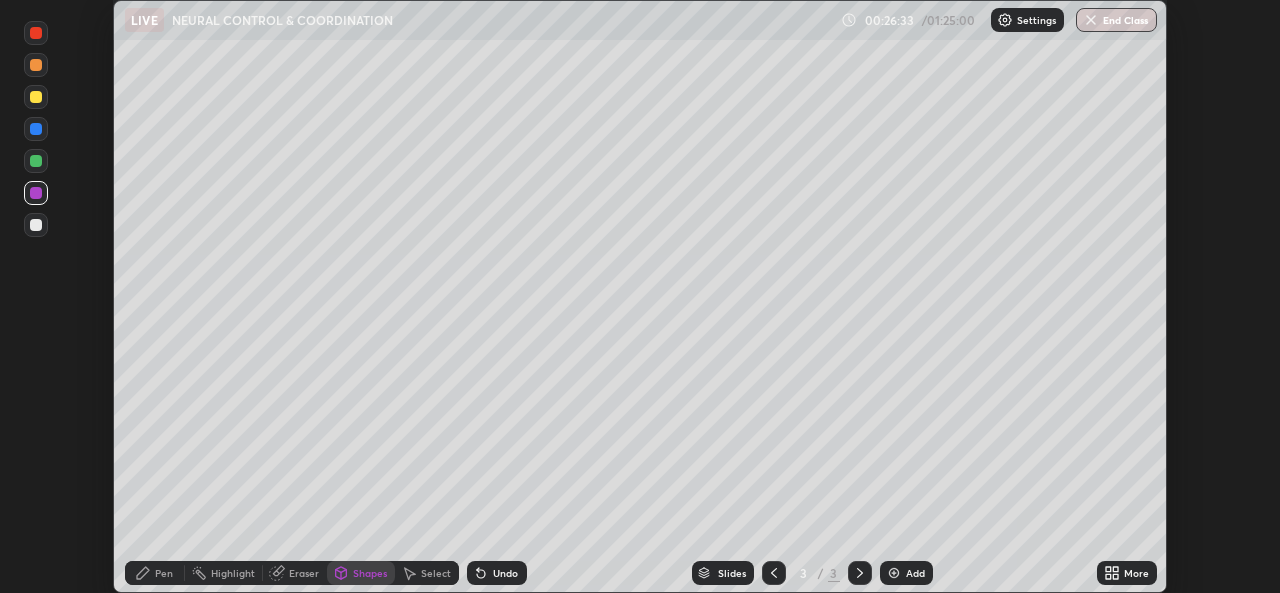 click on "Pen" at bounding box center [164, 573] 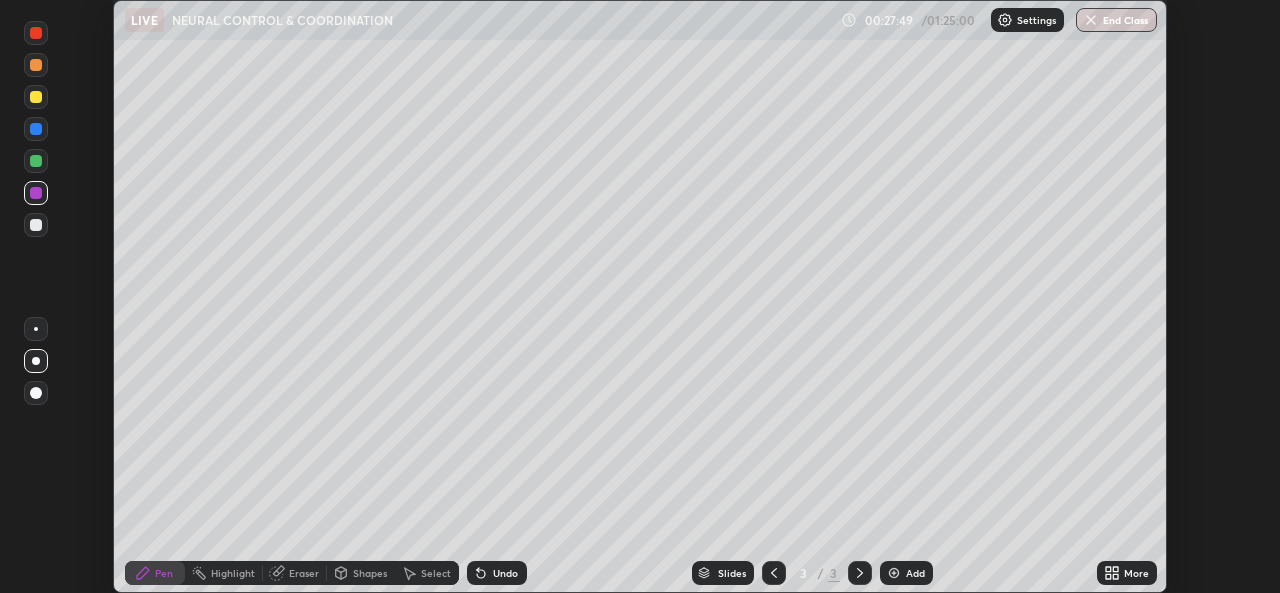 click at bounding box center [36, 225] 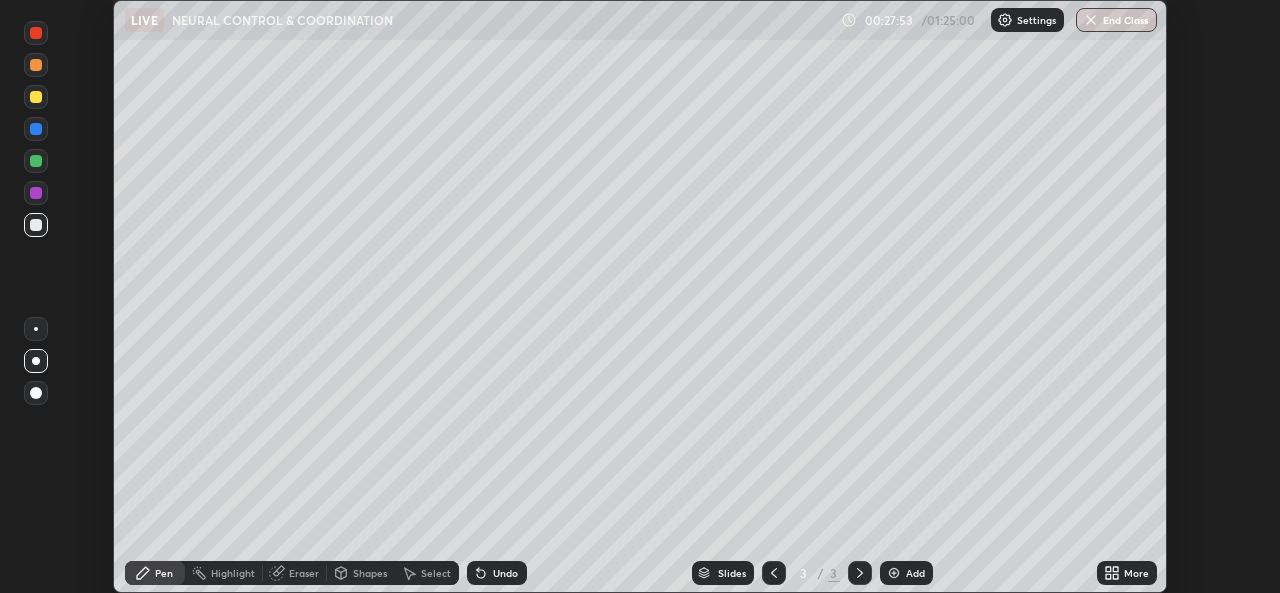 click at bounding box center [774, 573] 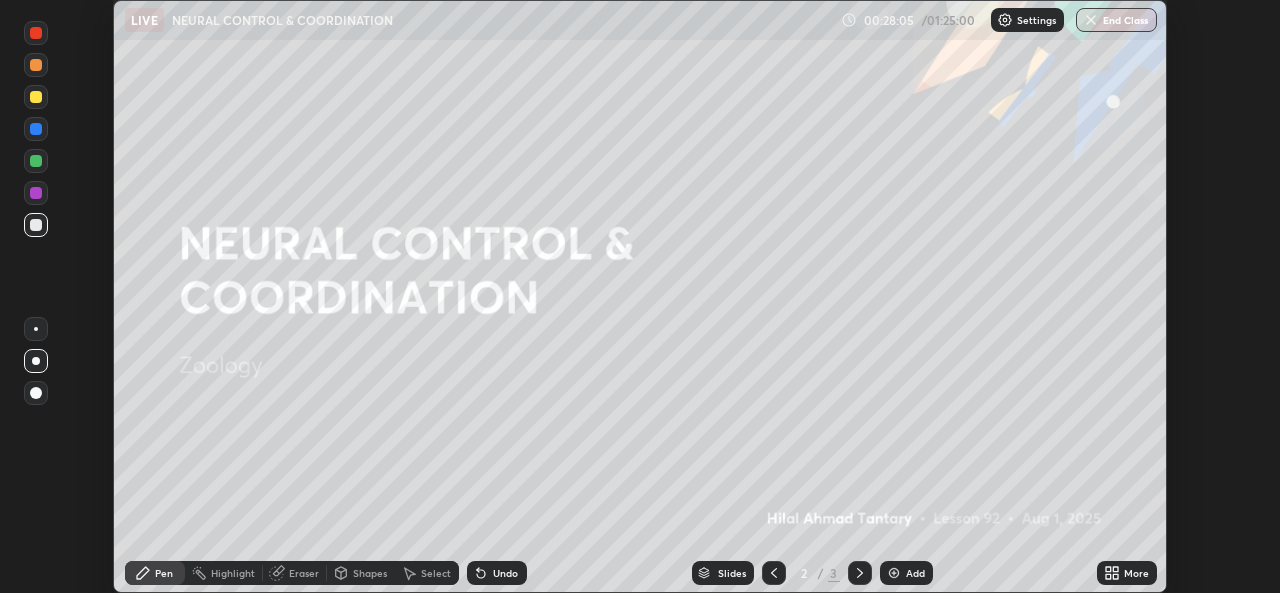 click 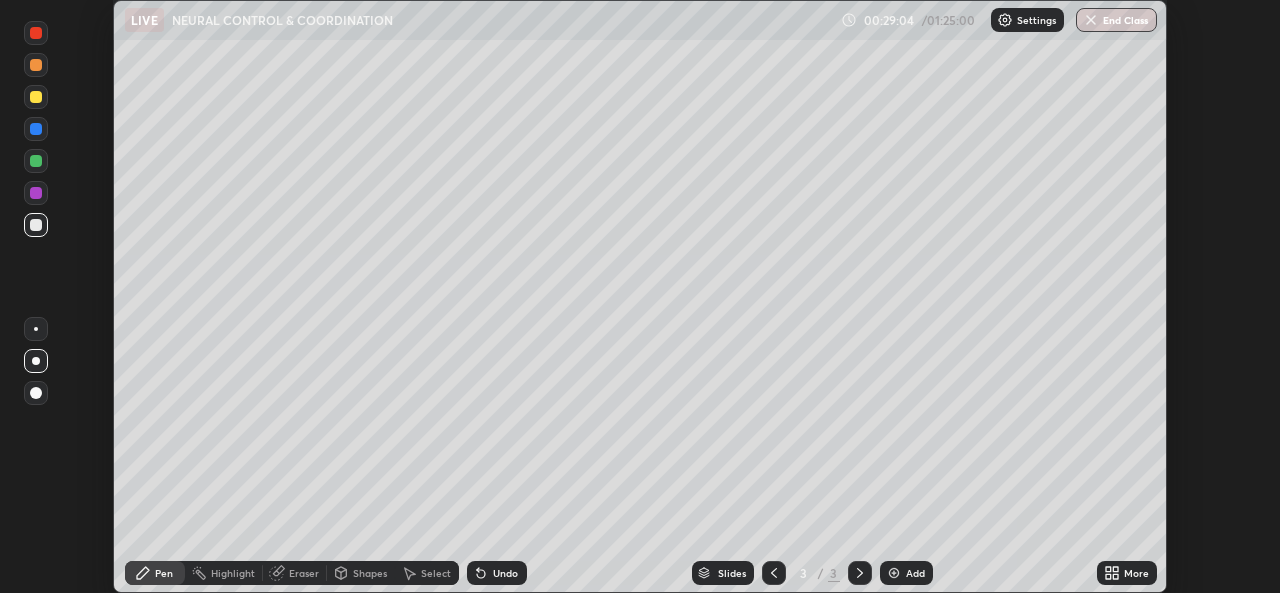 click on "Shapes" at bounding box center [370, 573] 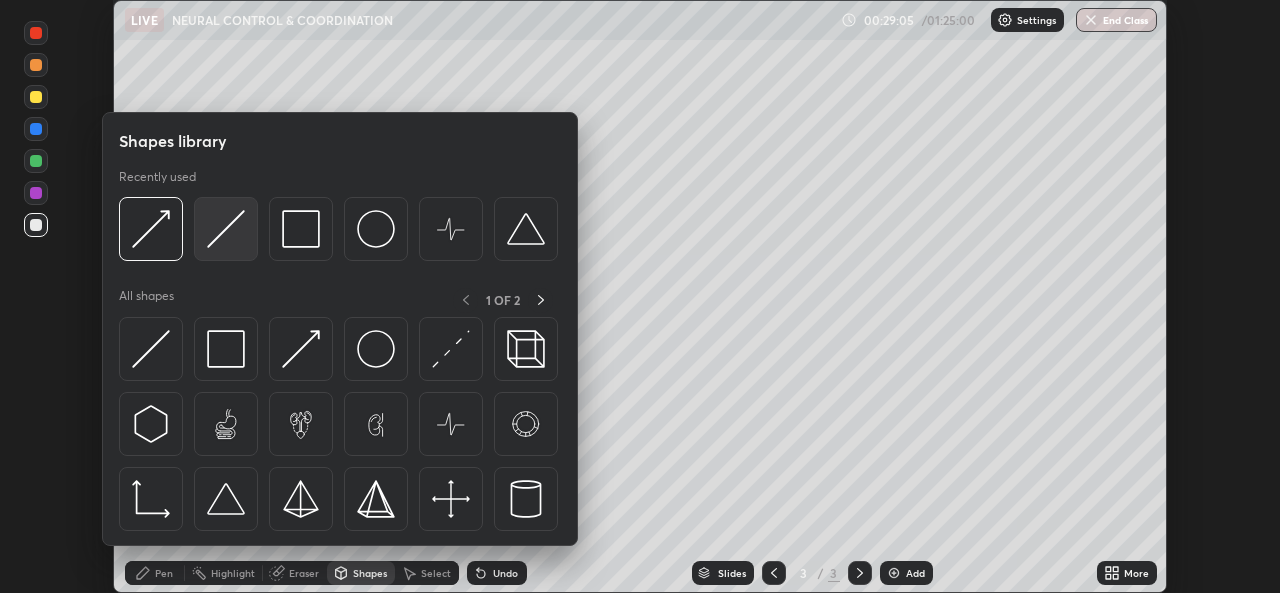 click at bounding box center (226, 229) 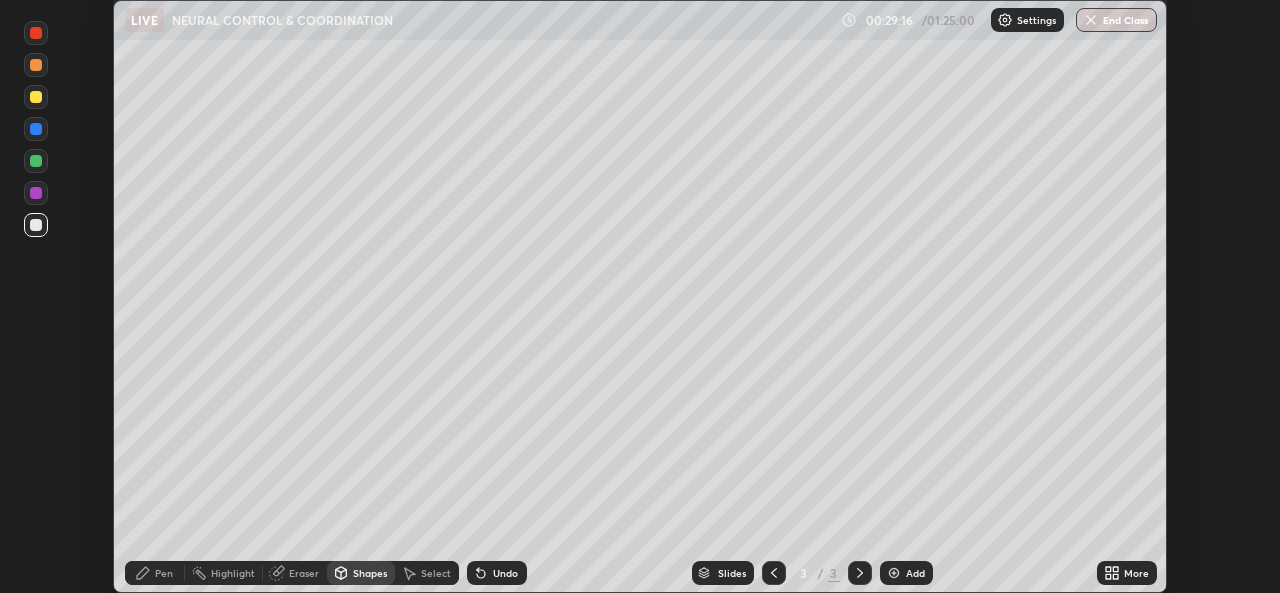 click 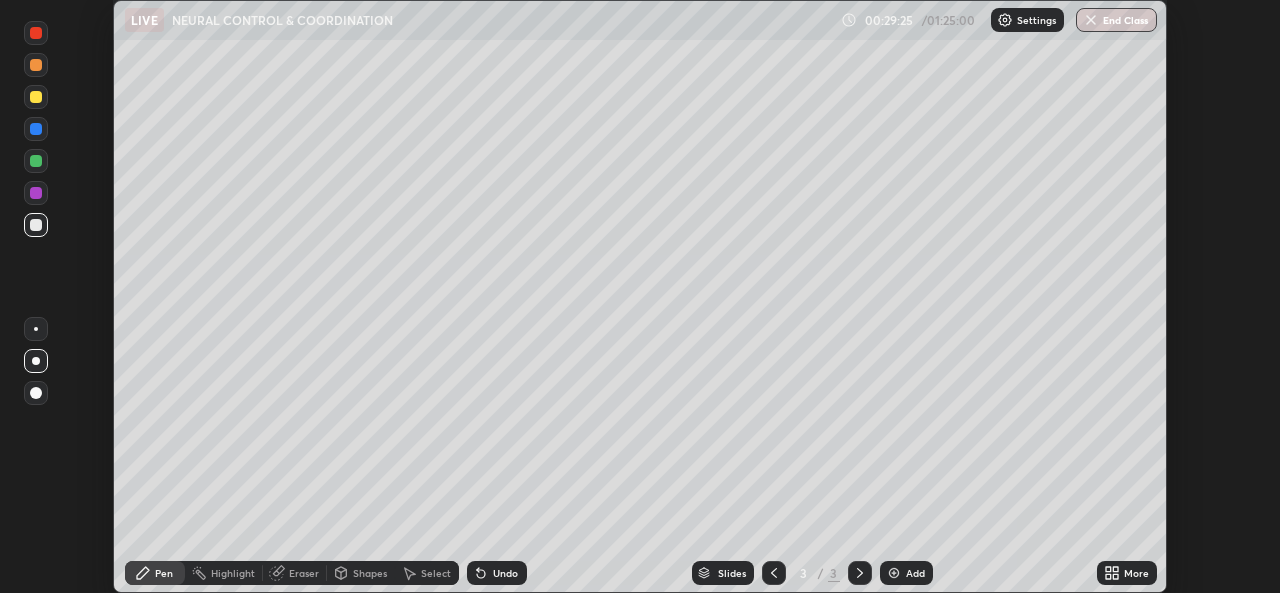 click on "Shapes" at bounding box center [361, 573] 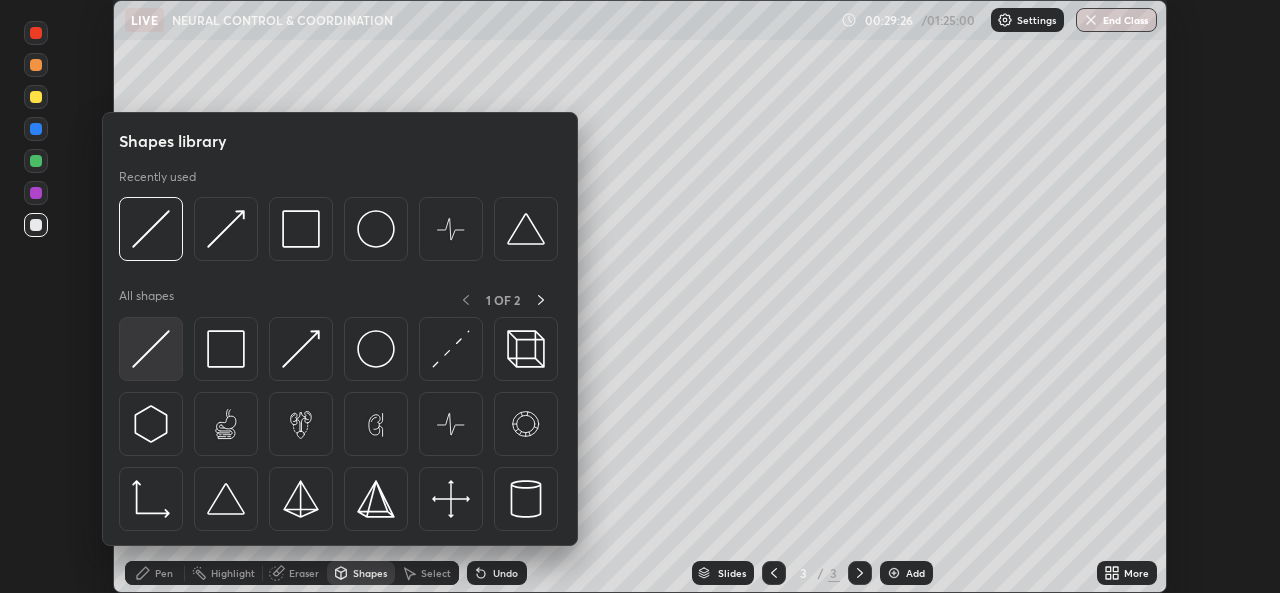 click at bounding box center [151, 349] 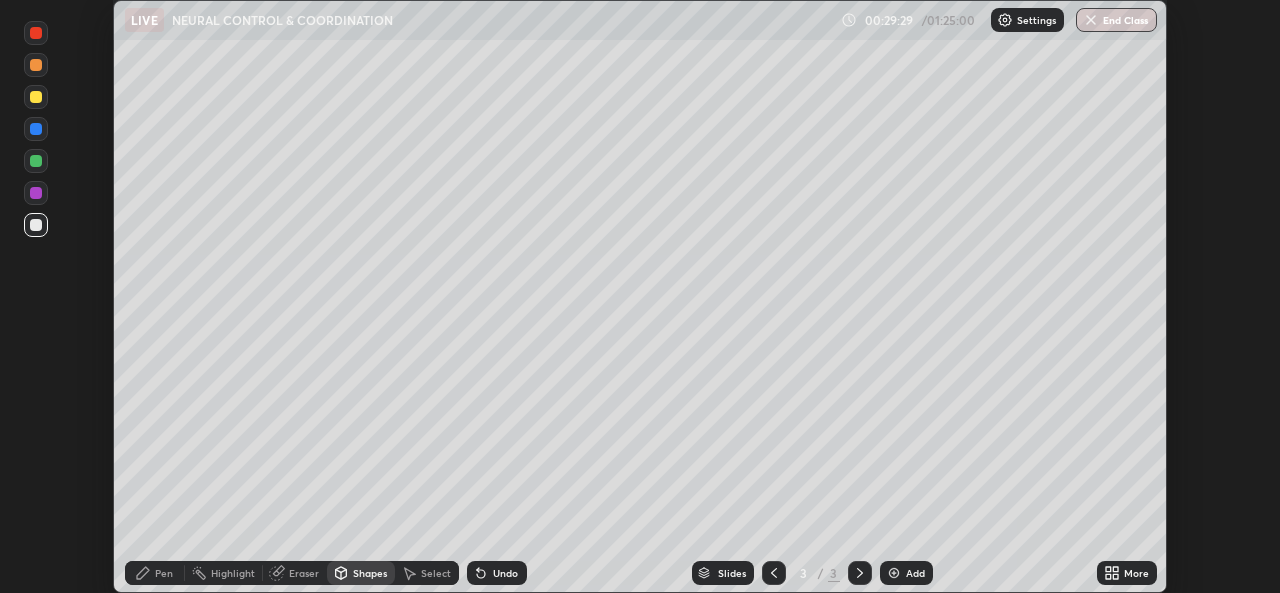 click on "Pen" at bounding box center [164, 573] 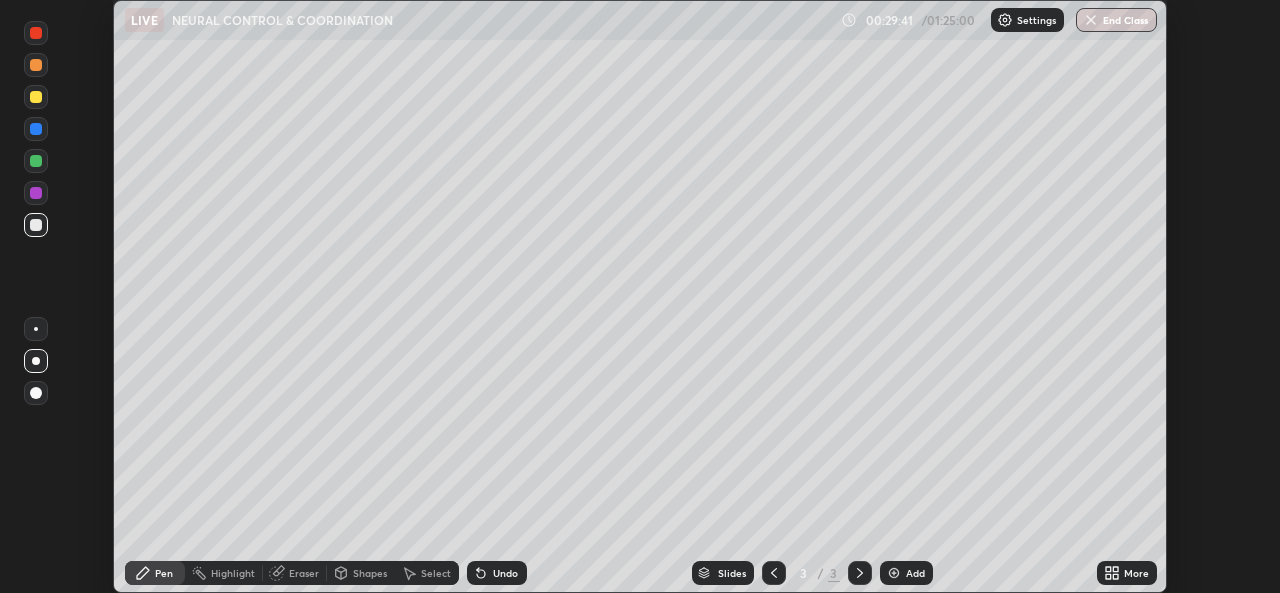 click 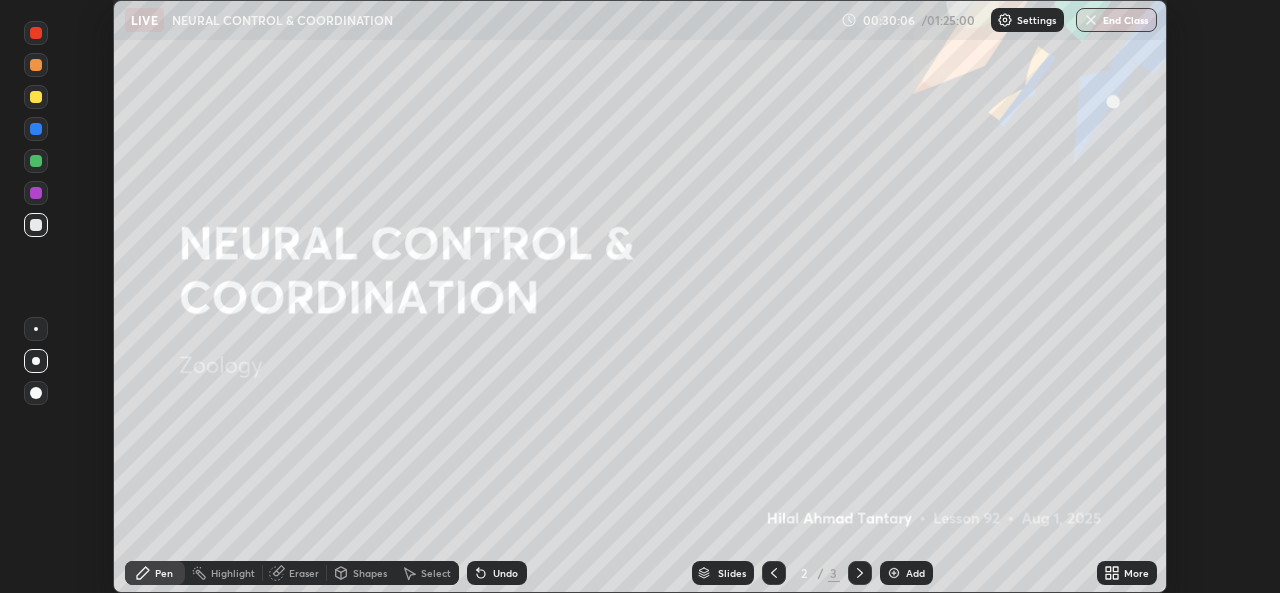 click 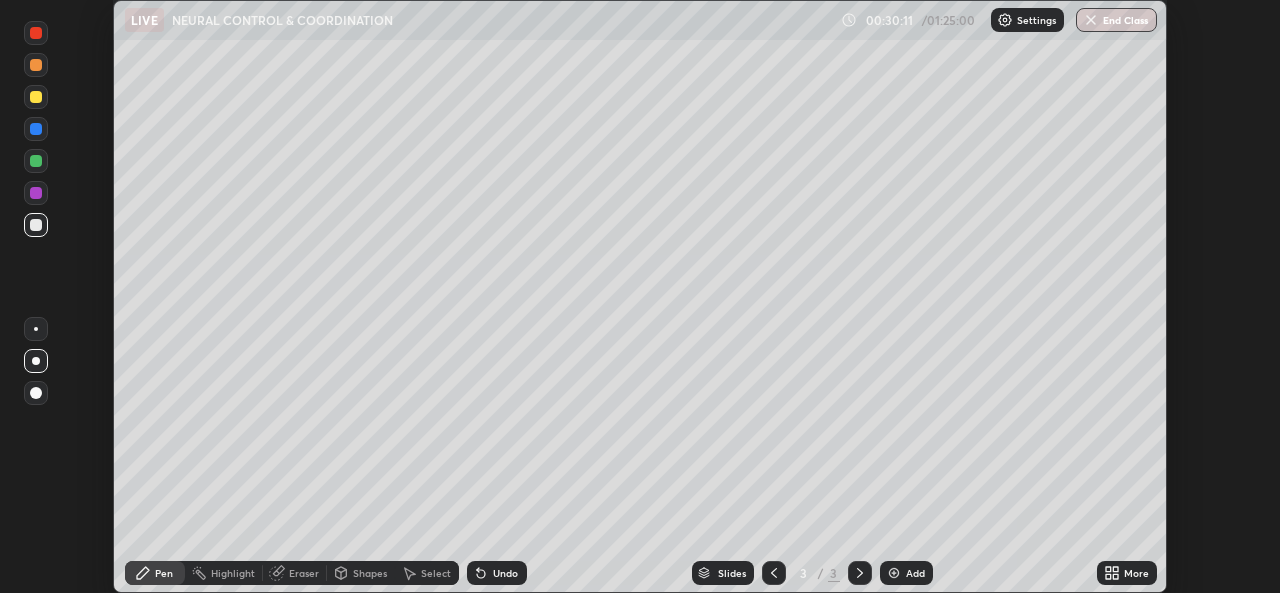click at bounding box center (36, 129) 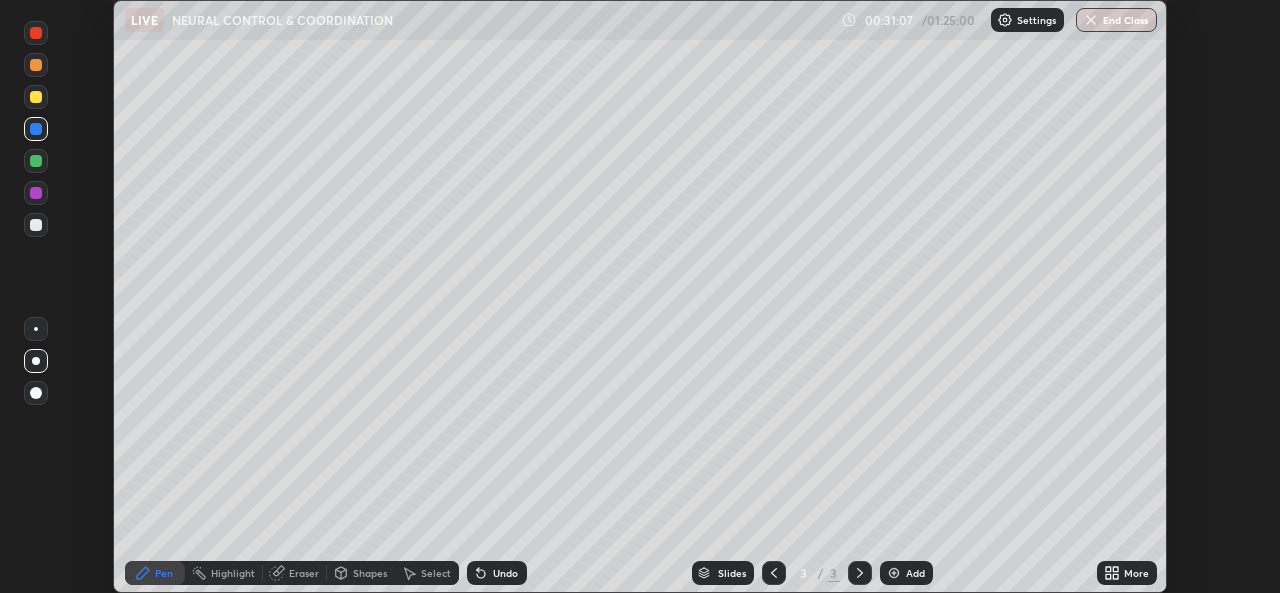click at bounding box center (894, 573) 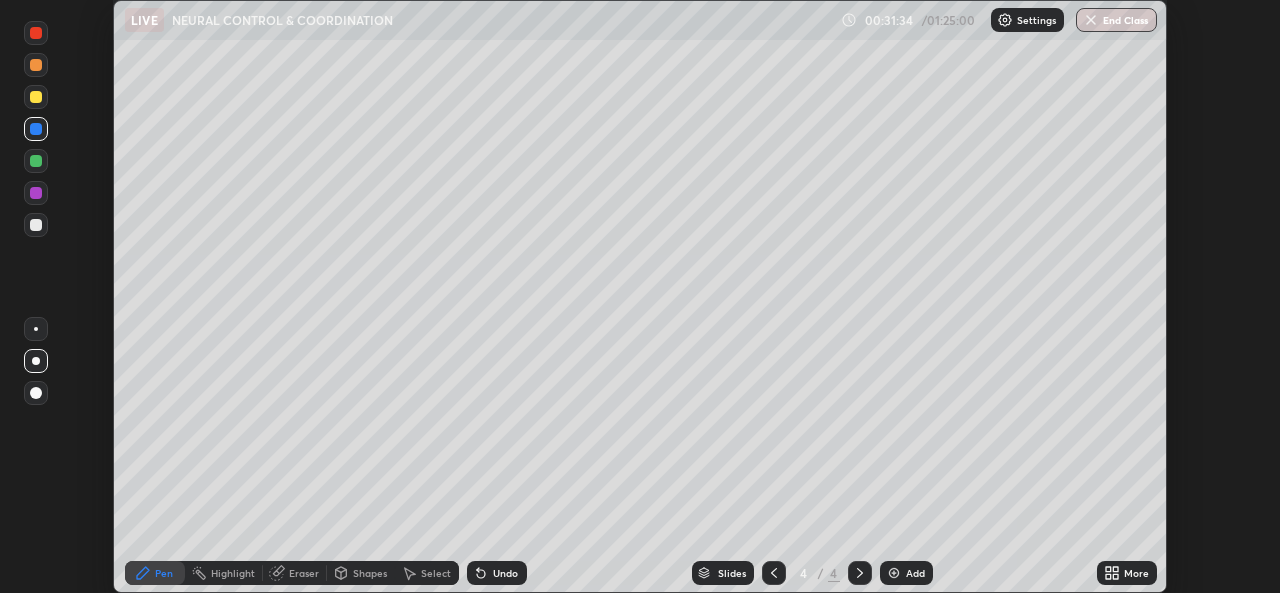 click on "Undo" at bounding box center [497, 573] 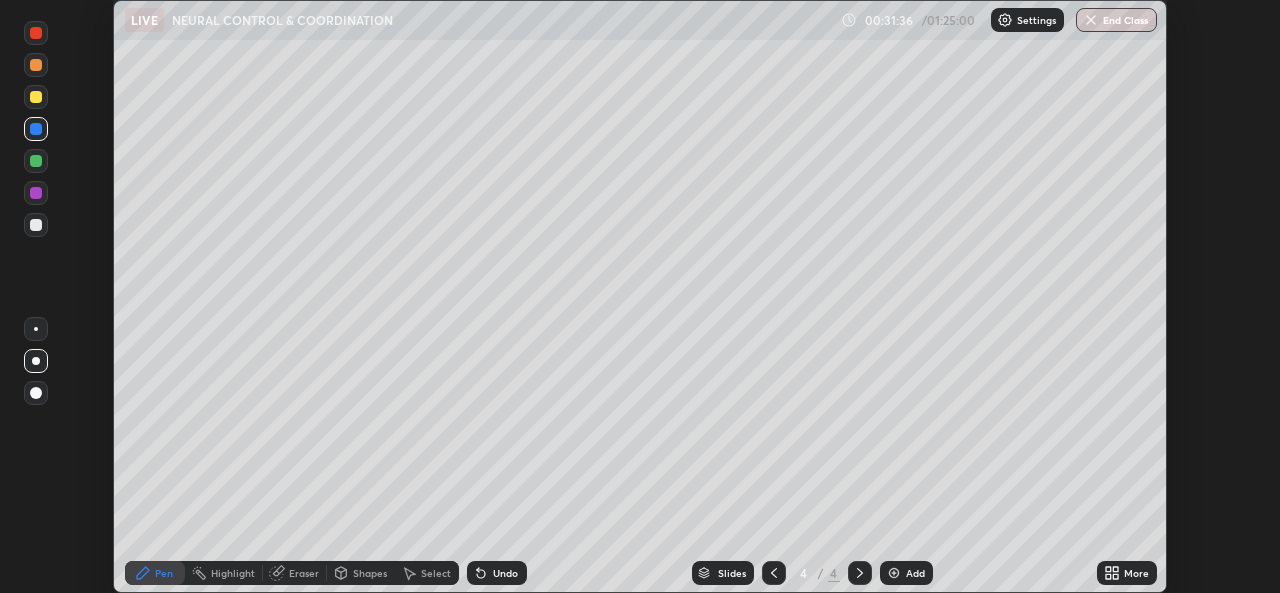click on "Shapes" at bounding box center (370, 573) 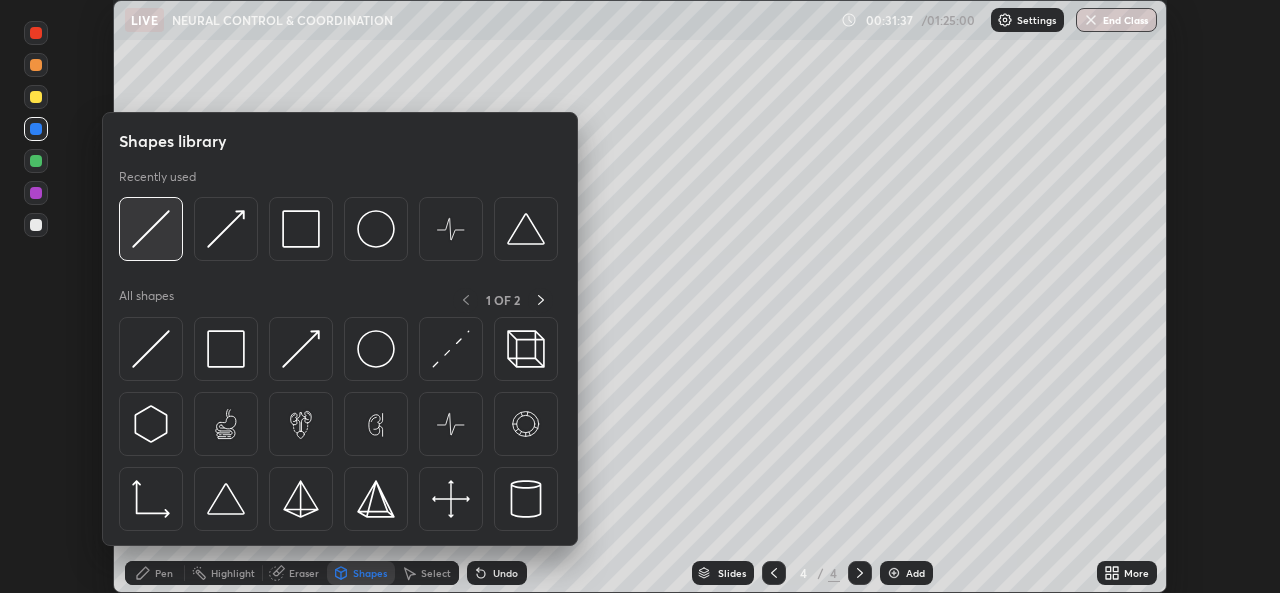 click at bounding box center [151, 229] 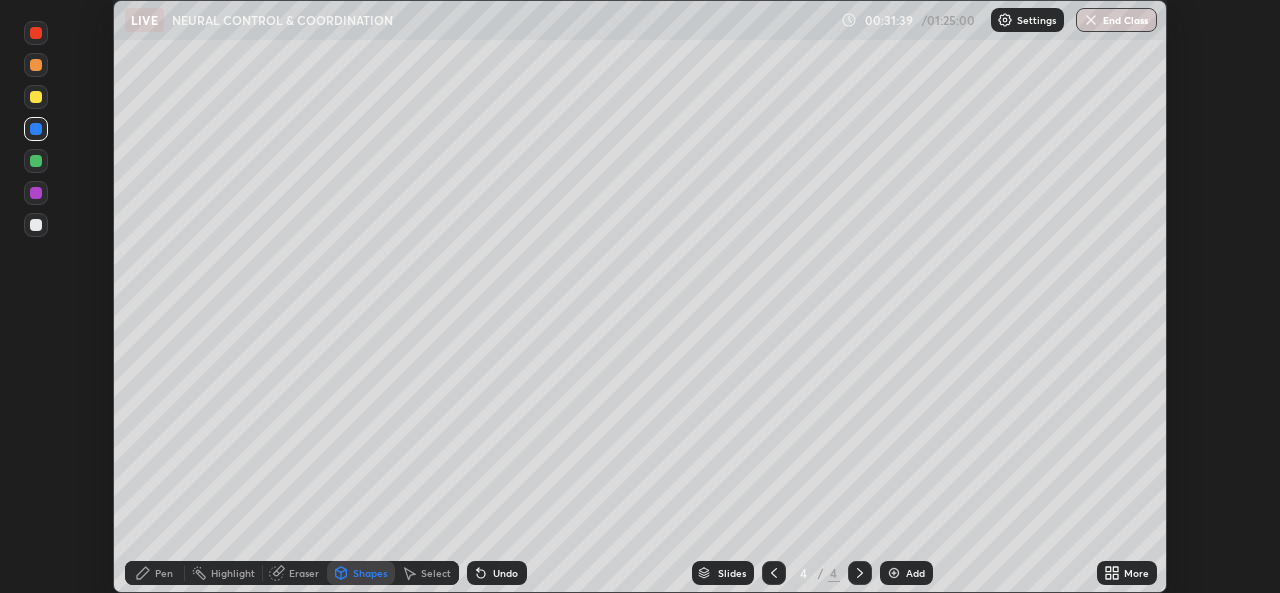 click on "Pen" at bounding box center [155, 573] 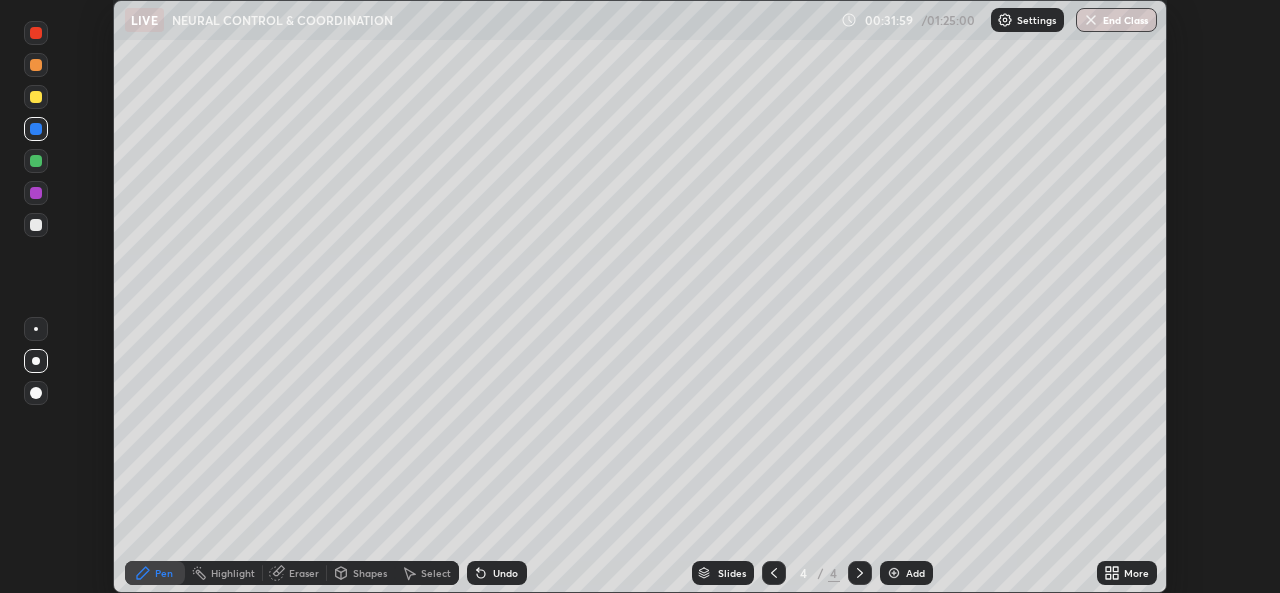 click on "Shapes" at bounding box center (370, 573) 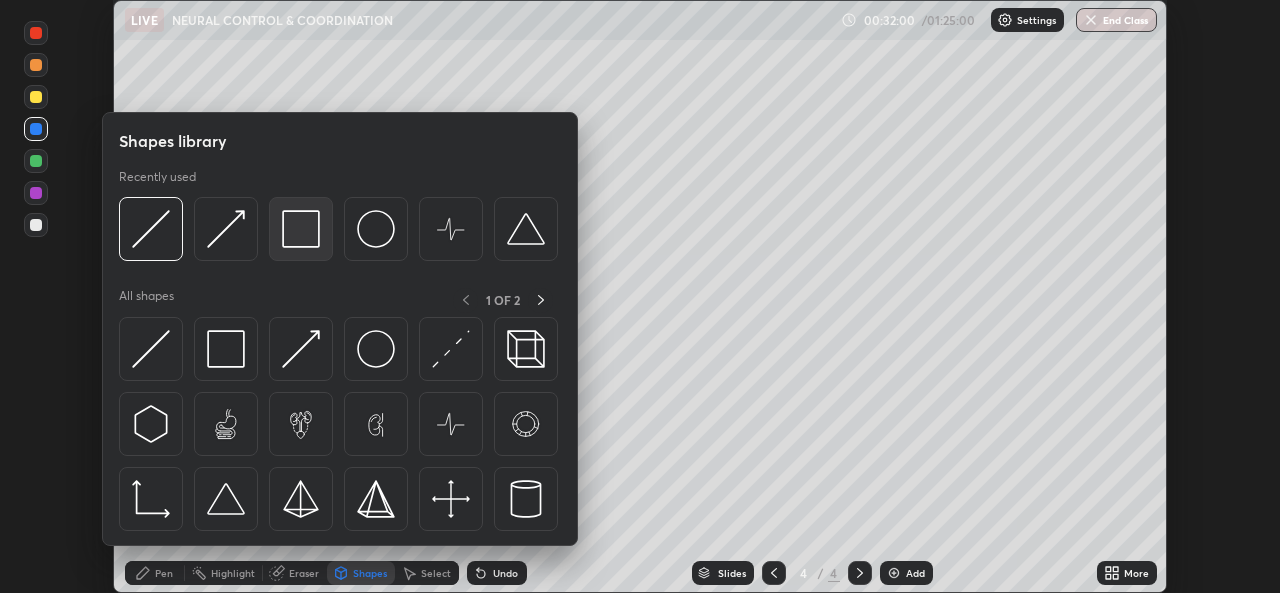 click at bounding box center (301, 229) 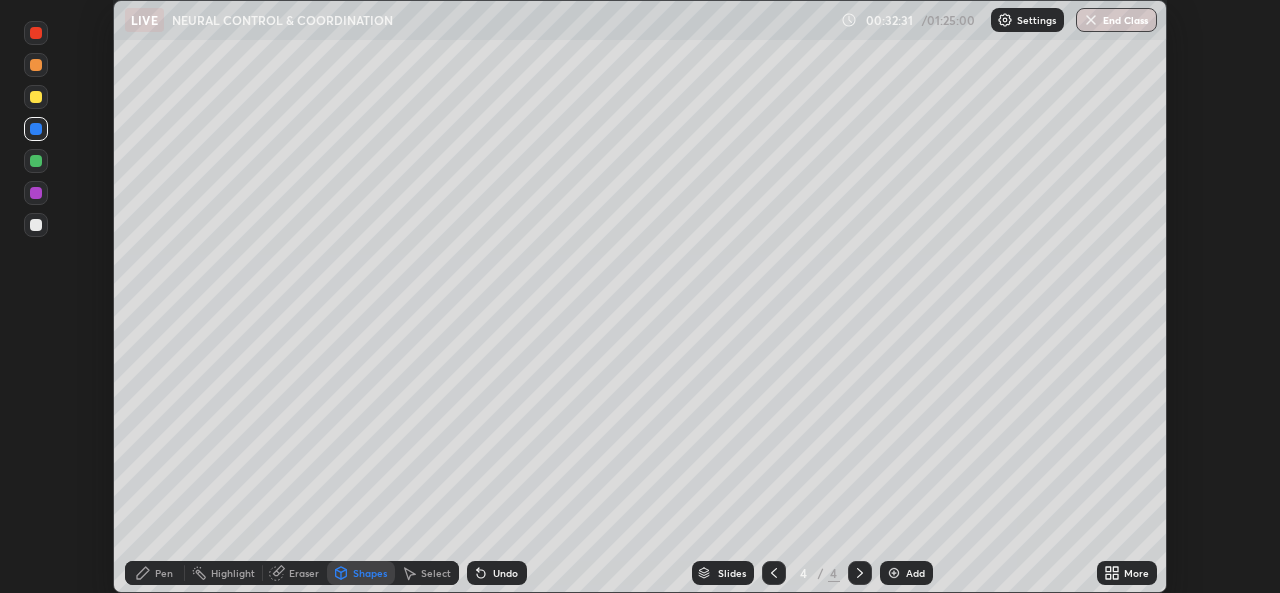 click on "Pen" at bounding box center (164, 573) 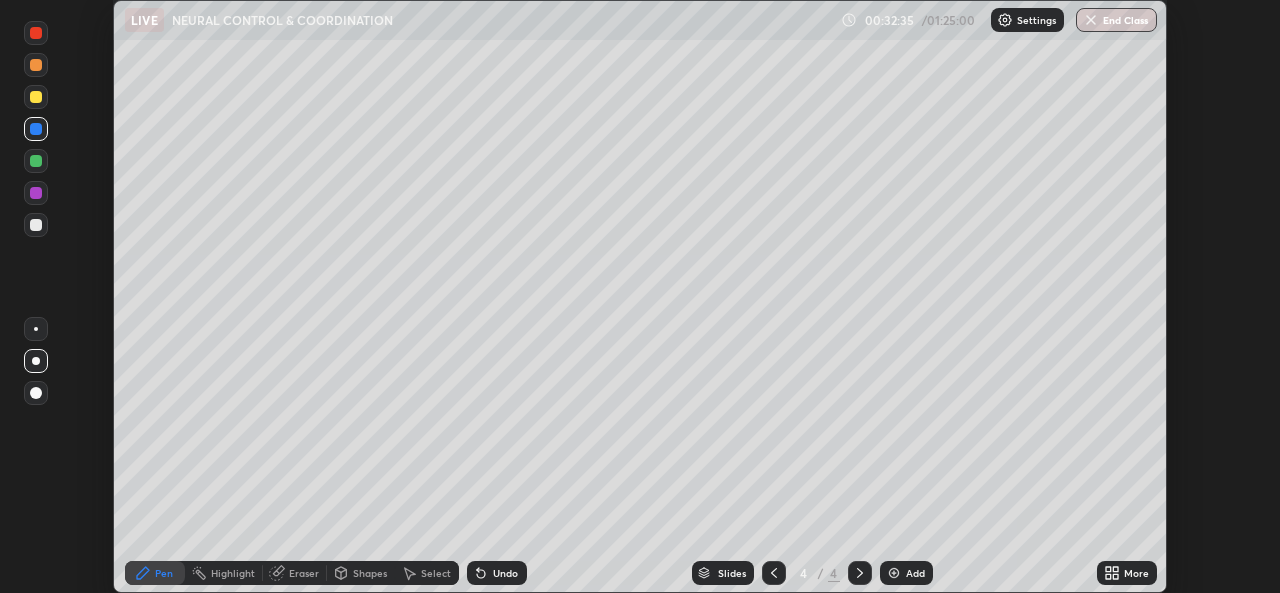 click on "Undo" at bounding box center [497, 573] 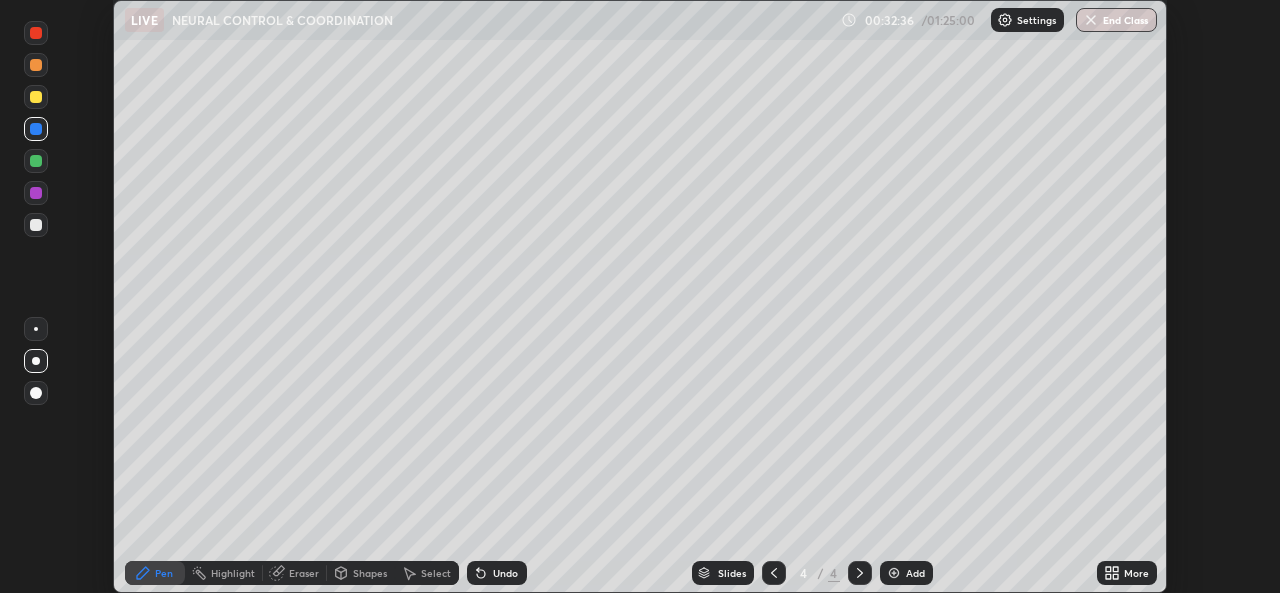 click on "Undo" at bounding box center (497, 573) 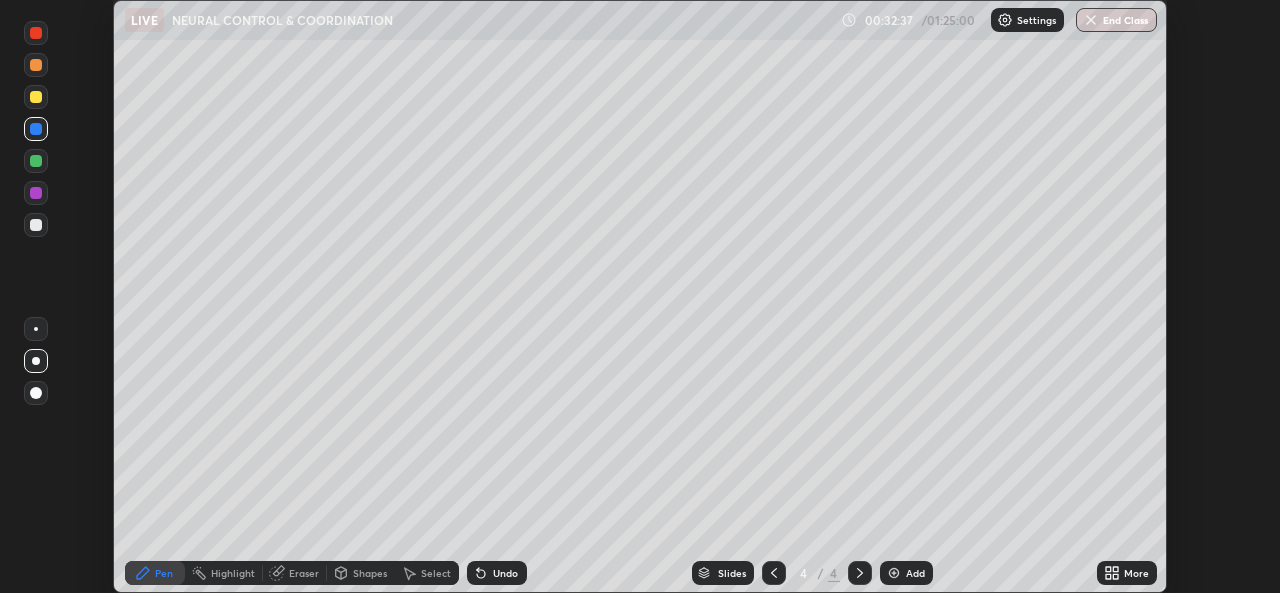 click at bounding box center [36, 33] 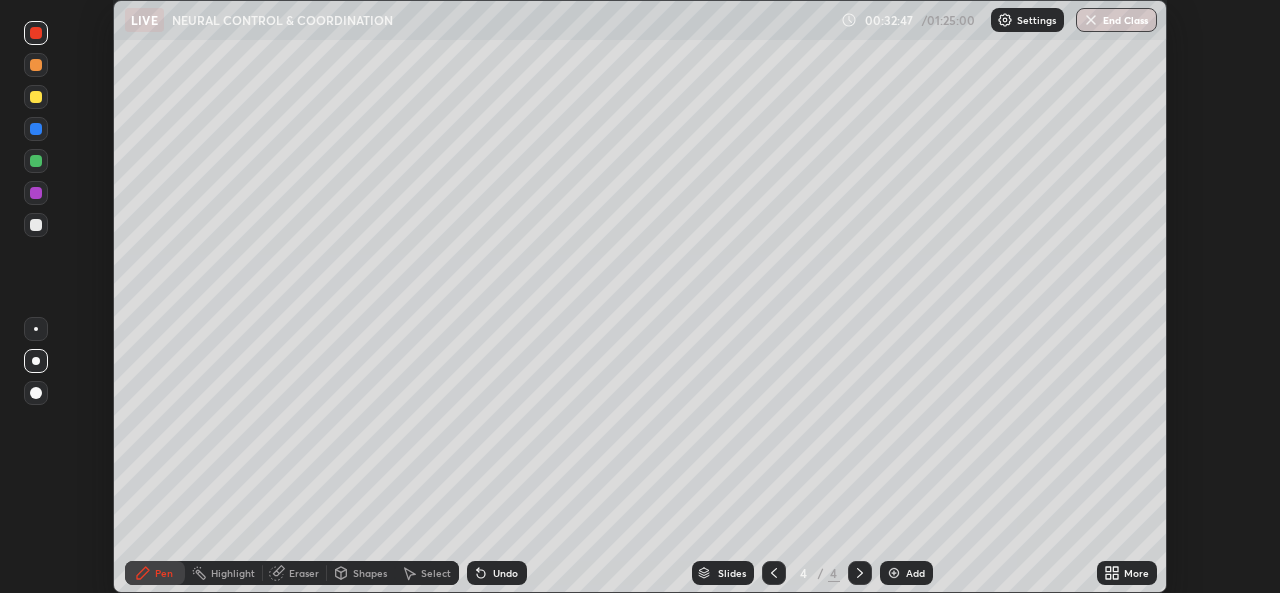 click at bounding box center (36, 97) 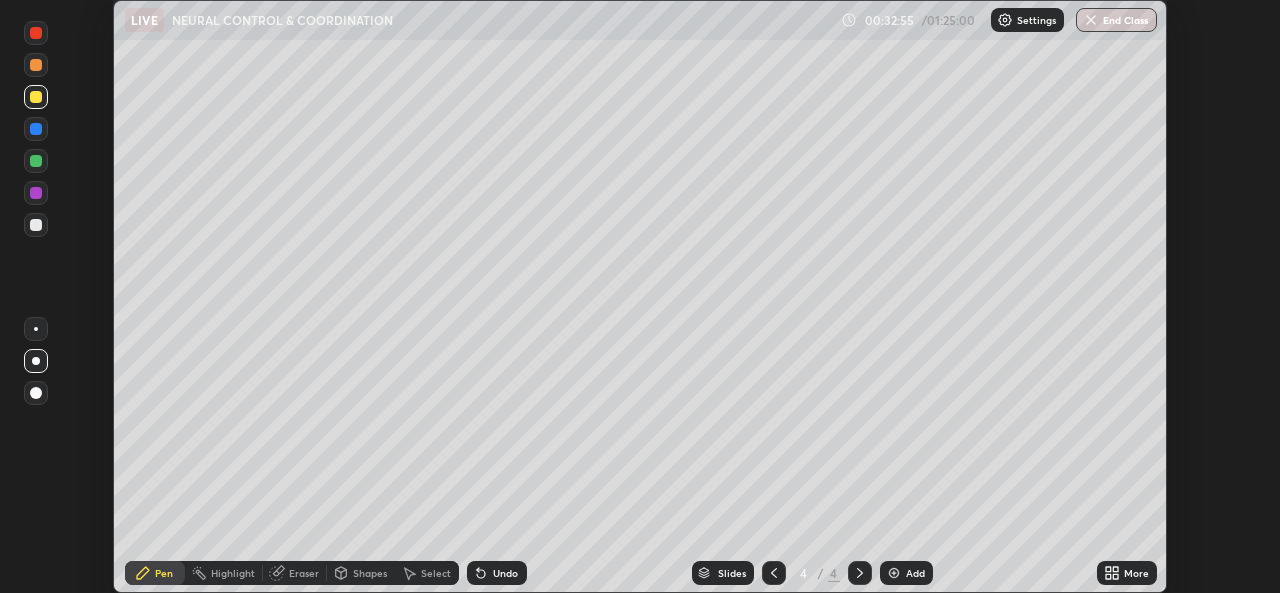 click on "Undo" at bounding box center [505, 573] 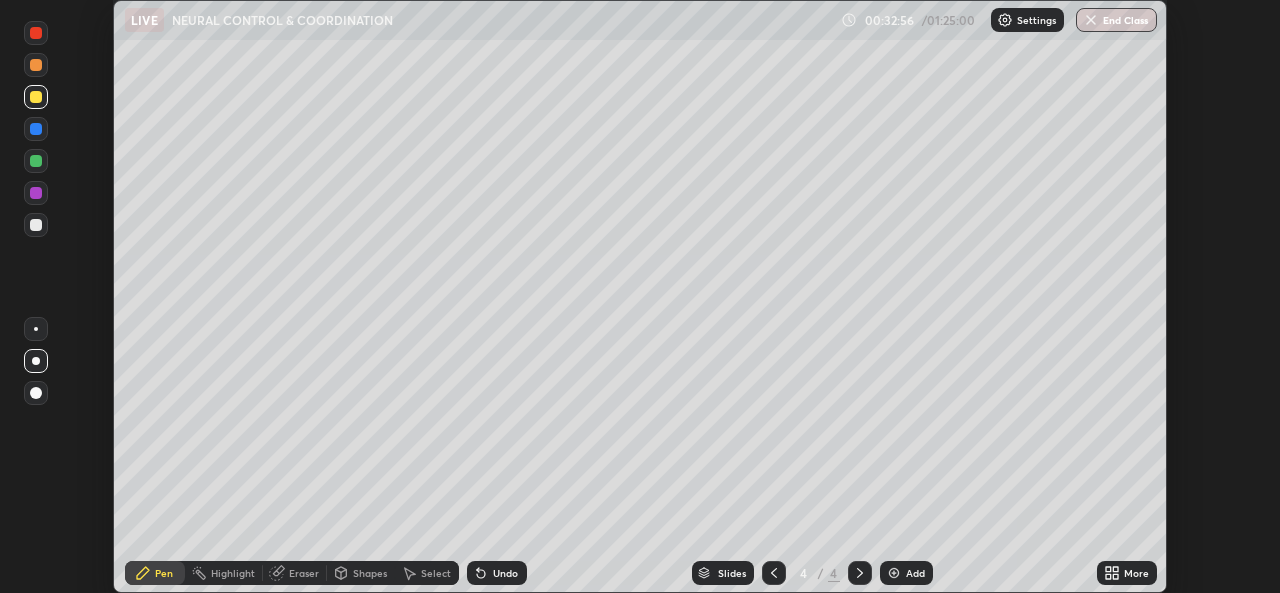 click on "Undo" at bounding box center (505, 573) 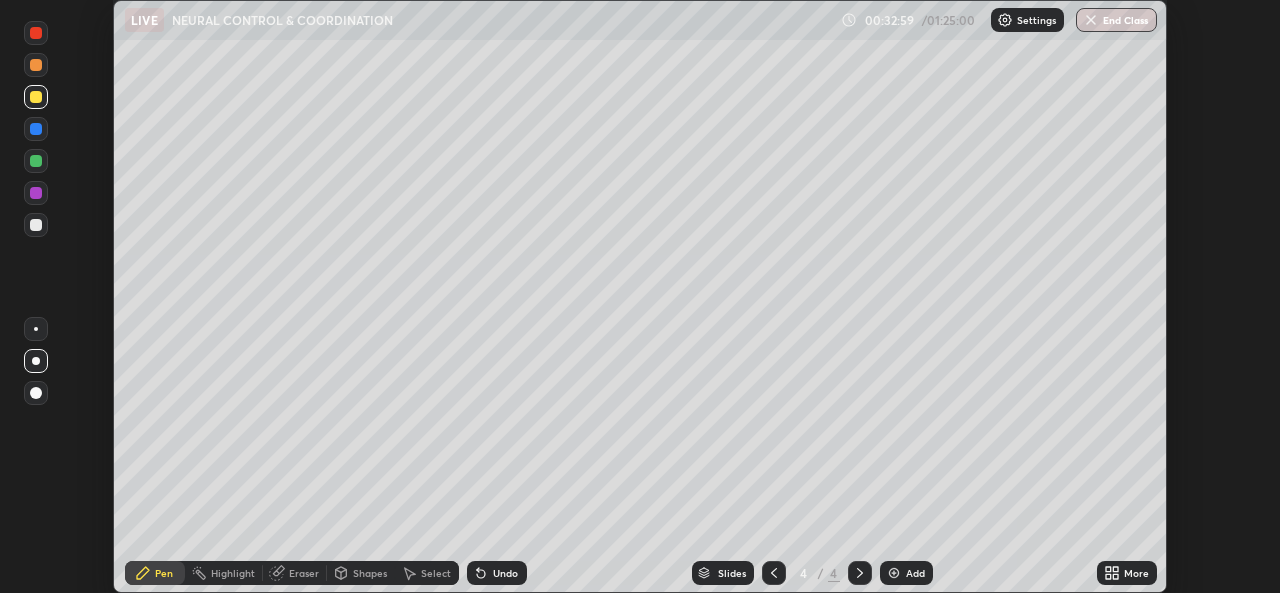 click on "Undo" at bounding box center (497, 573) 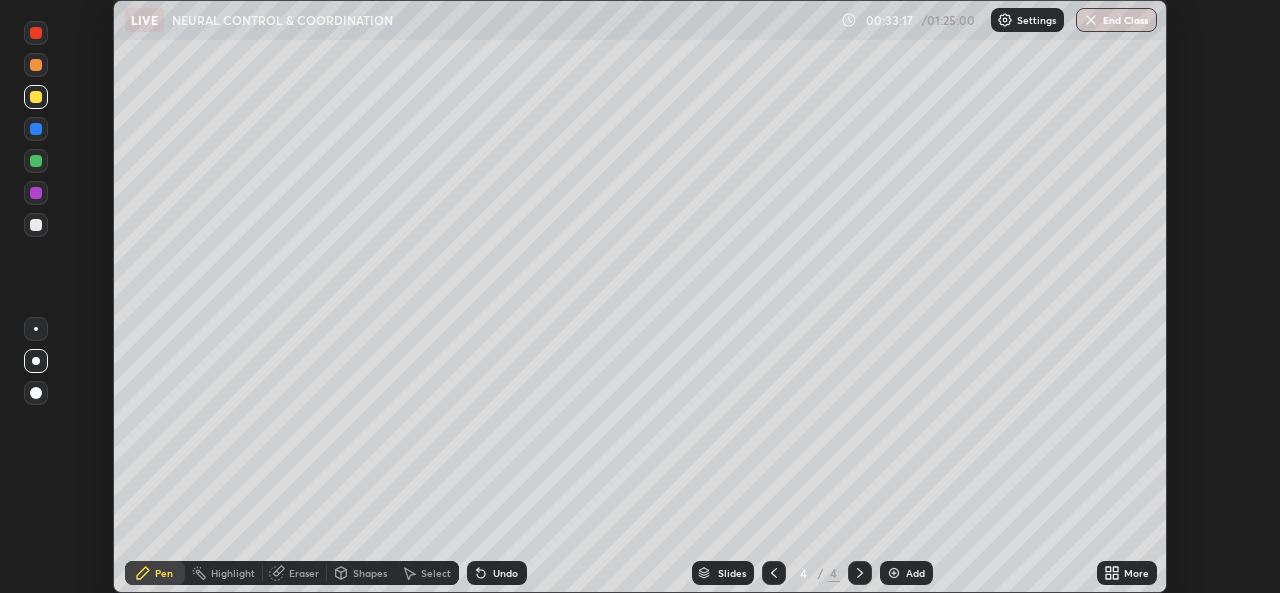 click on "Shapes" at bounding box center (370, 573) 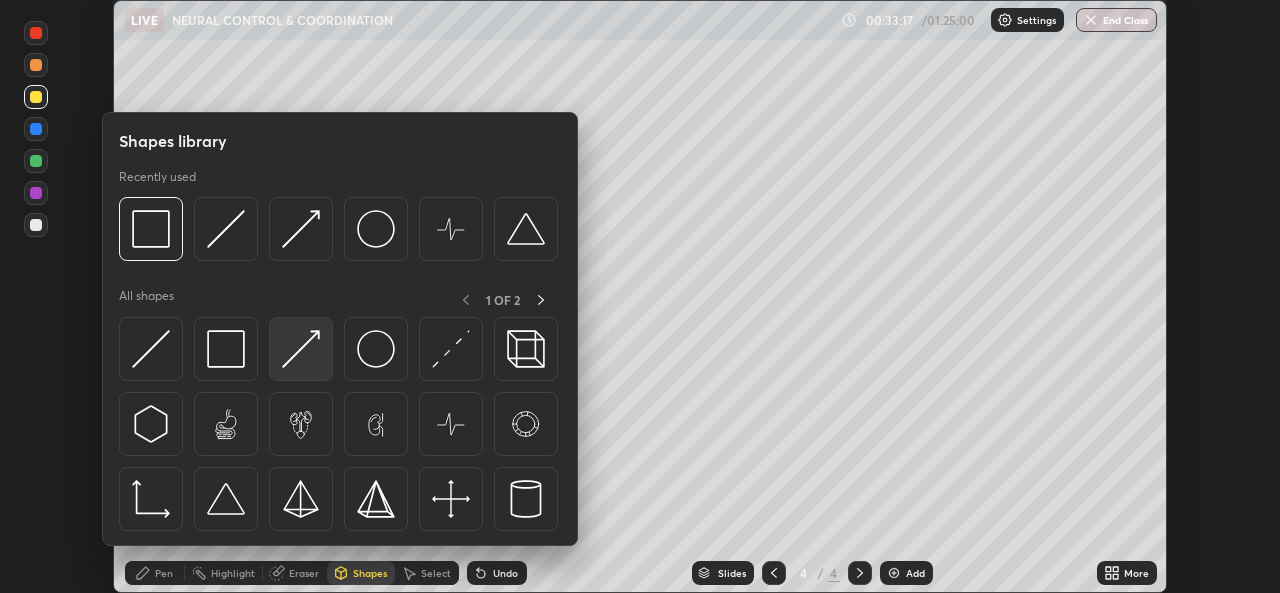 click at bounding box center (301, 349) 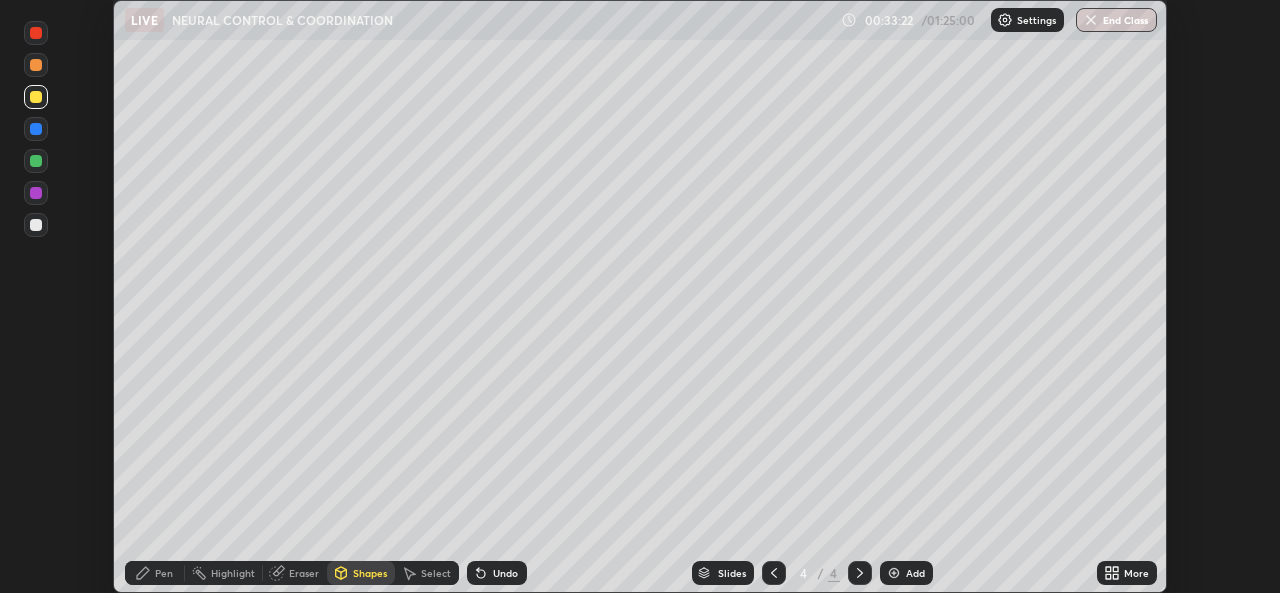 click on "Pen" at bounding box center [164, 573] 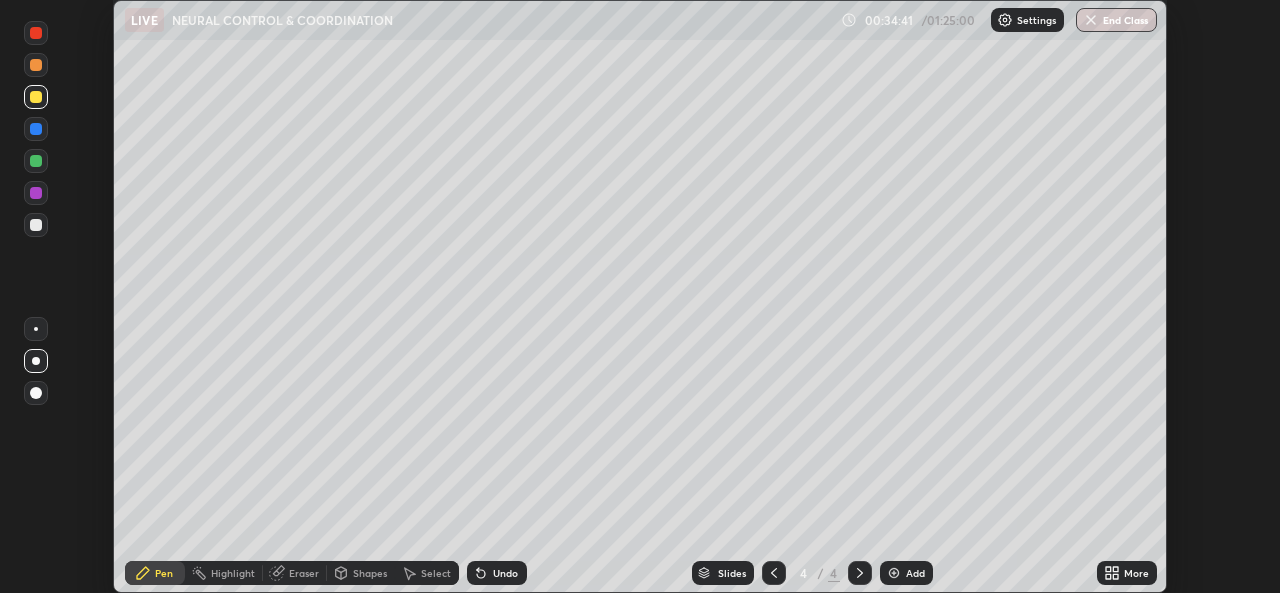 click on "Undo" at bounding box center [505, 573] 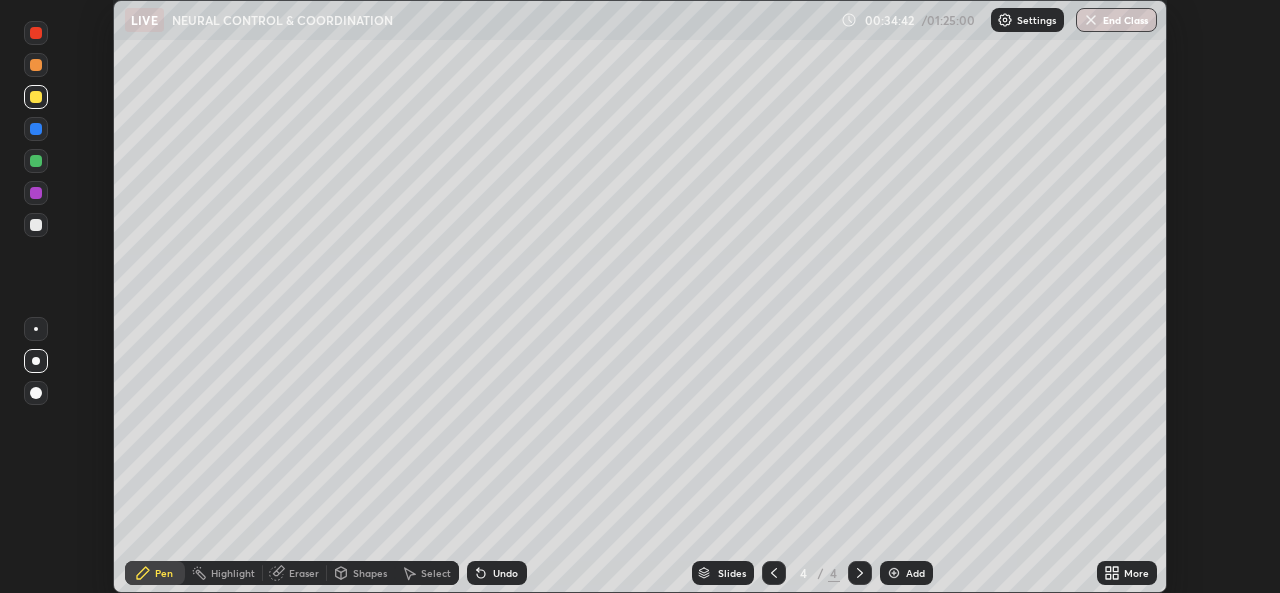 click on "Undo" at bounding box center [505, 573] 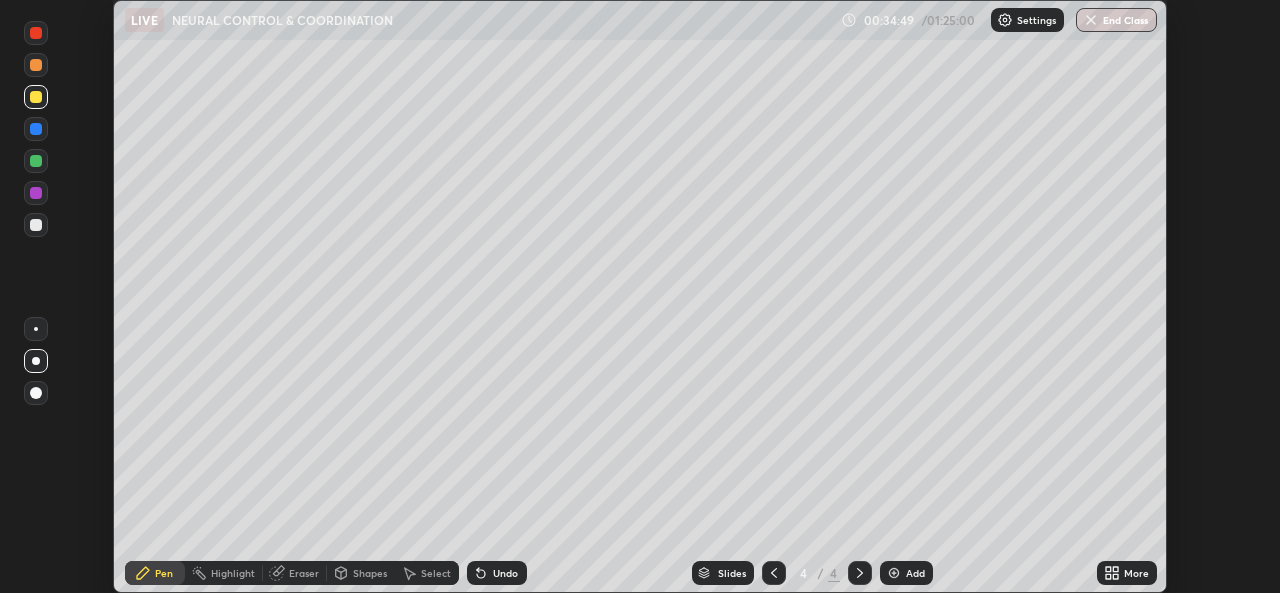 click at bounding box center (36, 225) 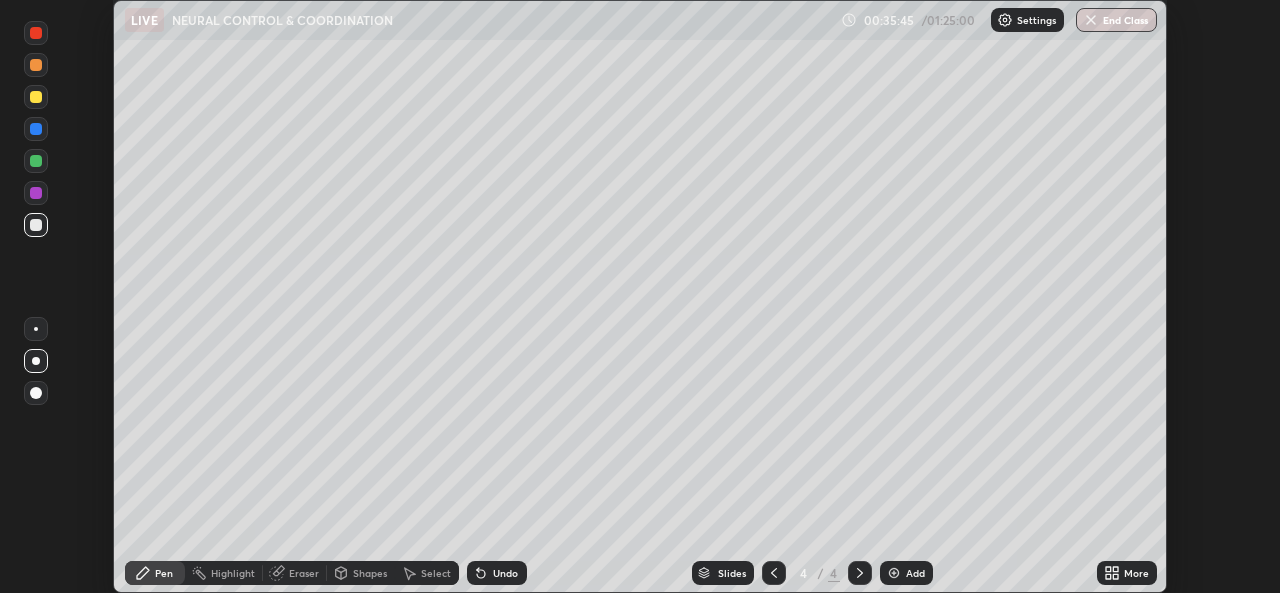 click on "Shapes" at bounding box center [370, 573] 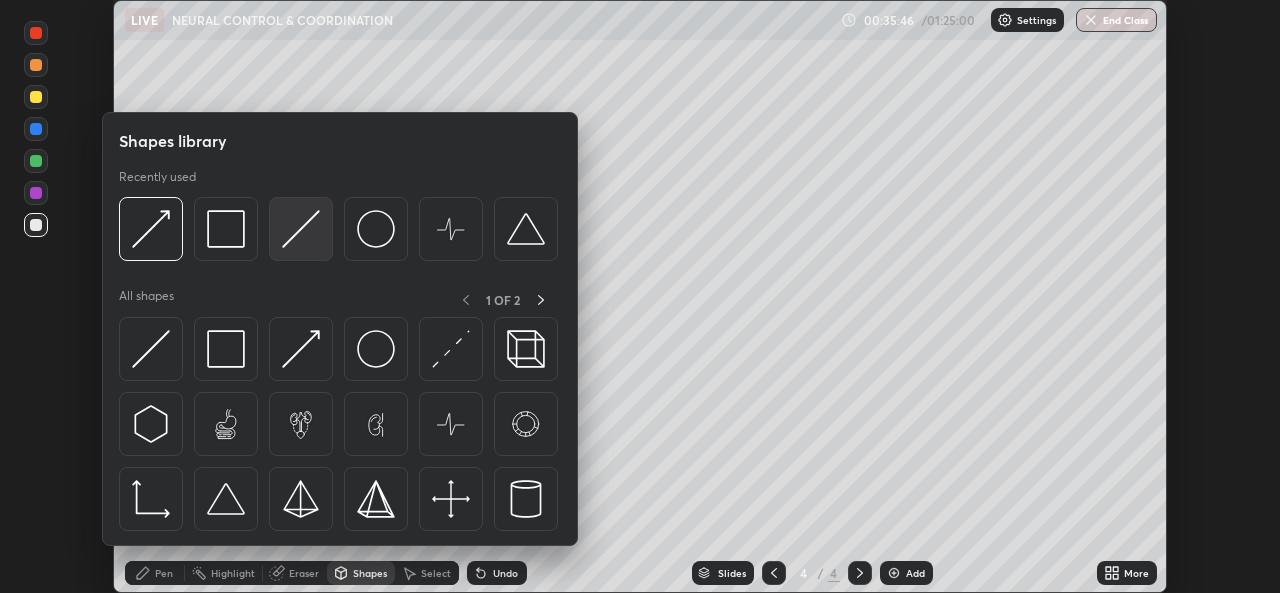 click at bounding box center [301, 229] 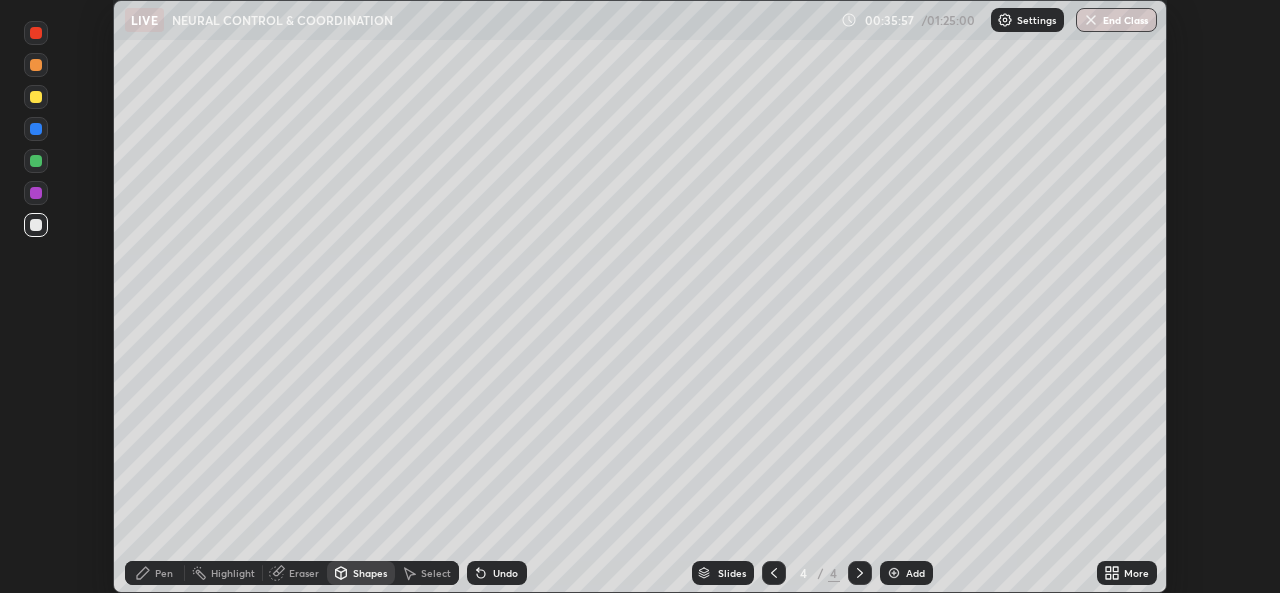 click on "Undo" at bounding box center [505, 573] 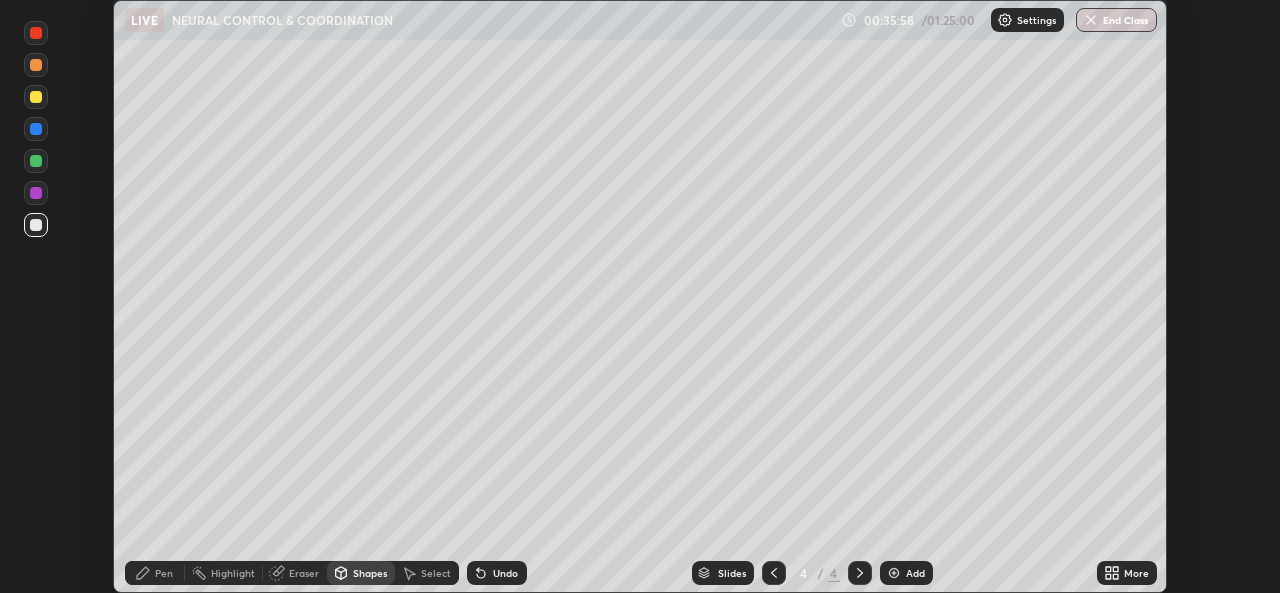 click on "Pen" at bounding box center (164, 573) 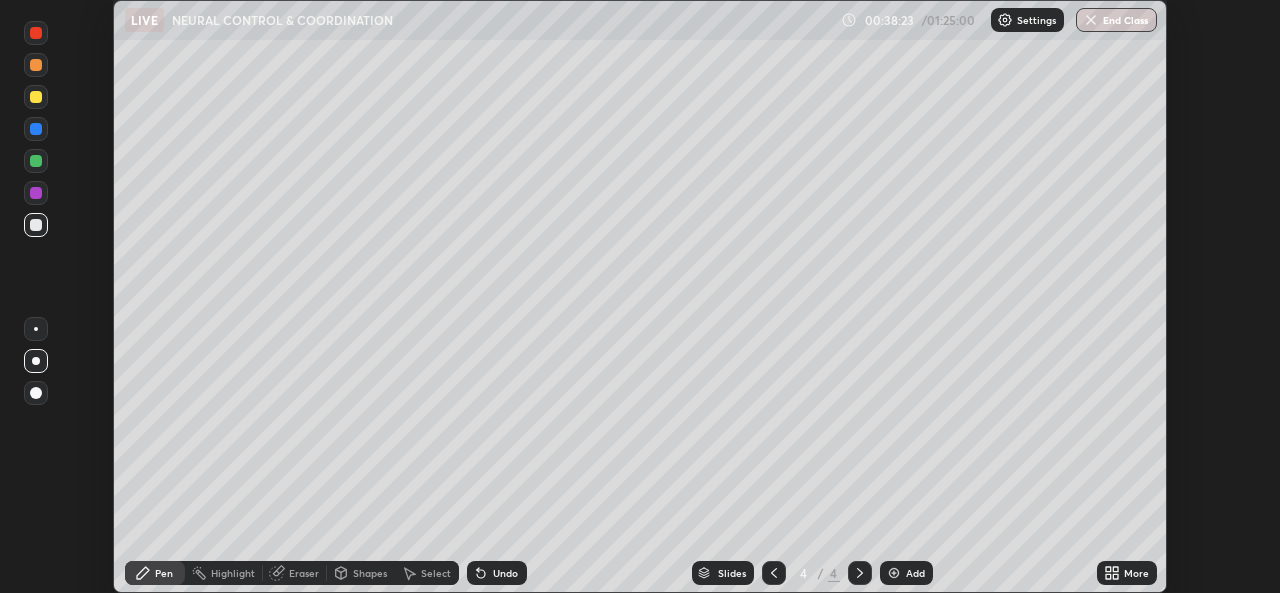 click on "Eraser" at bounding box center [304, 573] 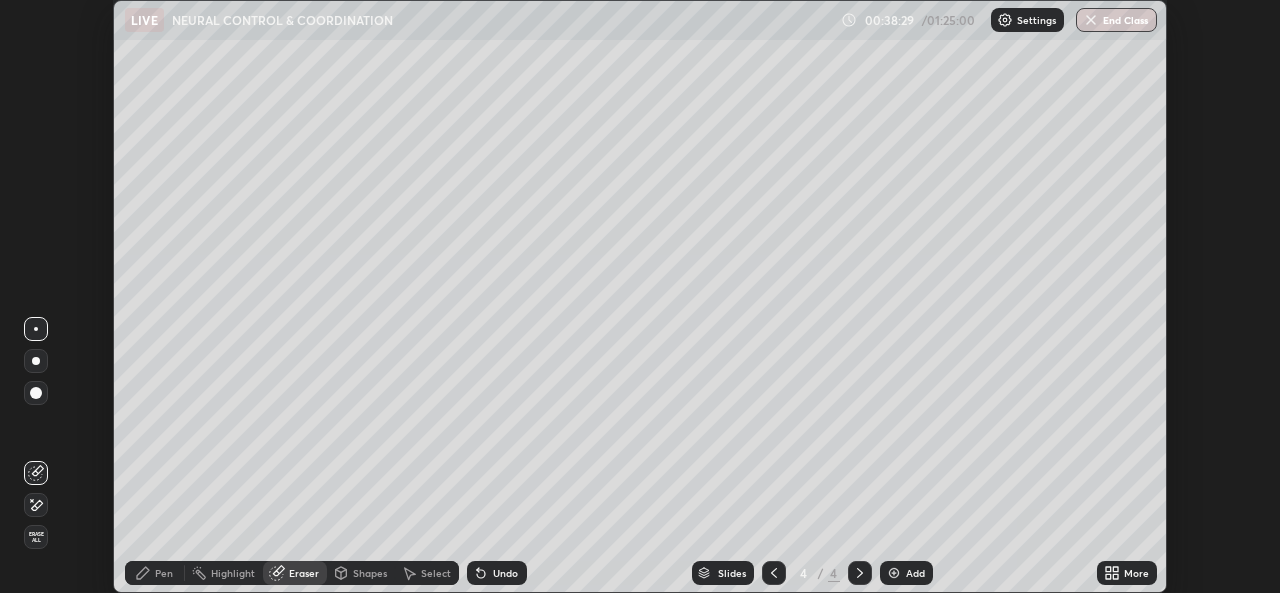 click on "Pen" at bounding box center (164, 573) 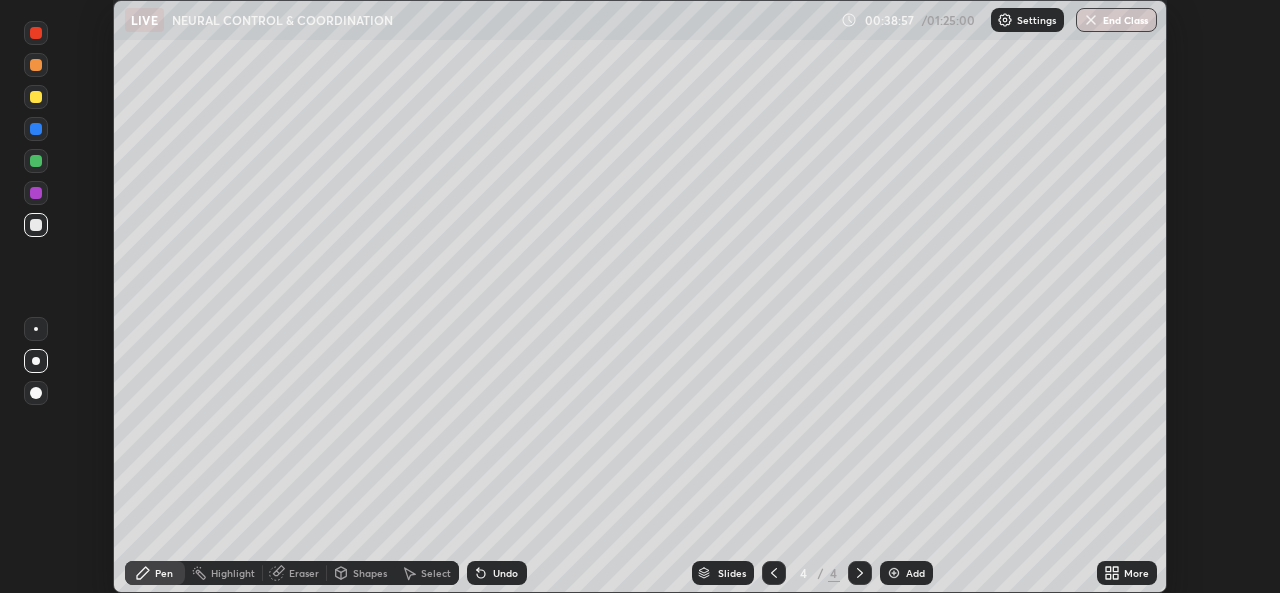 click at bounding box center [36, 329] 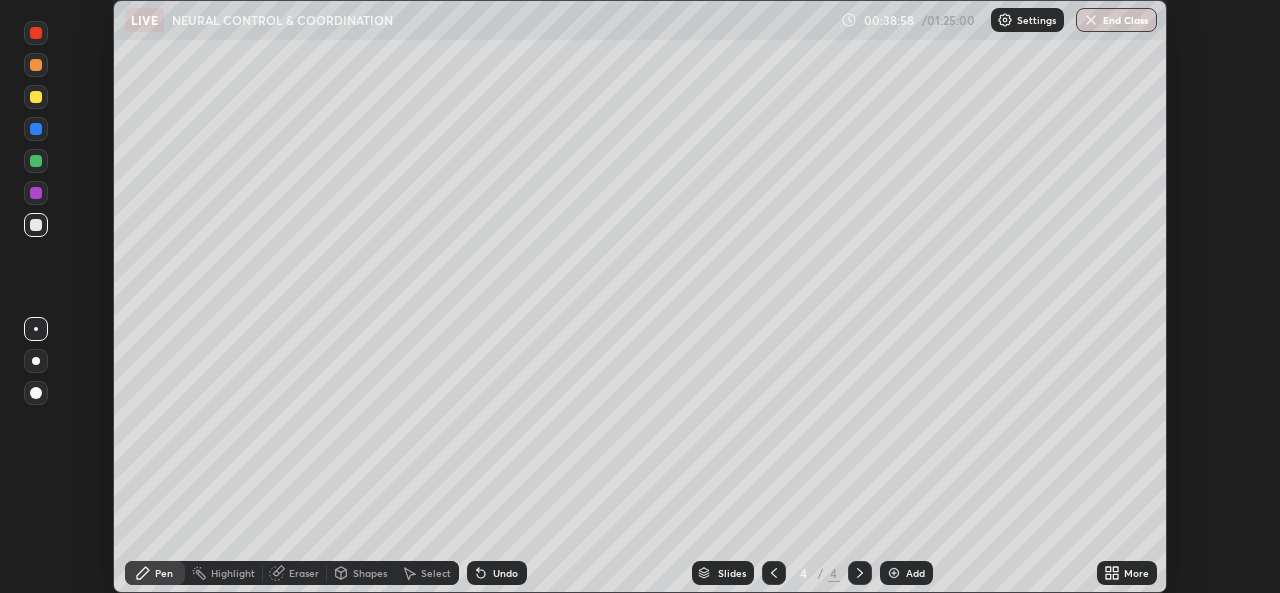 click on "Shapes" at bounding box center (370, 573) 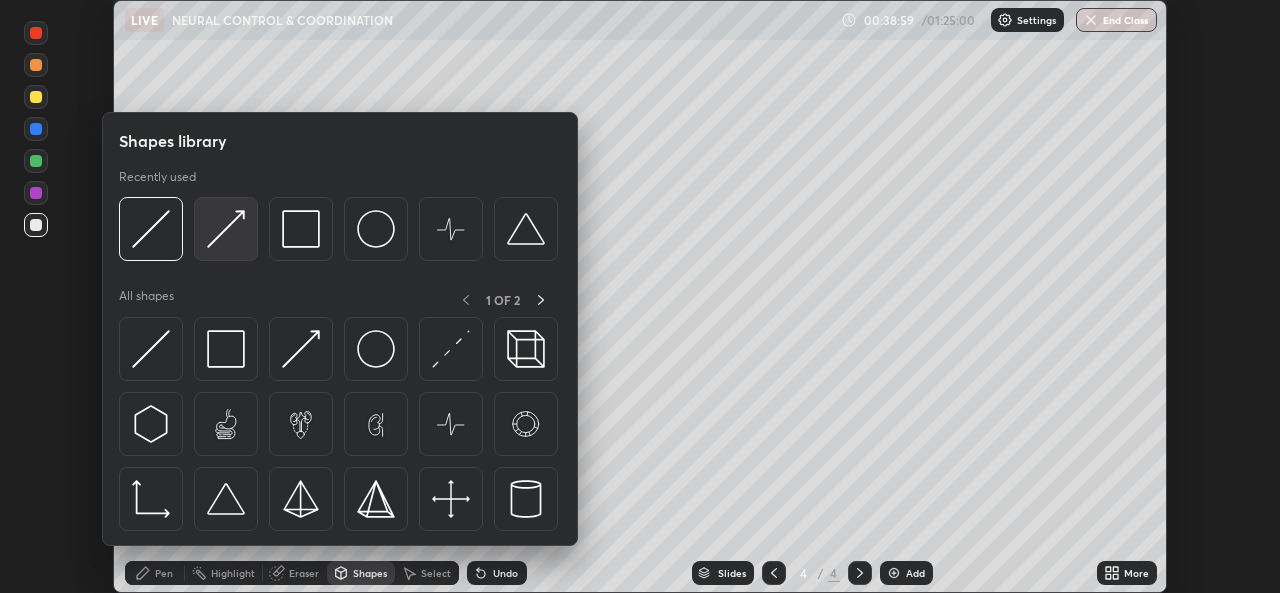click at bounding box center [226, 229] 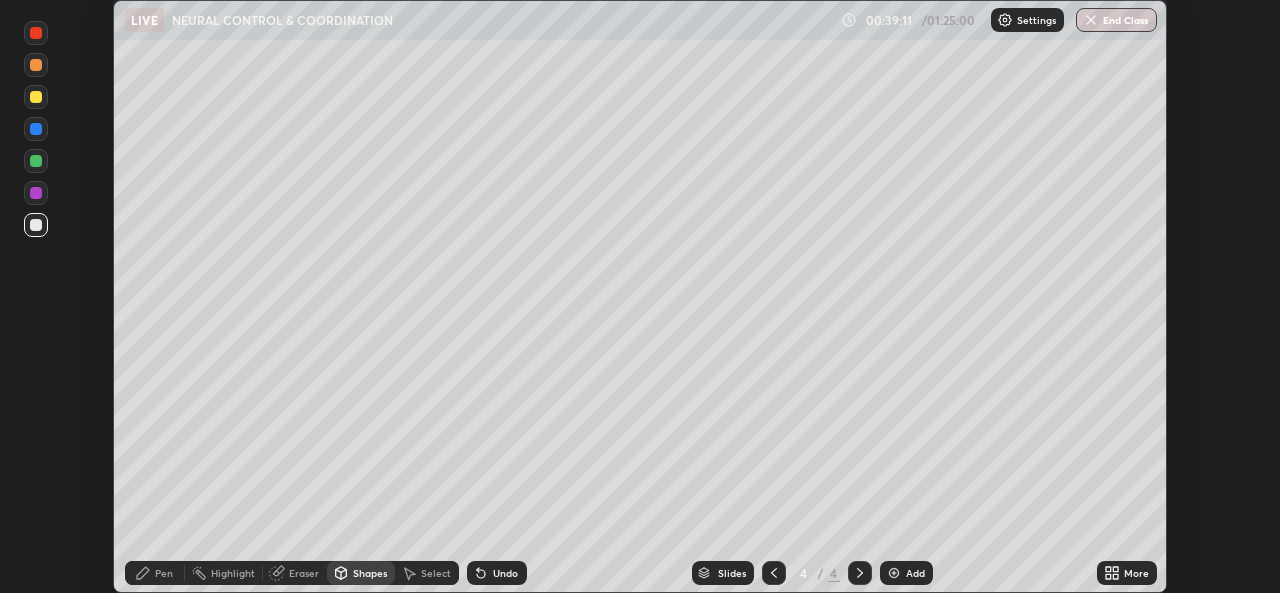 click on "Pen" at bounding box center (164, 573) 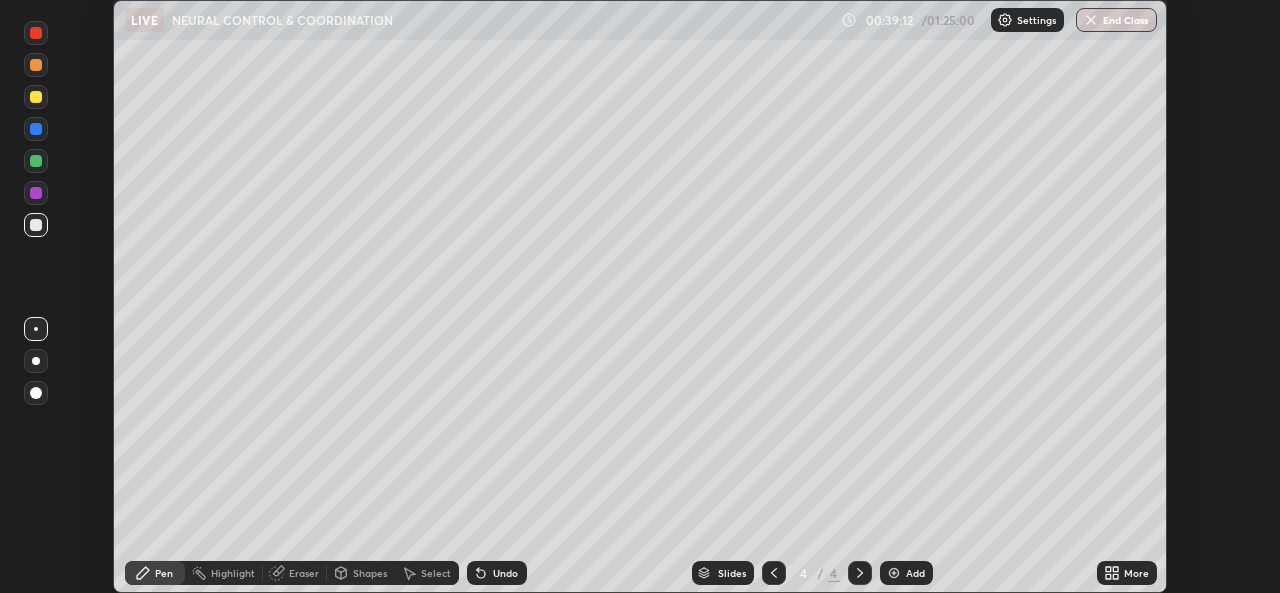 click at bounding box center (36, 361) 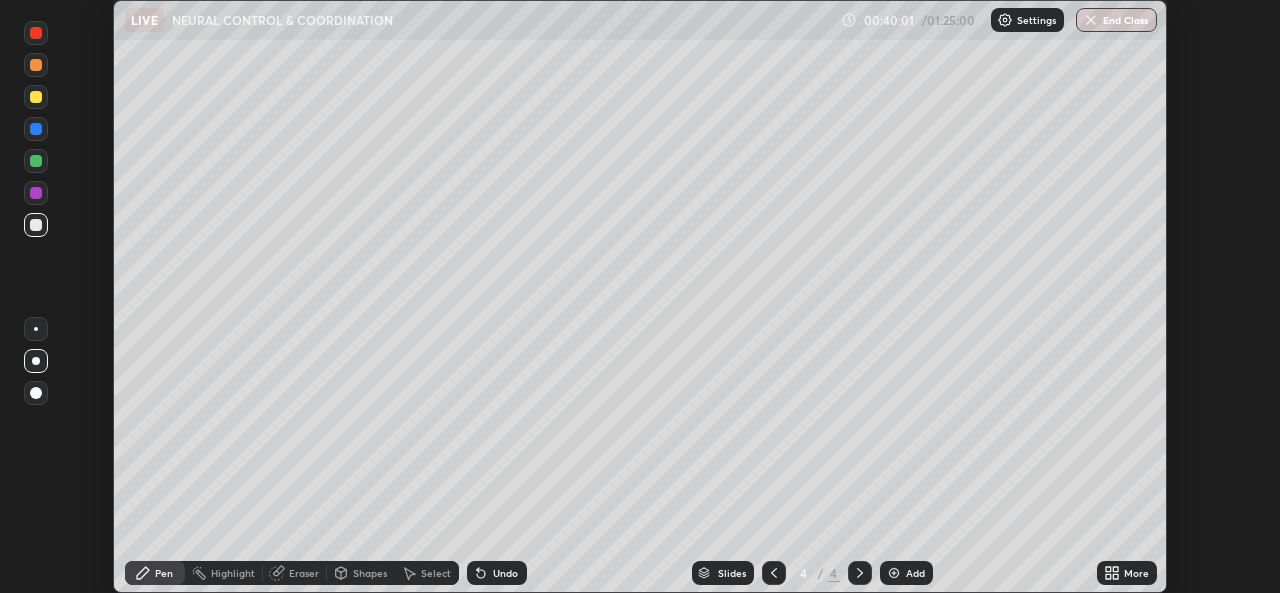 click on "Shapes" at bounding box center (370, 573) 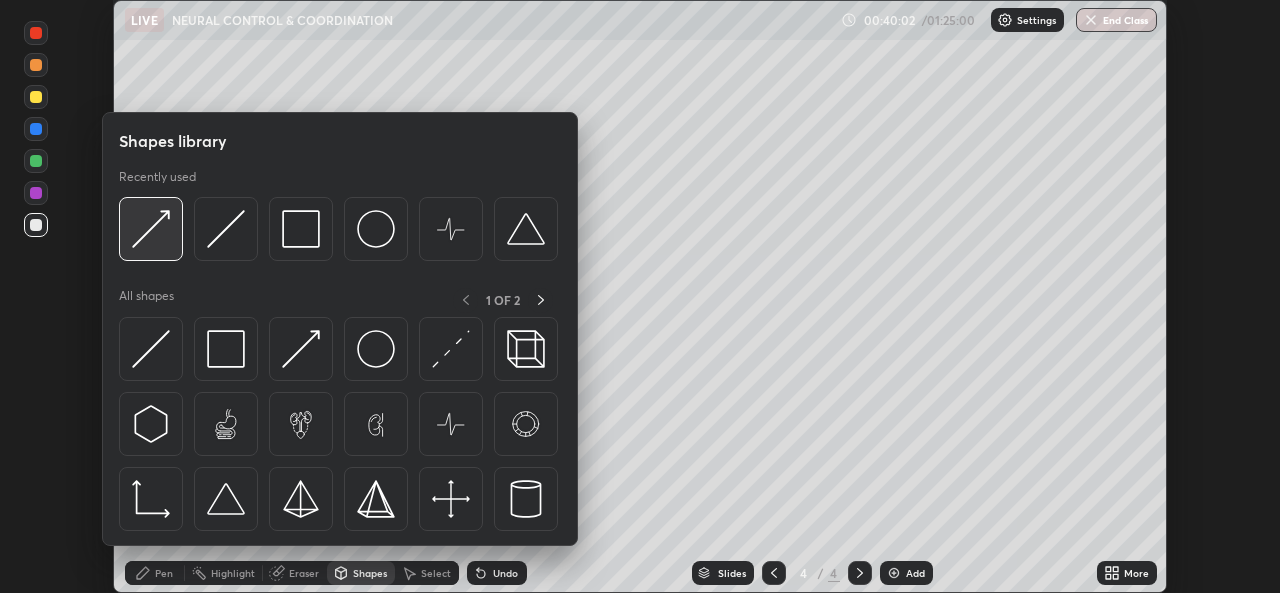 click at bounding box center (151, 229) 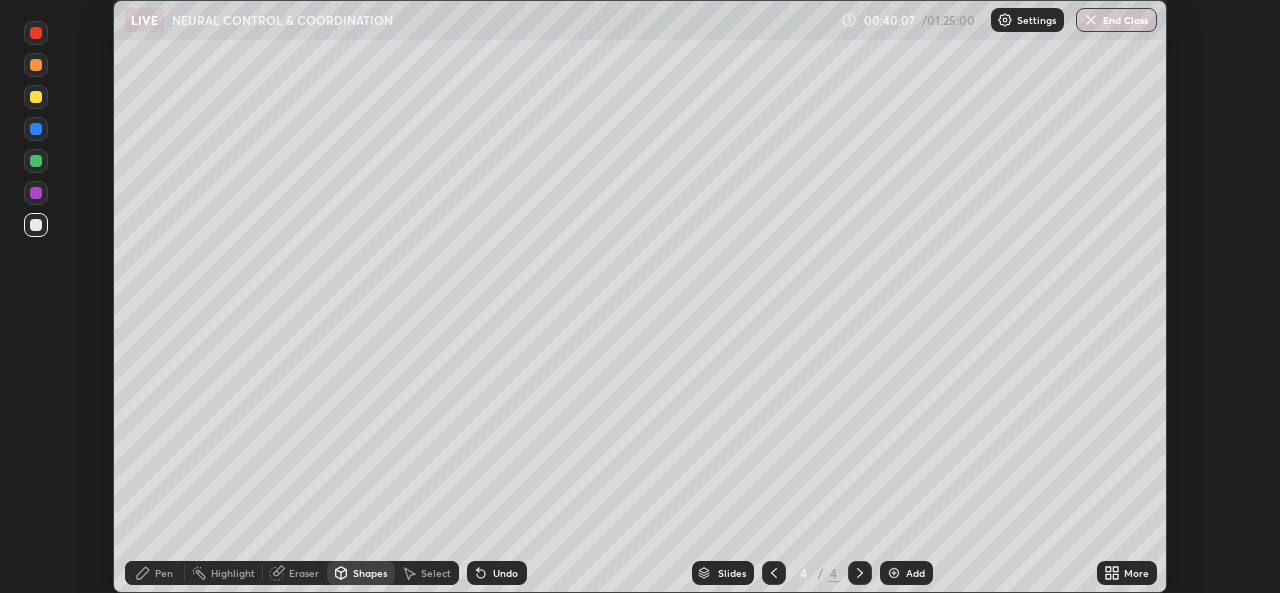 click on "Pen" at bounding box center (155, 573) 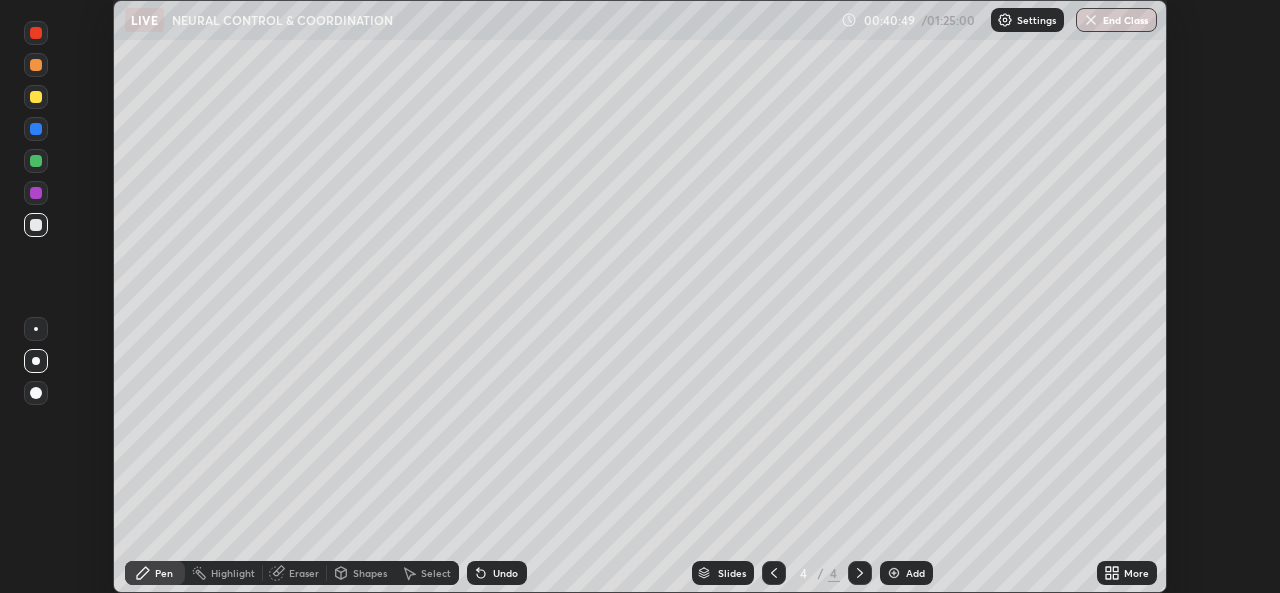 click 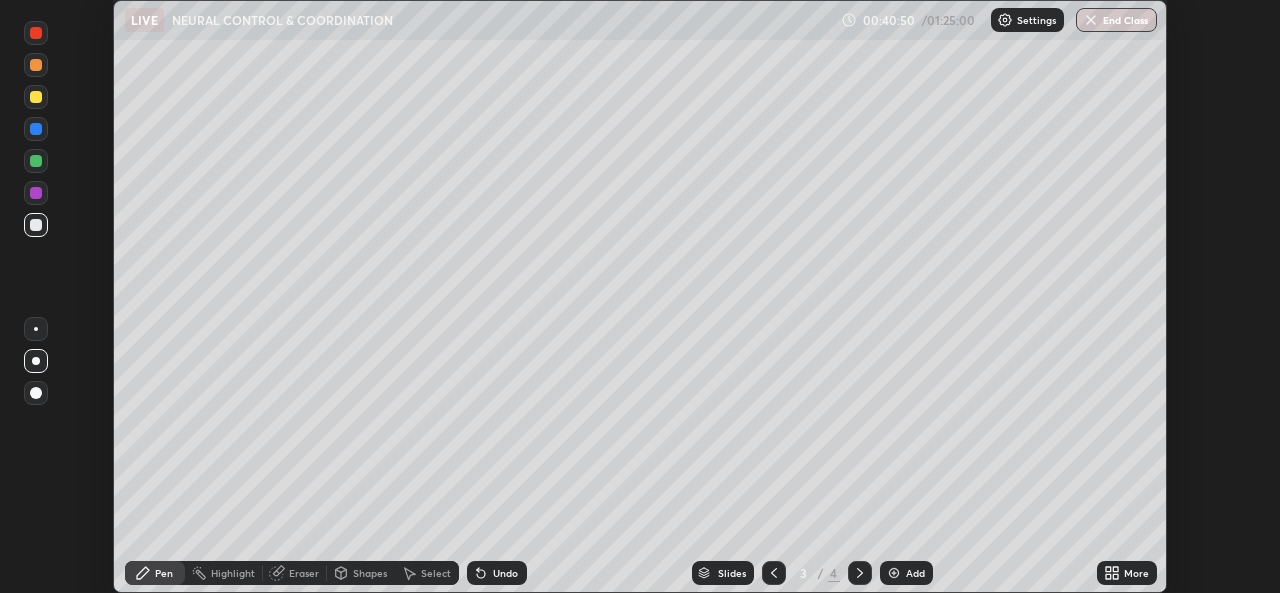 click 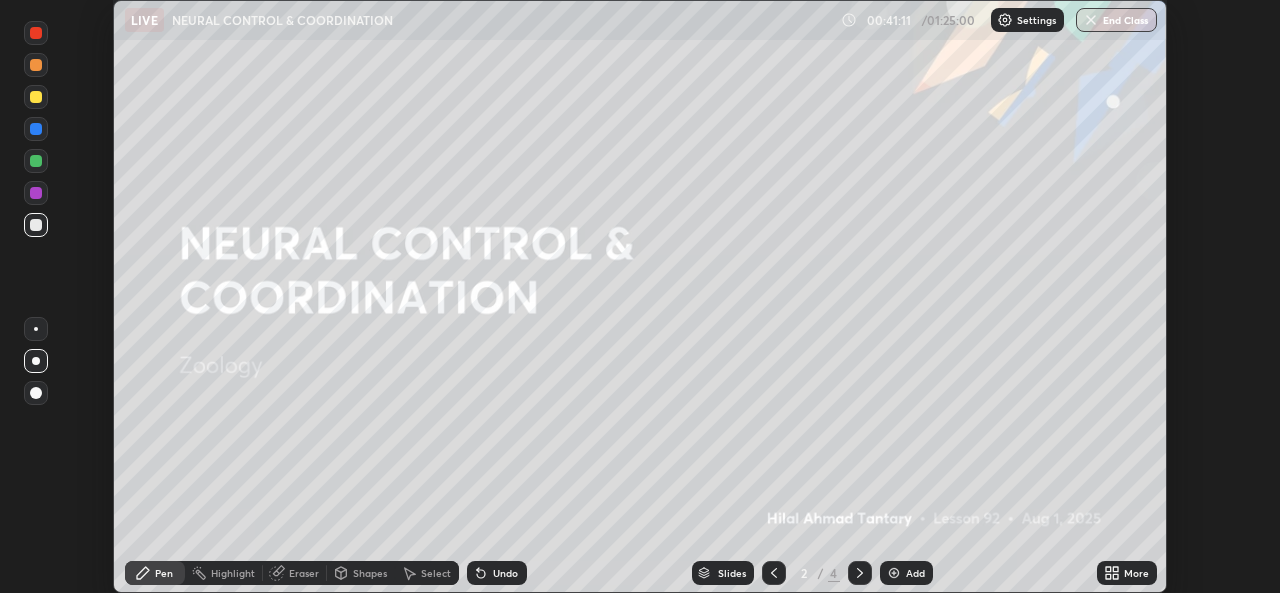 click at bounding box center [36, 33] 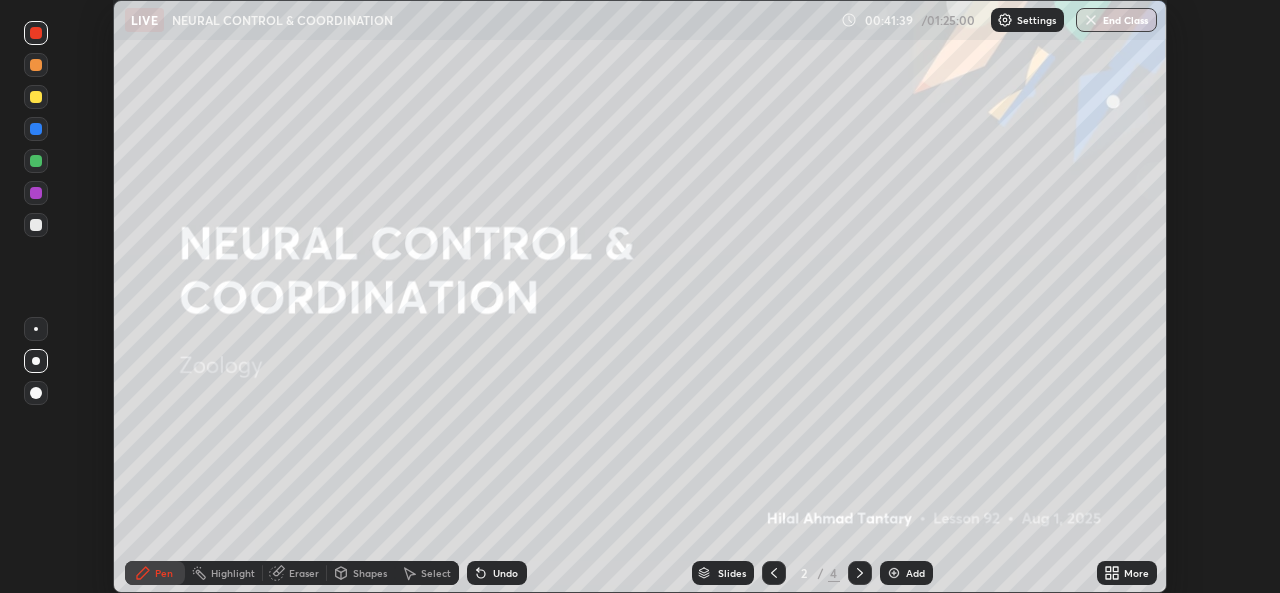 click 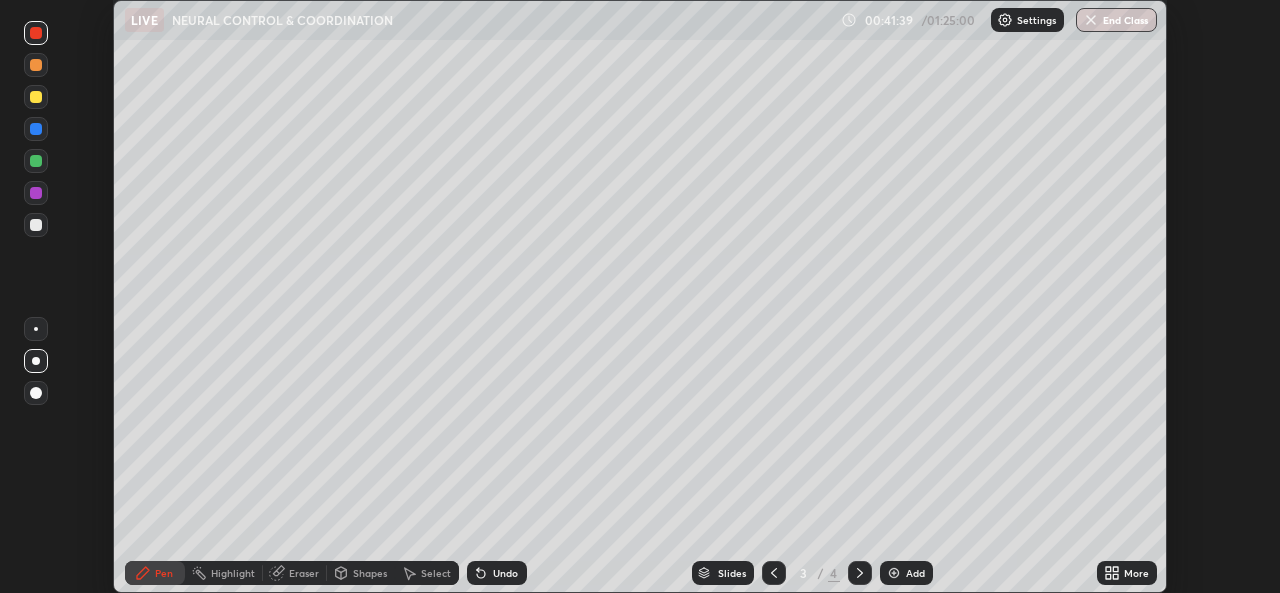 click 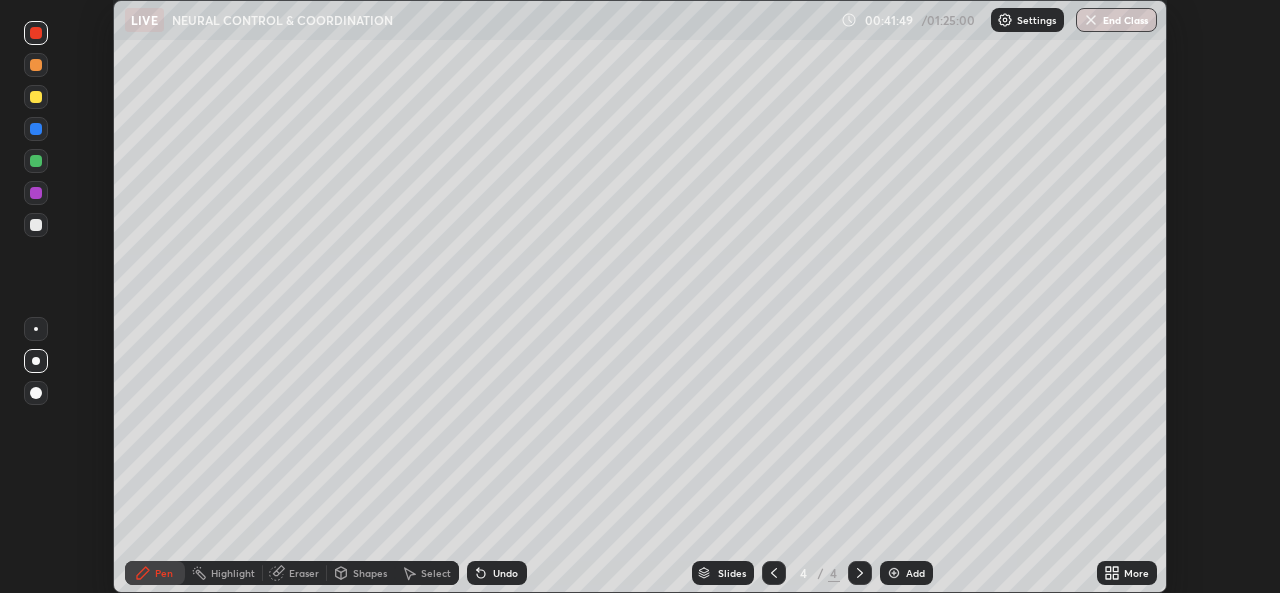 click on "Shapes" at bounding box center [370, 573] 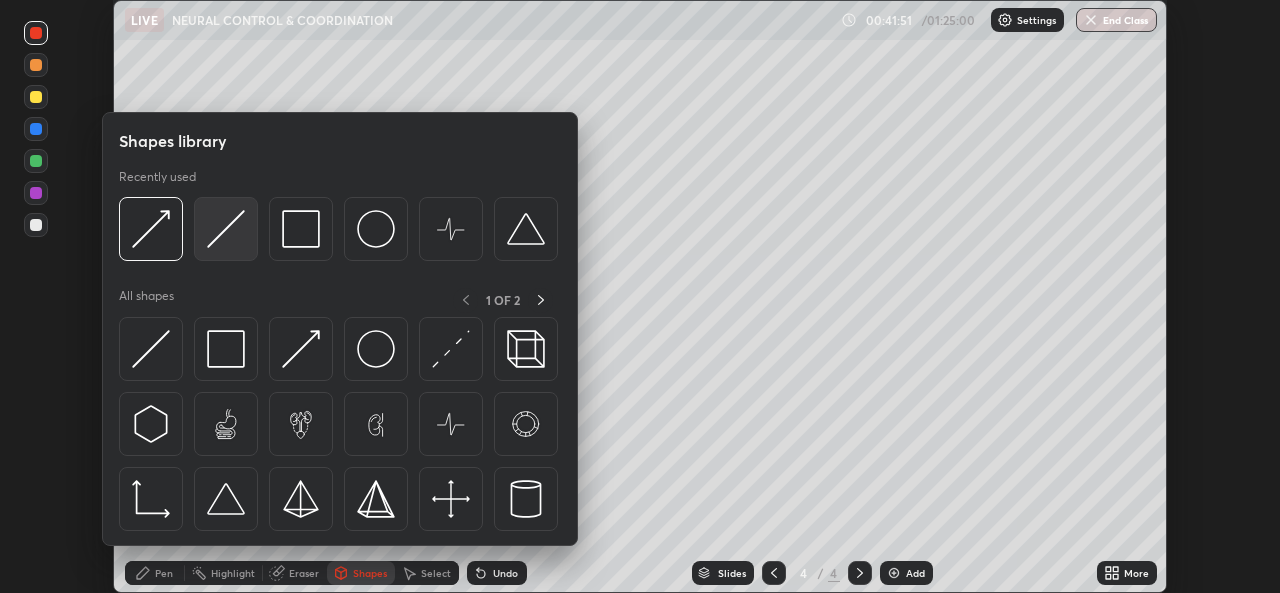 click at bounding box center [226, 229] 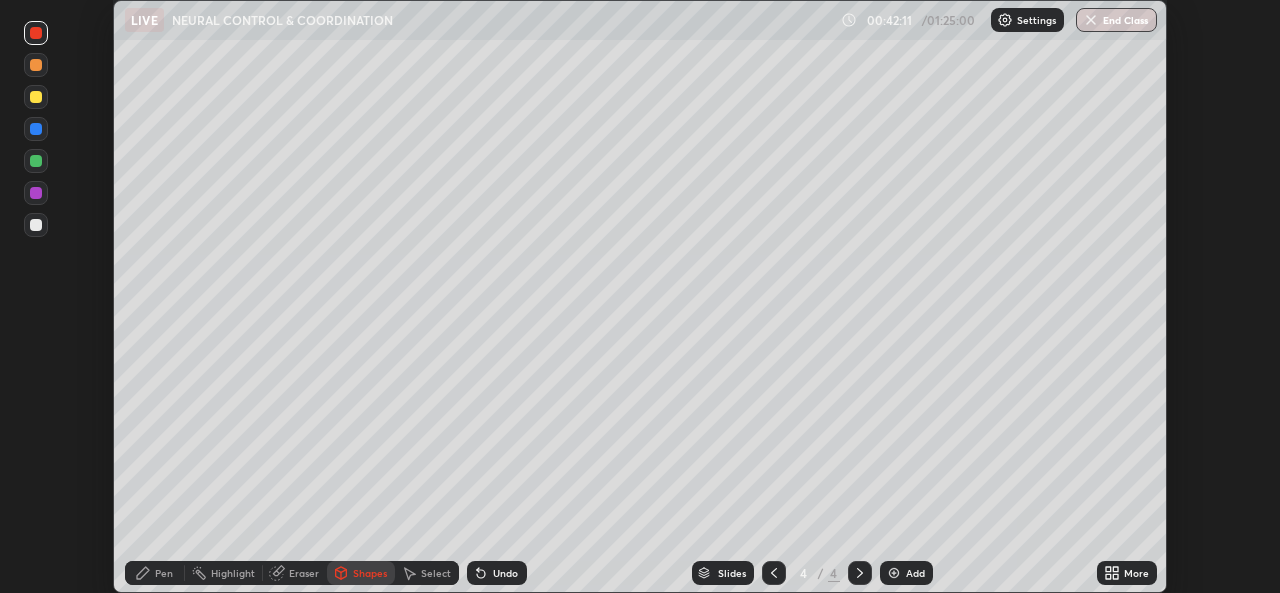 click on "Pen" at bounding box center [164, 573] 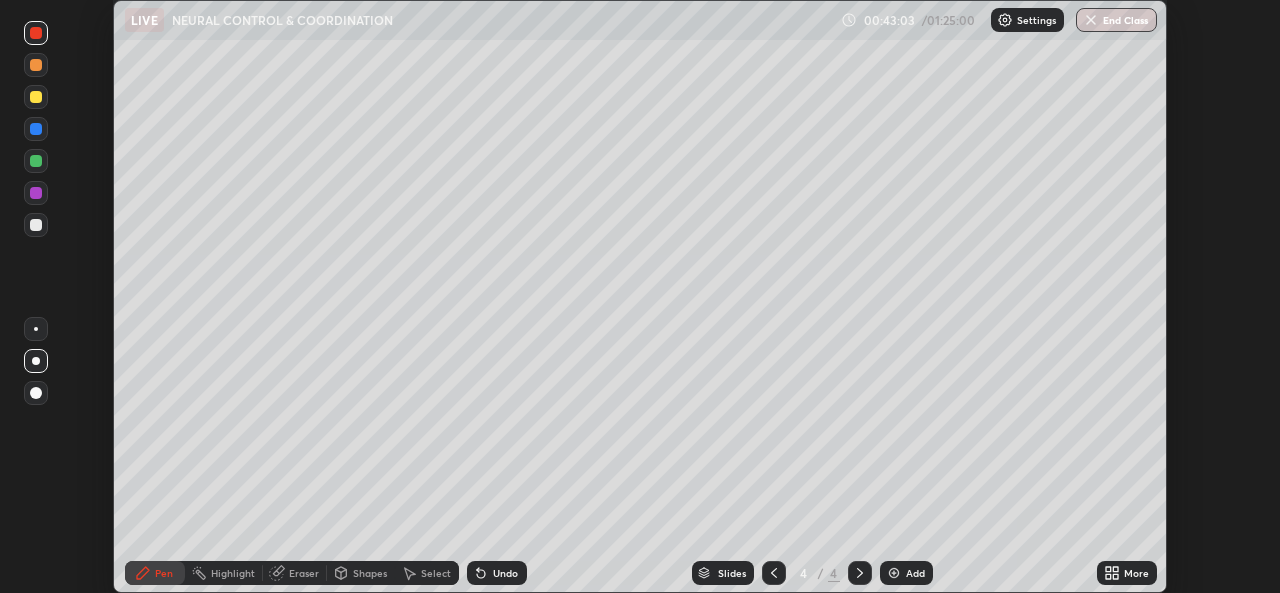 click at bounding box center [36, 161] 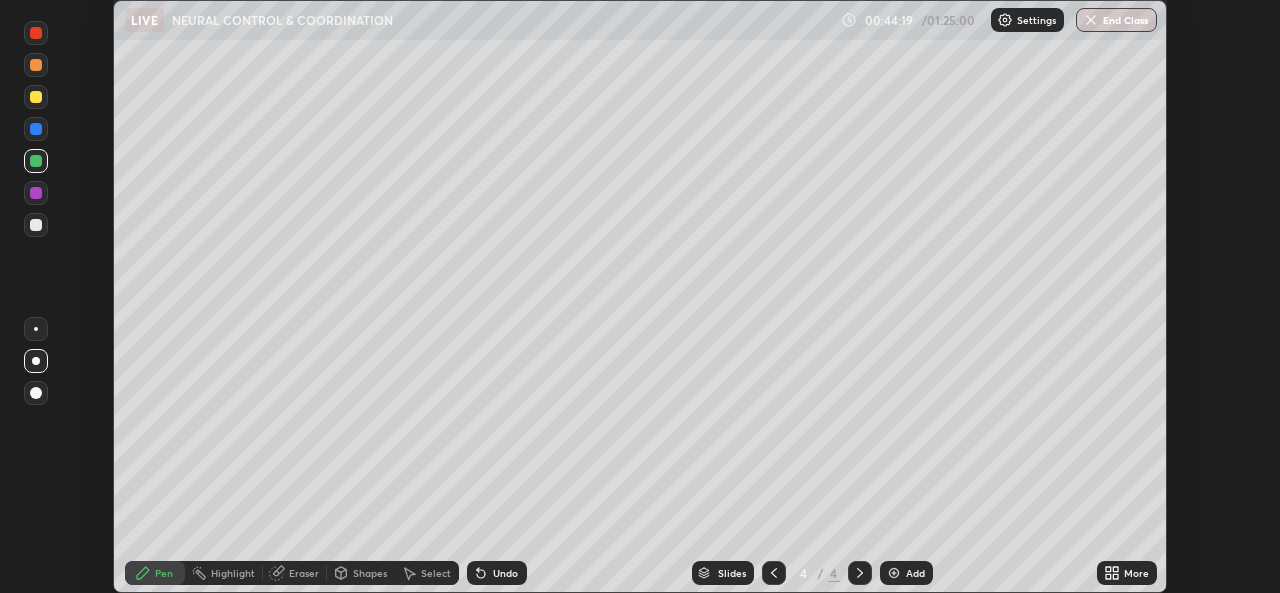 click at bounding box center [36, 97] 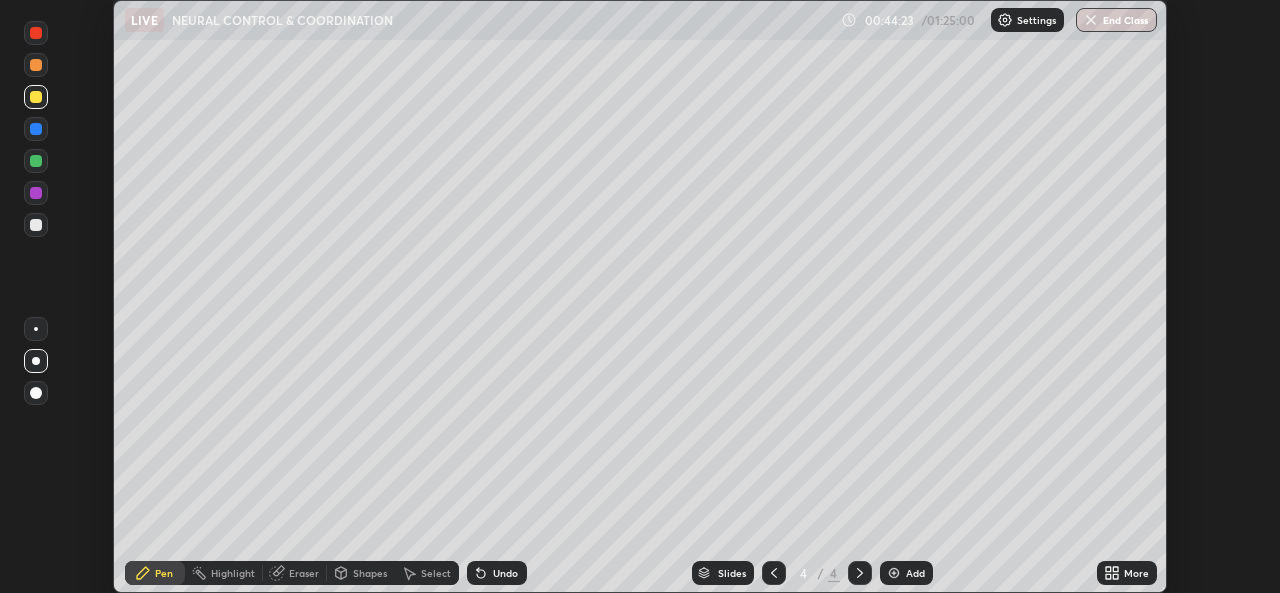 click on "Shapes" at bounding box center (370, 573) 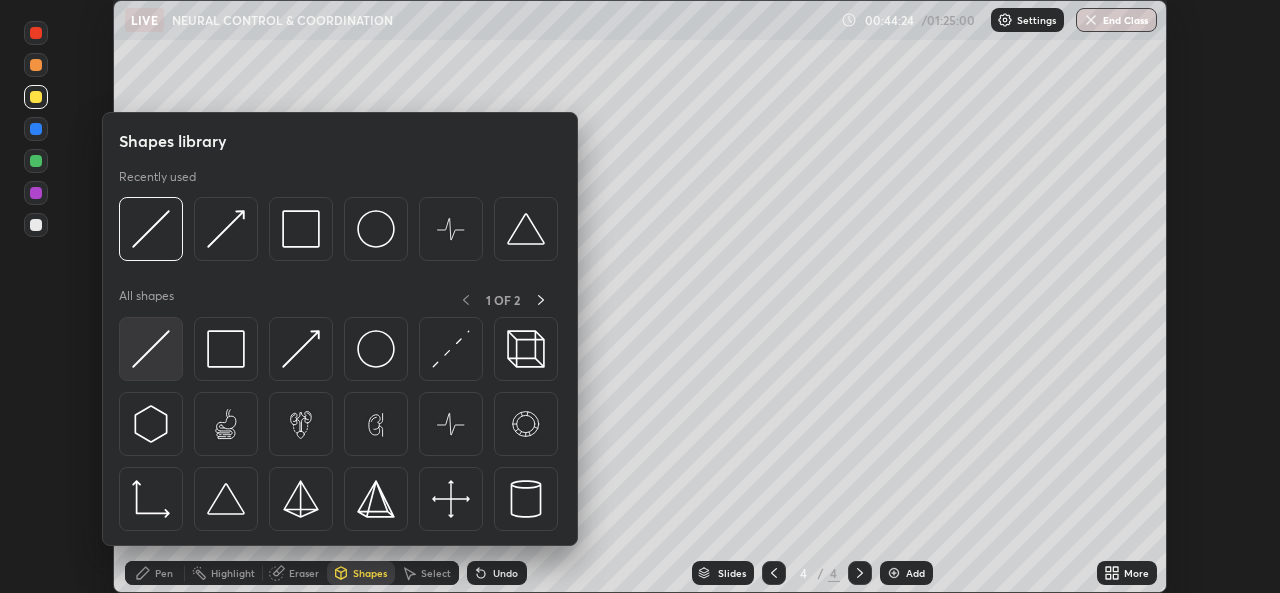 click at bounding box center [151, 349] 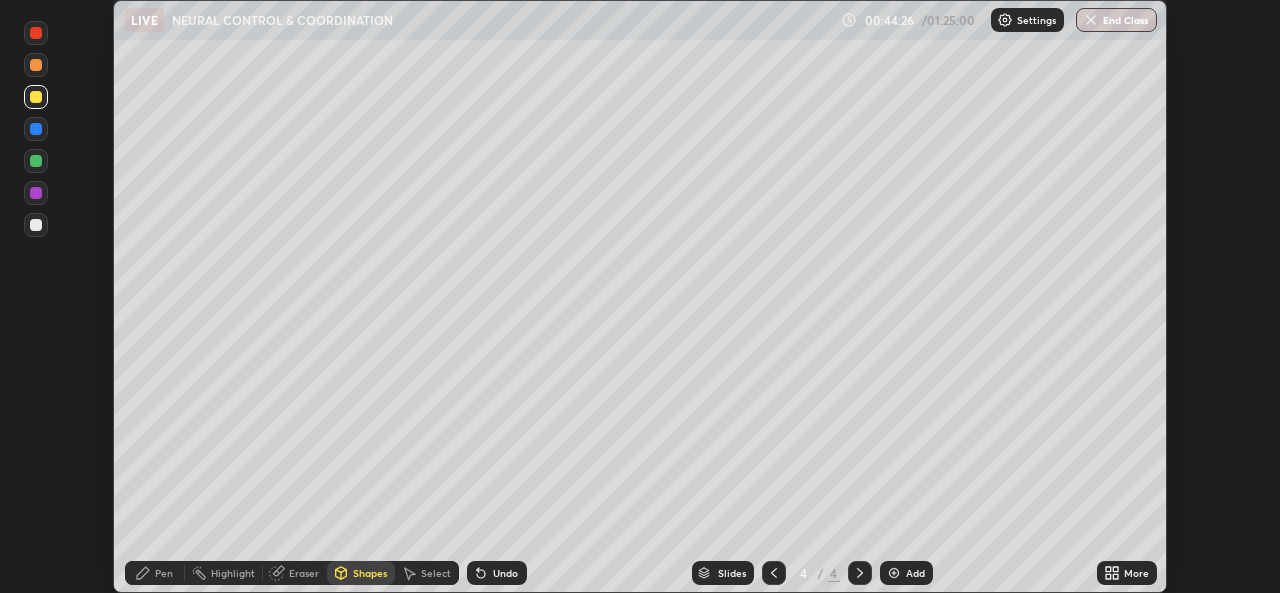 click on "Pen" at bounding box center [164, 573] 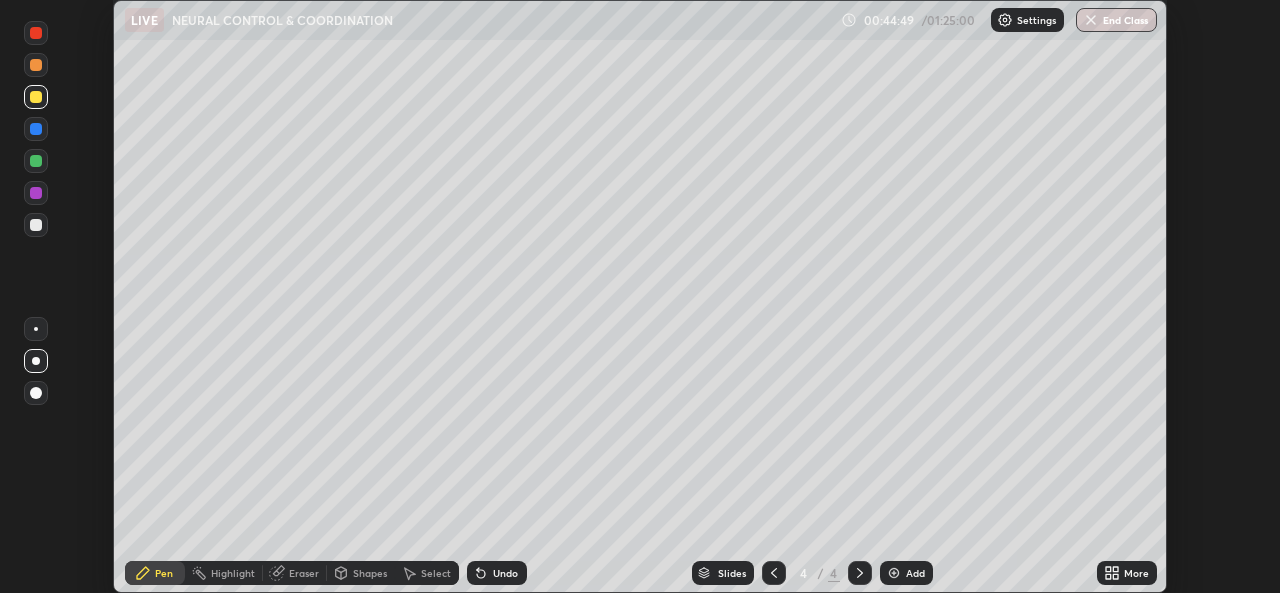 click on "Shapes" at bounding box center (370, 573) 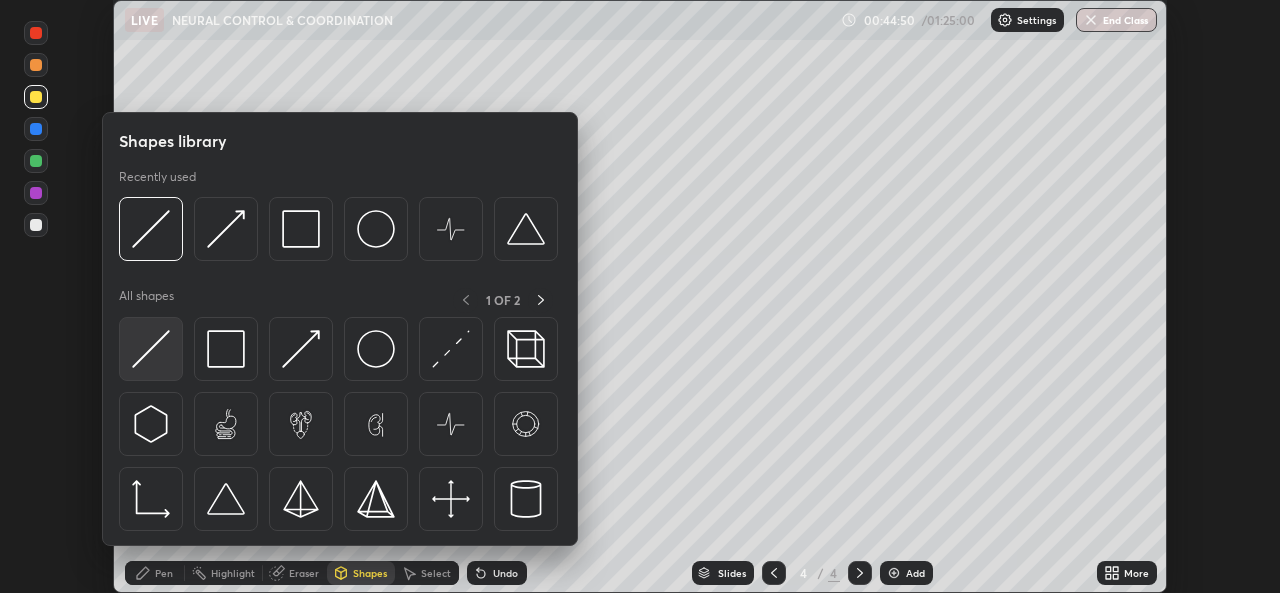 click at bounding box center [151, 349] 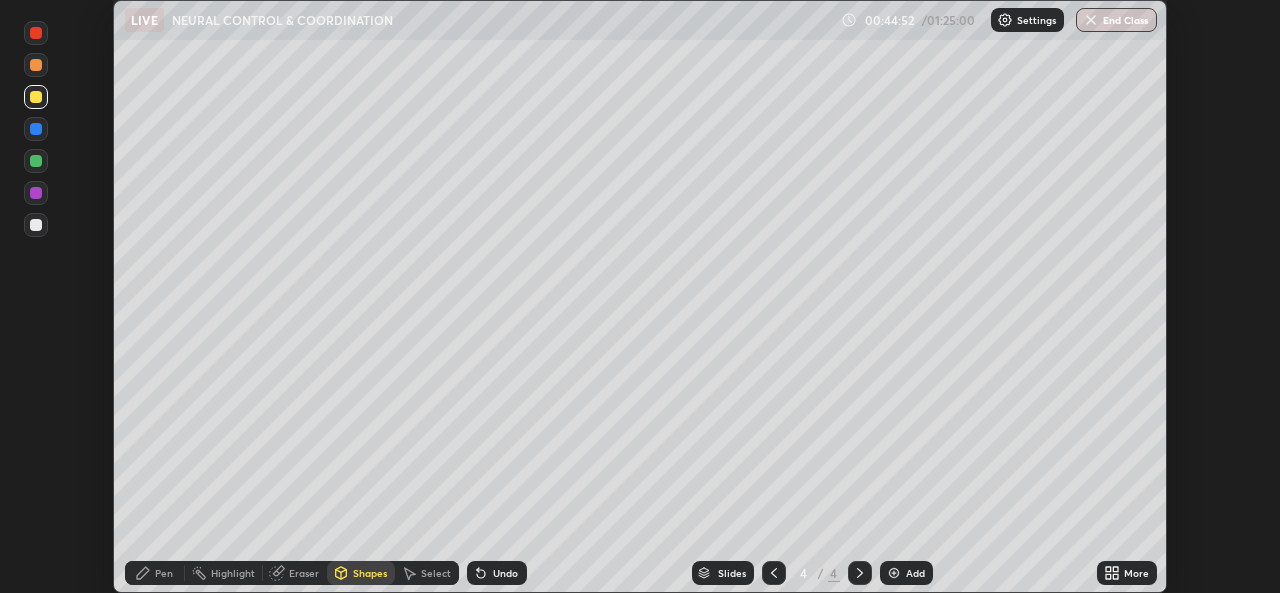 click on "Pen" at bounding box center (164, 573) 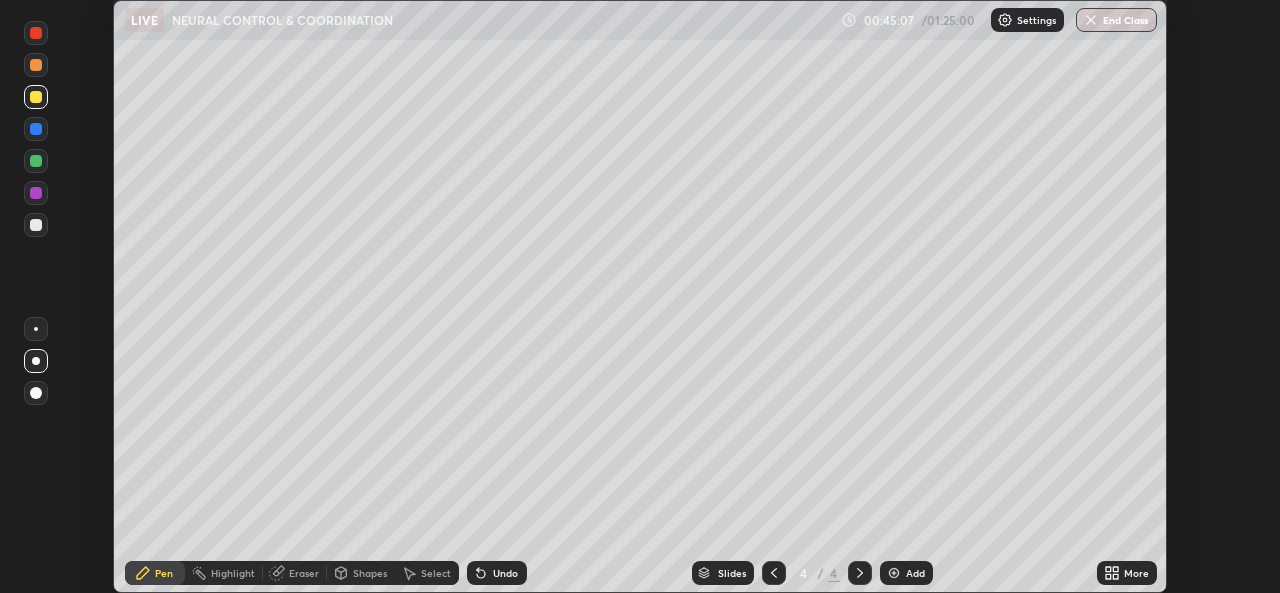 click on "Shapes" at bounding box center (370, 573) 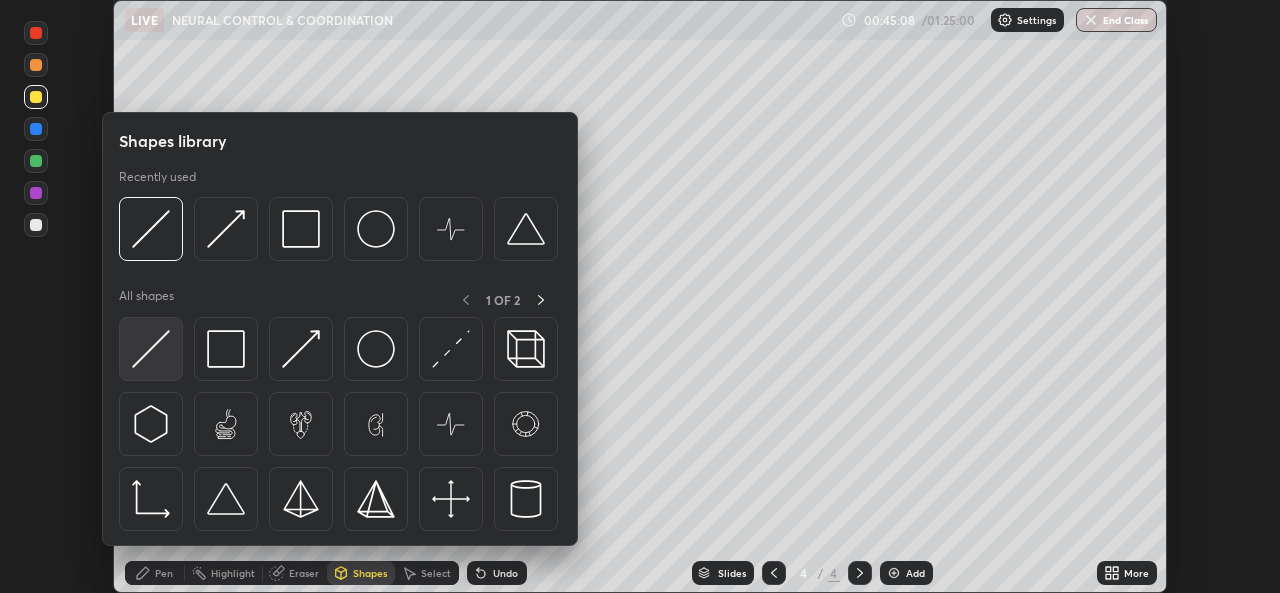 click at bounding box center [151, 349] 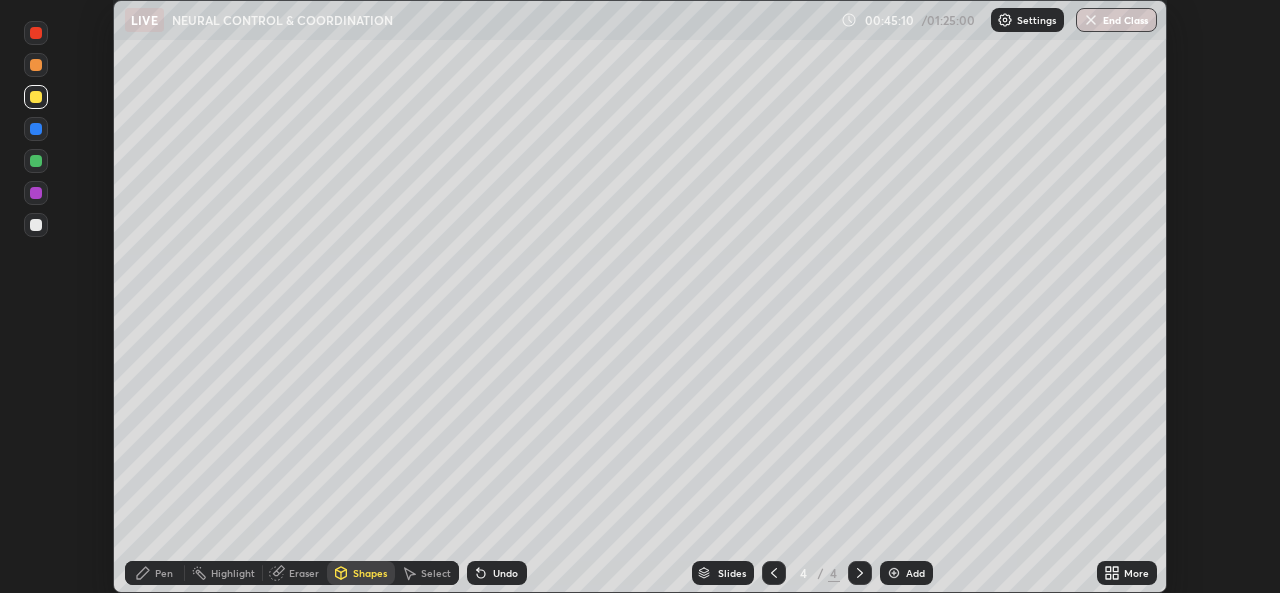 click on "Pen" at bounding box center [164, 573] 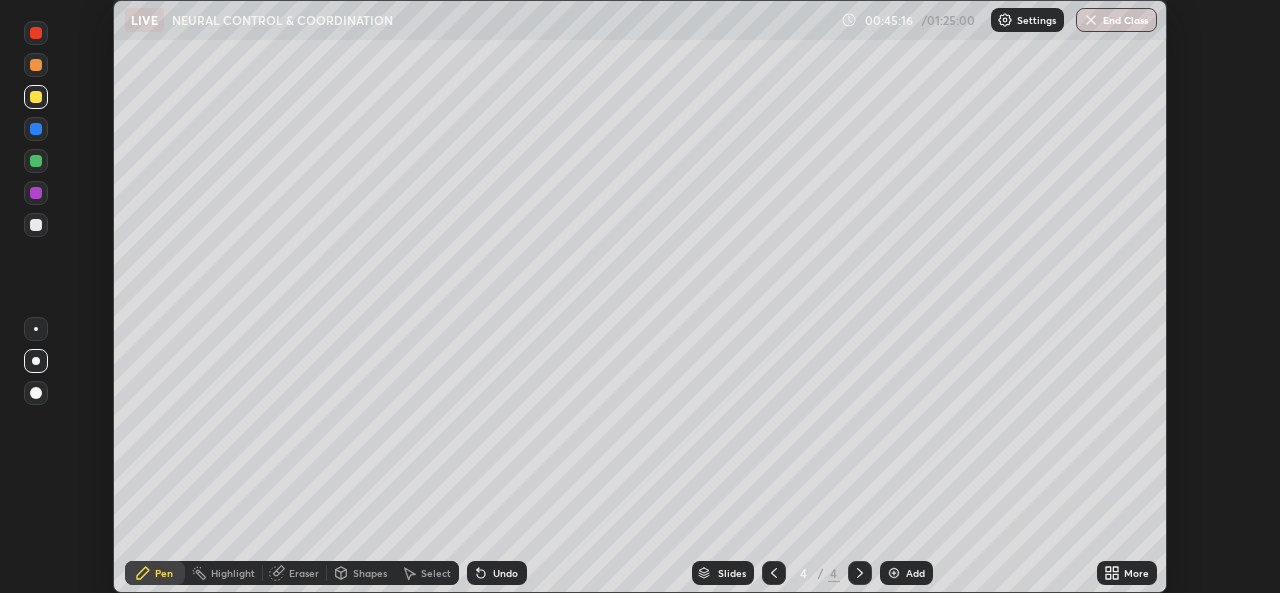 click on "Shapes" at bounding box center [370, 573] 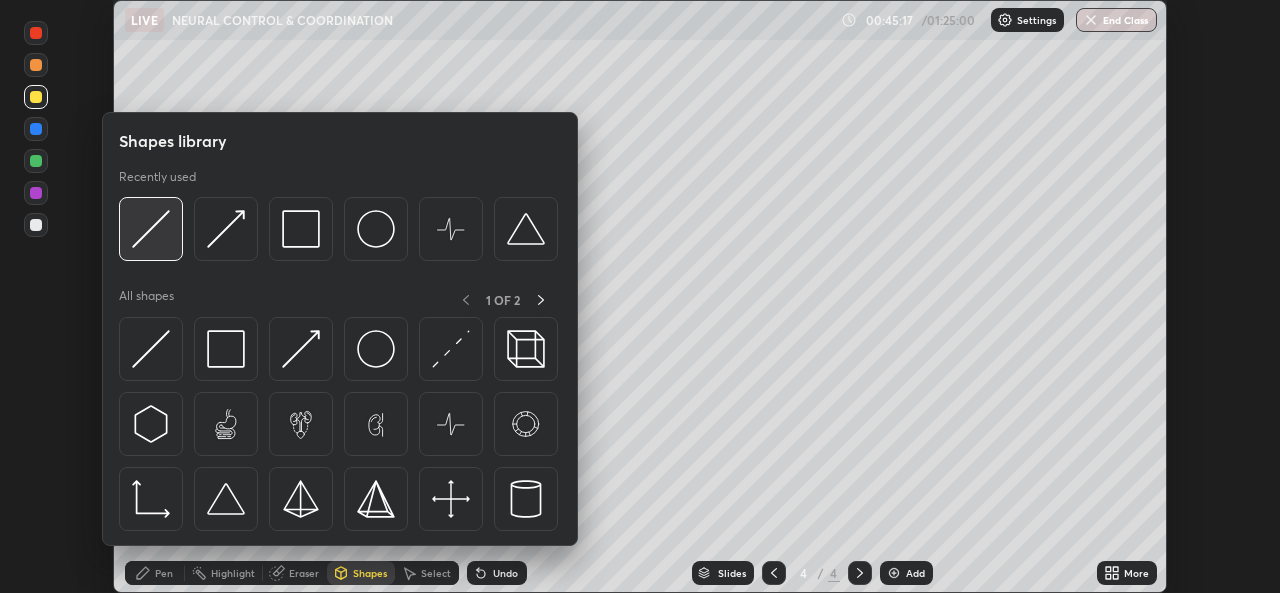 click at bounding box center (151, 229) 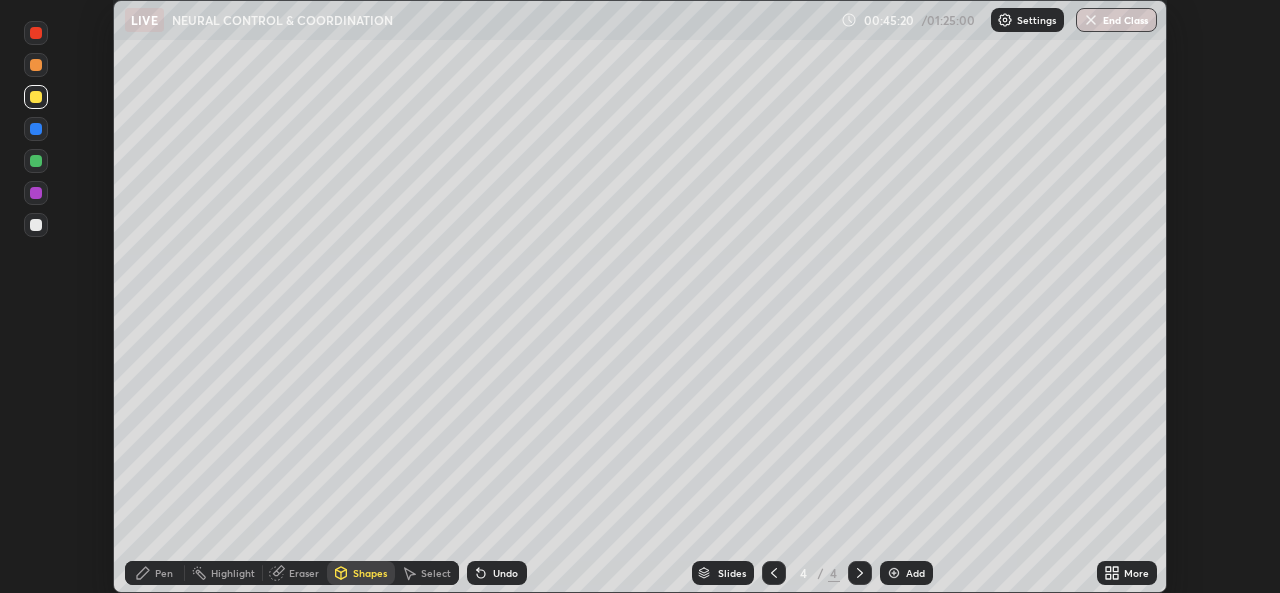 click on "Pen" at bounding box center (164, 573) 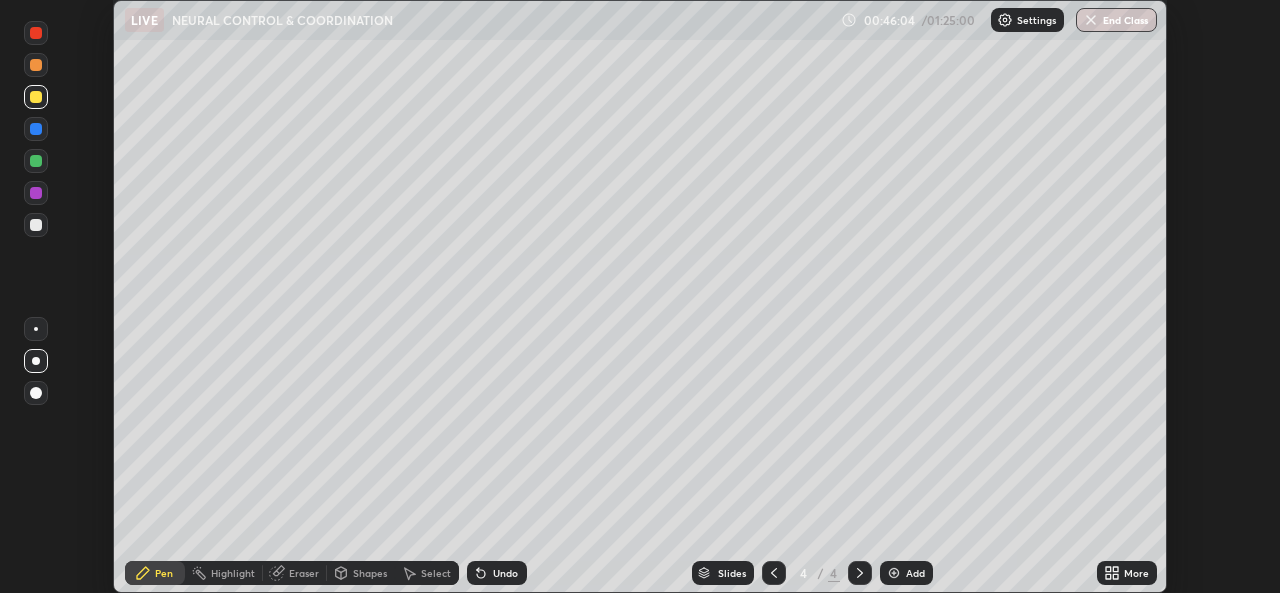 click 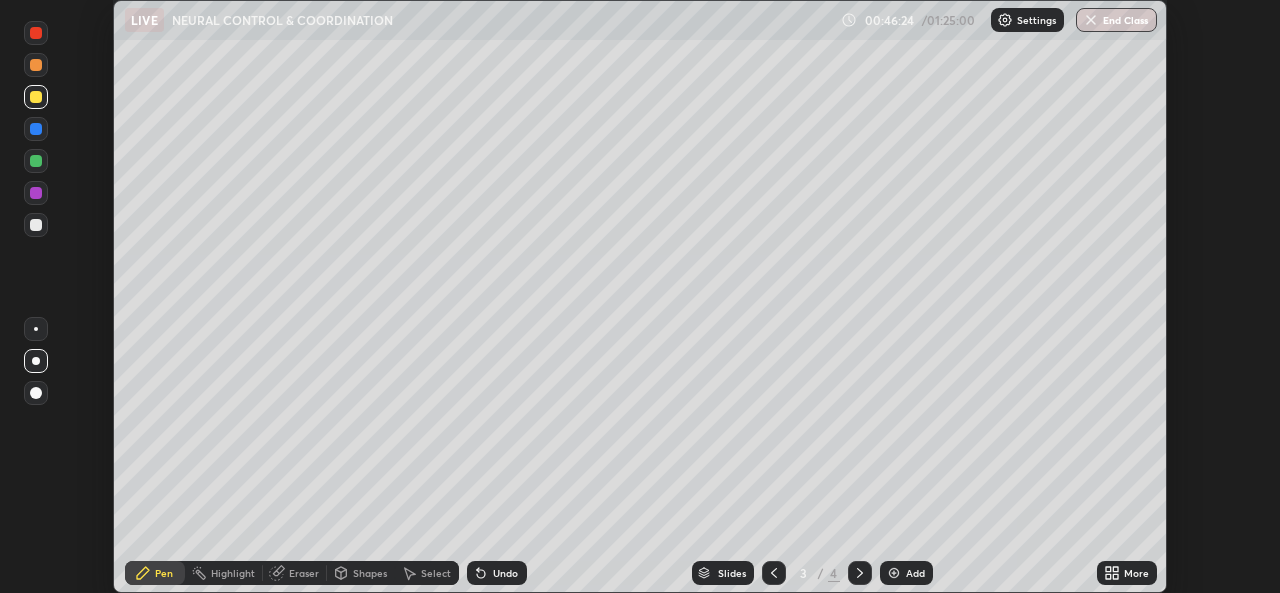 click 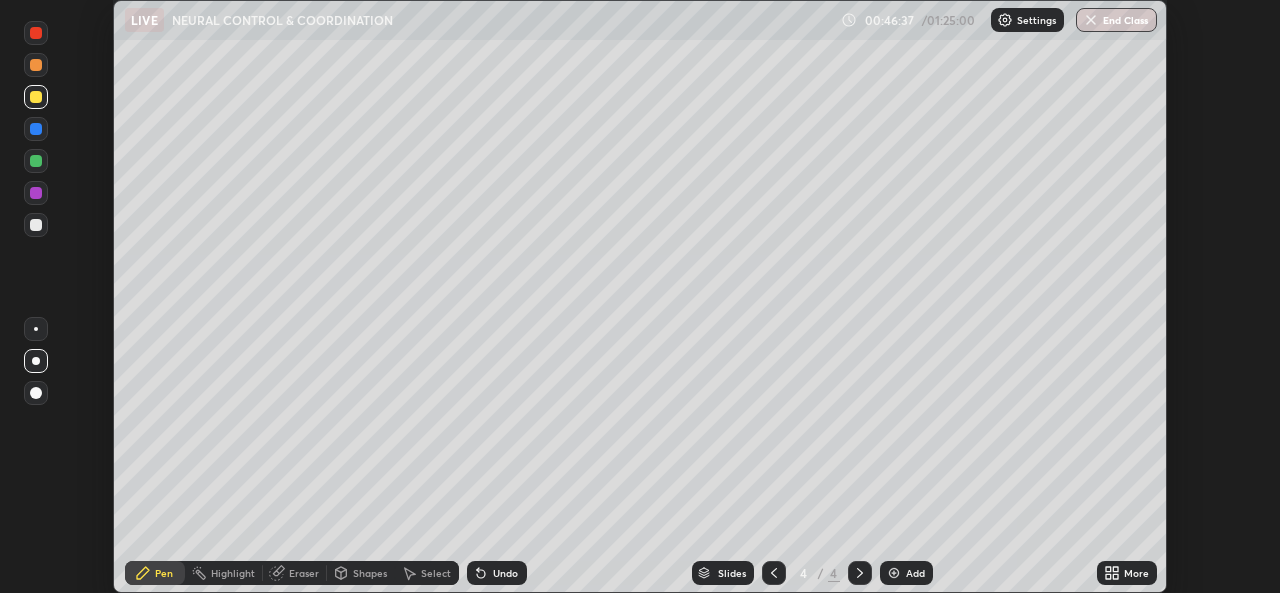 click at bounding box center [36, 33] 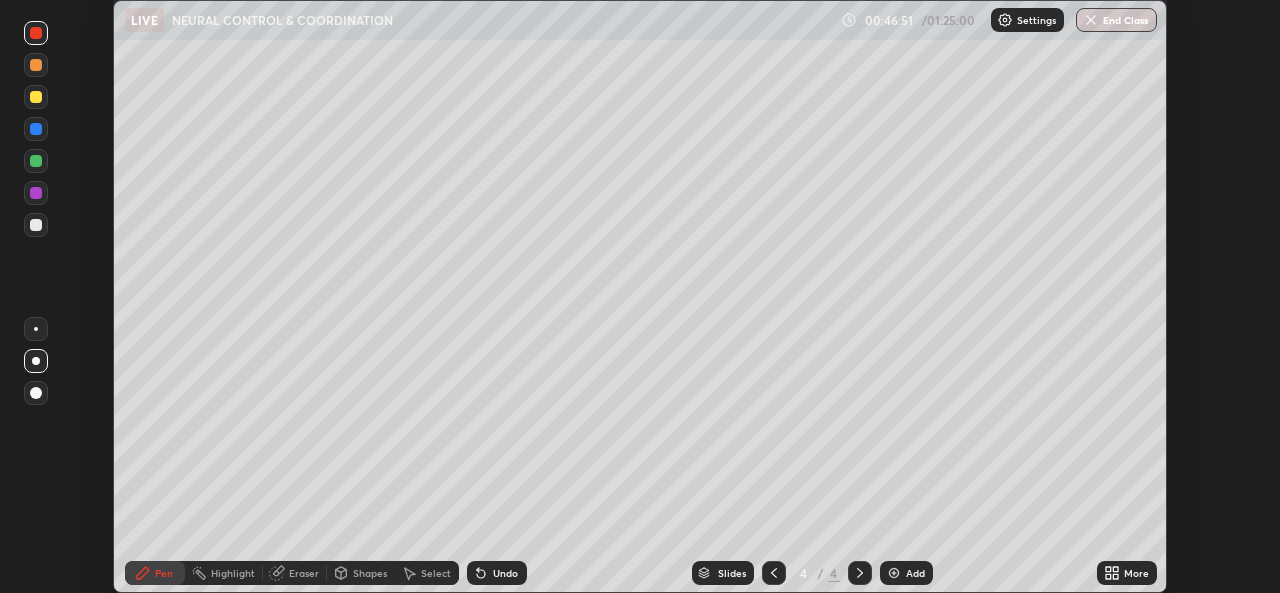 click on "Undo" at bounding box center (505, 573) 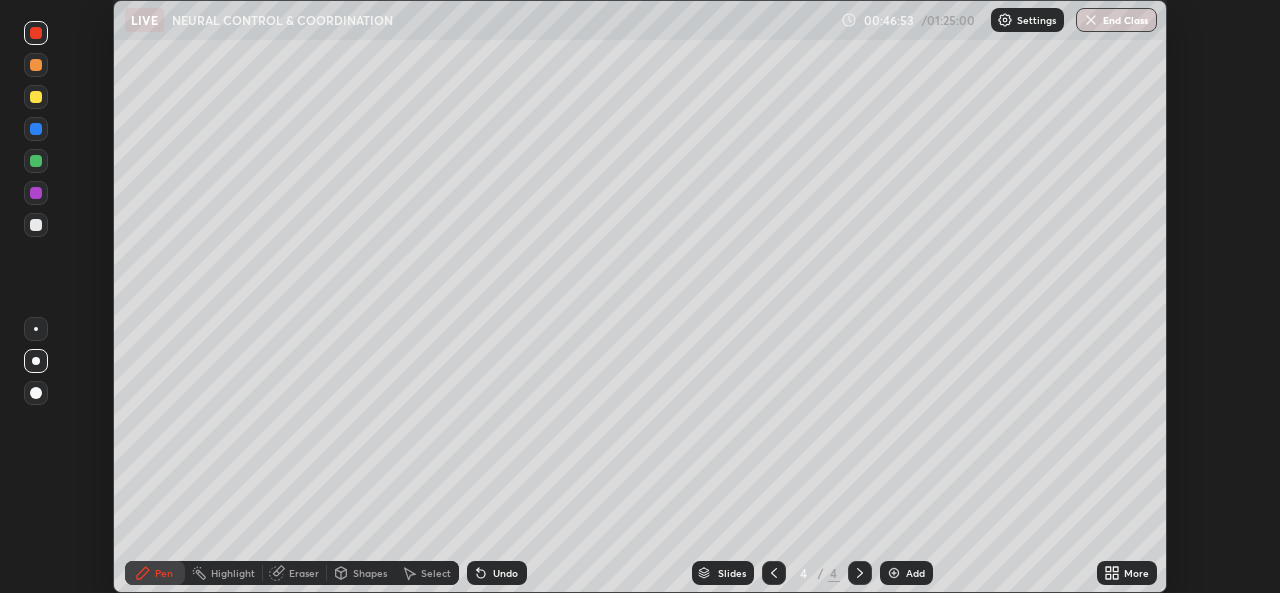 click on "Pen" at bounding box center [155, 573] 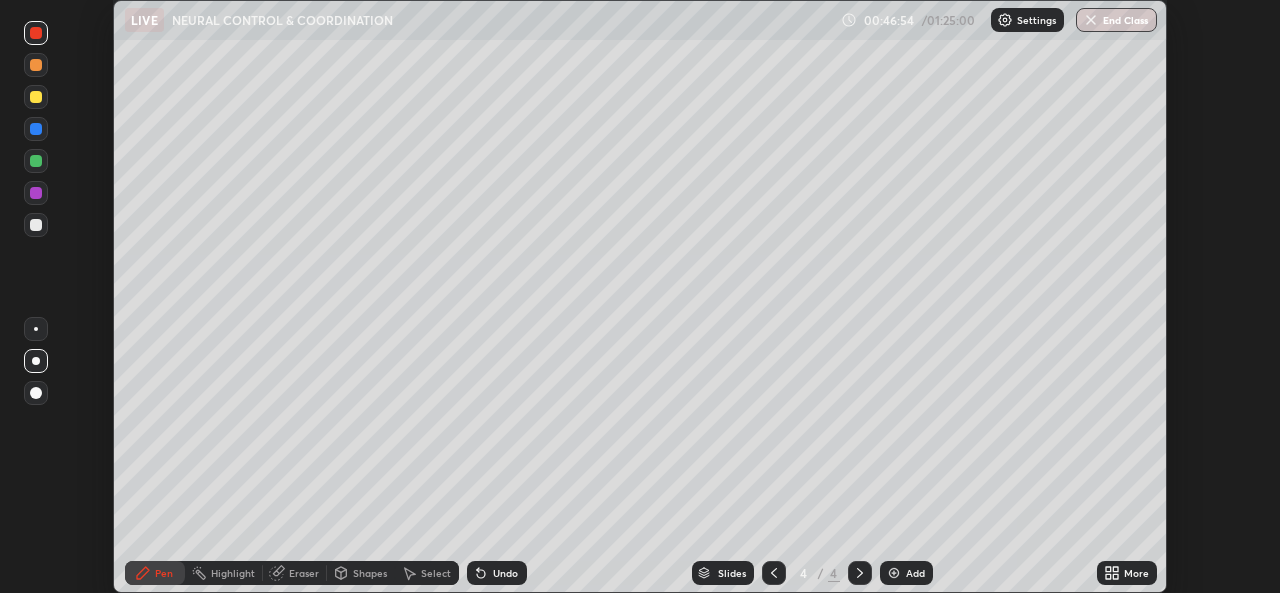 click on "Shapes" at bounding box center (370, 573) 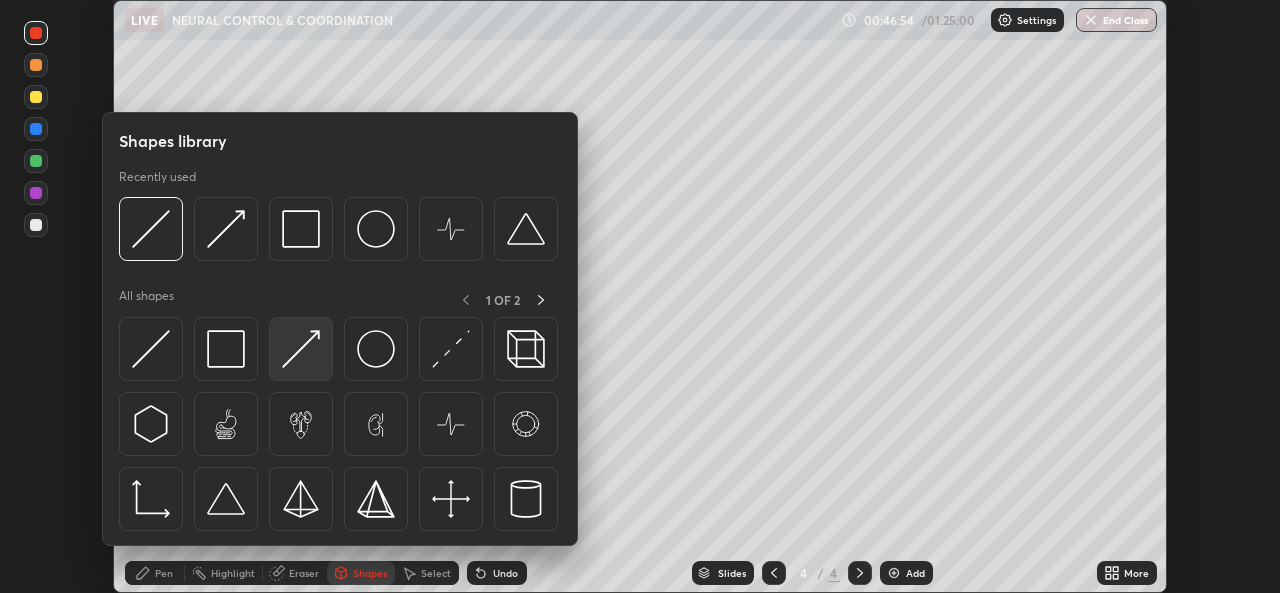click at bounding box center (301, 349) 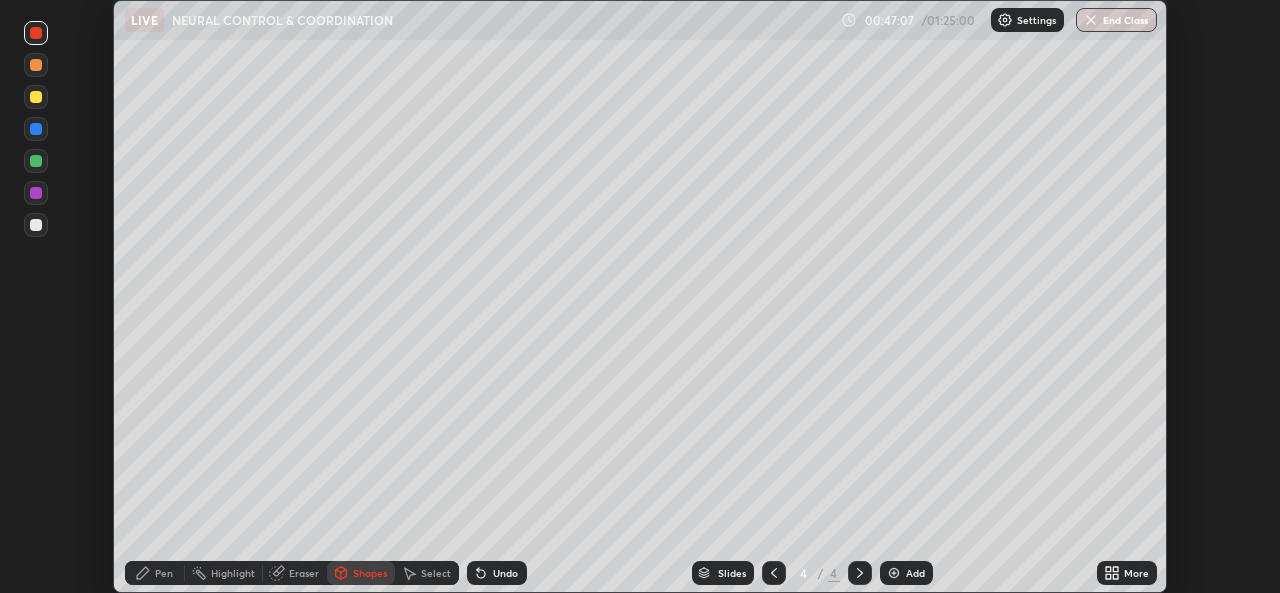click at bounding box center [36, 129] 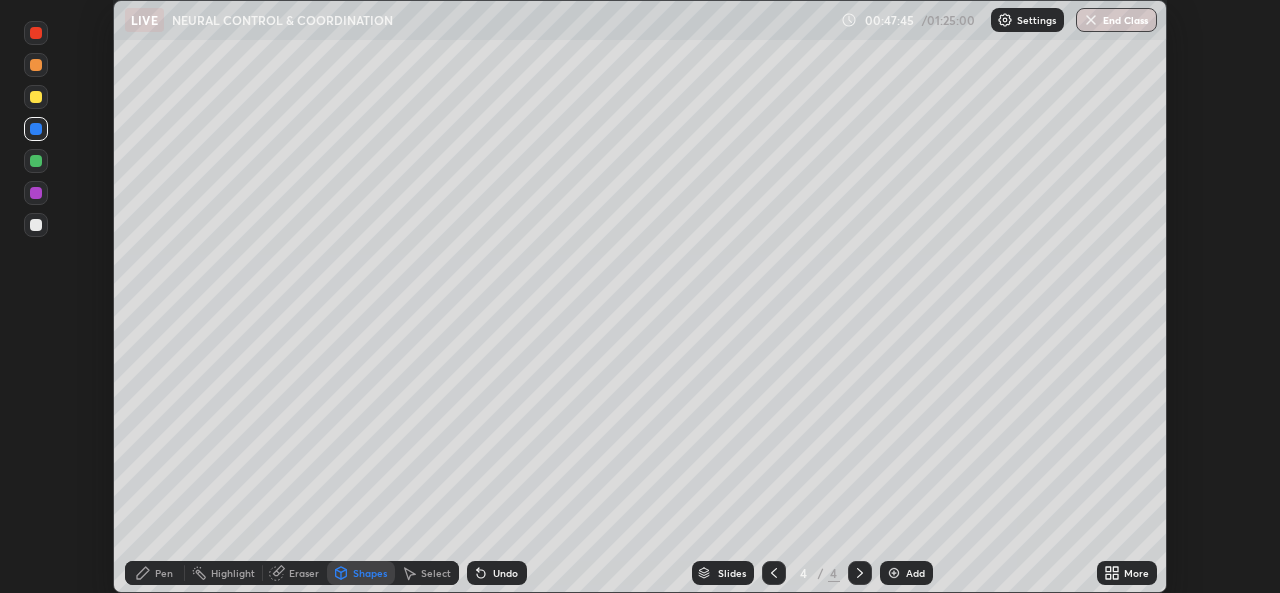click on "Shapes" at bounding box center [370, 573] 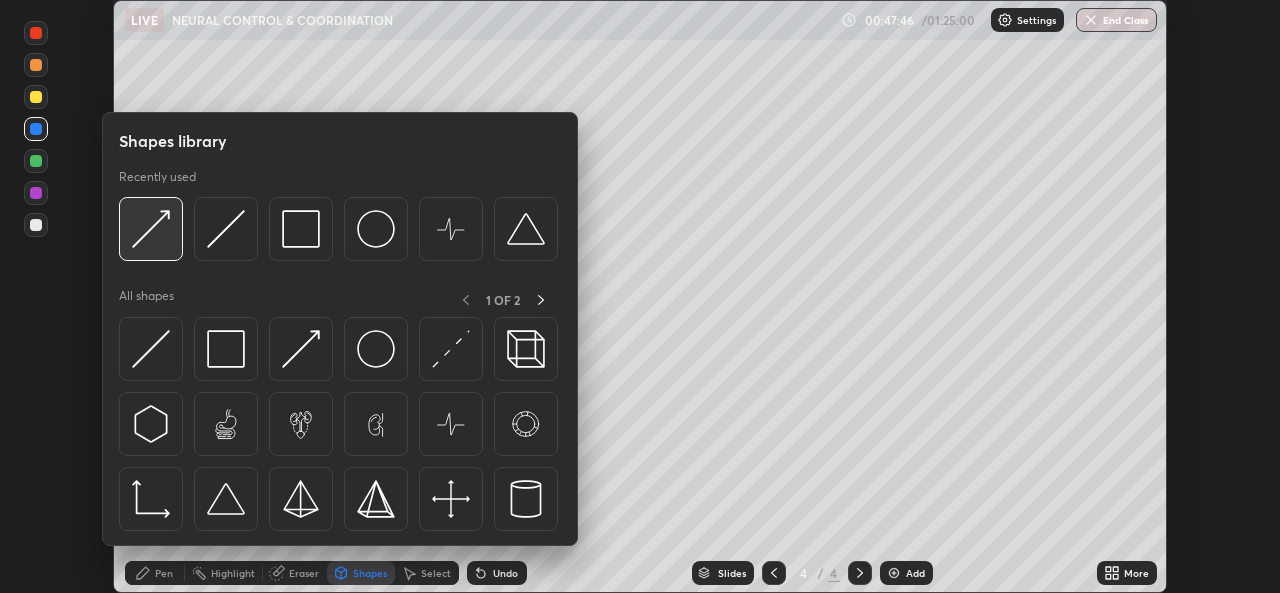 click at bounding box center (151, 229) 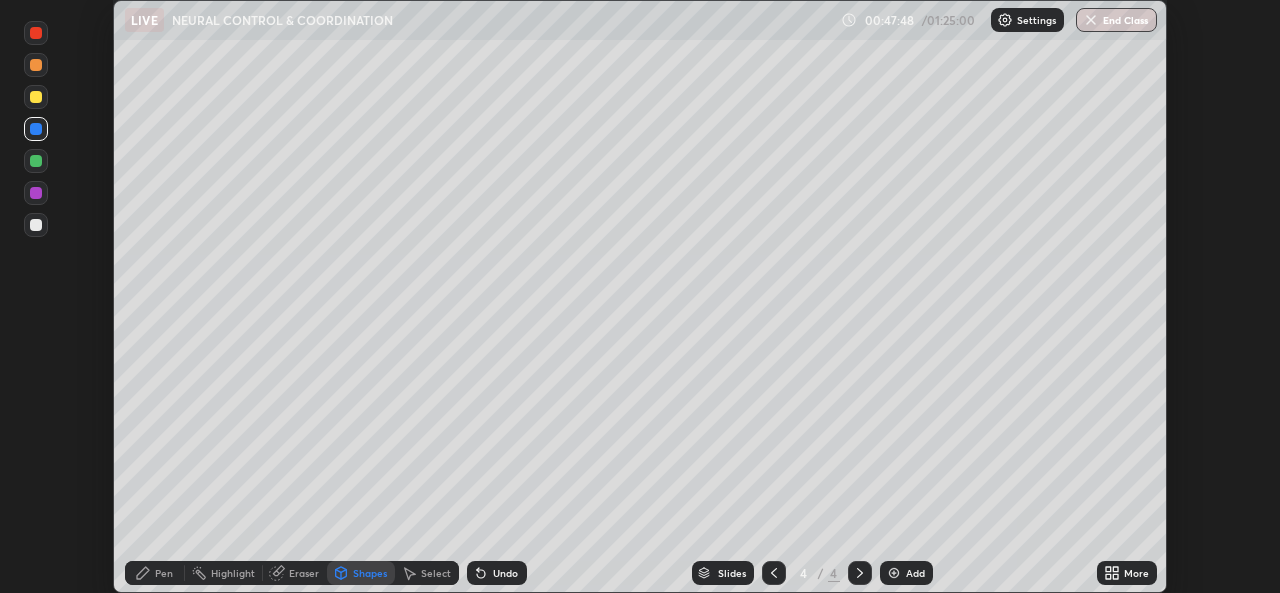 click on "Pen" at bounding box center [155, 573] 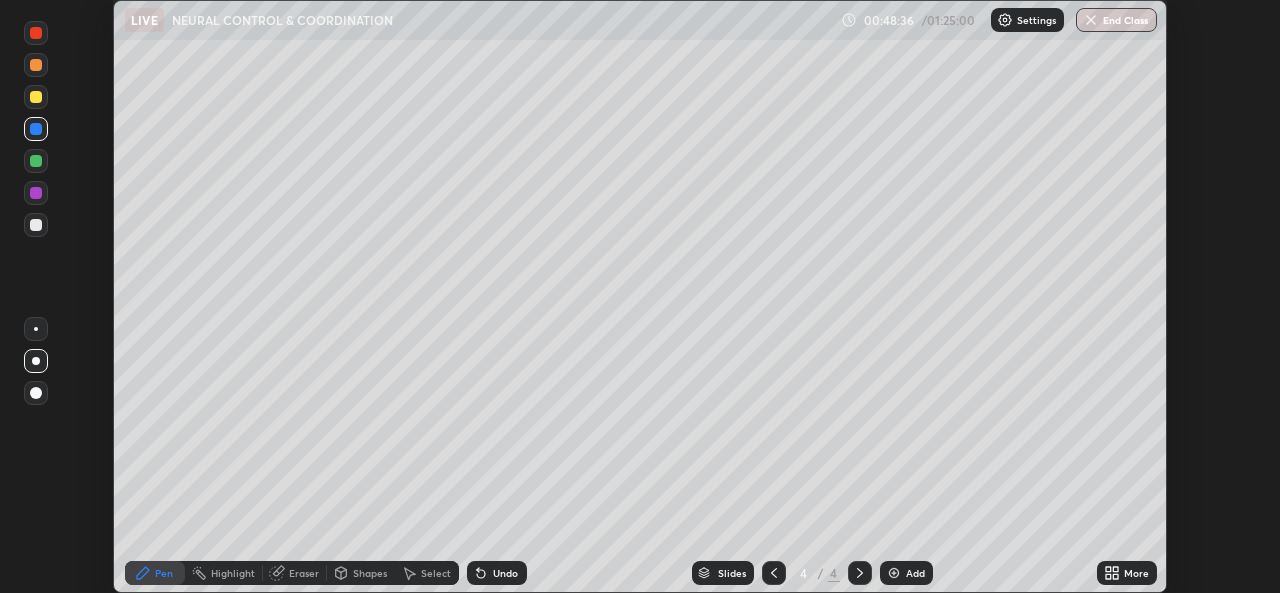 click on "Shapes" at bounding box center [370, 573] 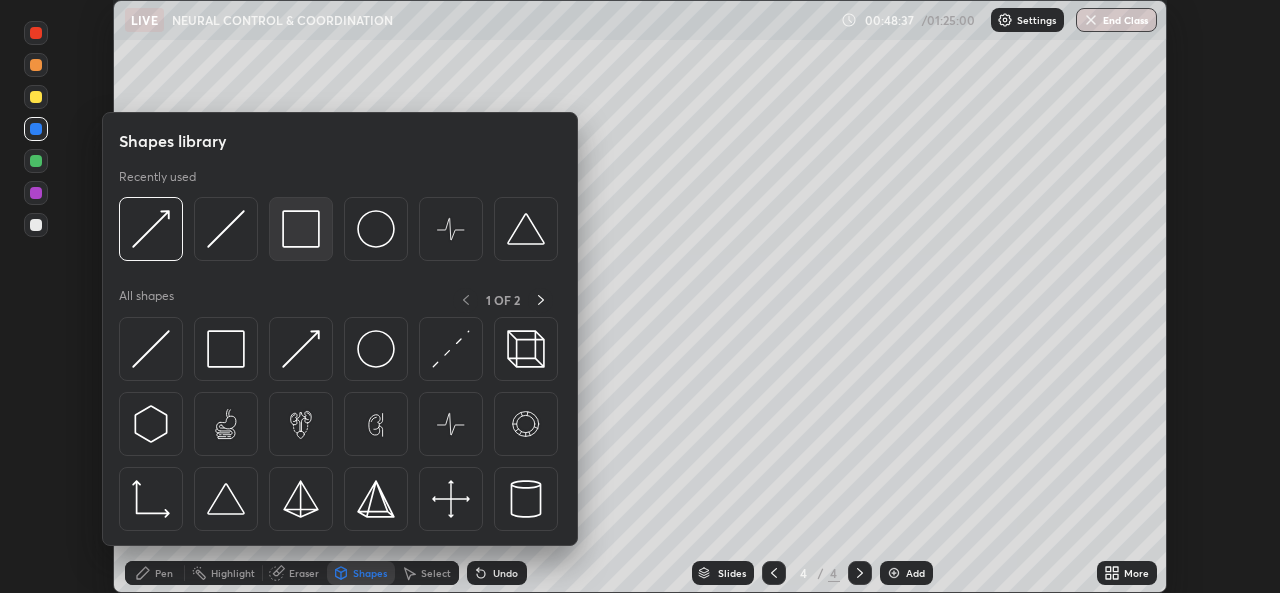 click at bounding box center [301, 229] 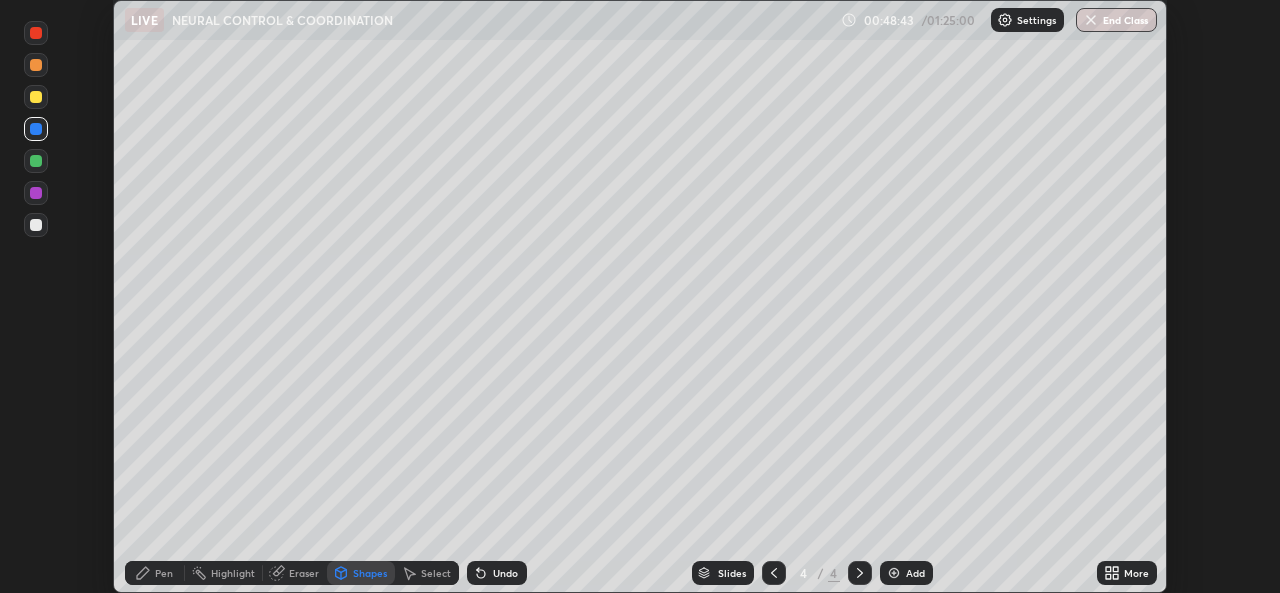 click on "Pen" at bounding box center [164, 573] 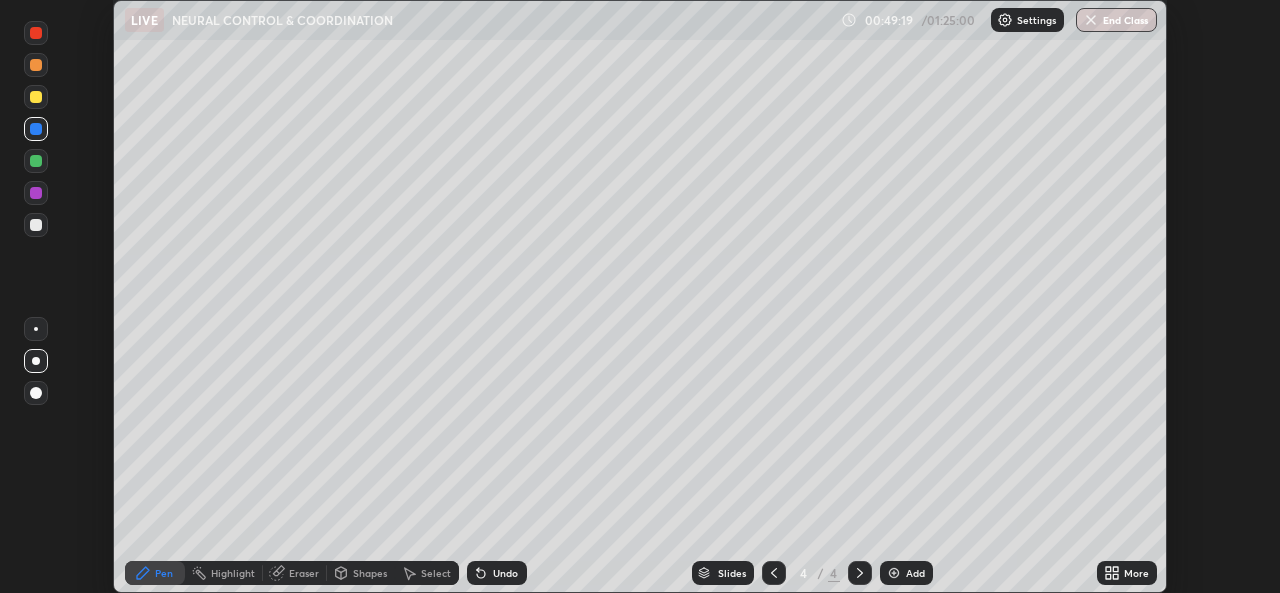 click on "Shapes" at bounding box center (370, 573) 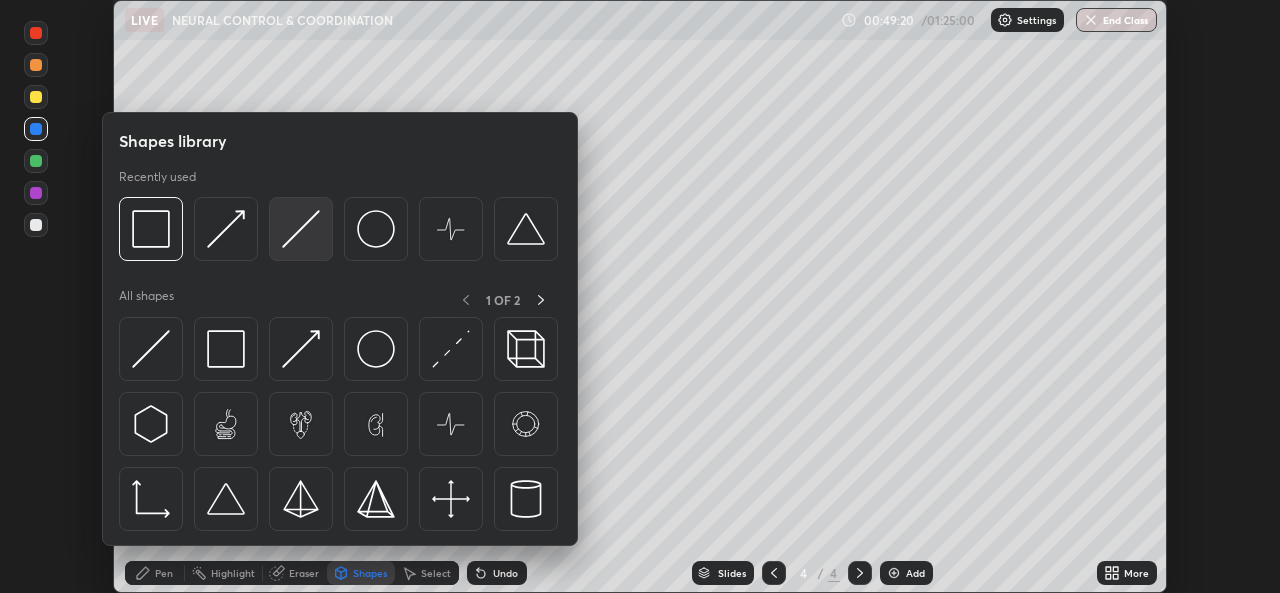 click at bounding box center (301, 229) 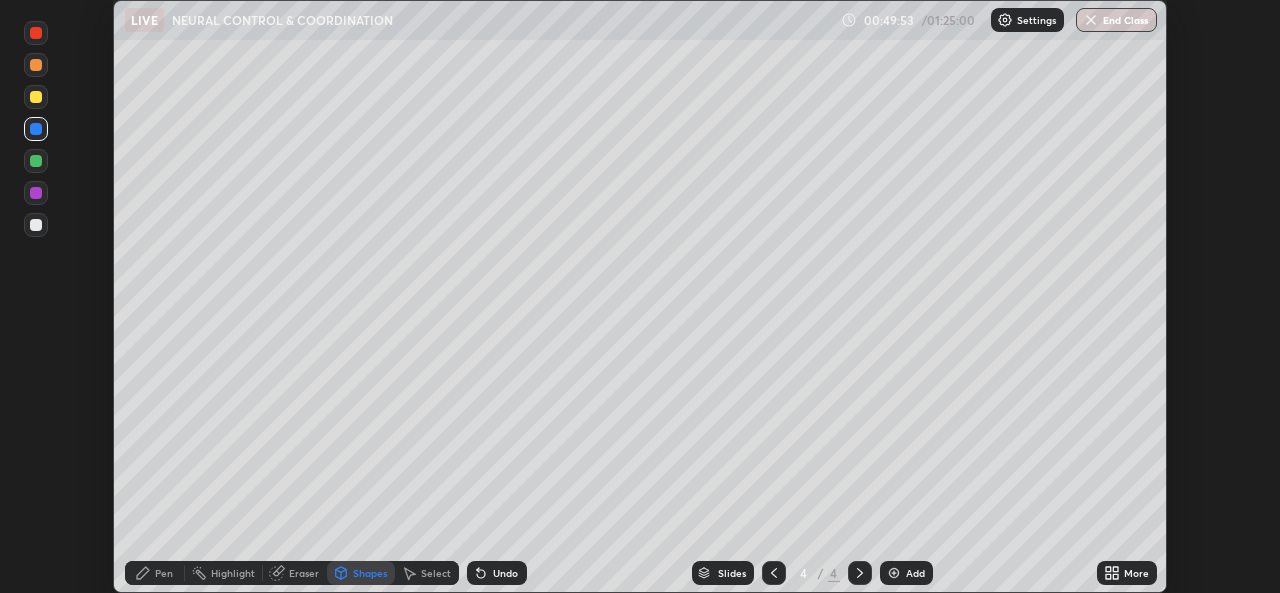 click at bounding box center [36, 225] 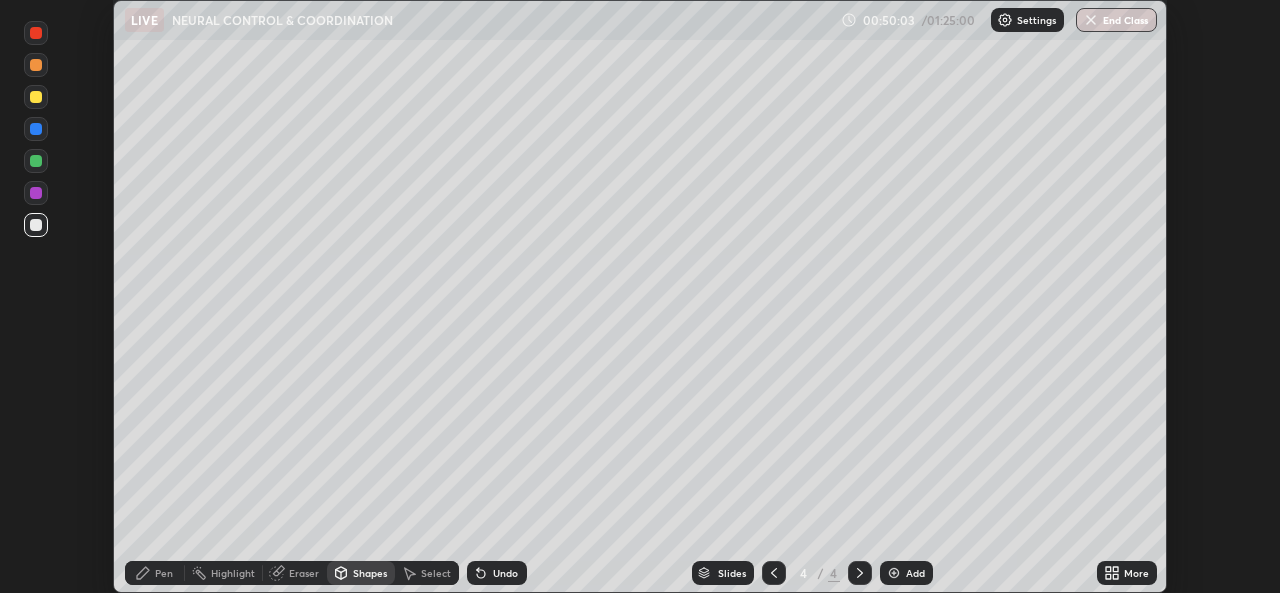 click on "Pen" at bounding box center (164, 573) 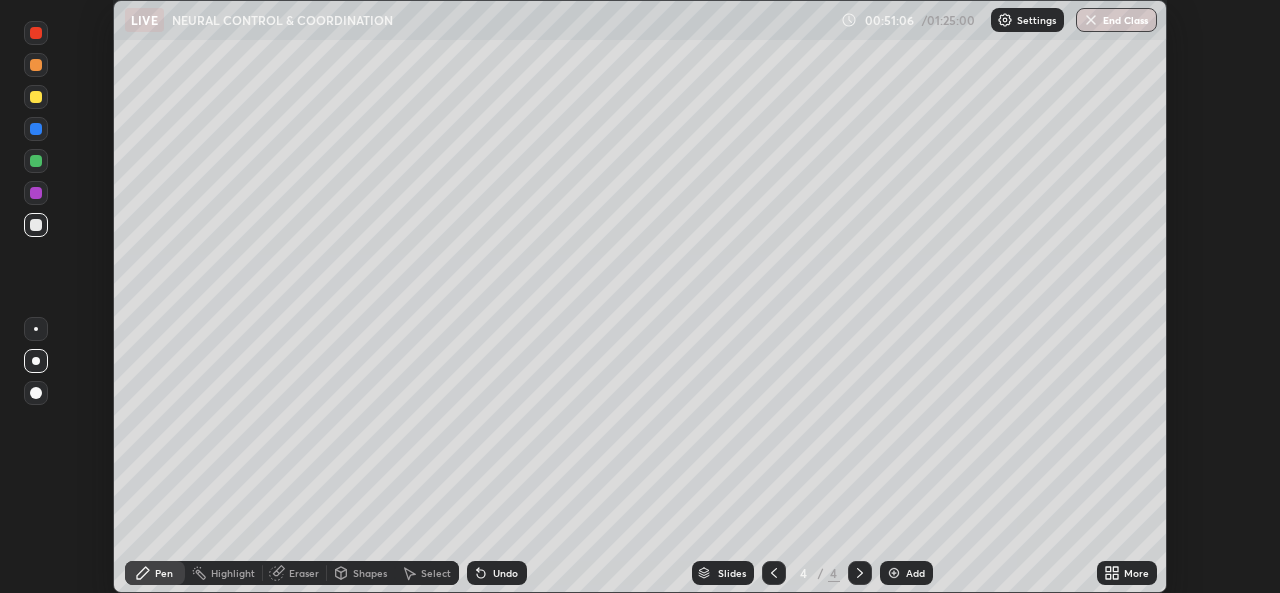 click on "Shapes" at bounding box center [370, 573] 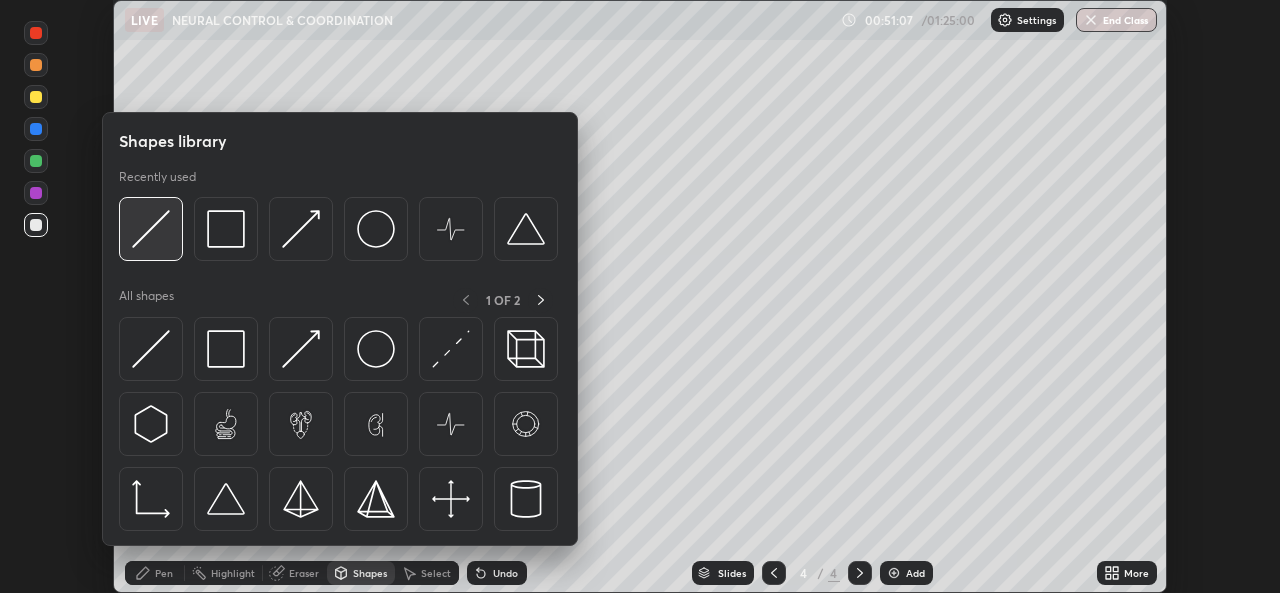click at bounding box center (151, 229) 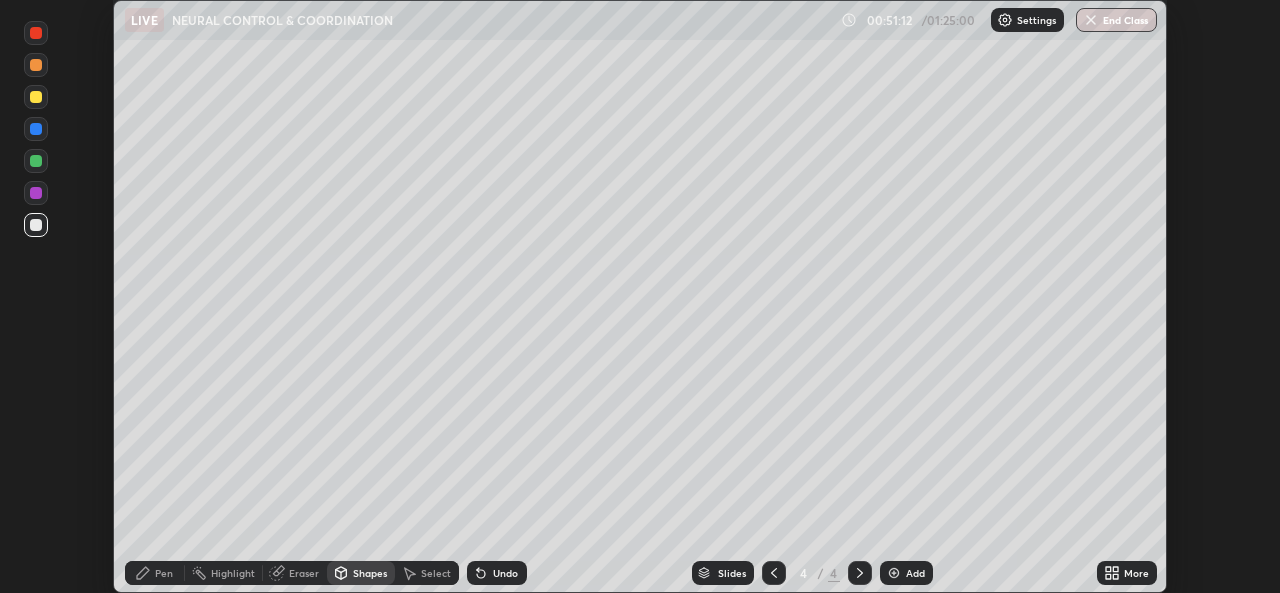 click on "Pen" at bounding box center [164, 573] 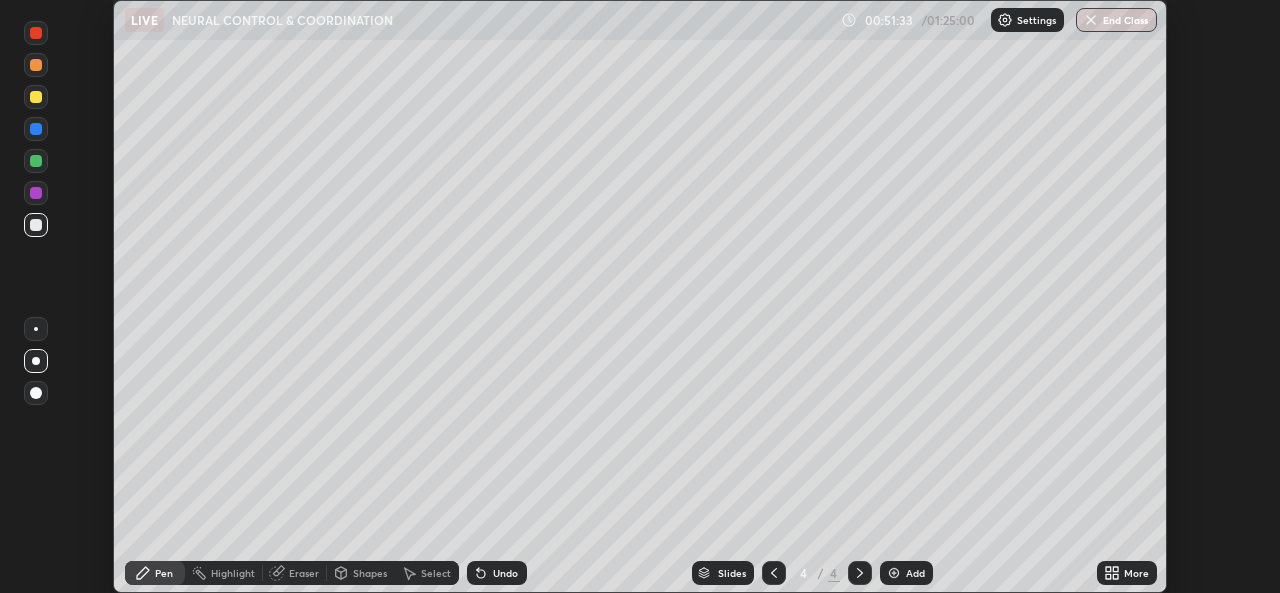 click 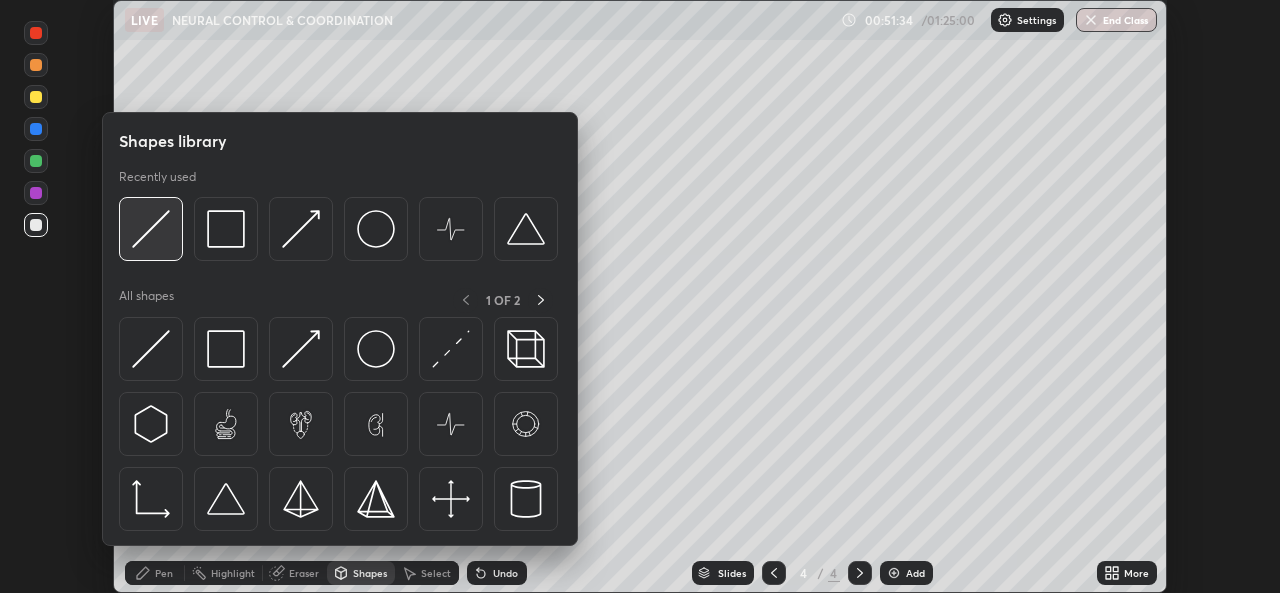 click at bounding box center (151, 229) 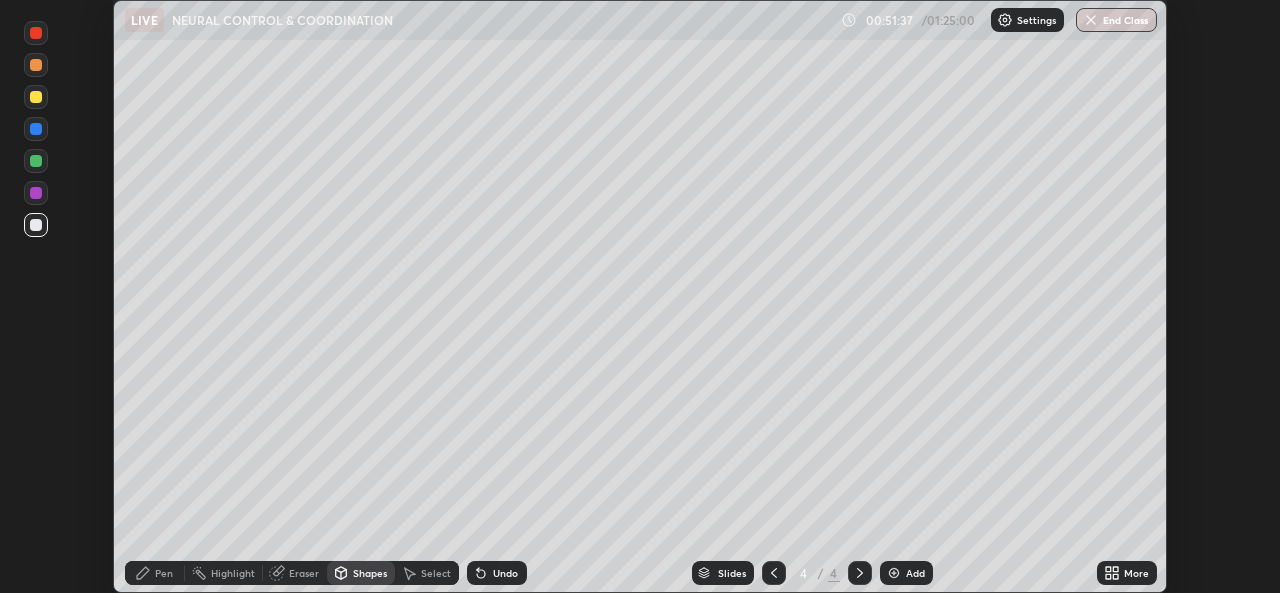 click on "Shapes" at bounding box center (370, 573) 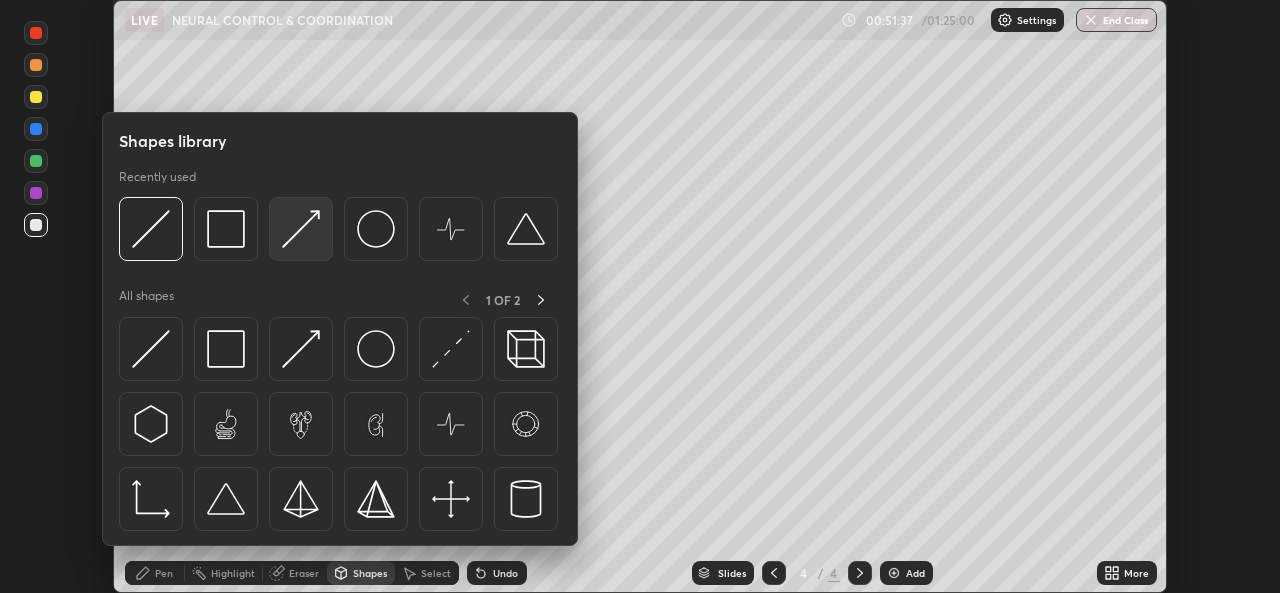 click at bounding box center [301, 229] 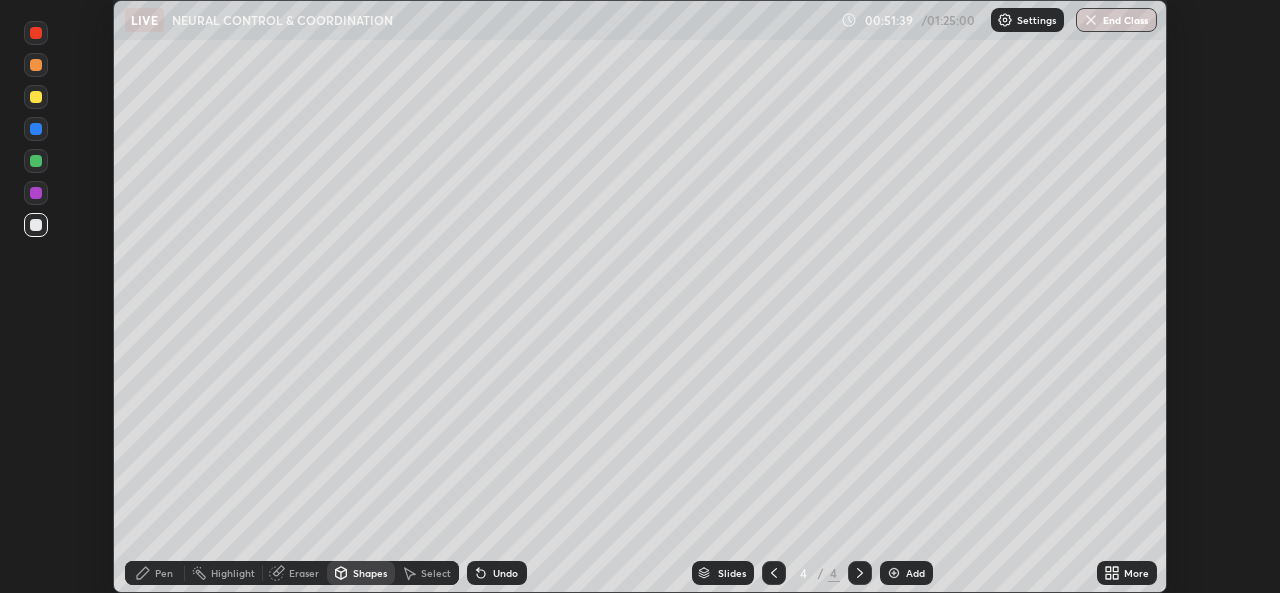 click on "Pen" at bounding box center (164, 573) 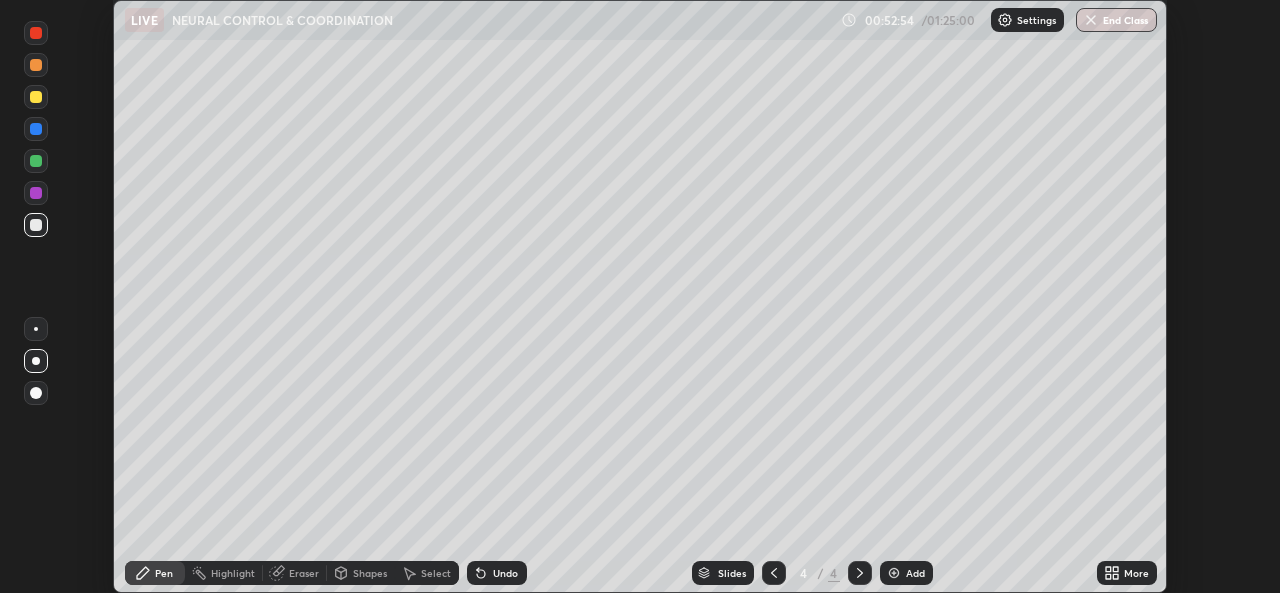 click at bounding box center (36, 97) 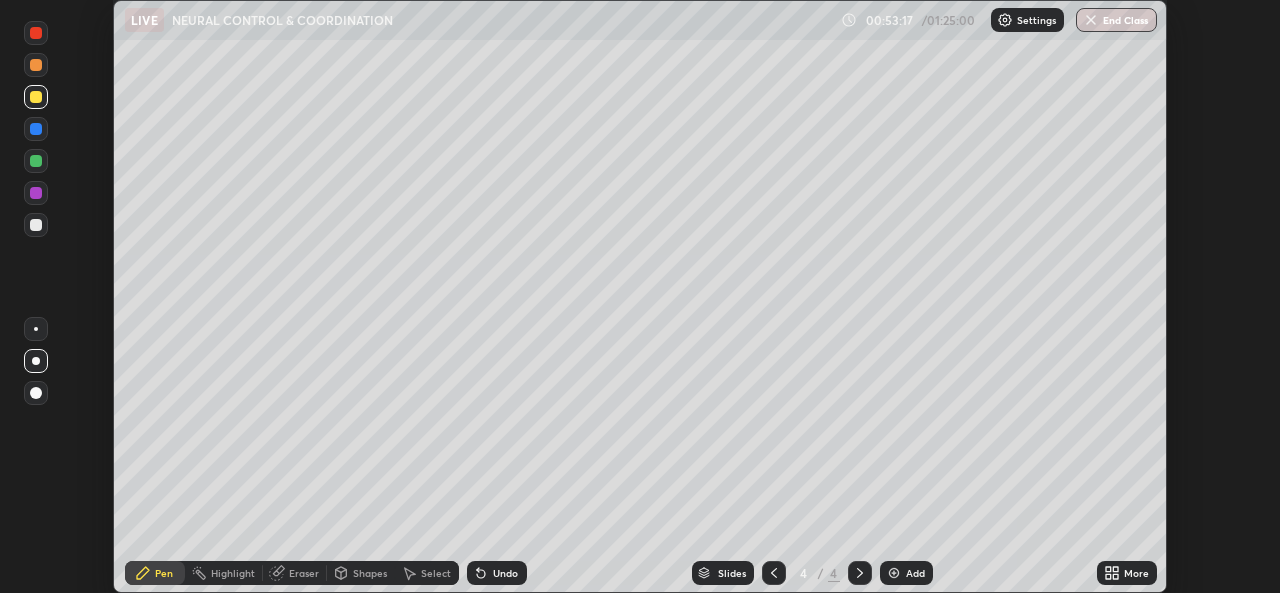 click on "Undo" at bounding box center [505, 573] 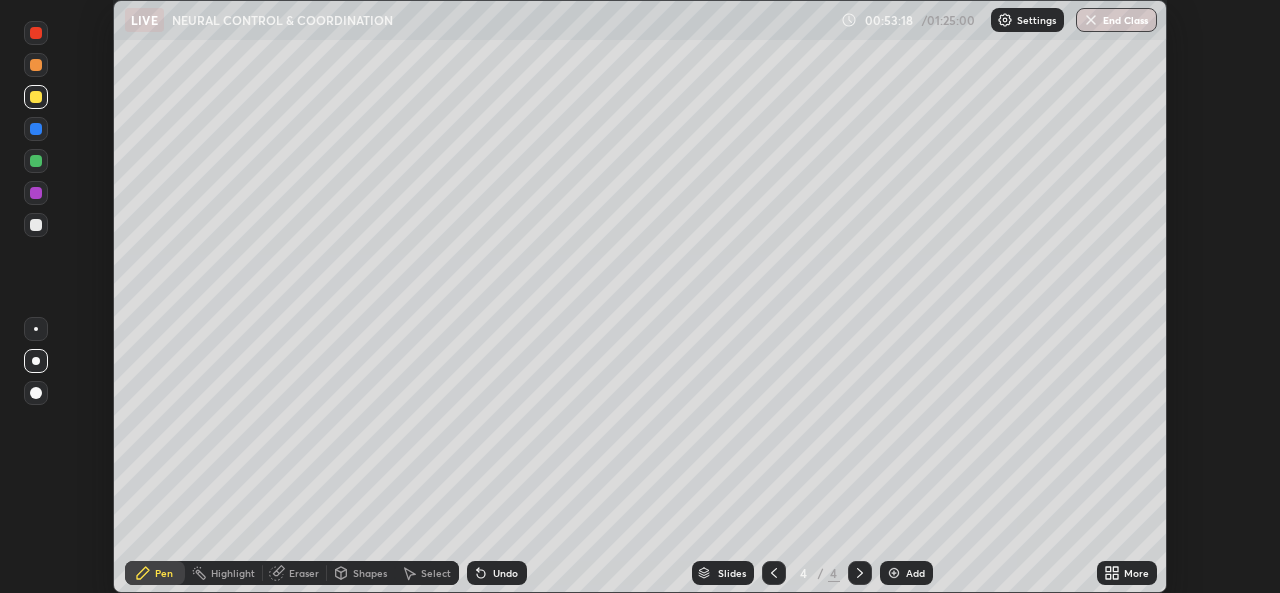 click on "Undo" at bounding box center [497, 573] 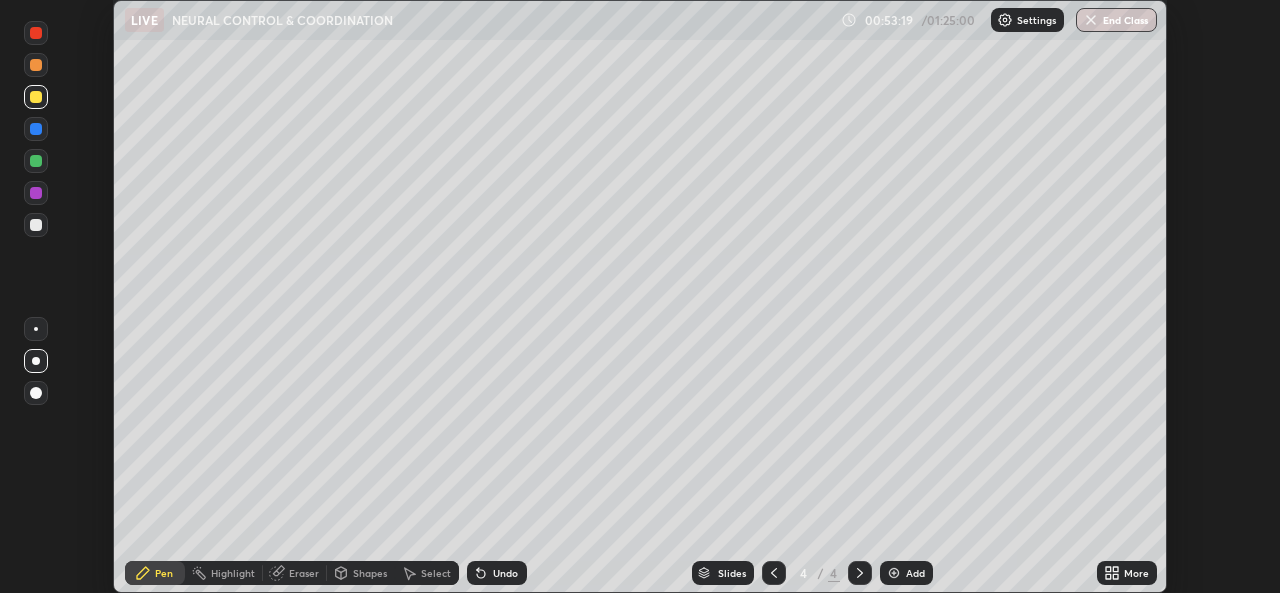 click on "Undo" at bounding box center (505, 573) 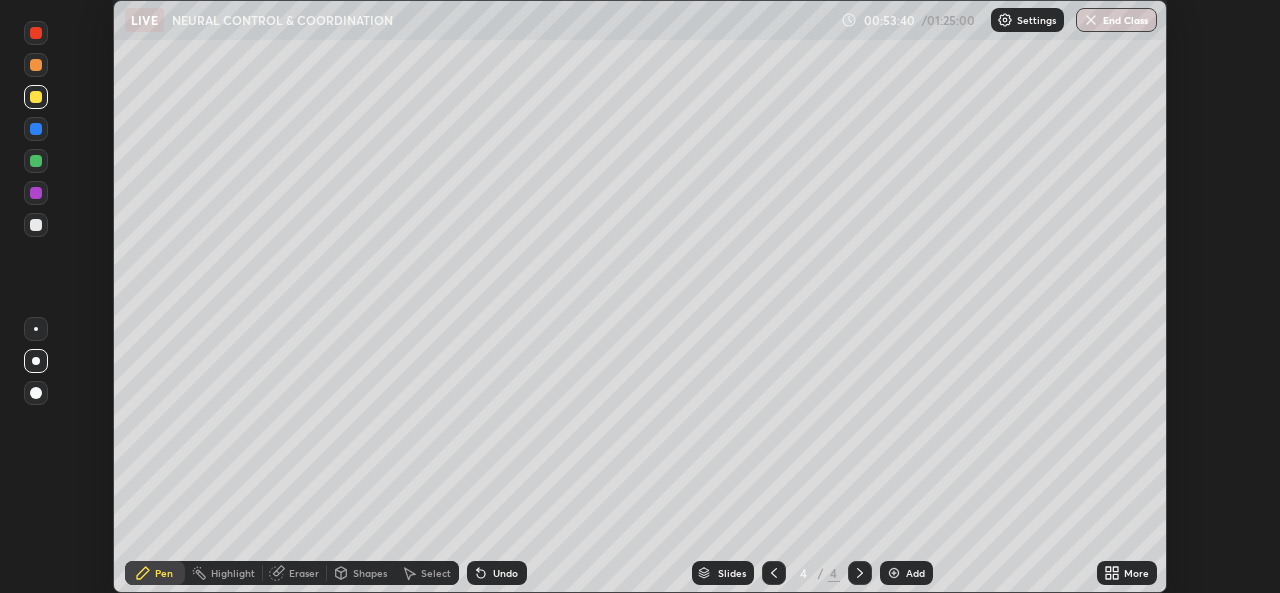 click at bounding box center (894, 573) 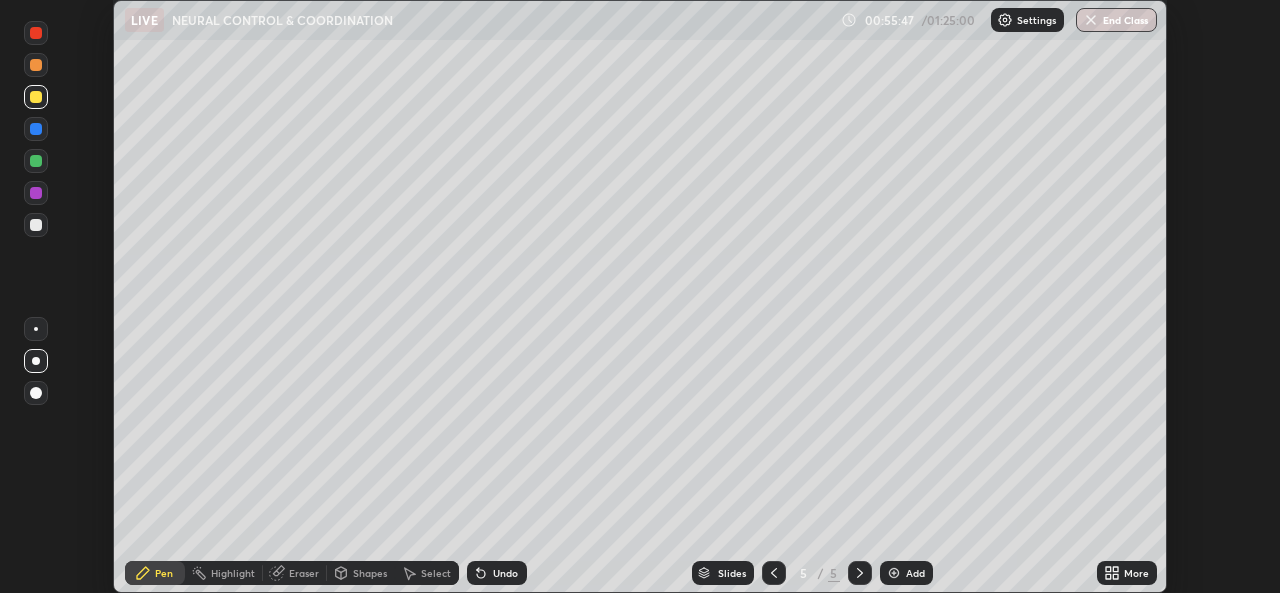 click 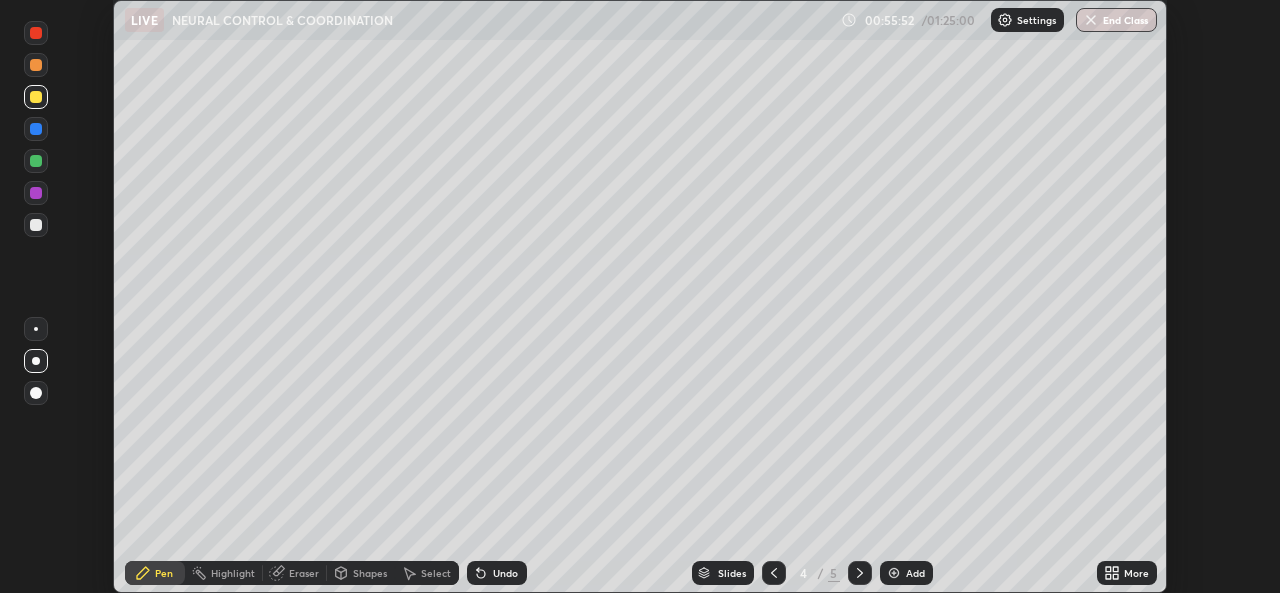 click on "Eraser" at bounding box center [304, 573] 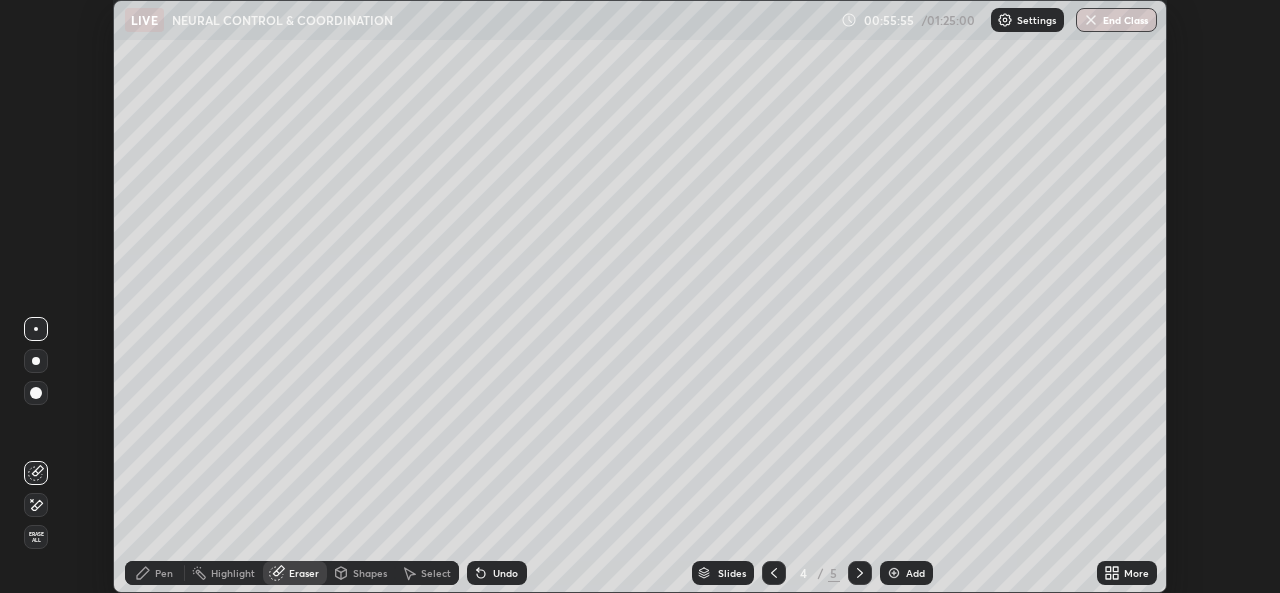 click on "Pen" at bounding box center [164, 573] 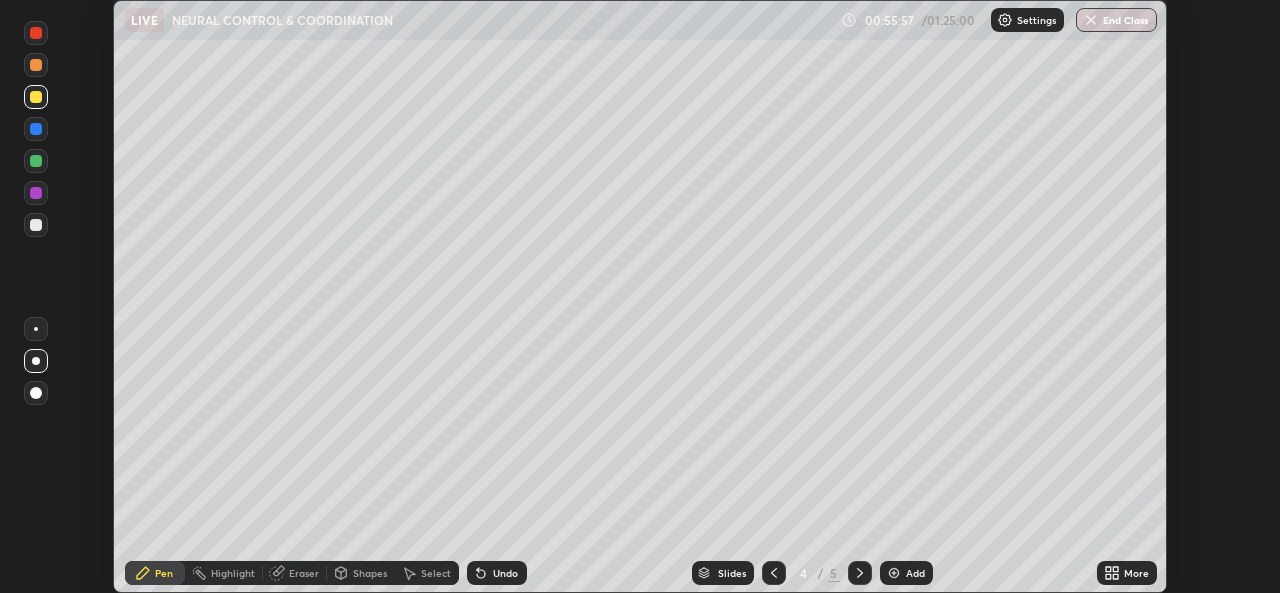 click on "Shapes" at bounding box center [370, 573] 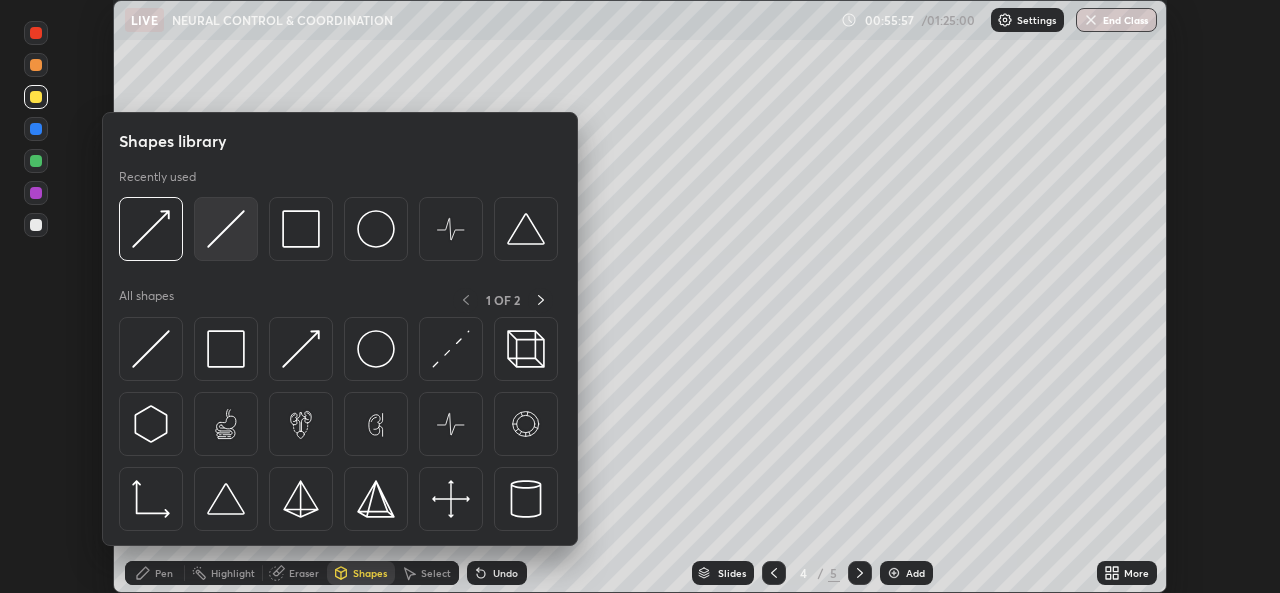 click at bounding box center [226, 229] 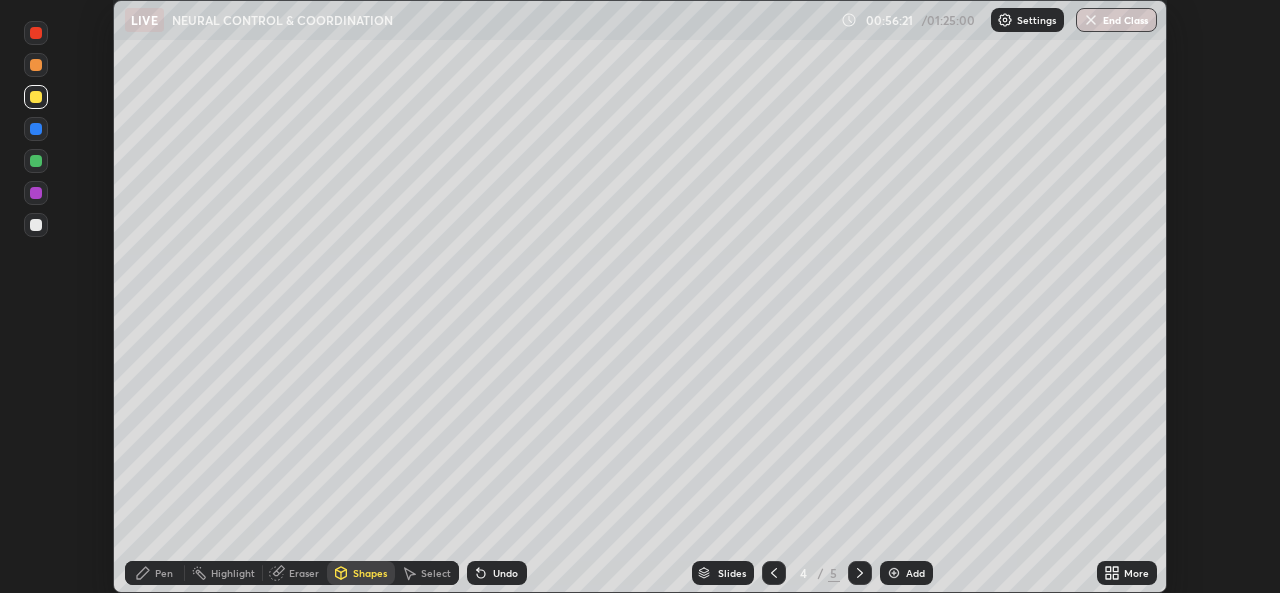 click 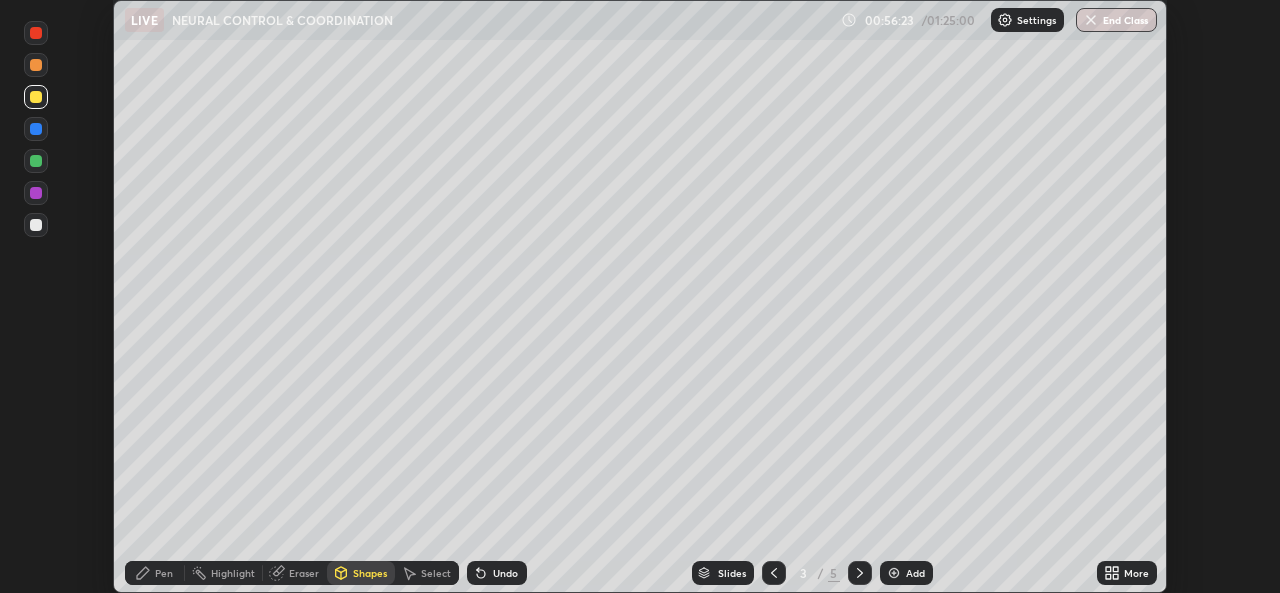 click 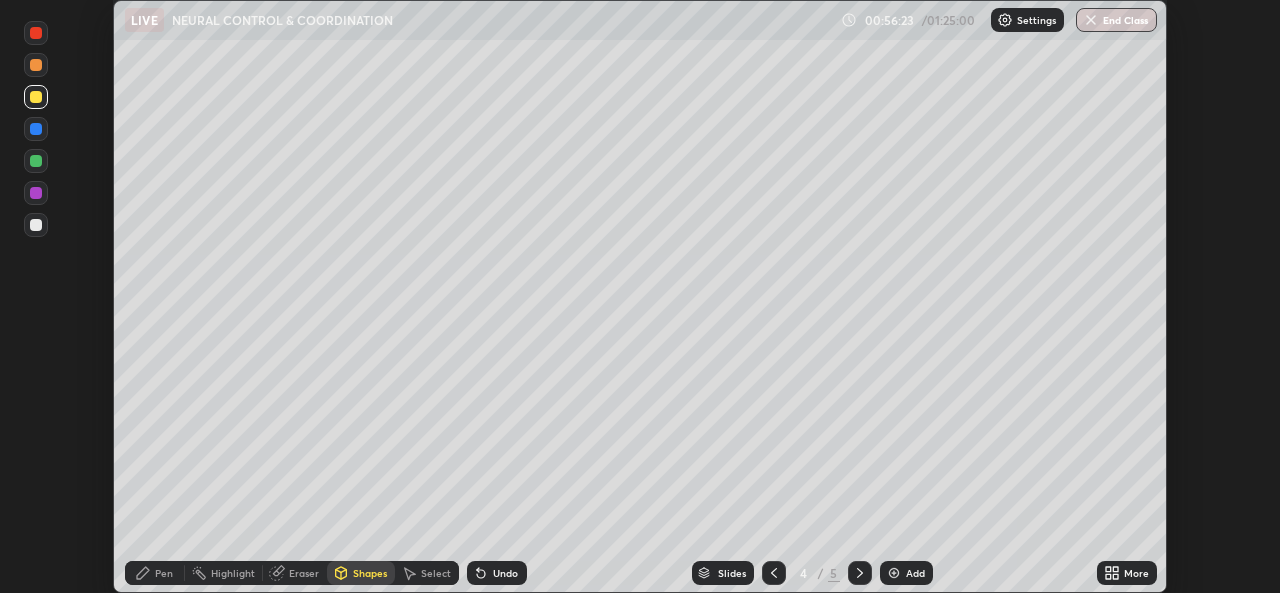 click 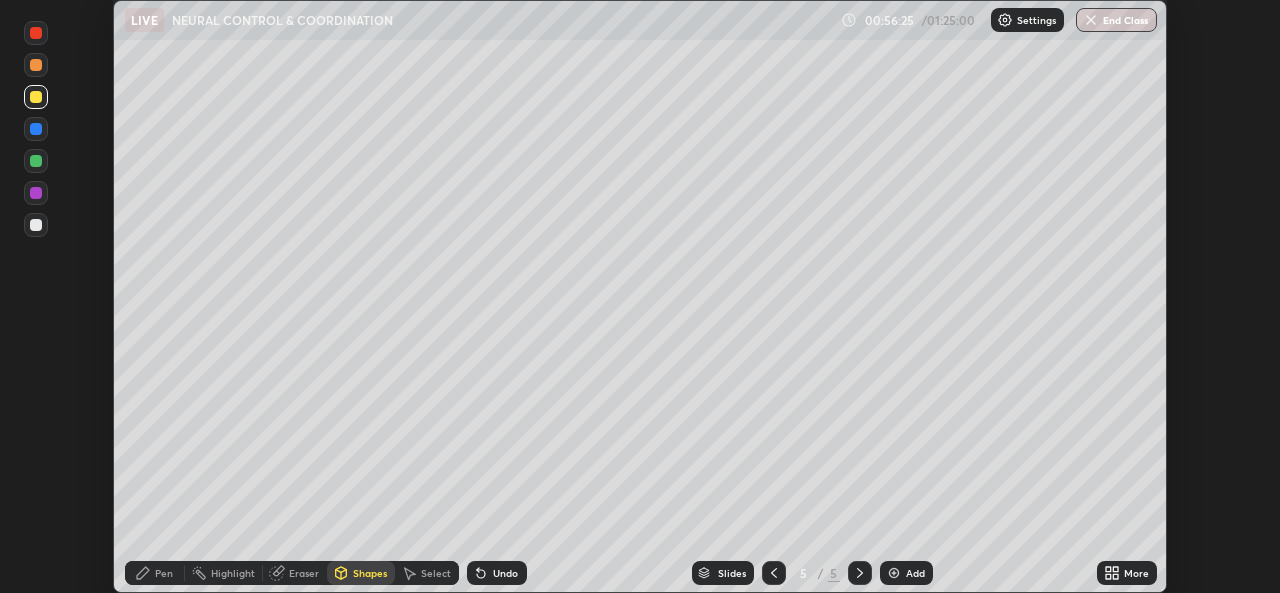 click at bounding box center (894, 573) 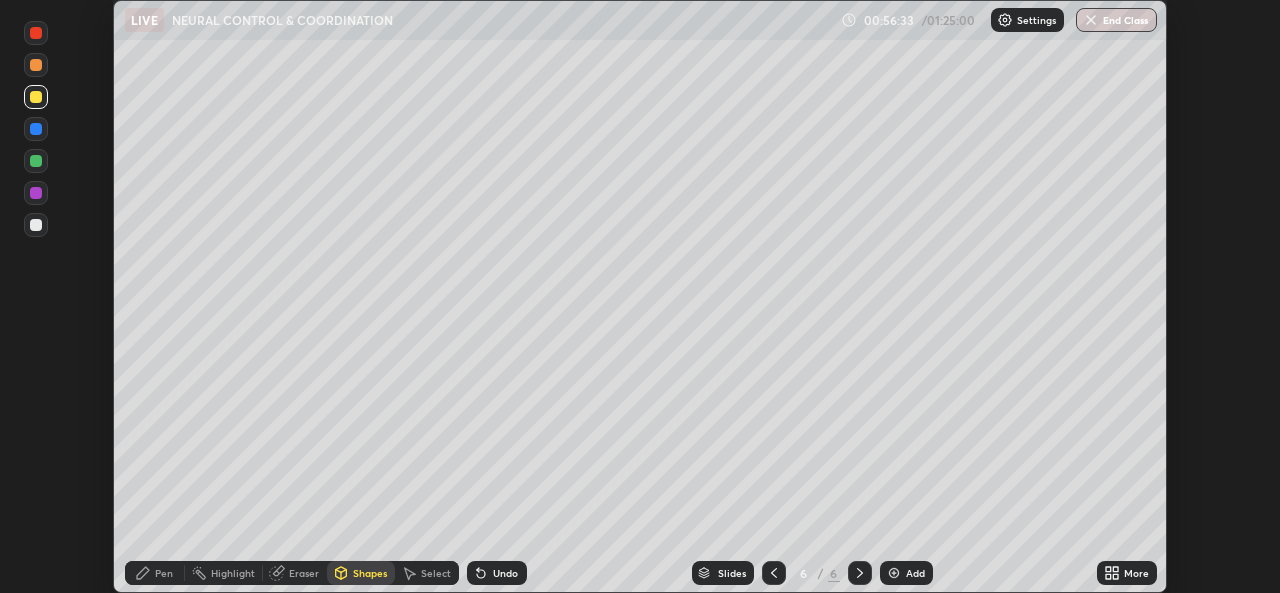 click on "Pen" at bounding box center (164, 573) 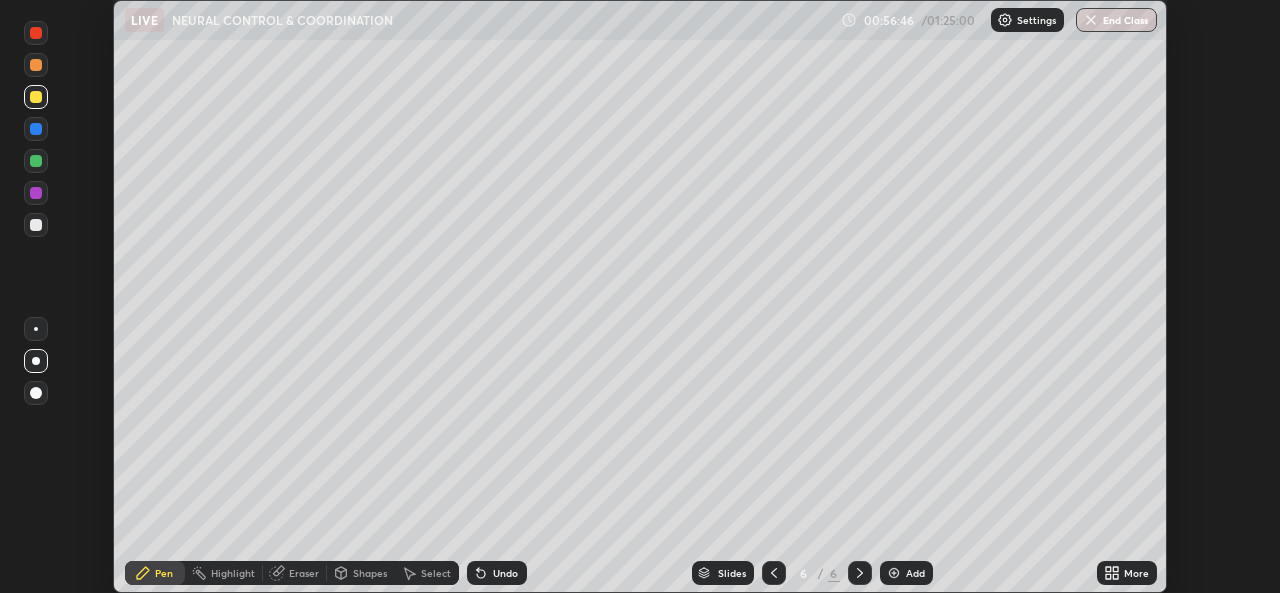 click on "Shapes" at bounding box center (370, 573) 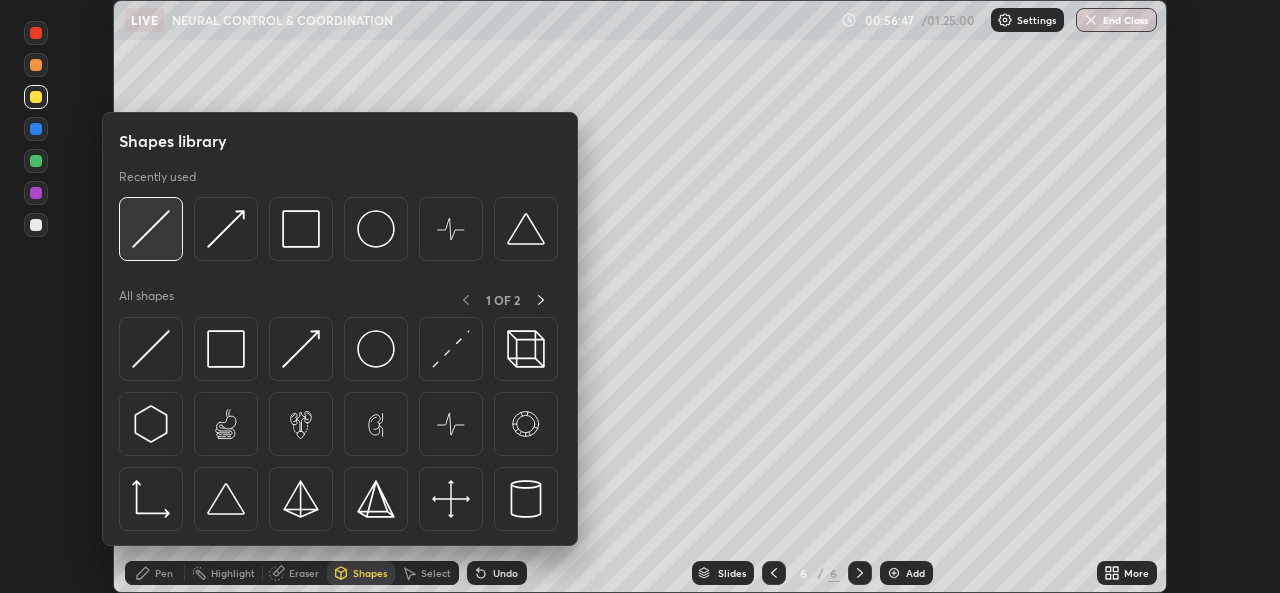click at bounding box center [151, 229] 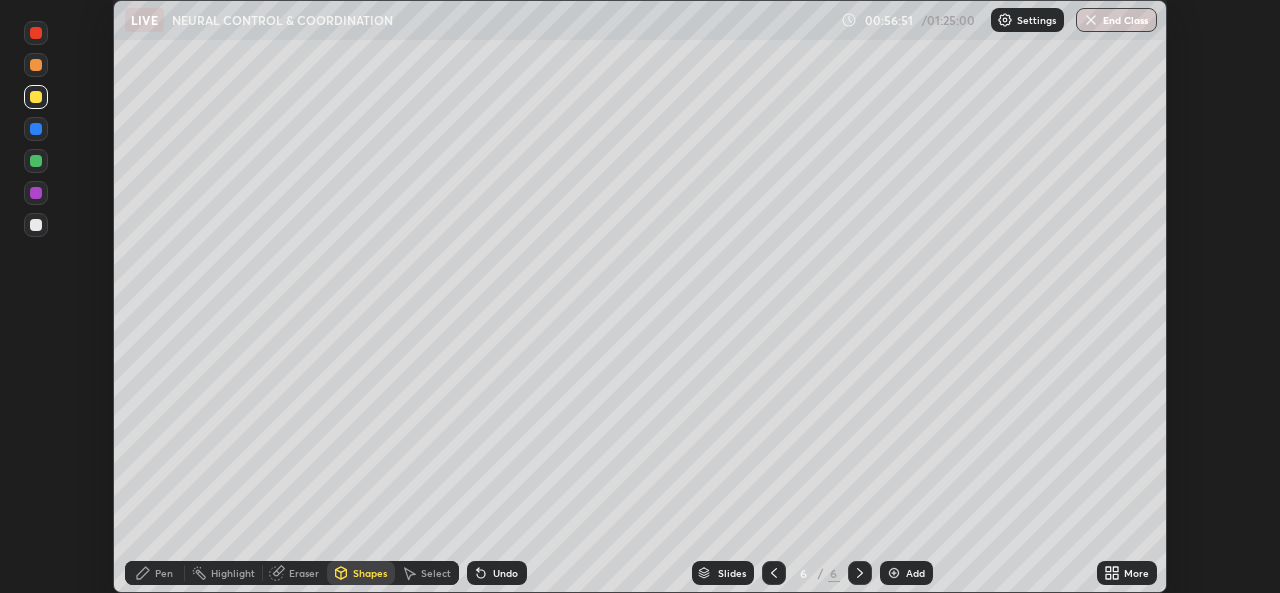 click on "Pen" at bounding box center [164, 573] 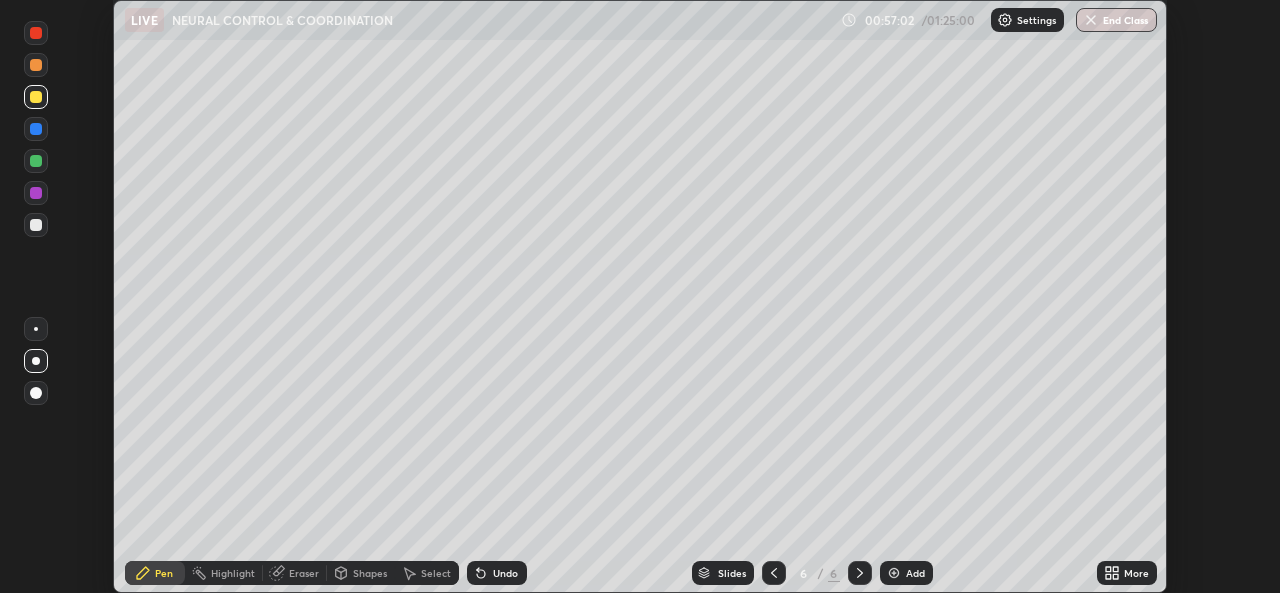 click on "Shapes" at bounding box center [370, 573] 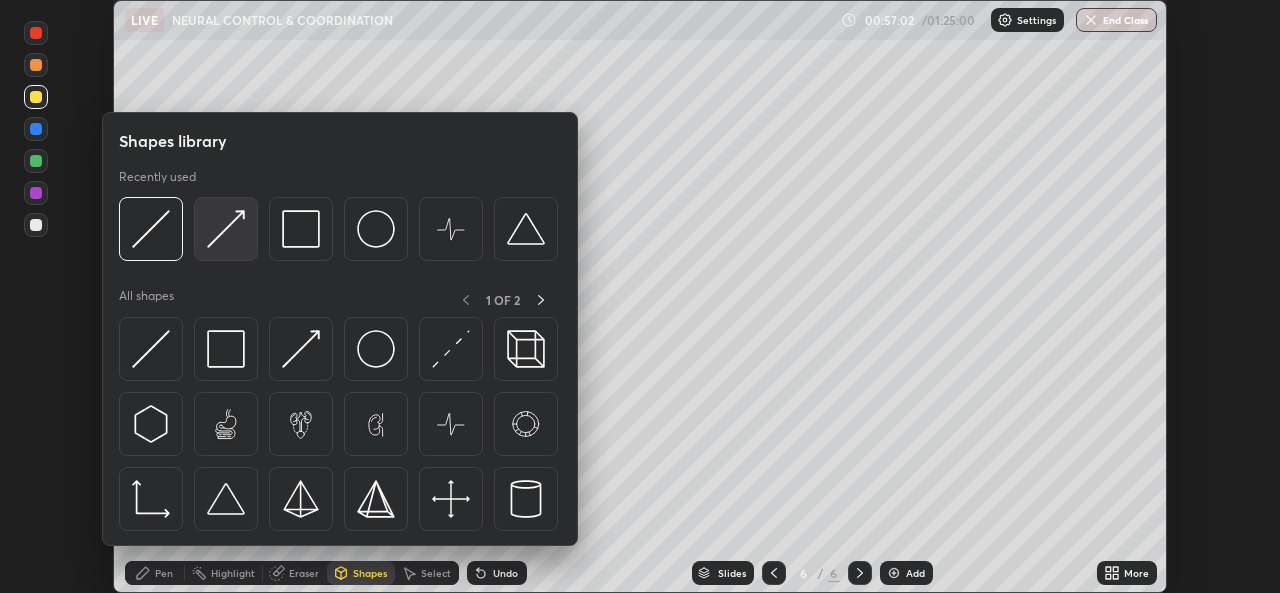 click at bounding box center [226, 229] 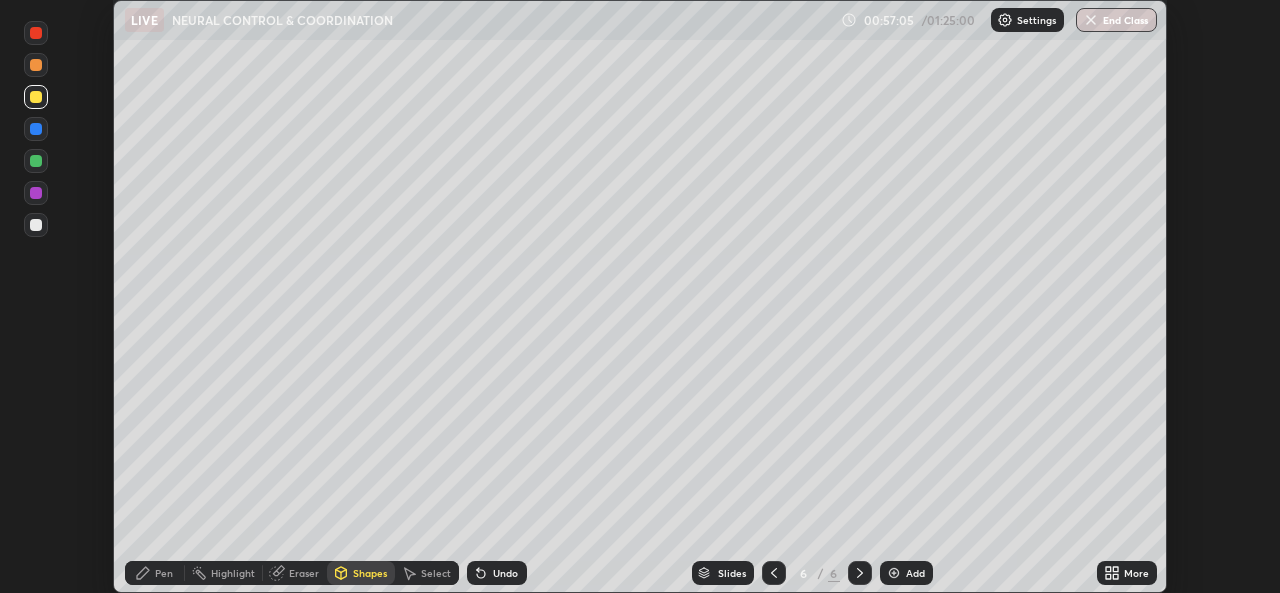 click on "Pen" at bounding box center (164, 573) 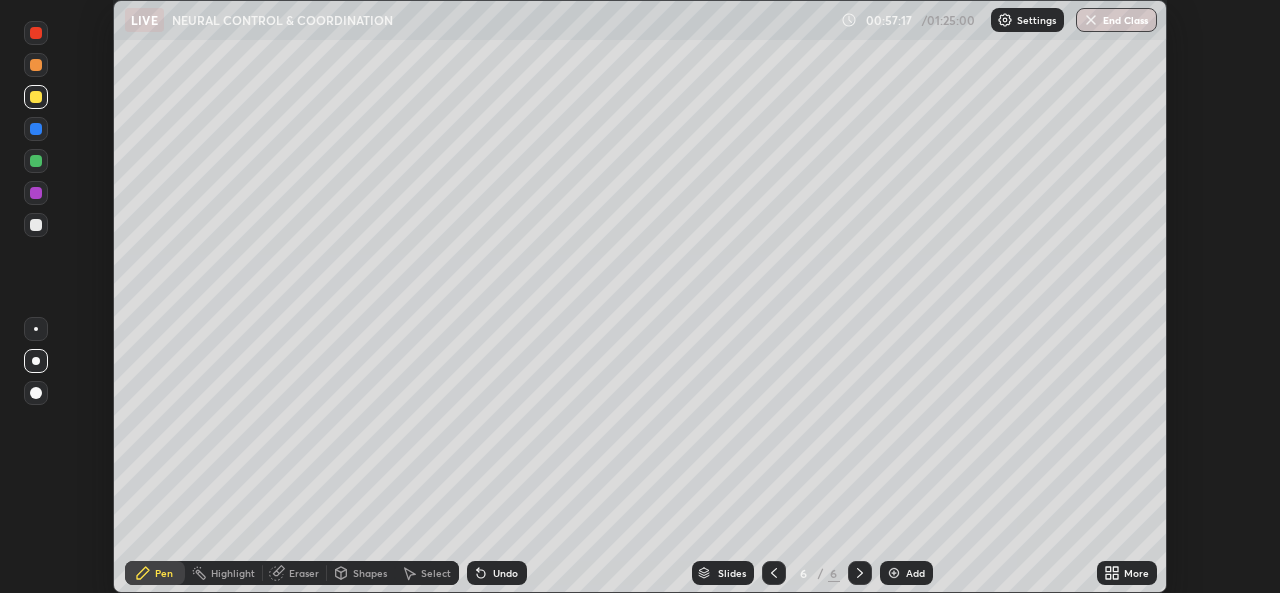 click on "Shapes" at bounding box center (370, 573) 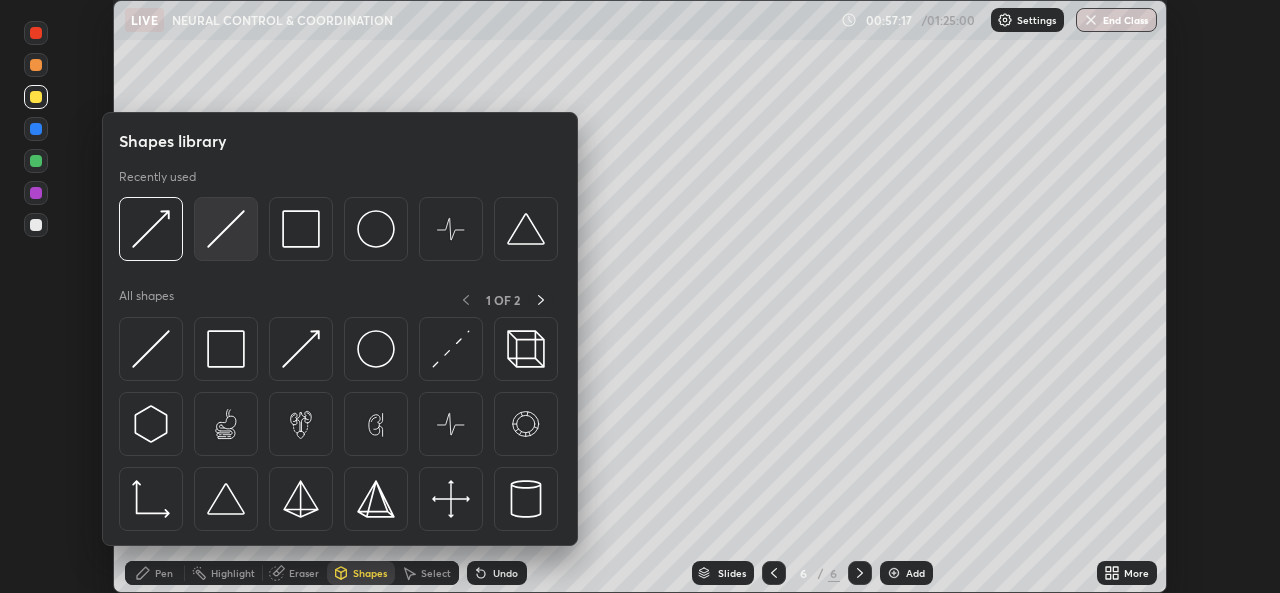 click at bounding box center (226, 229) 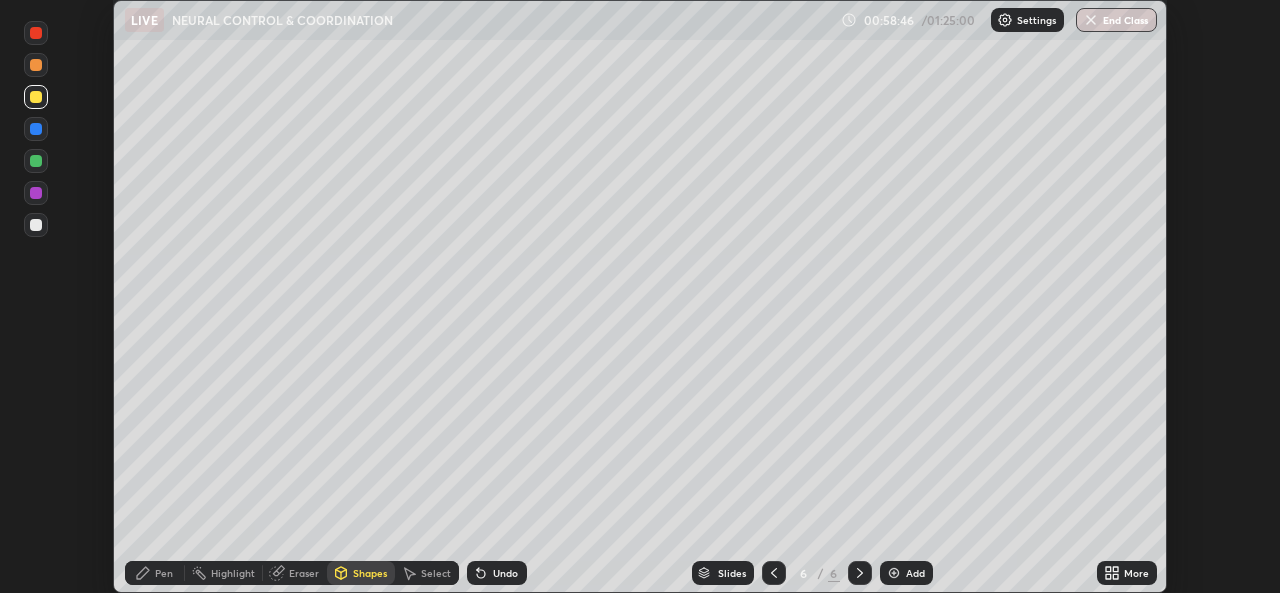 click on "Pen" at bounding box center (164, 573) 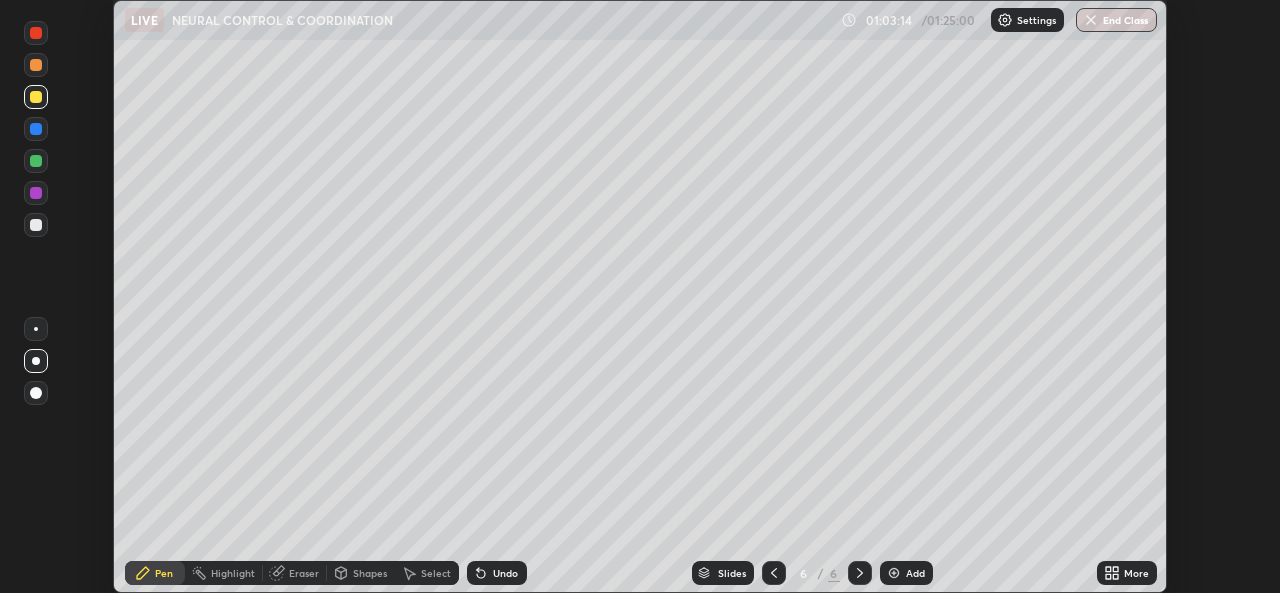 click on "Undo" at bounding box center (505, 573) 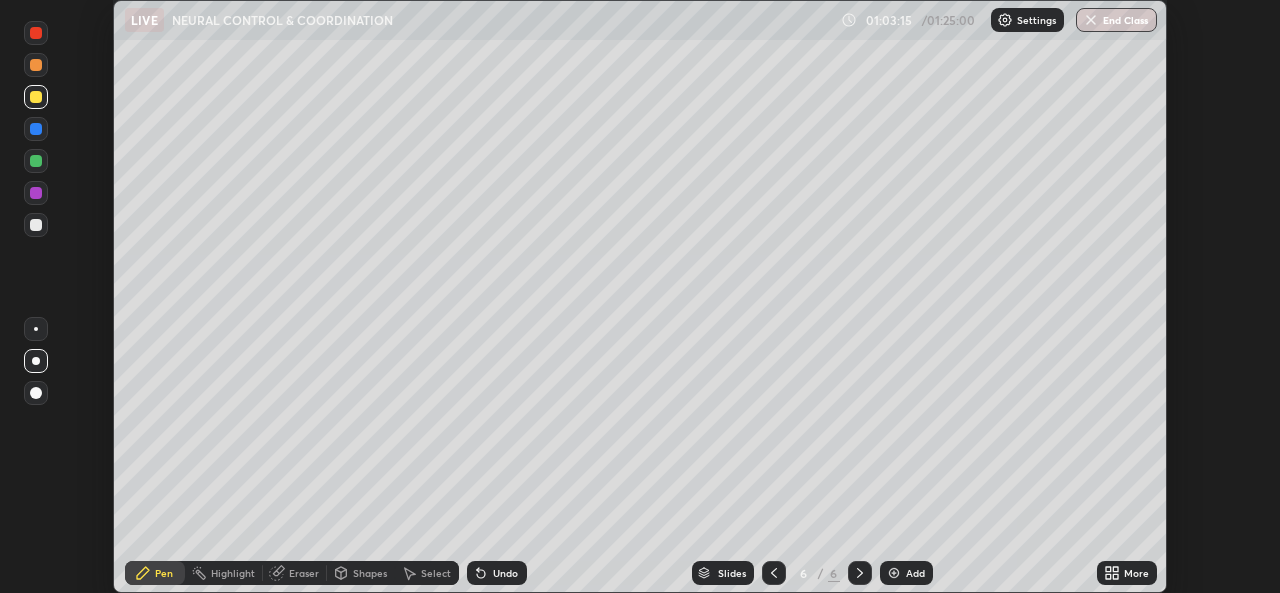click on "Undo" at bounding box center (497, 573) 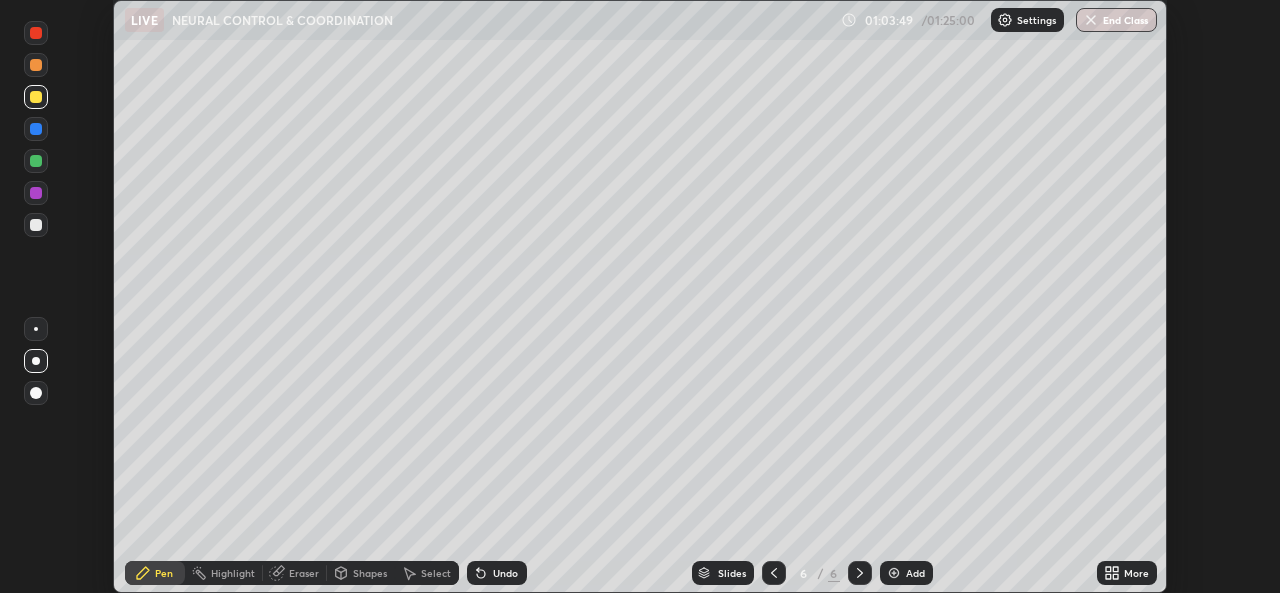 click on "Shapes" at bounding box center (370, 573) 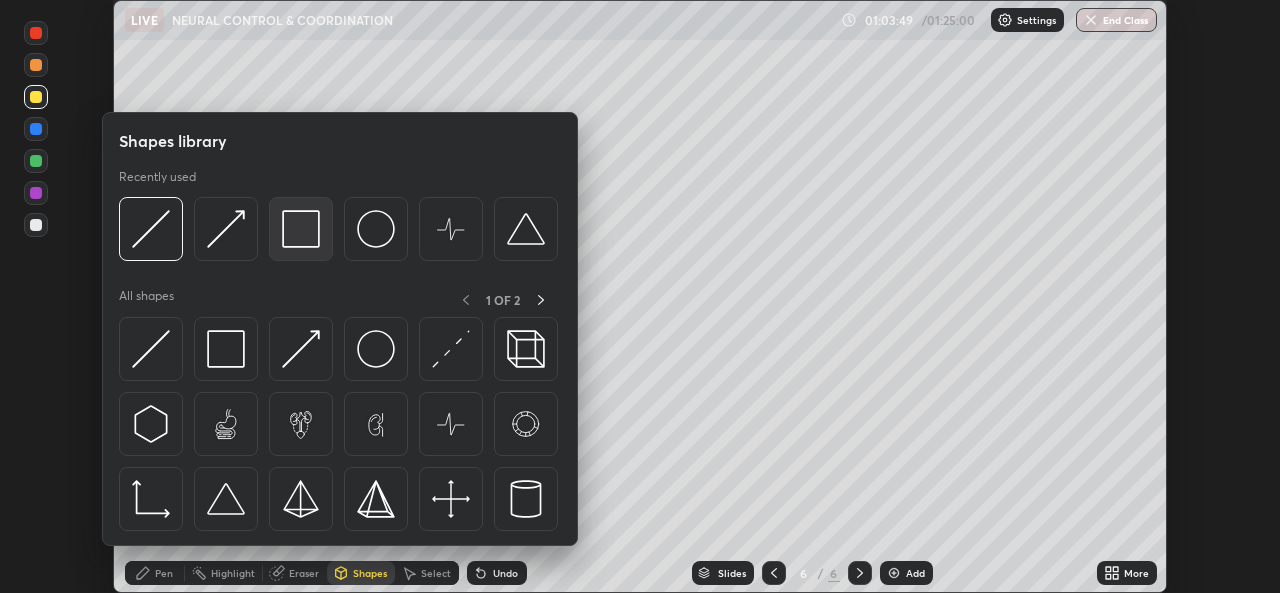 click at bounding box center [301, 229] 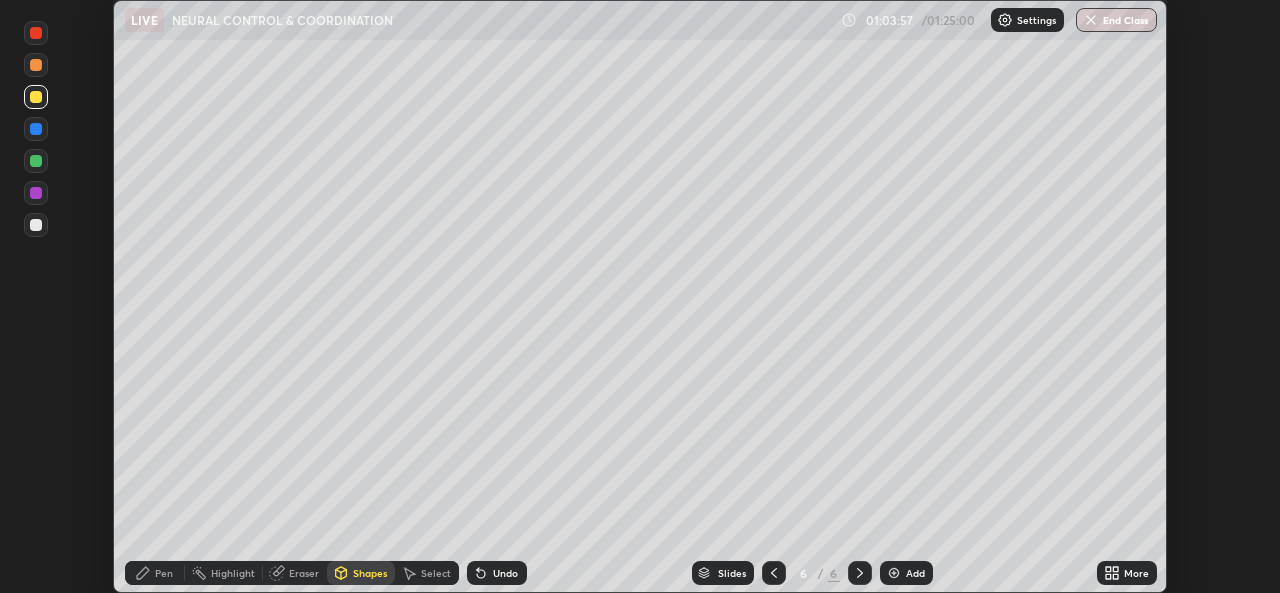click on "Shapes" at bounding box center (370, 573) 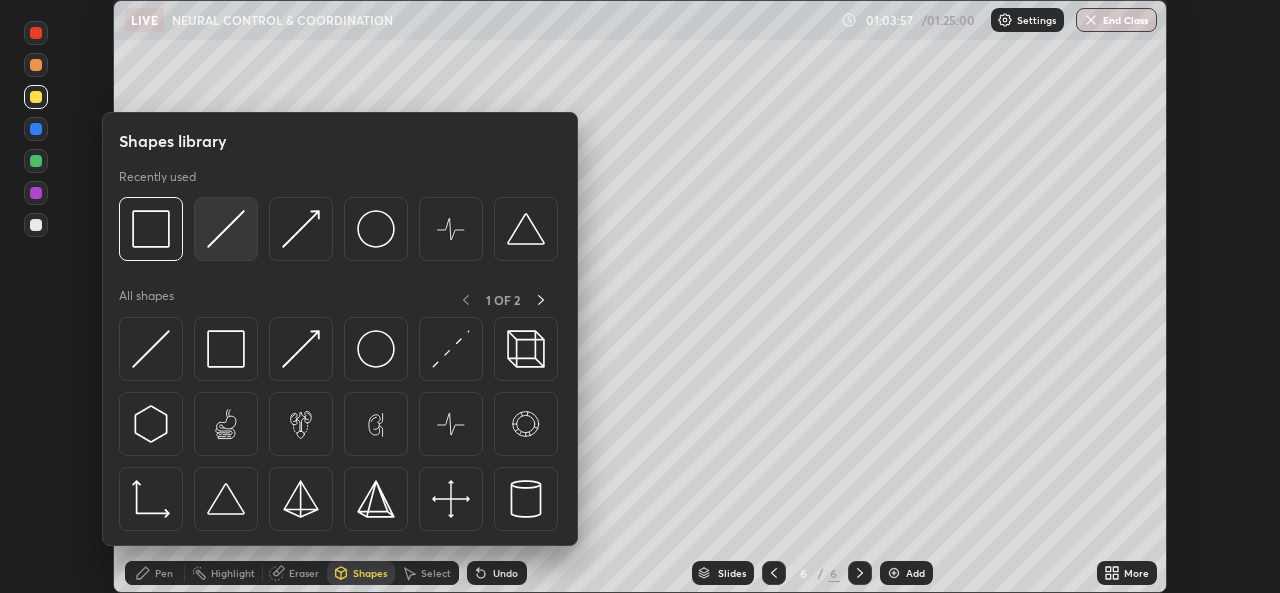 click at bounding box center [226, 229] 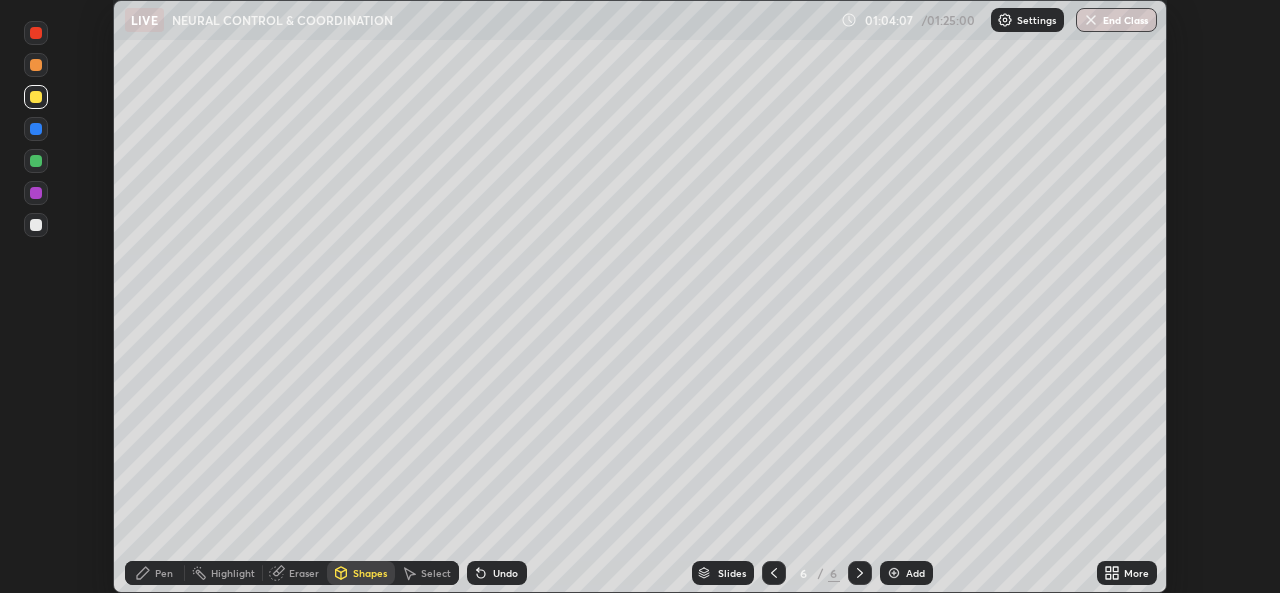click on "Pen" at bounding box center (164, 573) 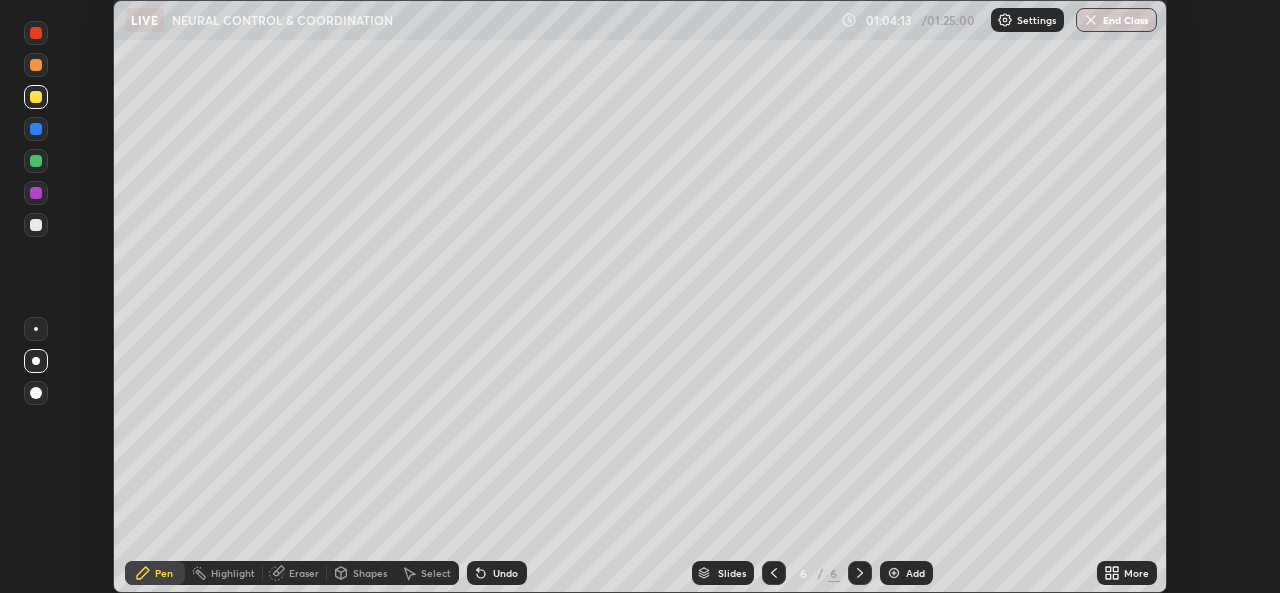click at bounding box center [36, 225] 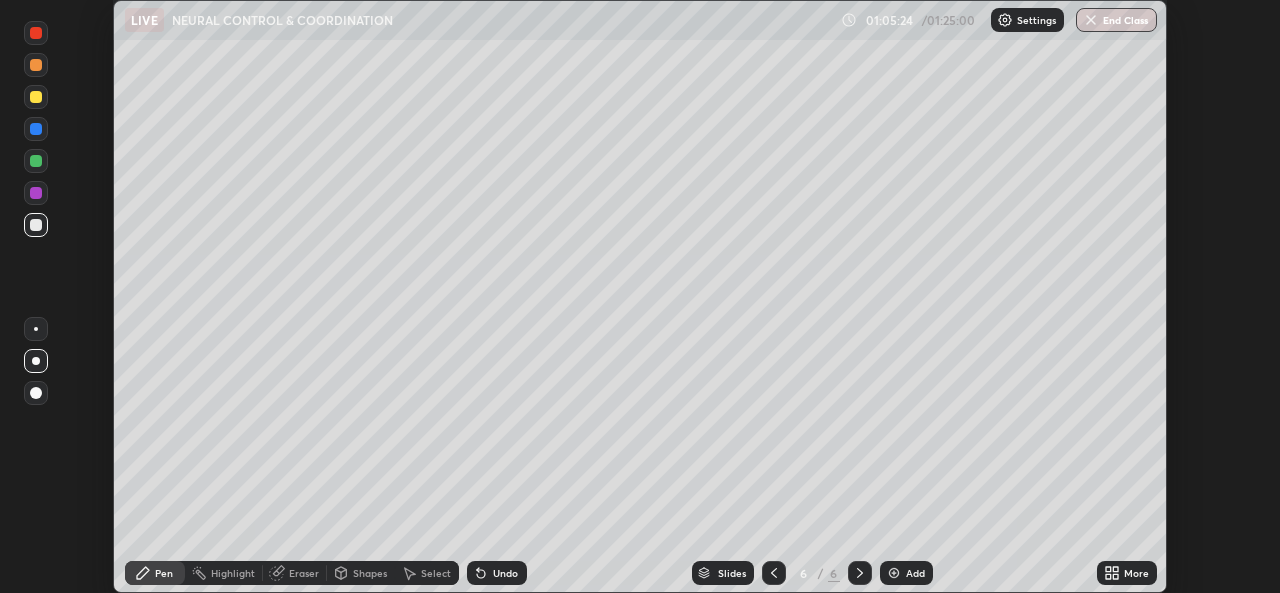 click on "Shapes" at bounding box center [370, 573] 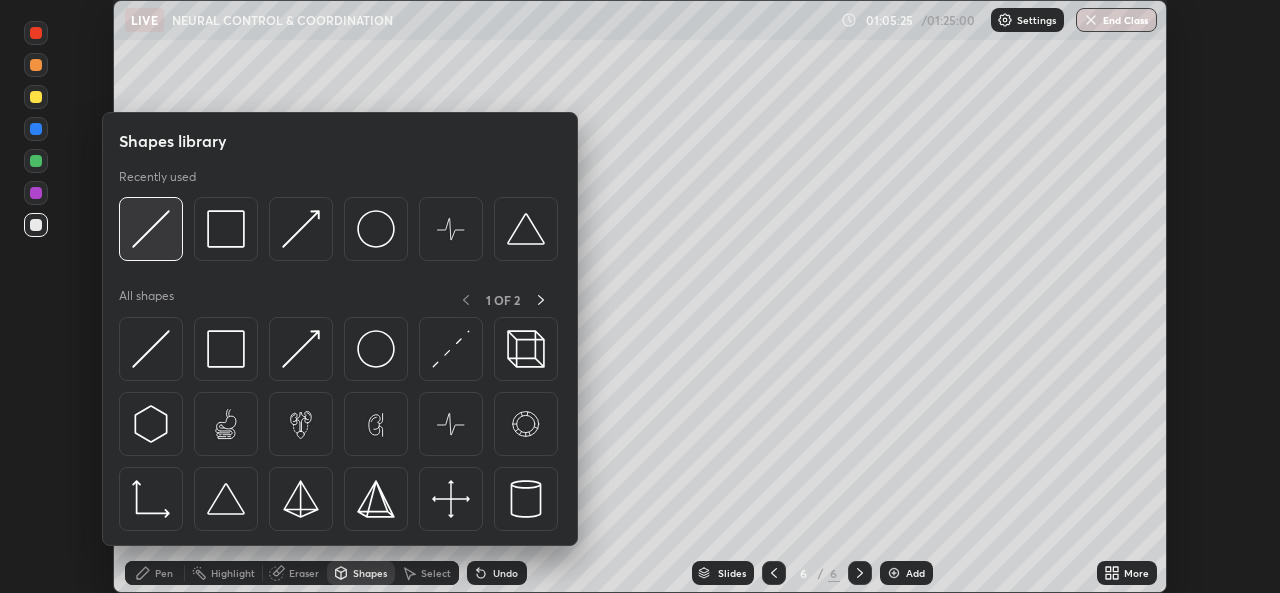 click at bounding box center [151, 229] 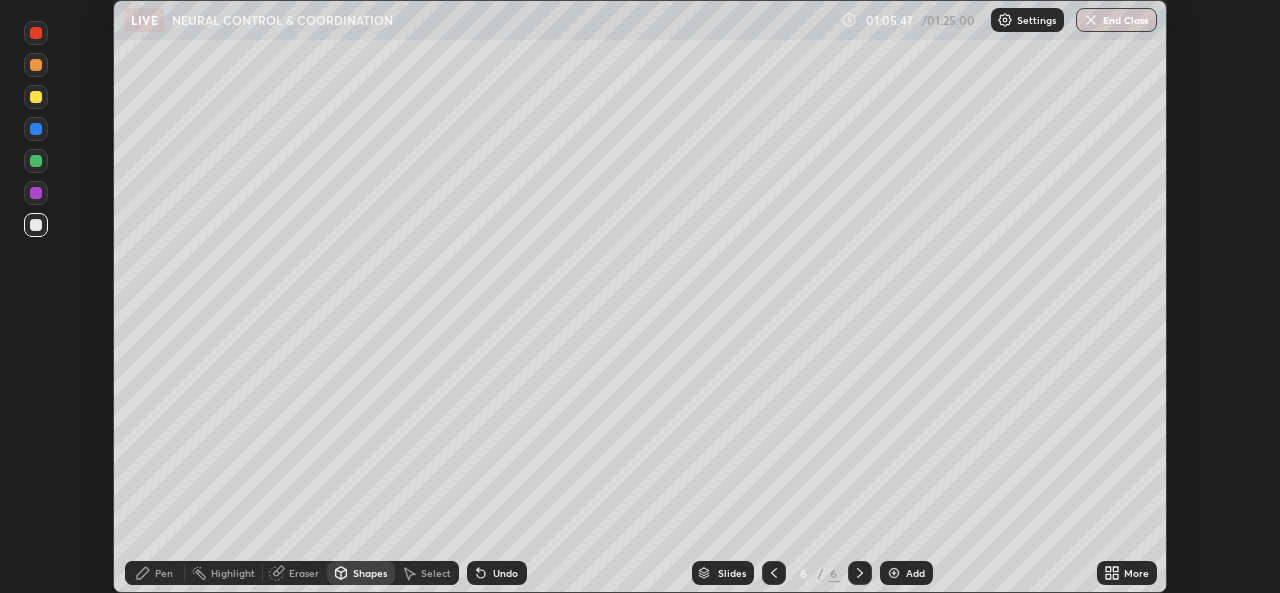 click on "Undo" at bounding box center [505, 573] 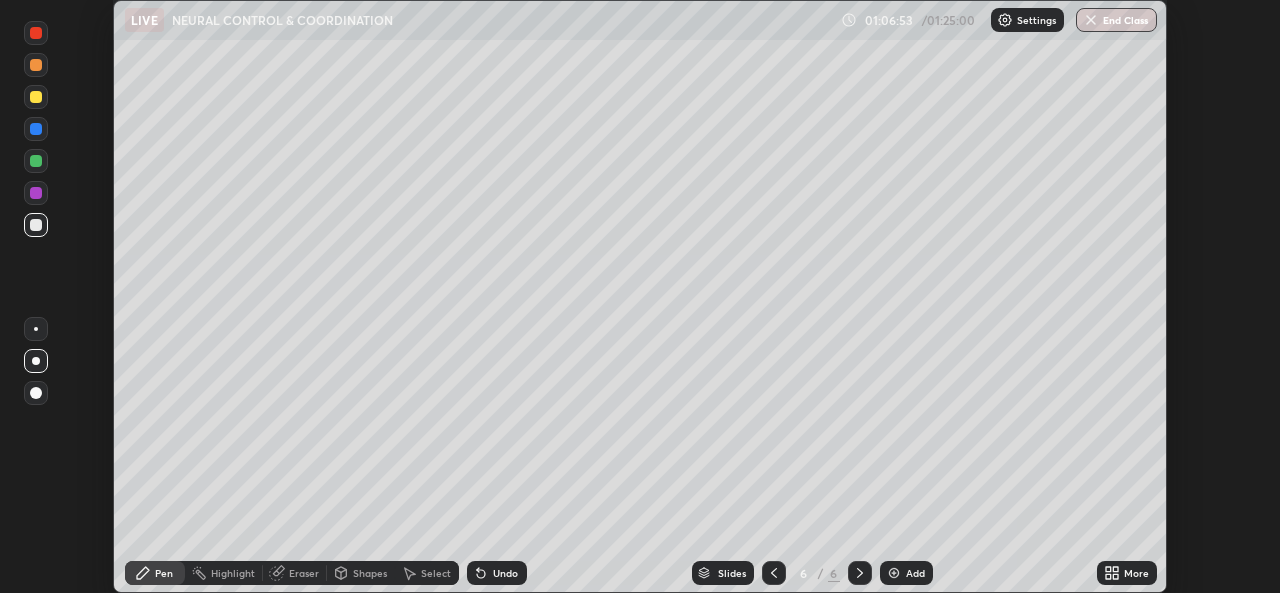click on "Shapes" at bounding box center [370, 573] 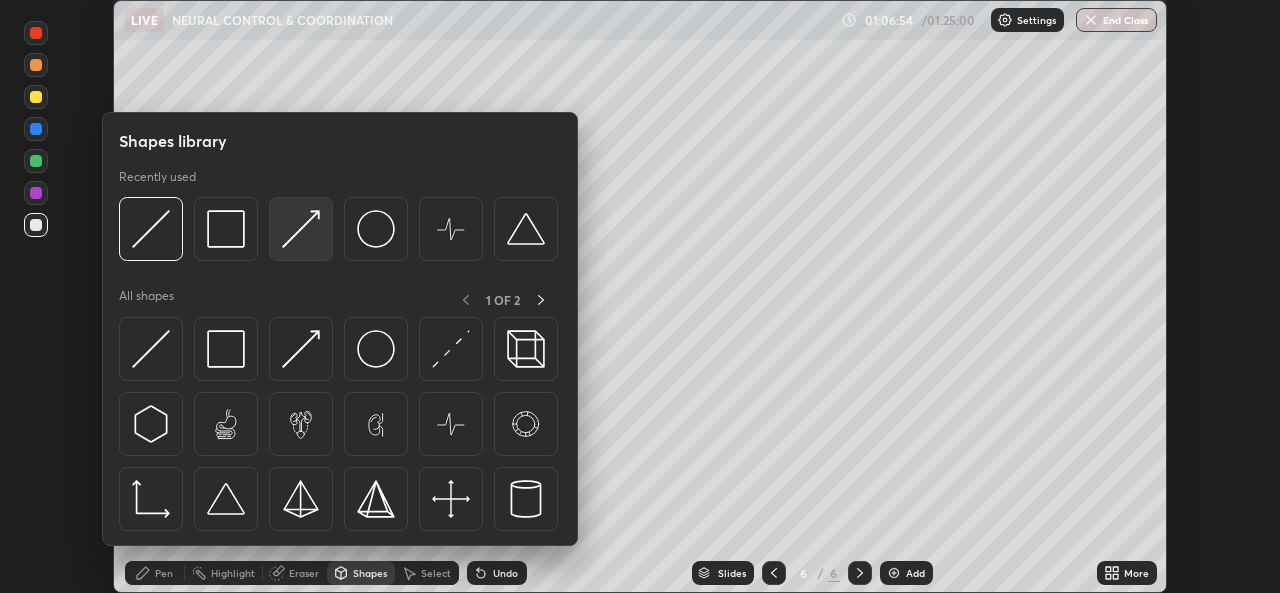 click at bounding box center [301, 229] 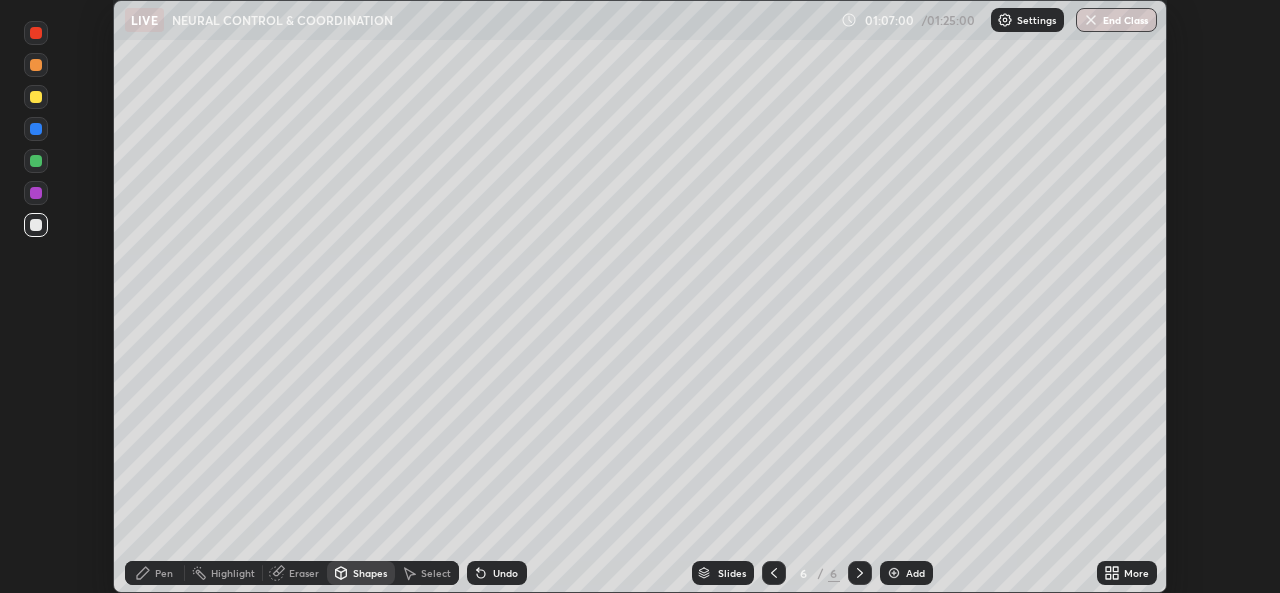 click on "Pen" at bounding box center (155, 573) 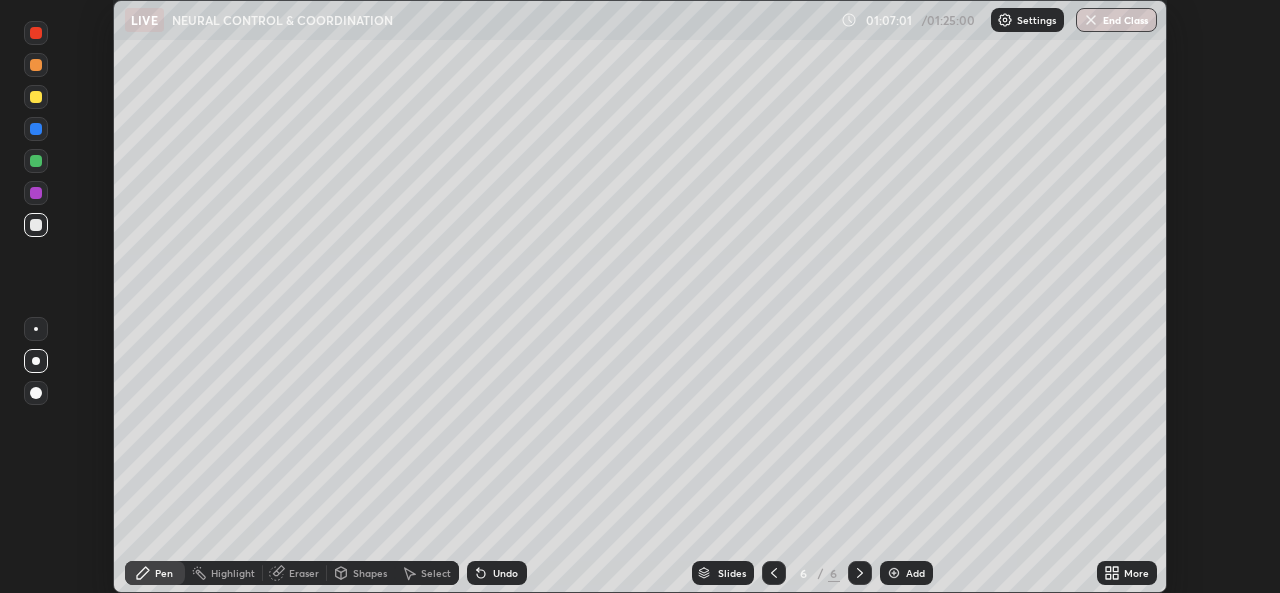click at bounding box center (36, 329) 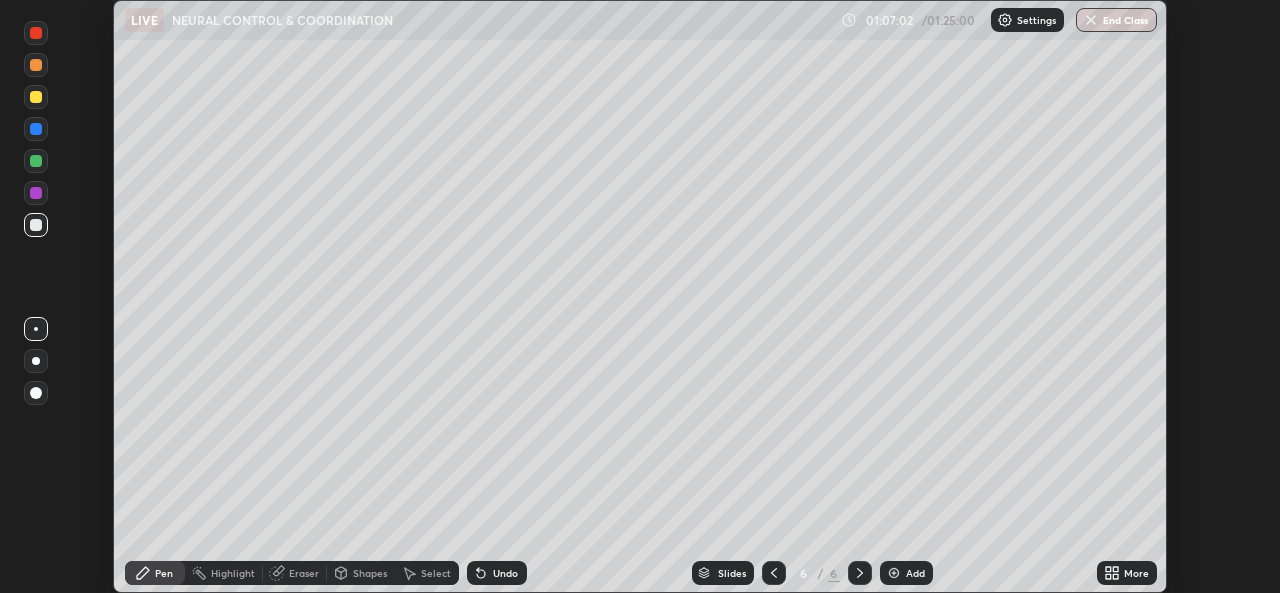 click on "Shapes" at bounding box center (370, 573) 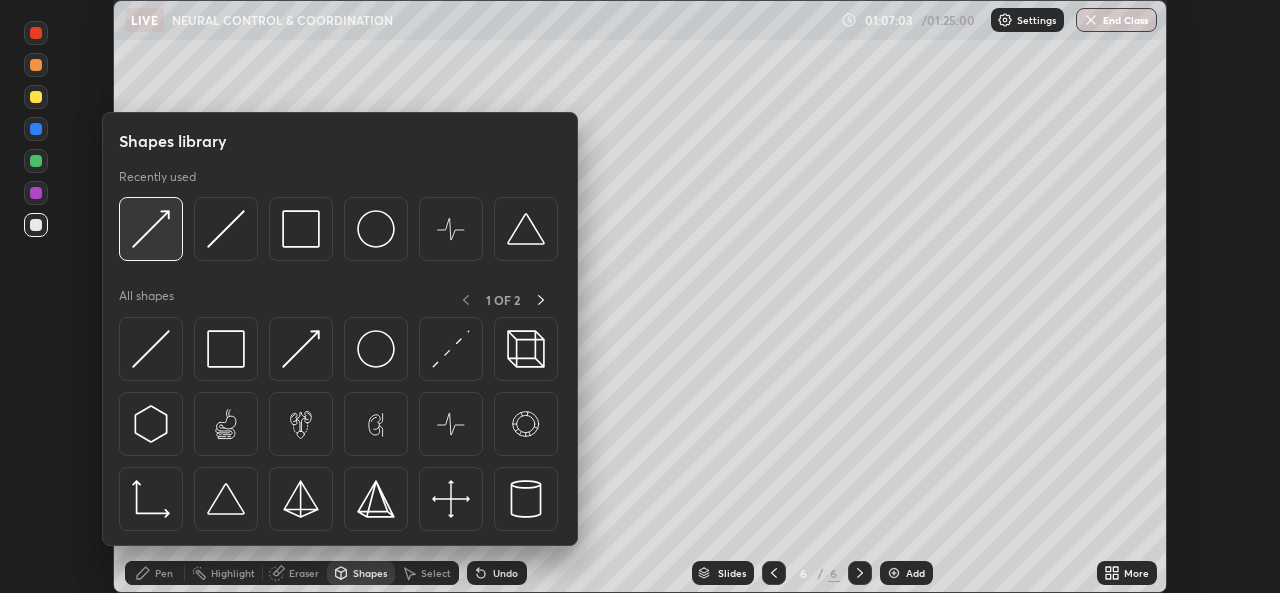 click at bounding box center (151, 229) 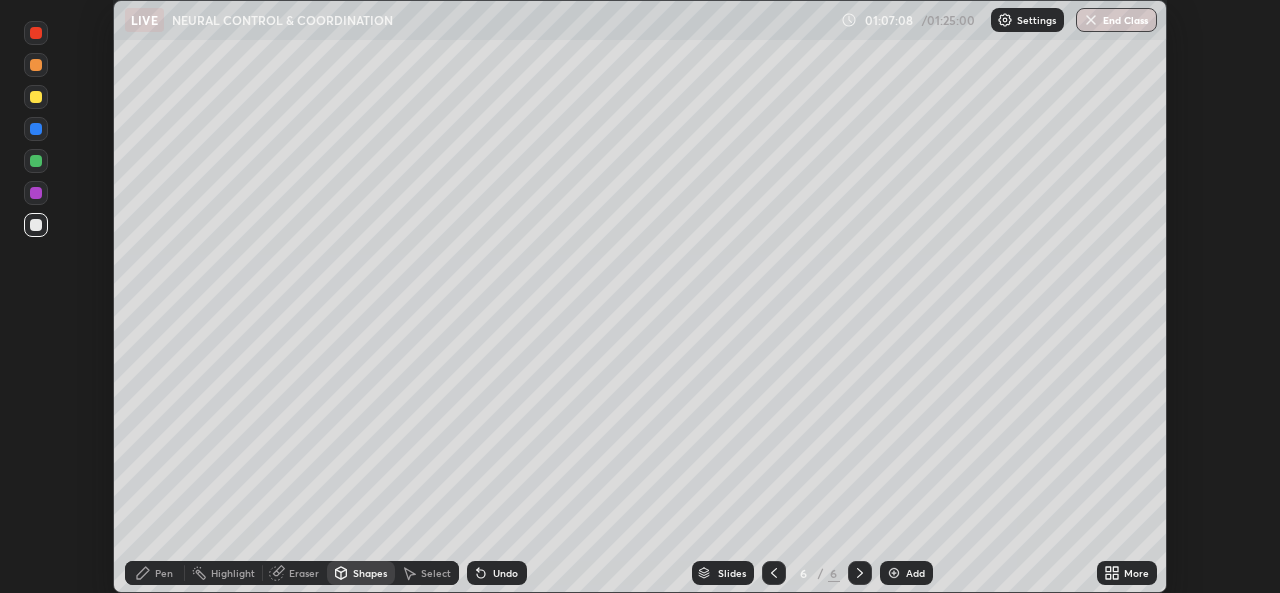 click on "Undo" at bounding box center (497, 573) 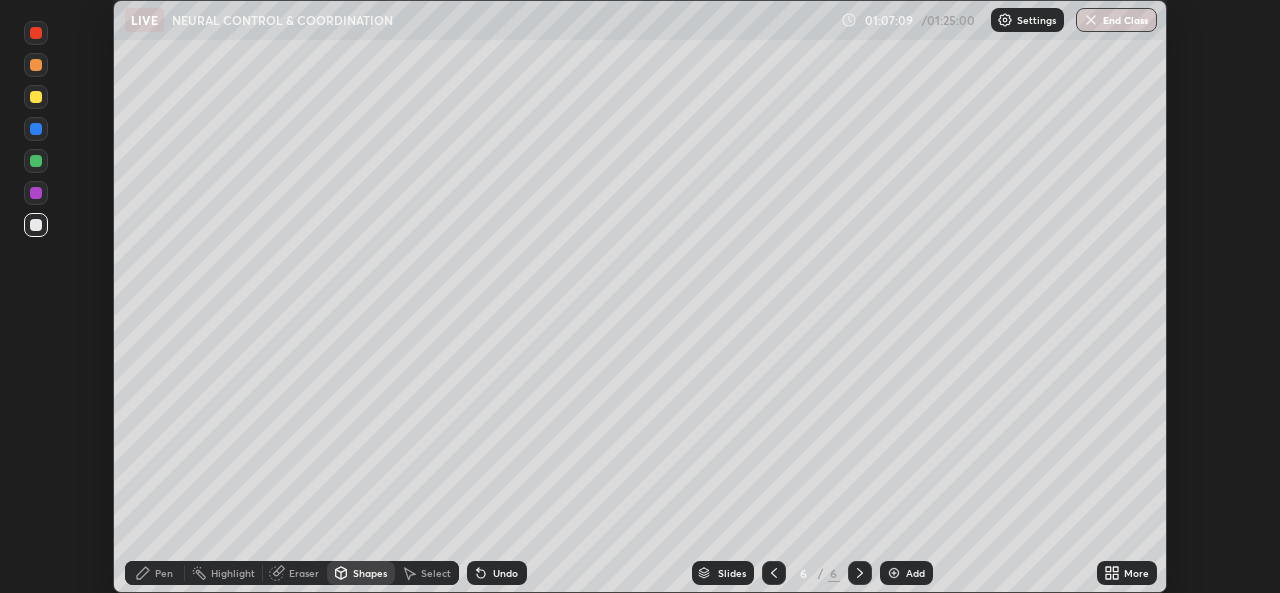 click on "Pen" at bounding box center (155, 573) 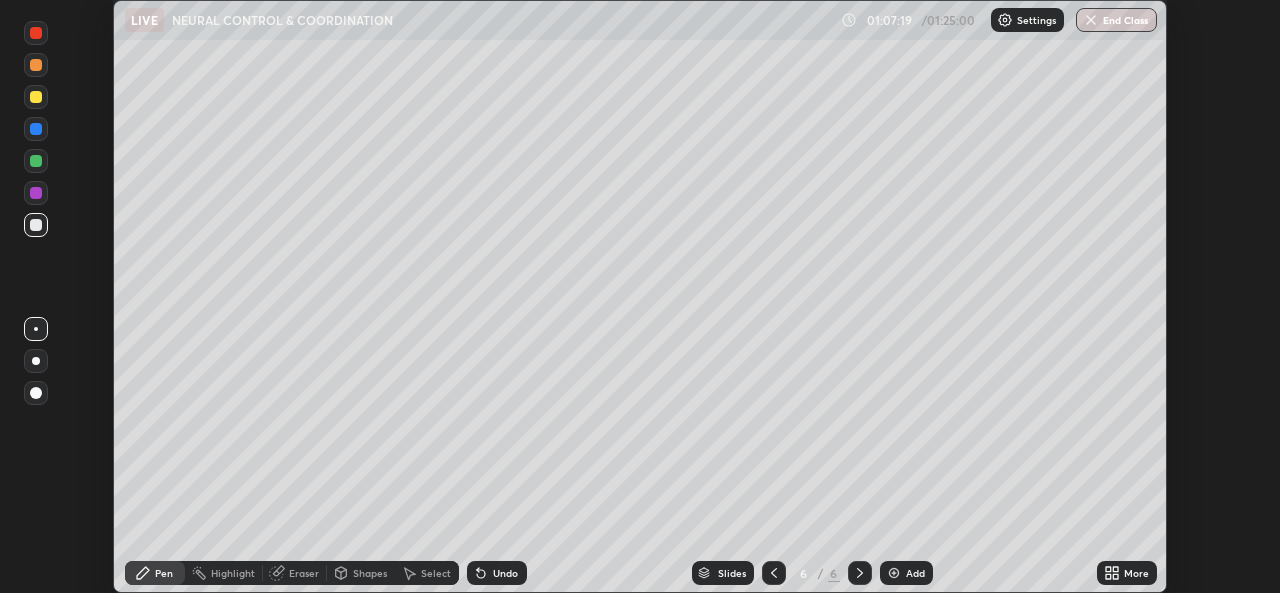 click on "Undo" at bounding box center (505, 573) 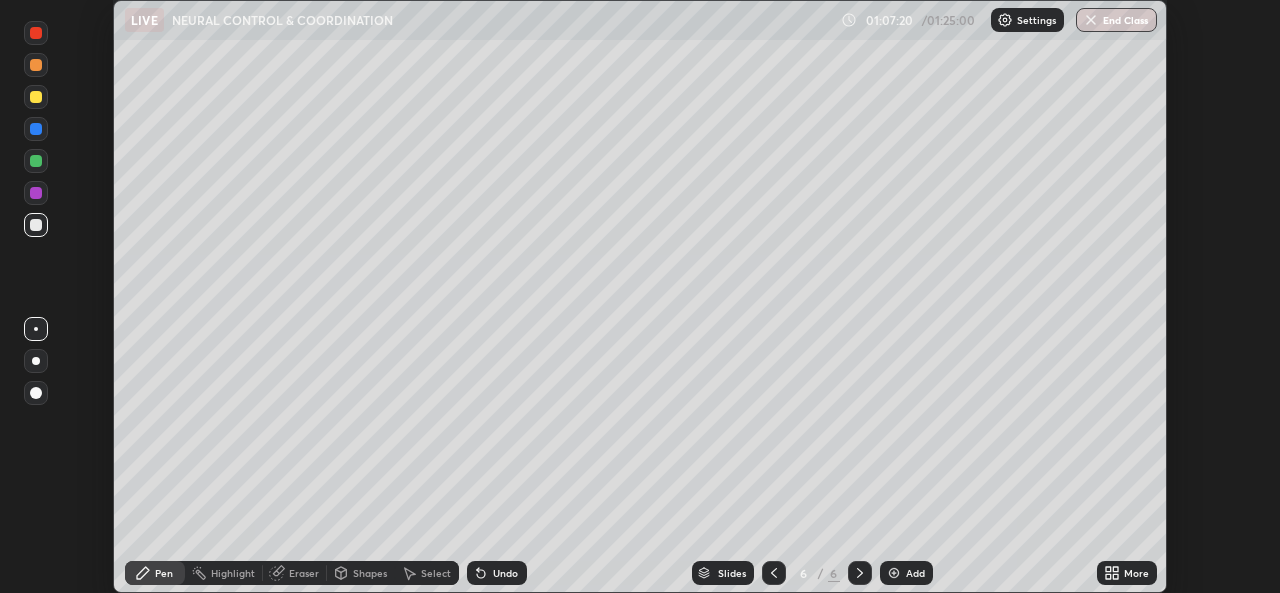 click on "Undo" at bounding box center [505, 573] 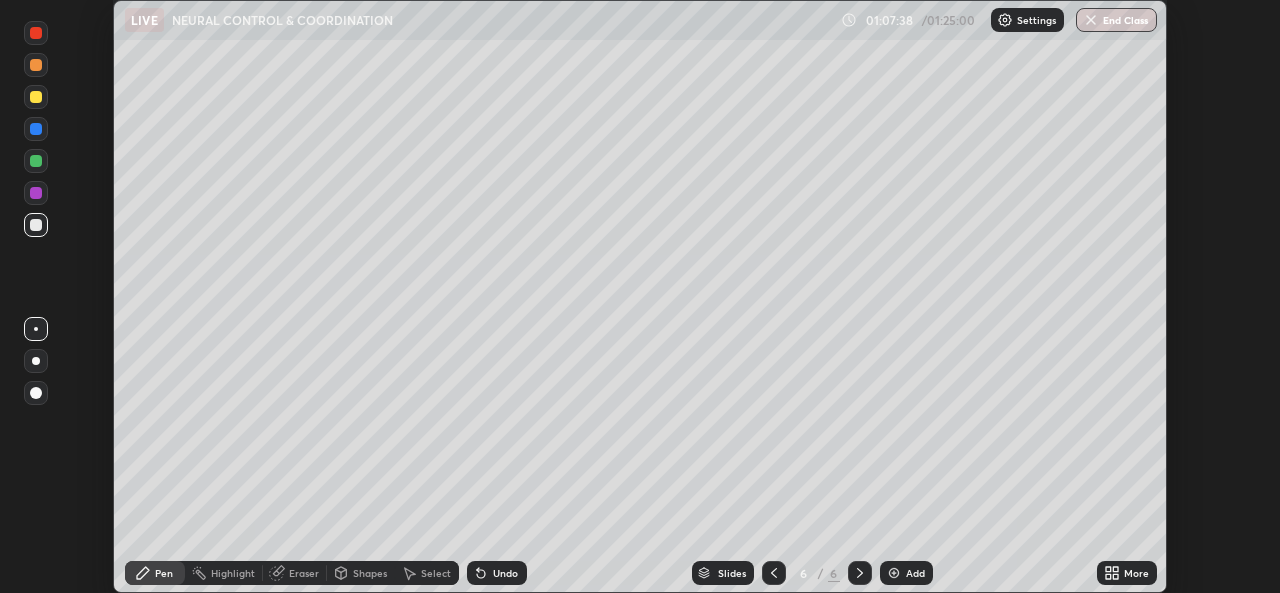 click at bounding box center (36, 361) 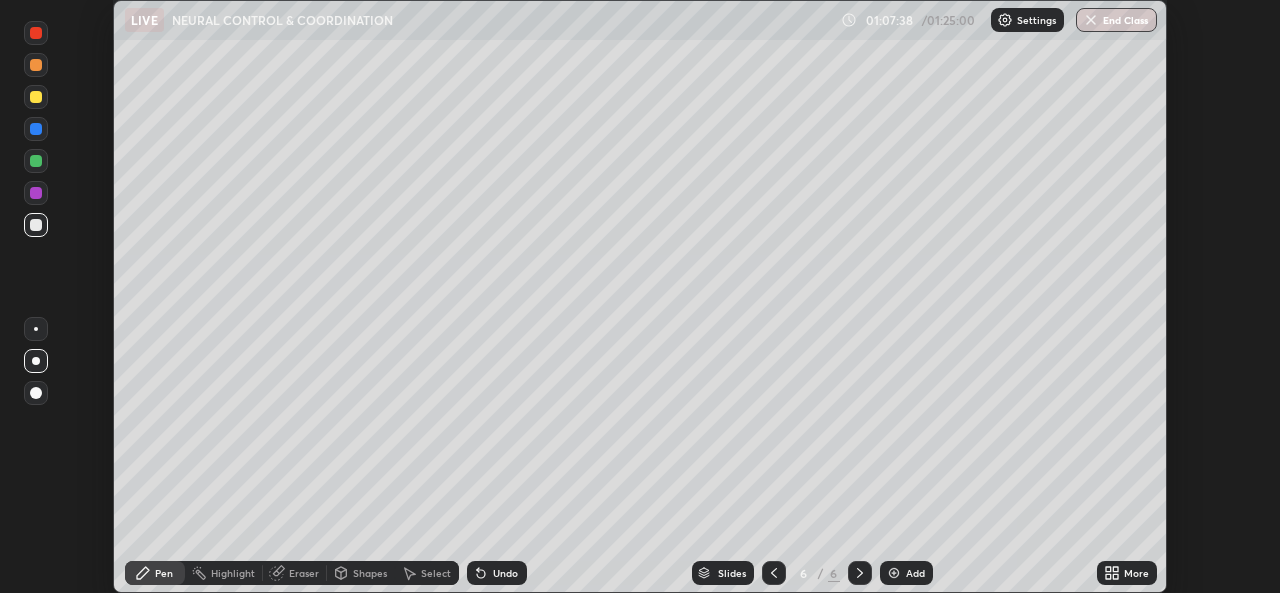 click on "Pen" at bounding box center [164, 573] 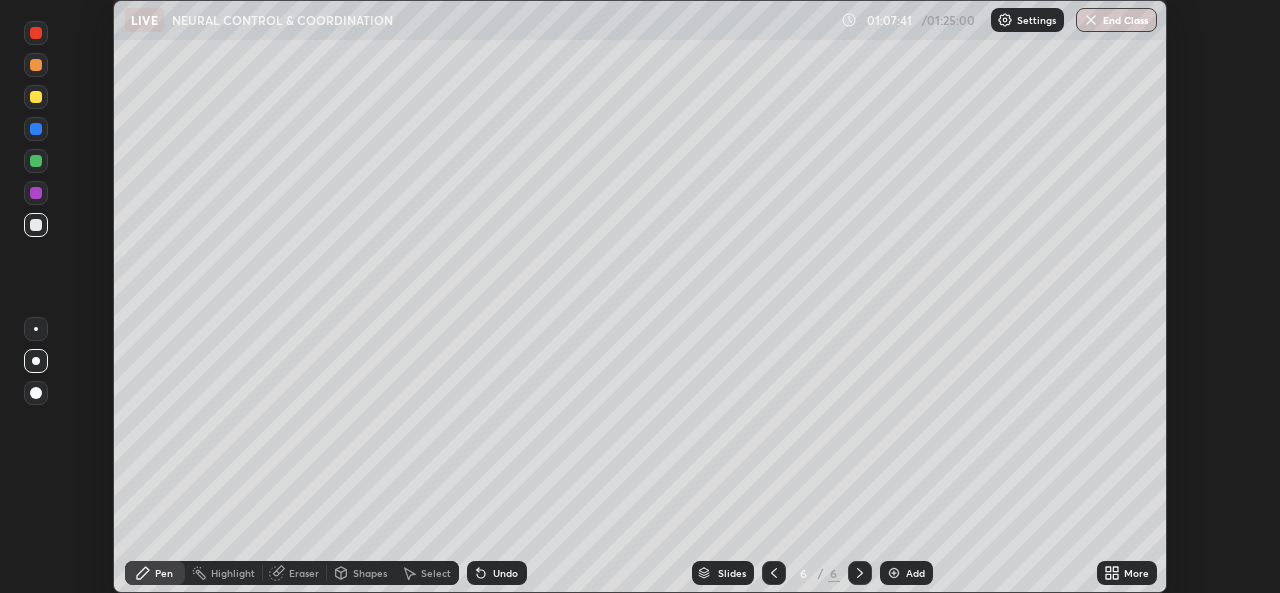 click 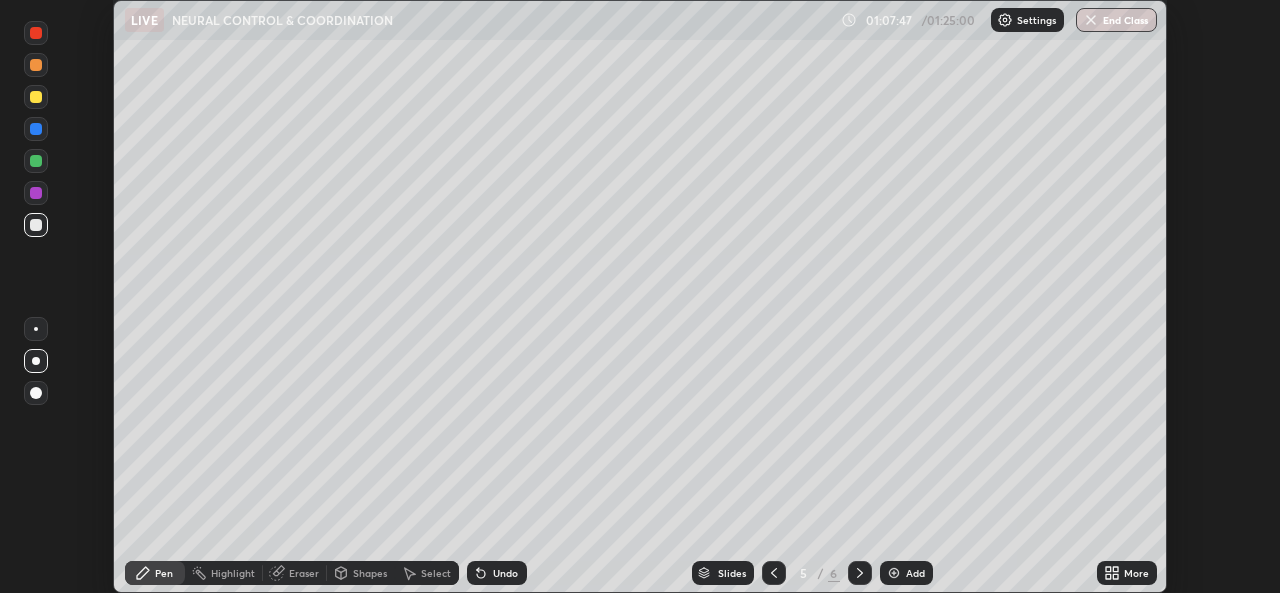 click on "Shapes" at bounding box center [370, 573] 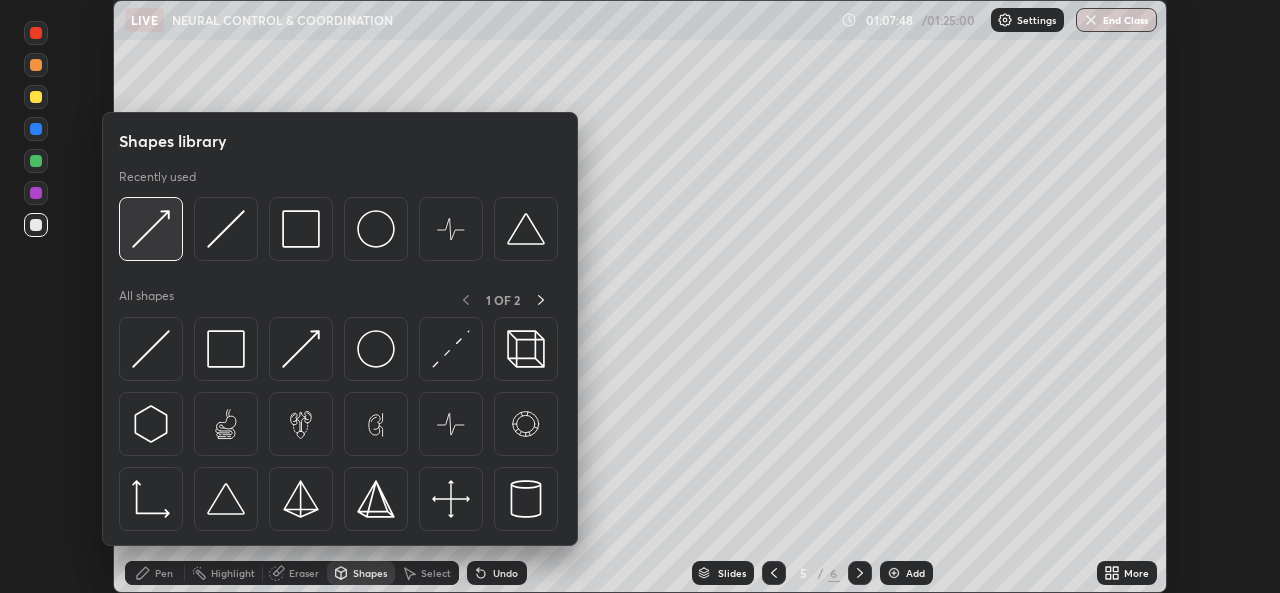 click at bounding box center [151, 229] 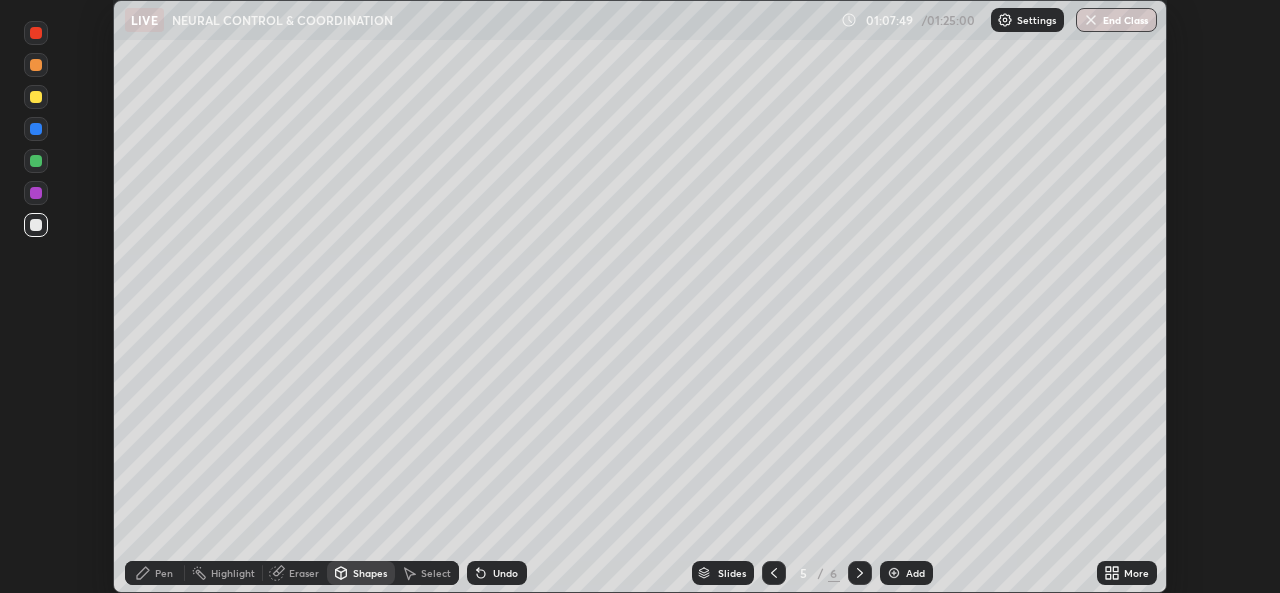 click on "Pen" at bounding box center [164, 573] 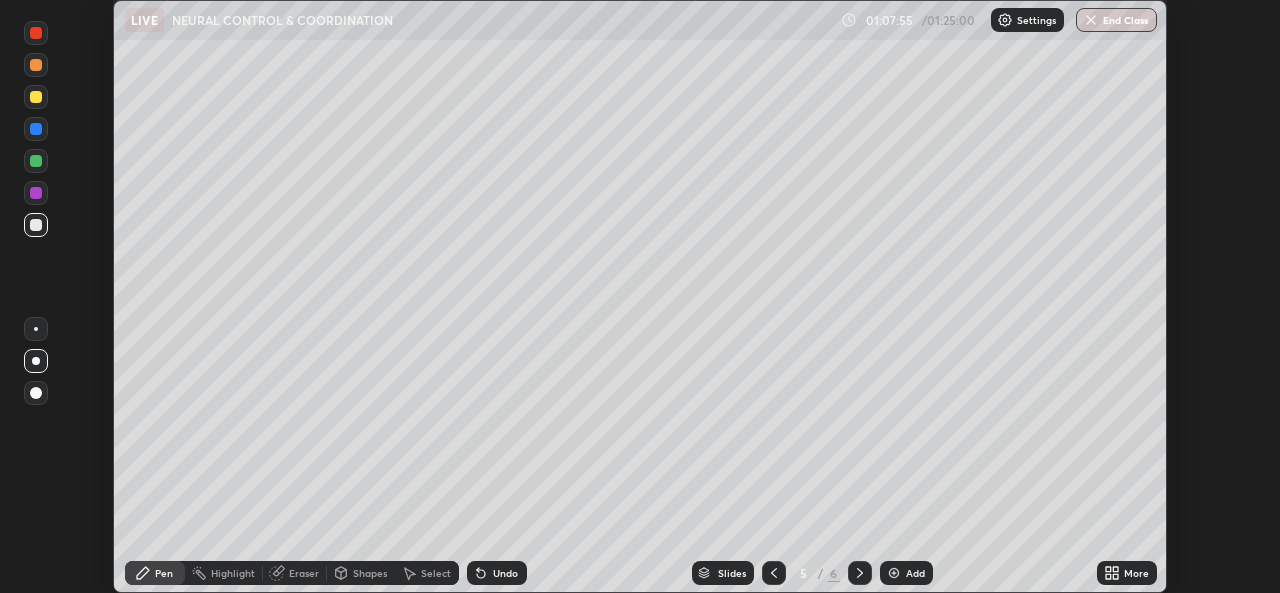 click on "Shapes" at bounding box center (370, 573) 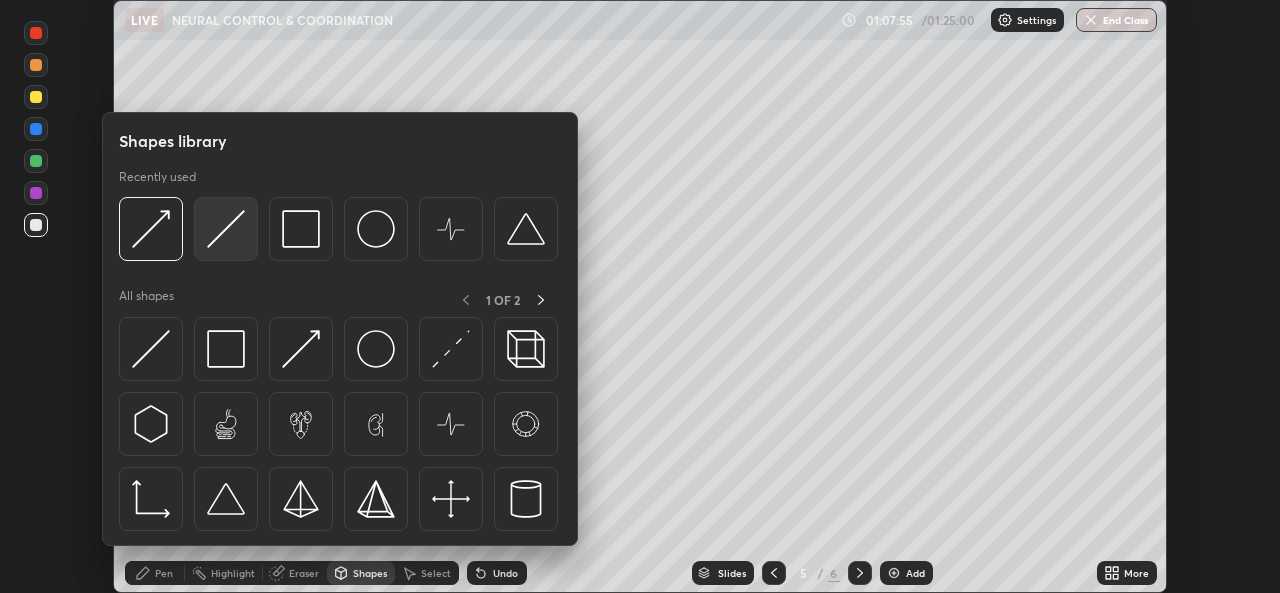 click at bounding box center [226, 229] 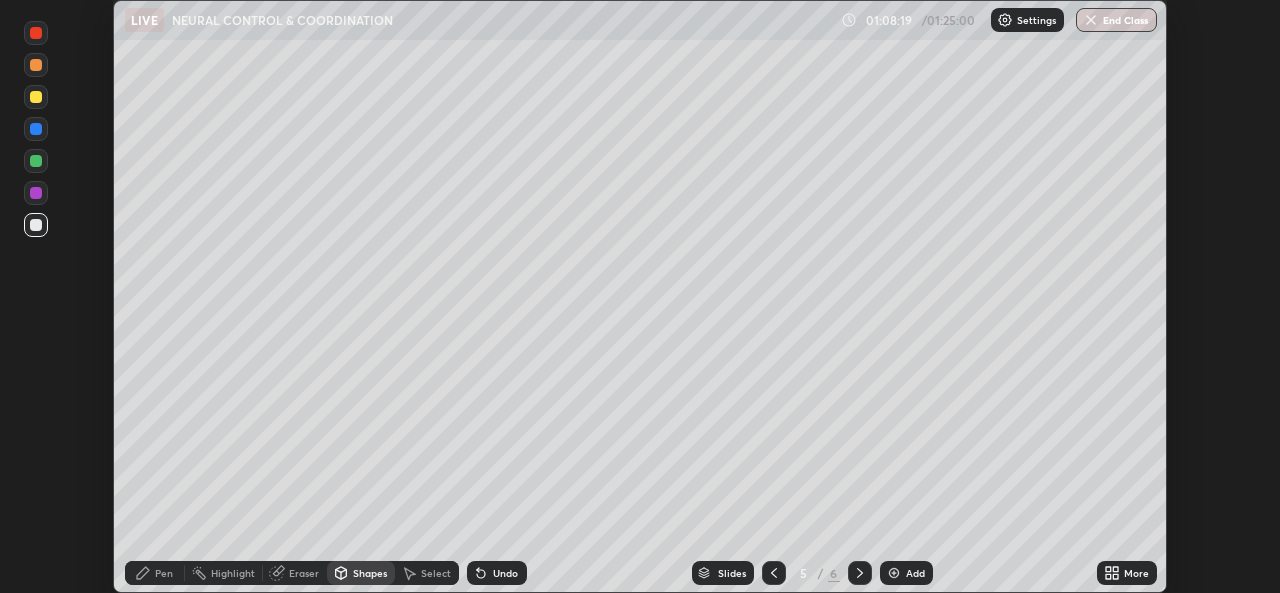 click 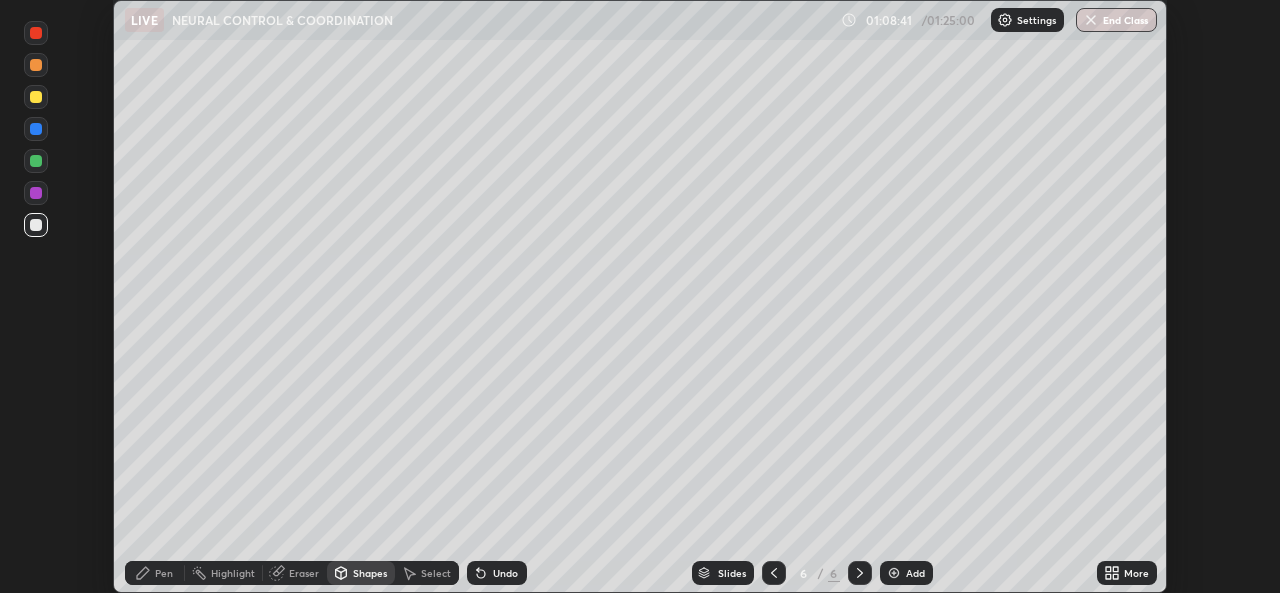 click on "Undo" at bounding box center (505, 573) 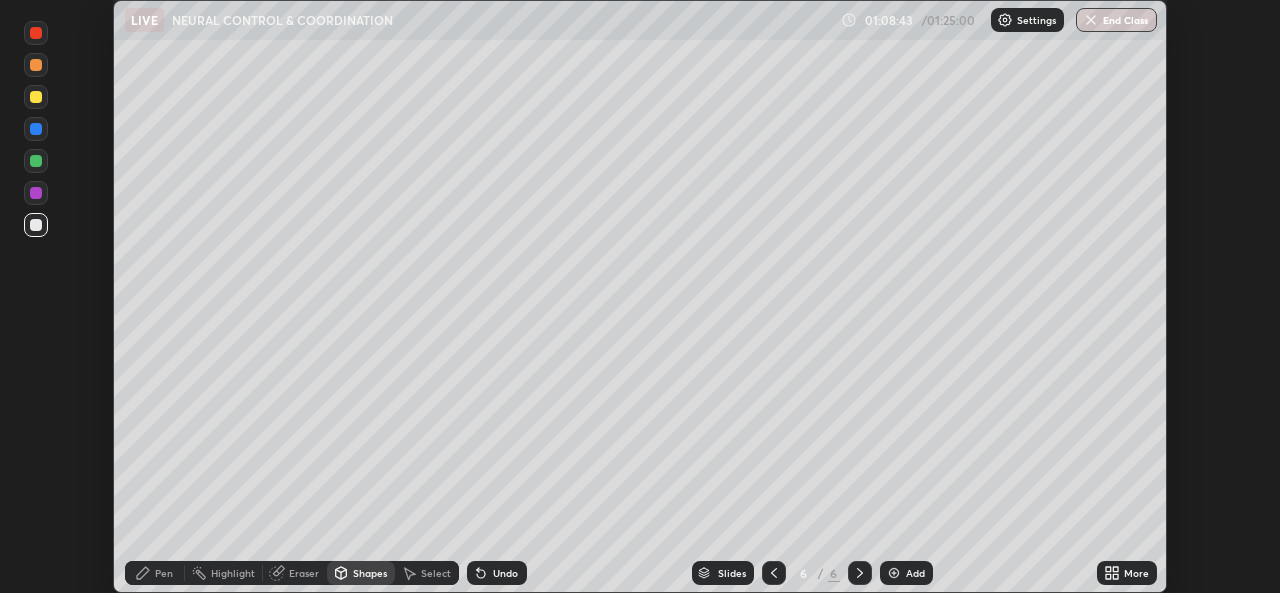 click on "Pen" at bounding box center (164, 573) 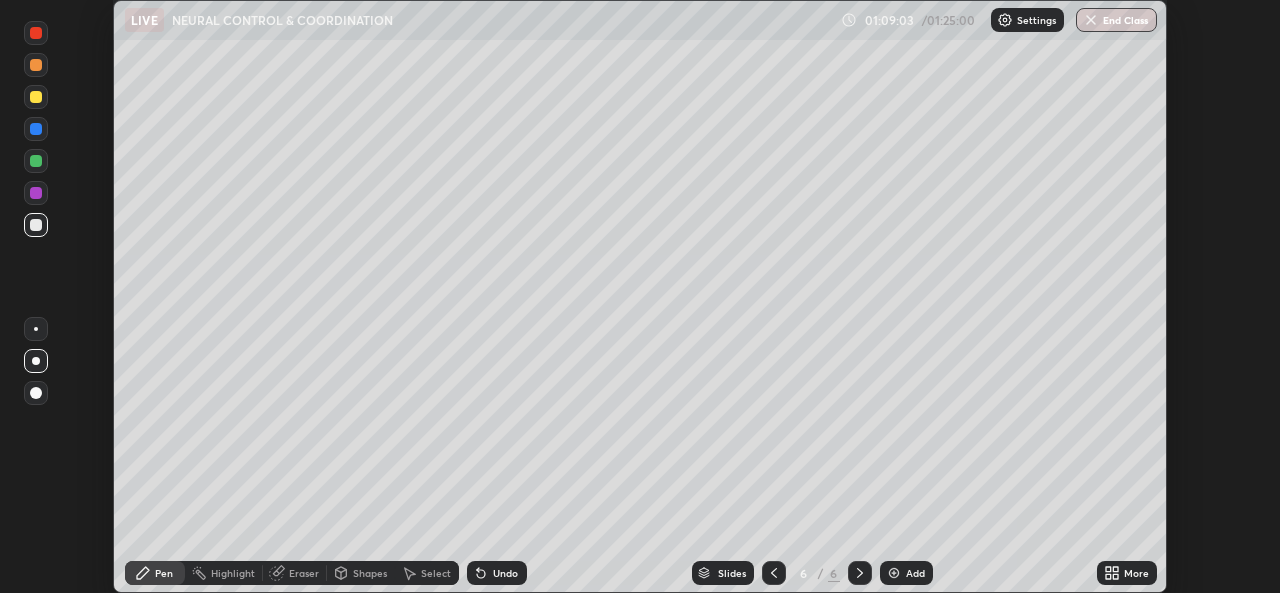 click on "Shapes" at bounding box center (370, 573) 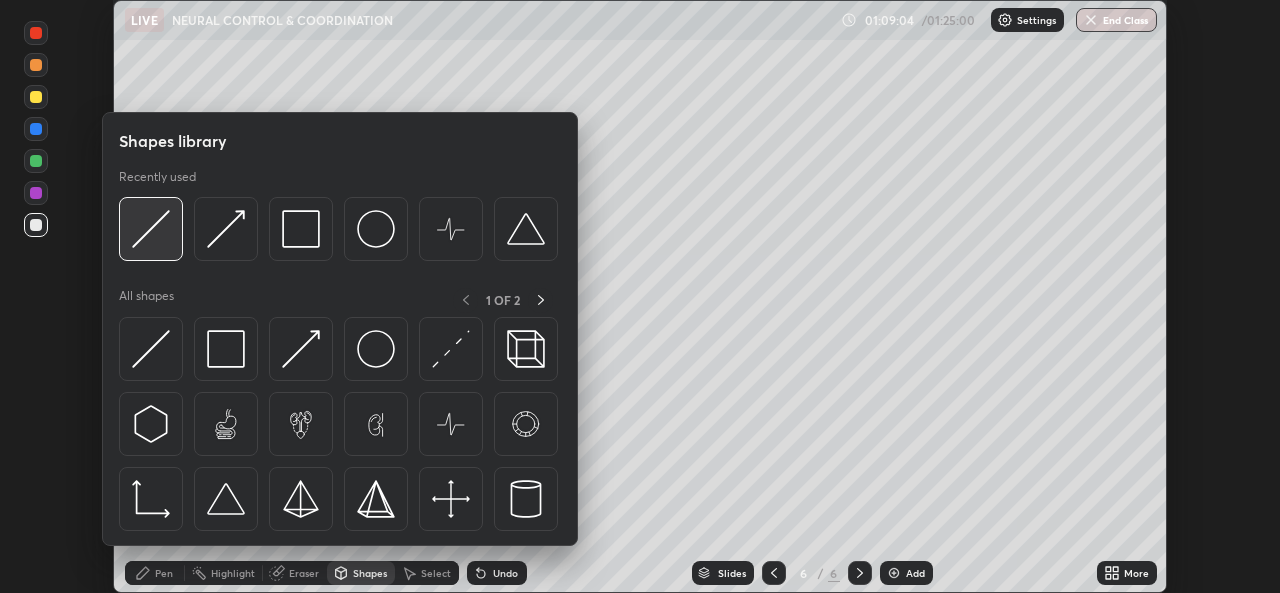 click at bounding box center (151, 229) 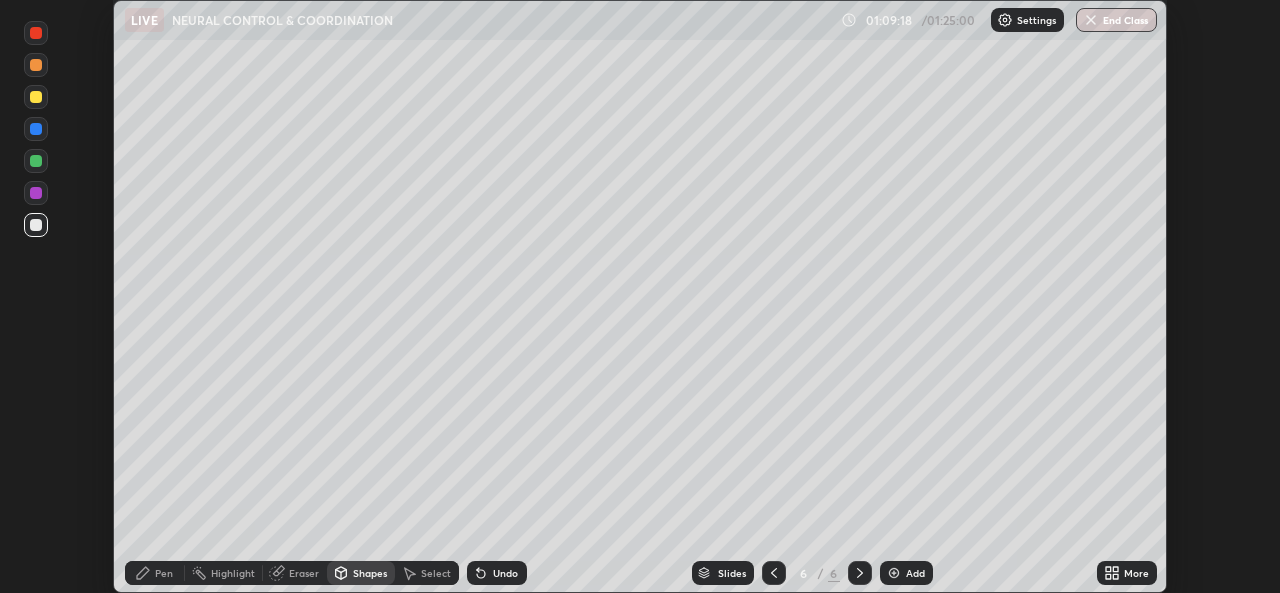 click on "Undo" at bounding box center [497, 573] 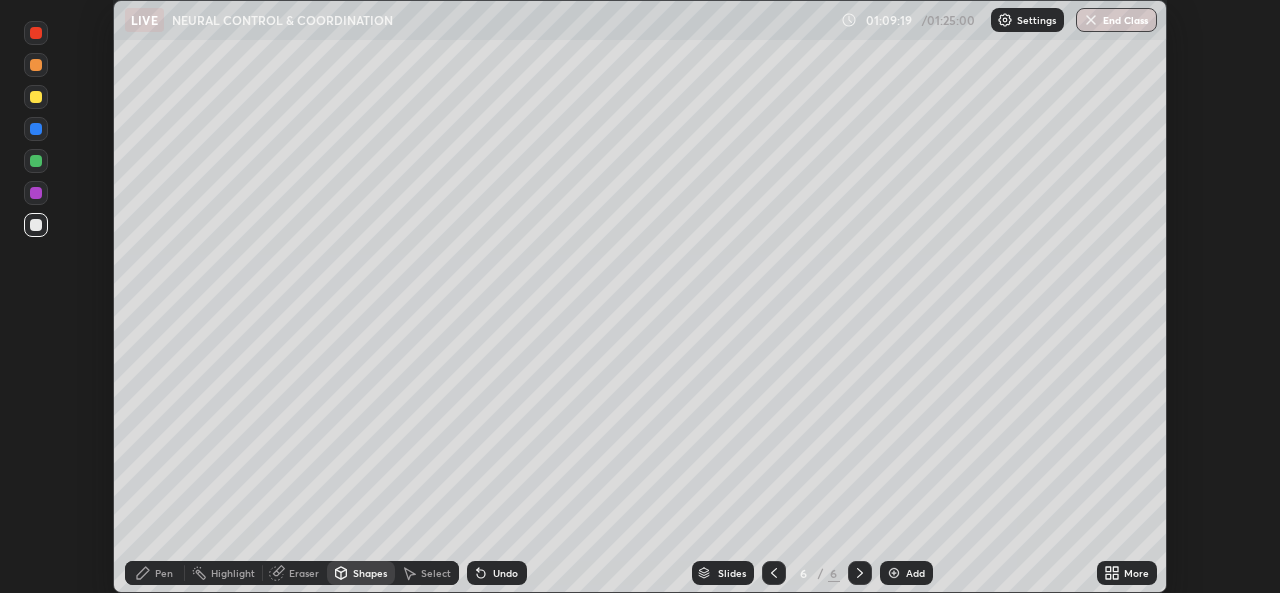 click on "Undo" at bounding box center (497, 573) 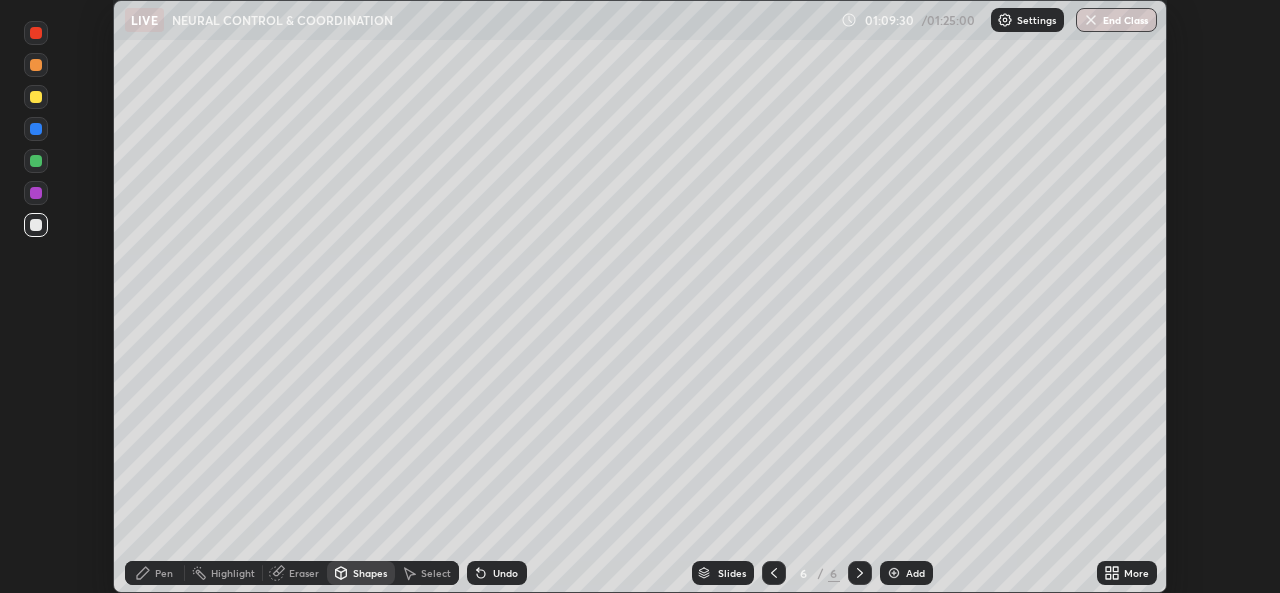 click on "Pen" at bounding box center (155, 573) 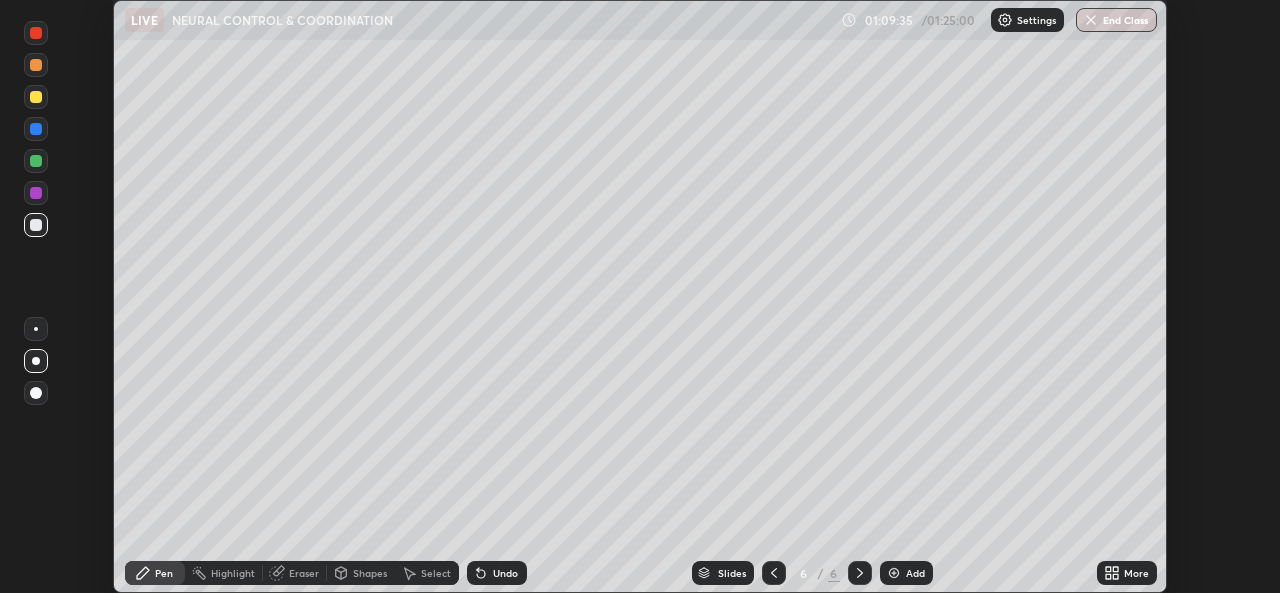 click at bounding box center (36, 161) 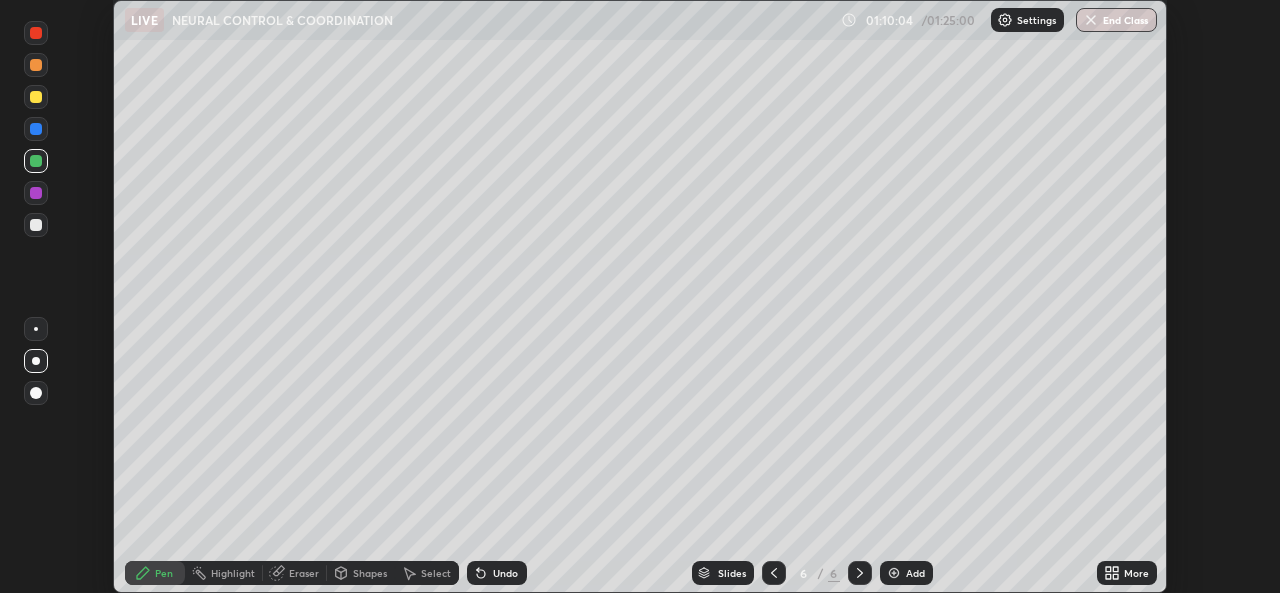 click on "Eraser" at bounding box center (304, 573) 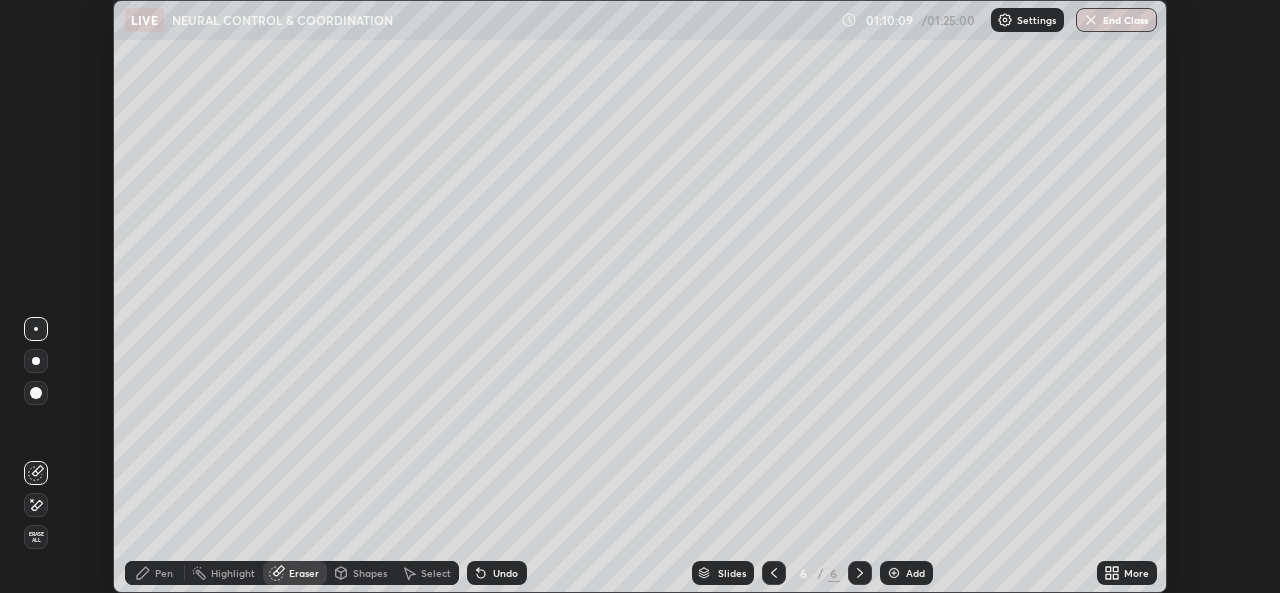 click on "Pen" at bounding box center (155, 573) 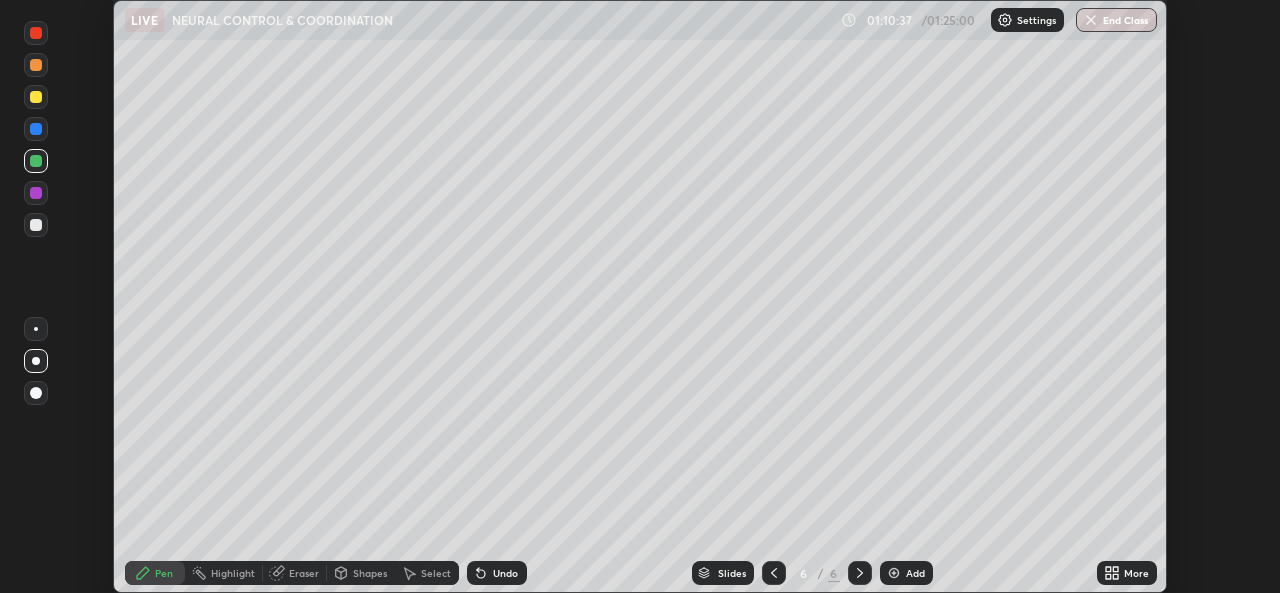 click at bounding box center (36, 329) 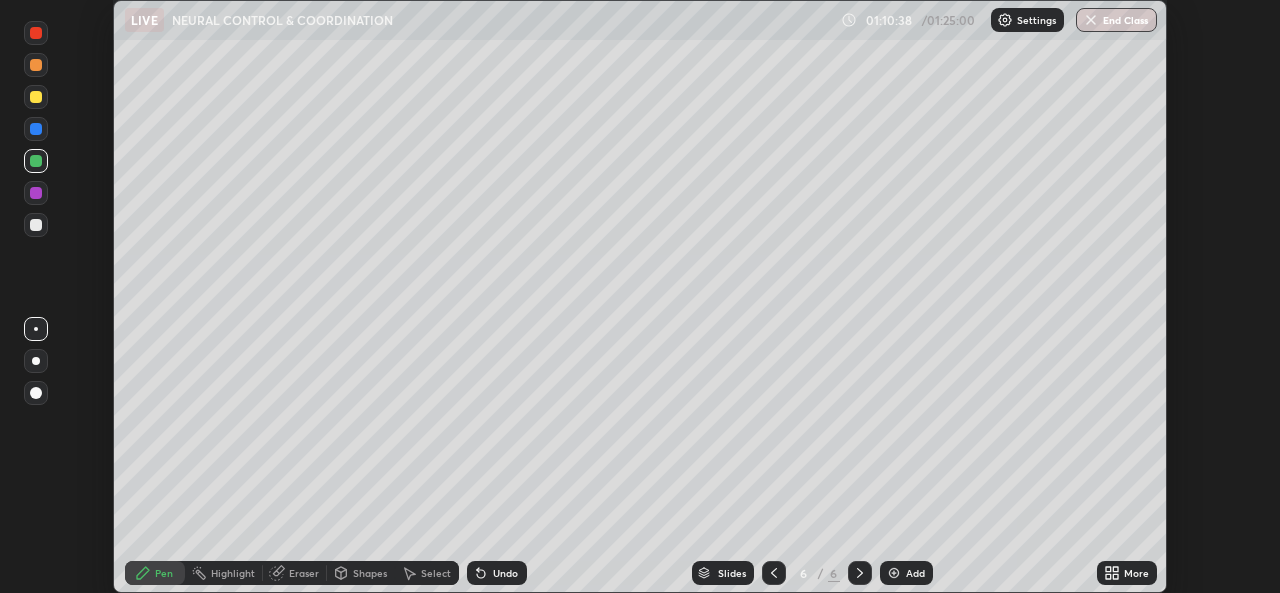 click on "Shapes" at bounding box center (370, 573) 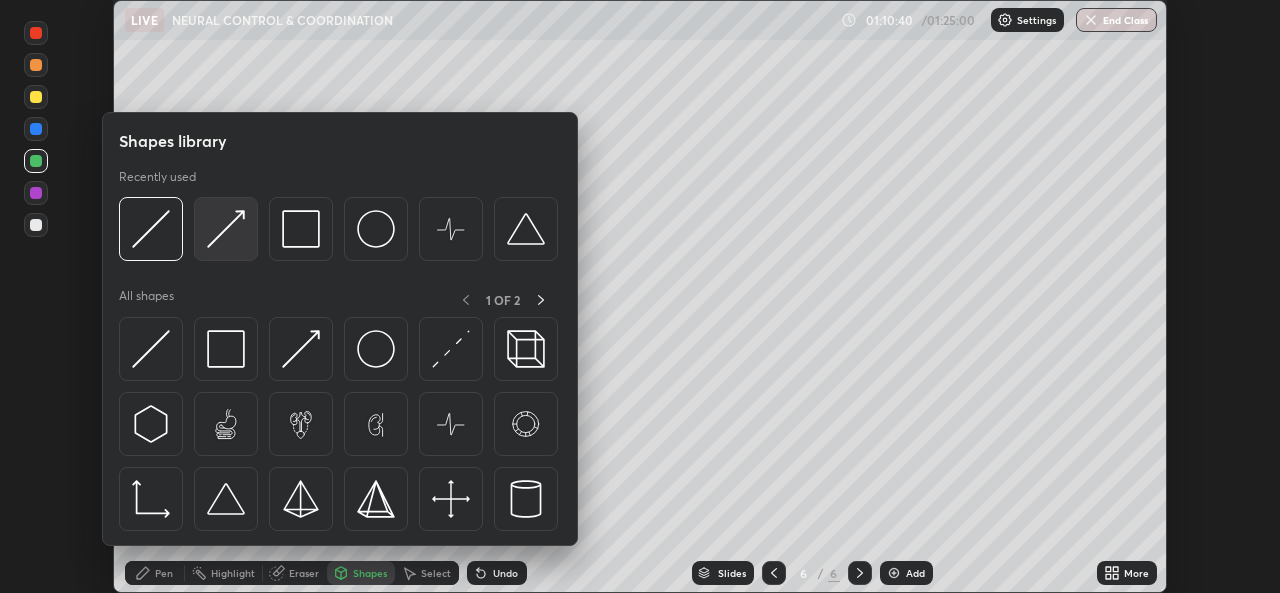 click at bounding box center (226, 229) 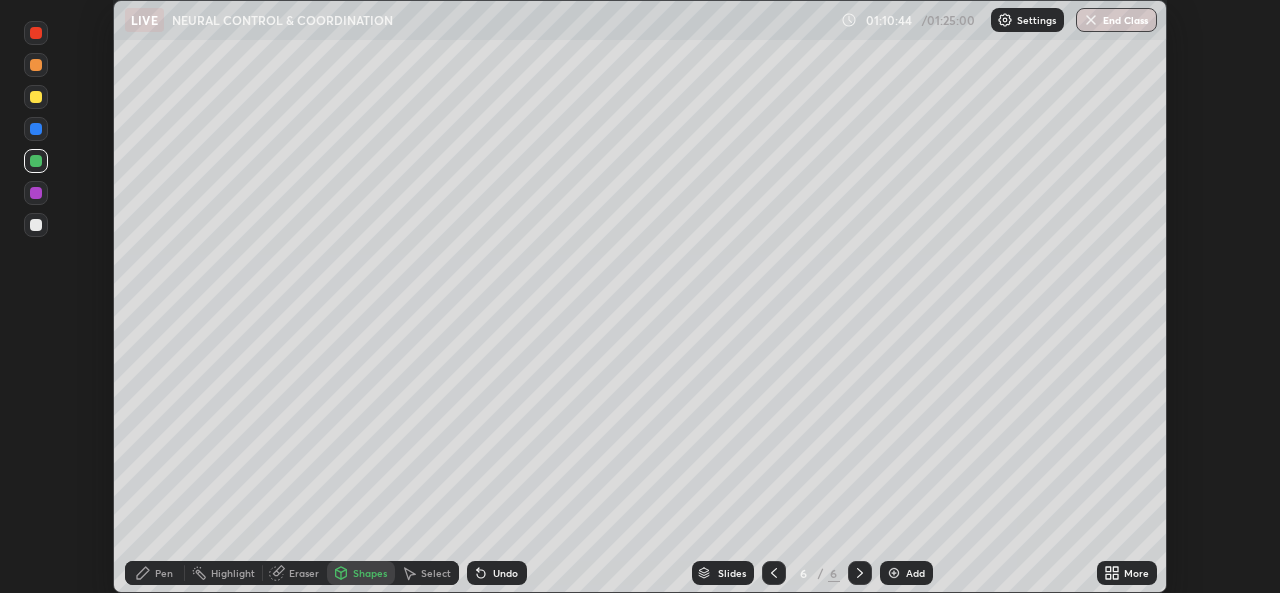 click 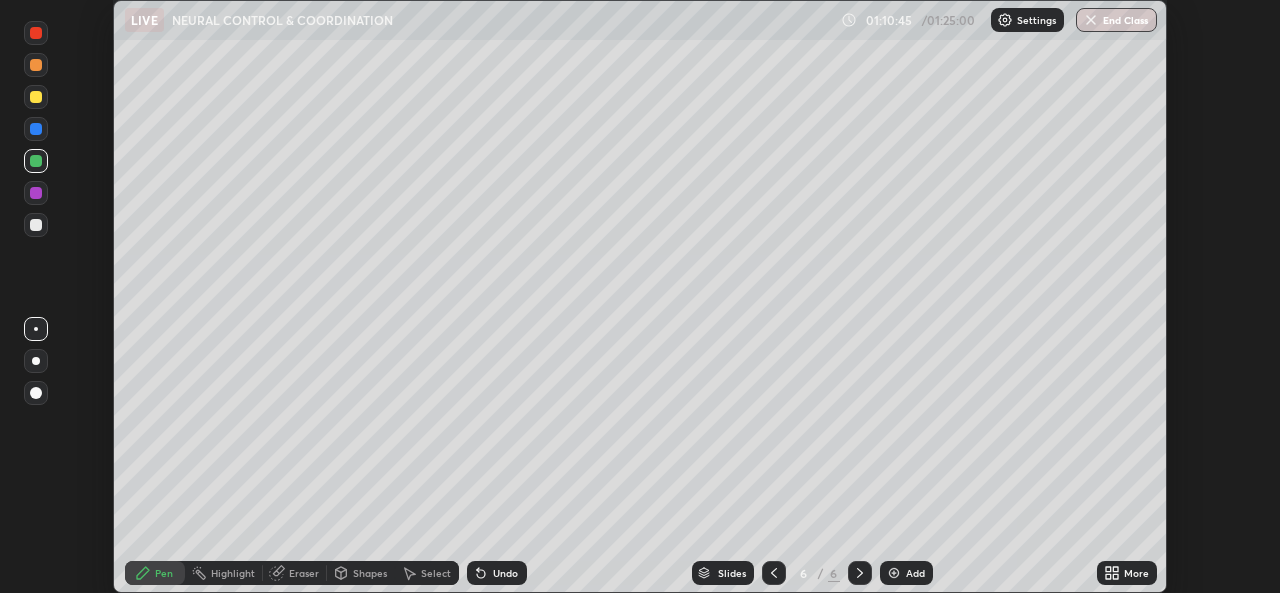 click at bounding box center [36, 361] 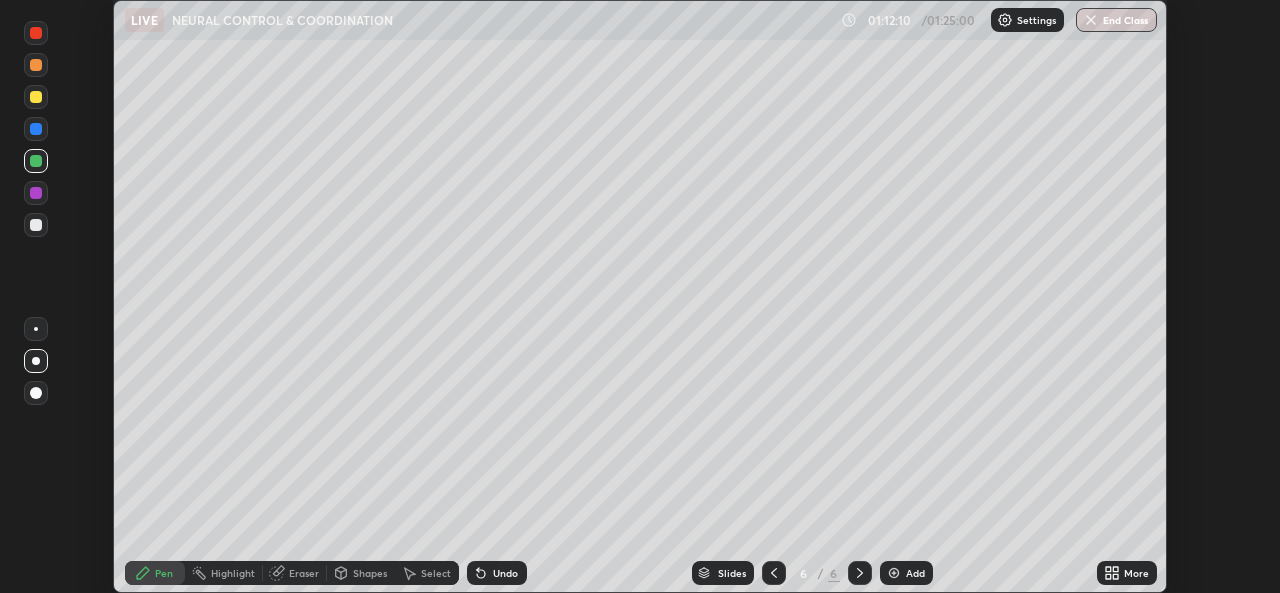 click on "Shapes" at bounding box center (370, 573) 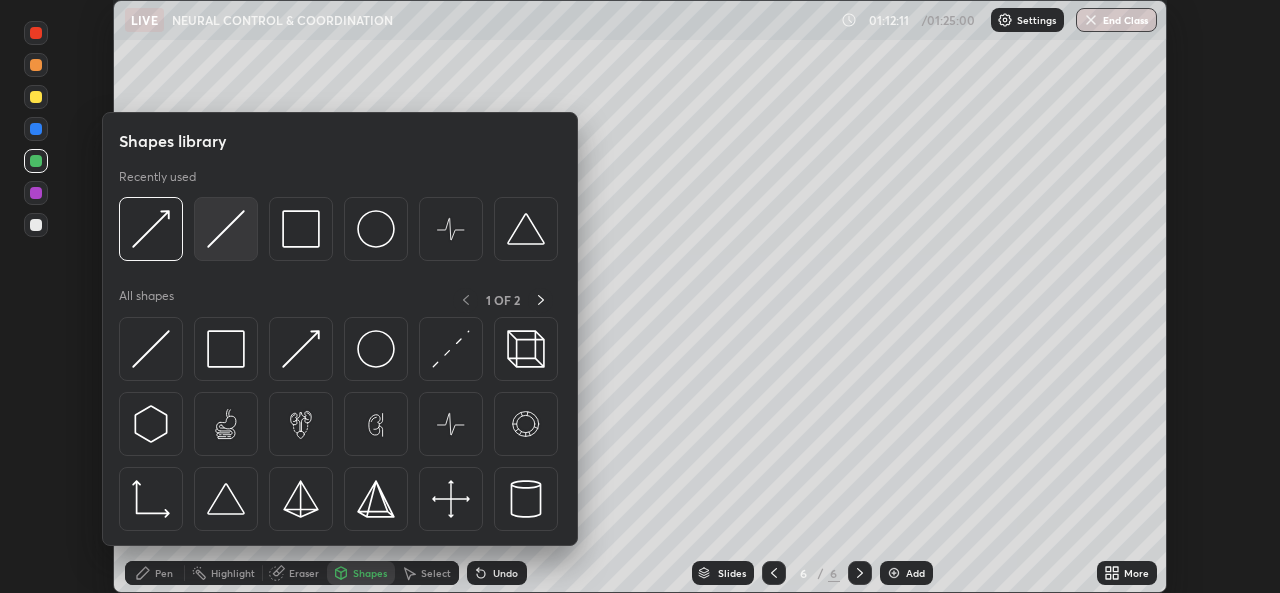 click at bounding box center [226, 229] 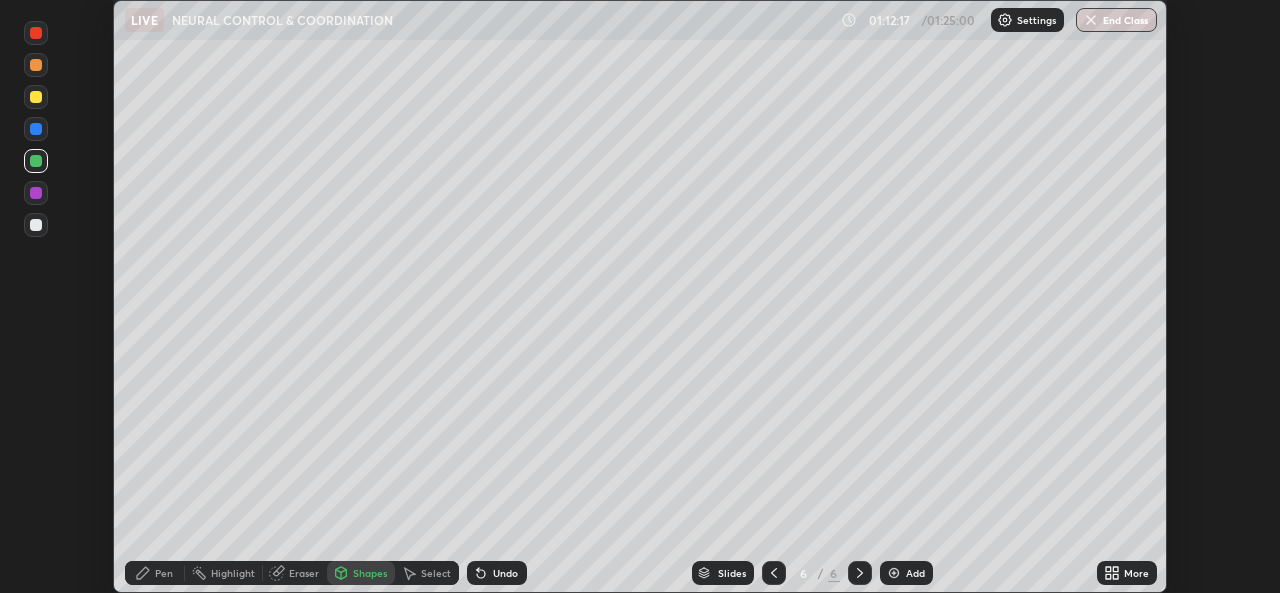 click on "Shapes" at bounding box center [361, 573] 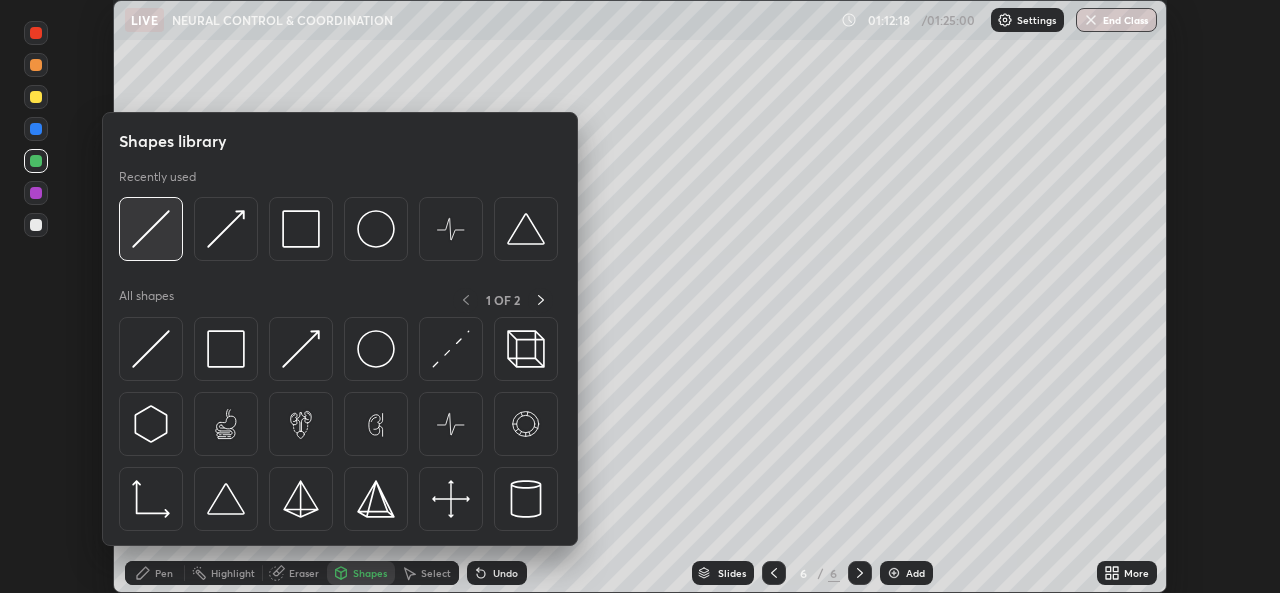 click at bounding box center [151, 229] 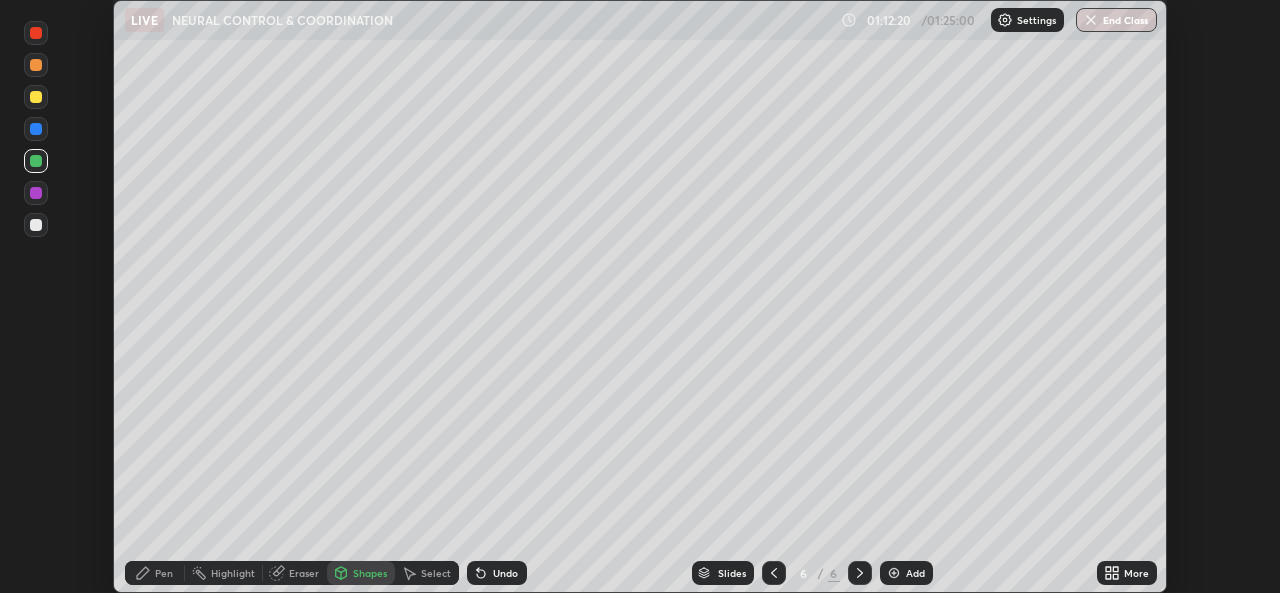 click at bounding box center [36, 97] 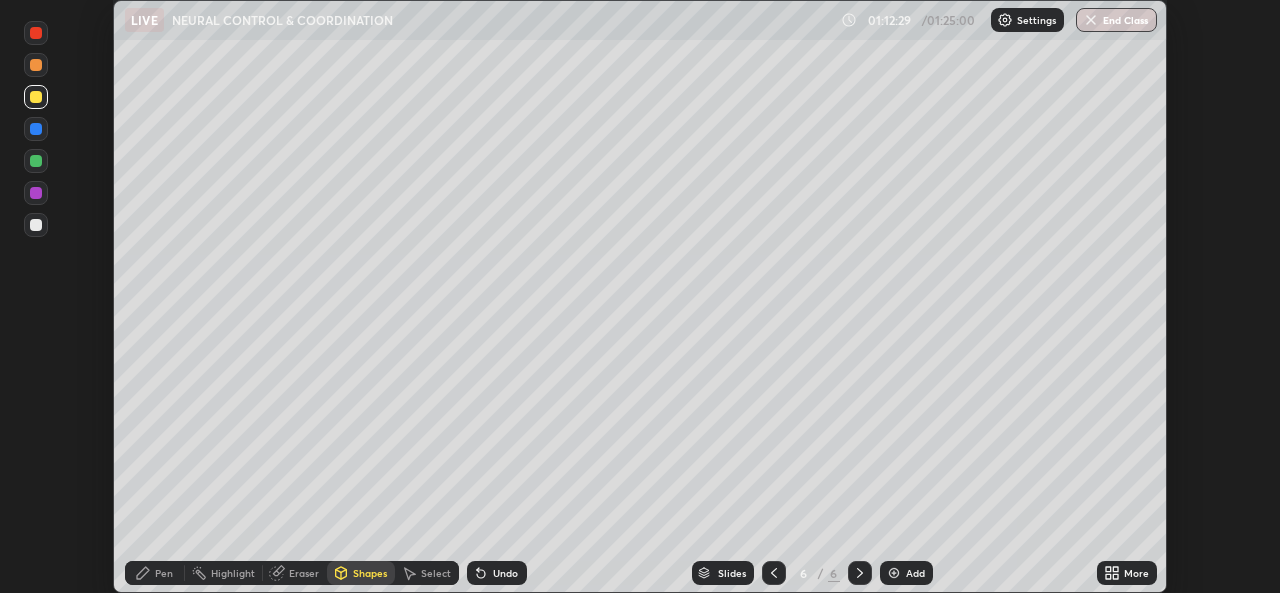 click on "Pen" at bounding box center (164, 573) 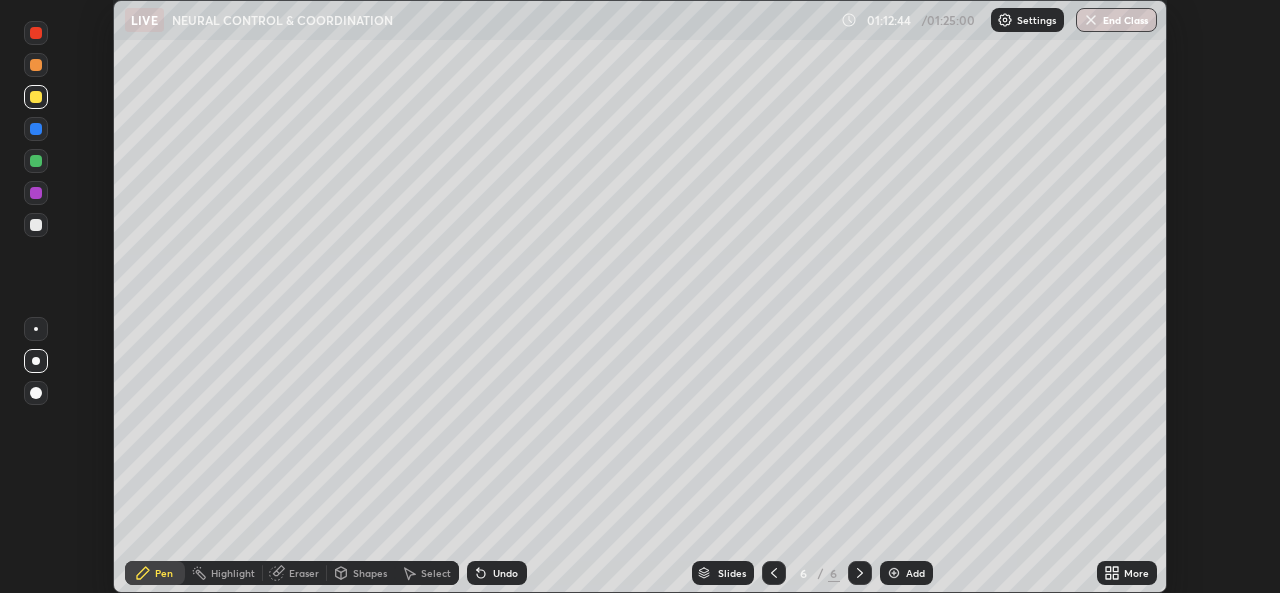 click on "Undo" at bounding box center [505, 573] 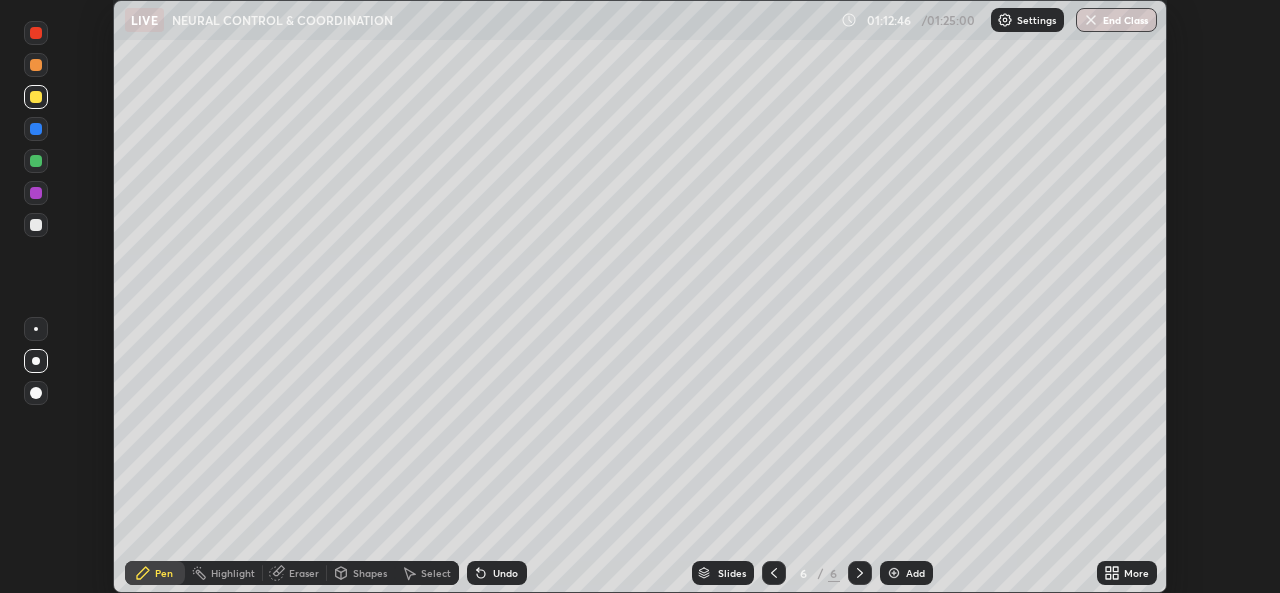 click at bounding box center [36, 33] 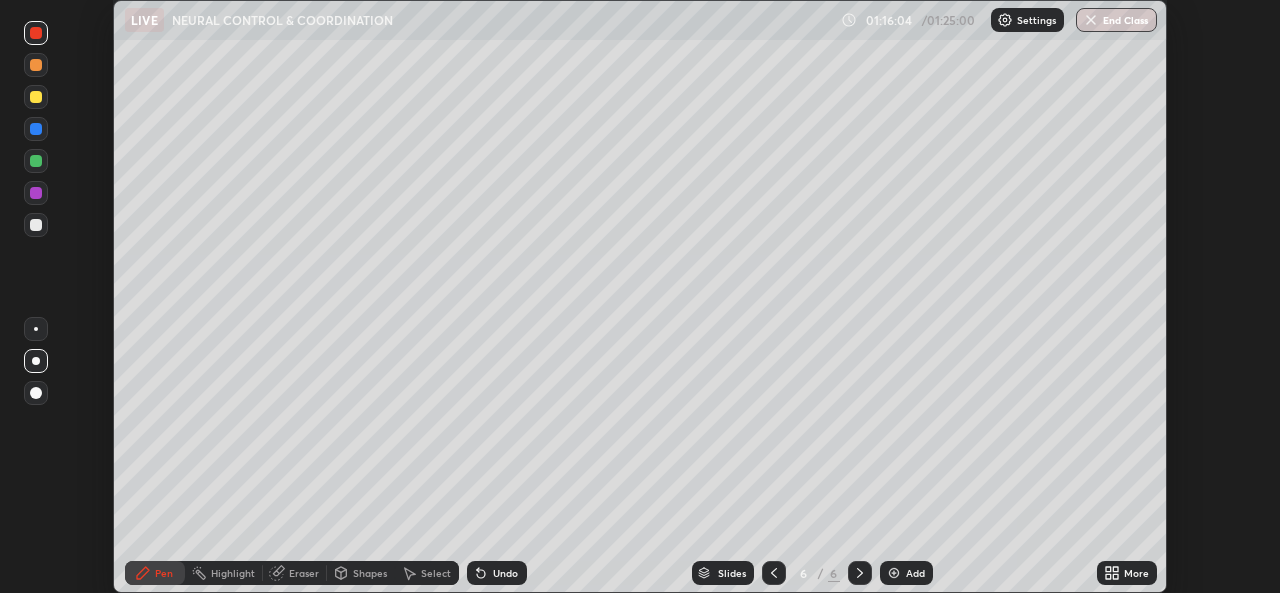 click at bounding box center (36, 129) 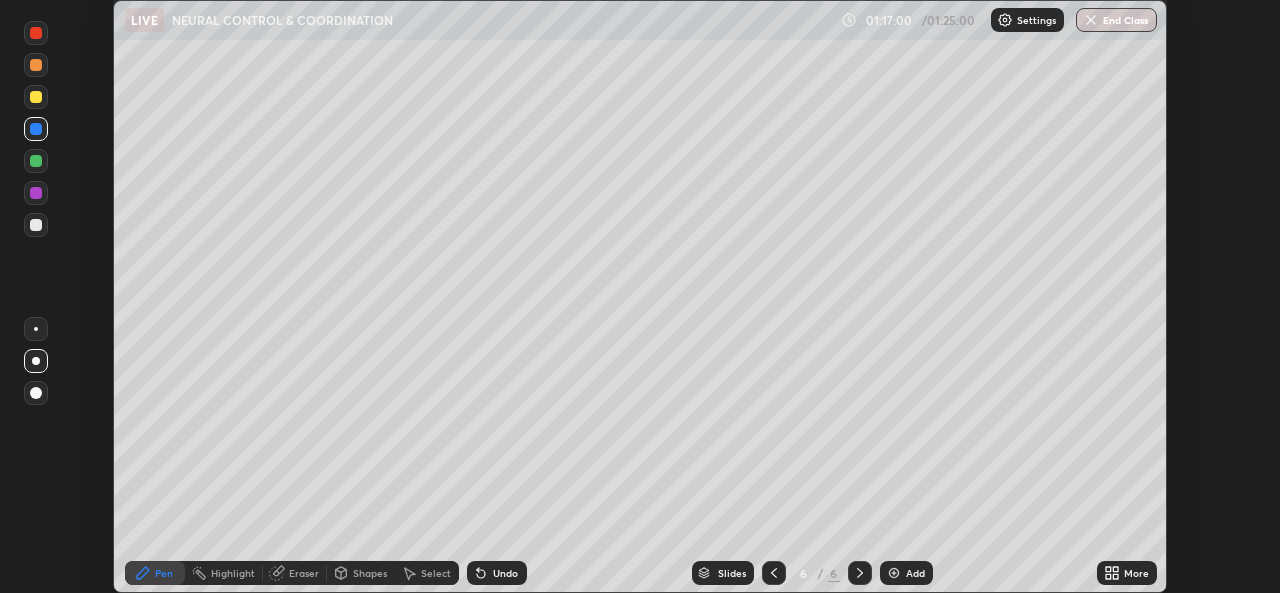 click 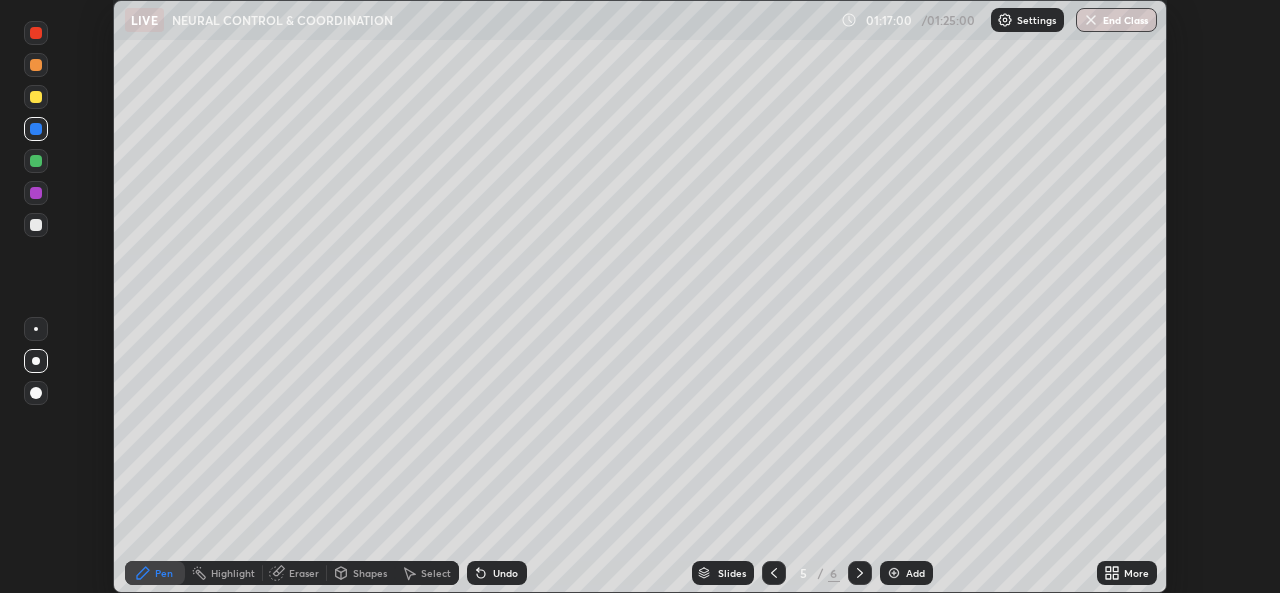 click 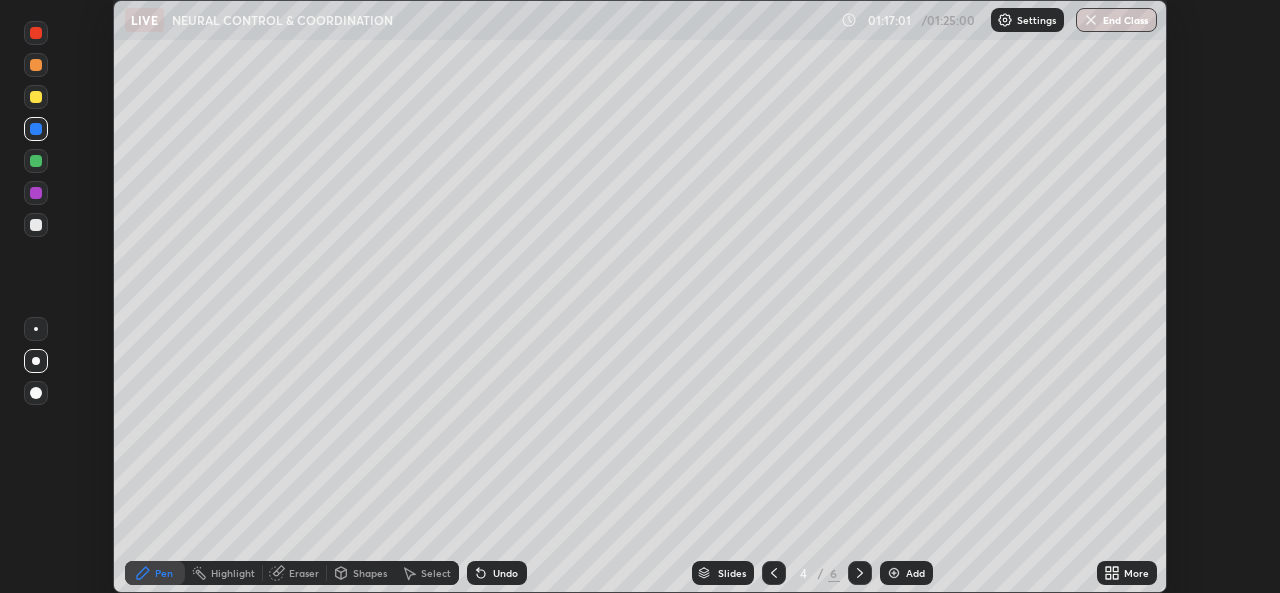 click 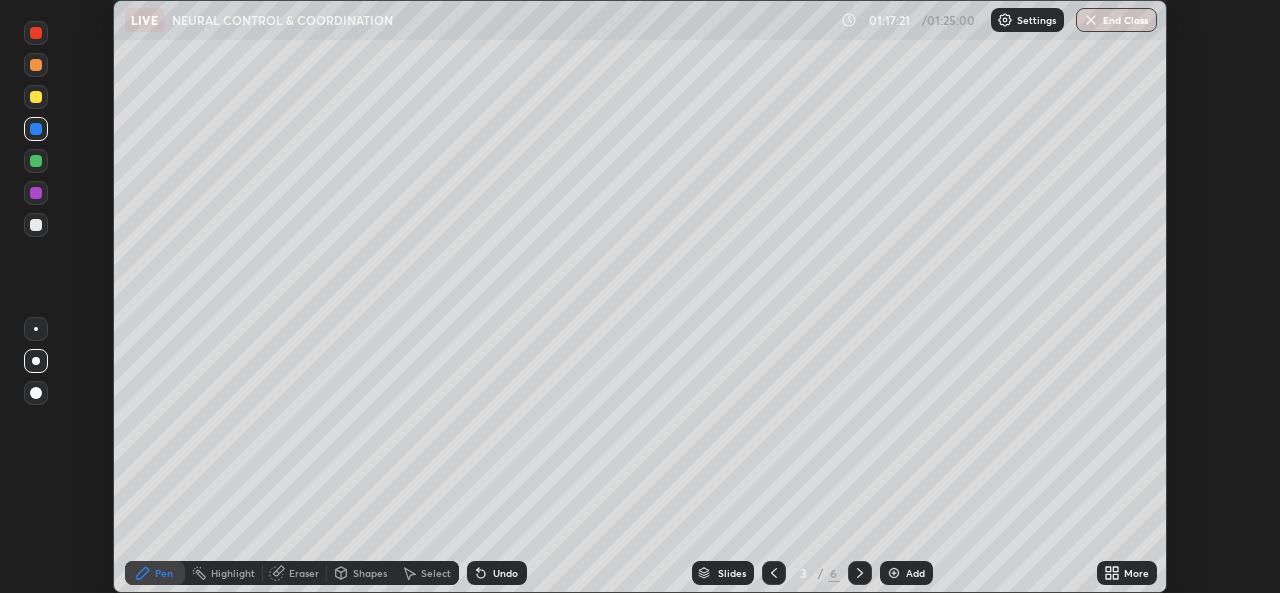 click 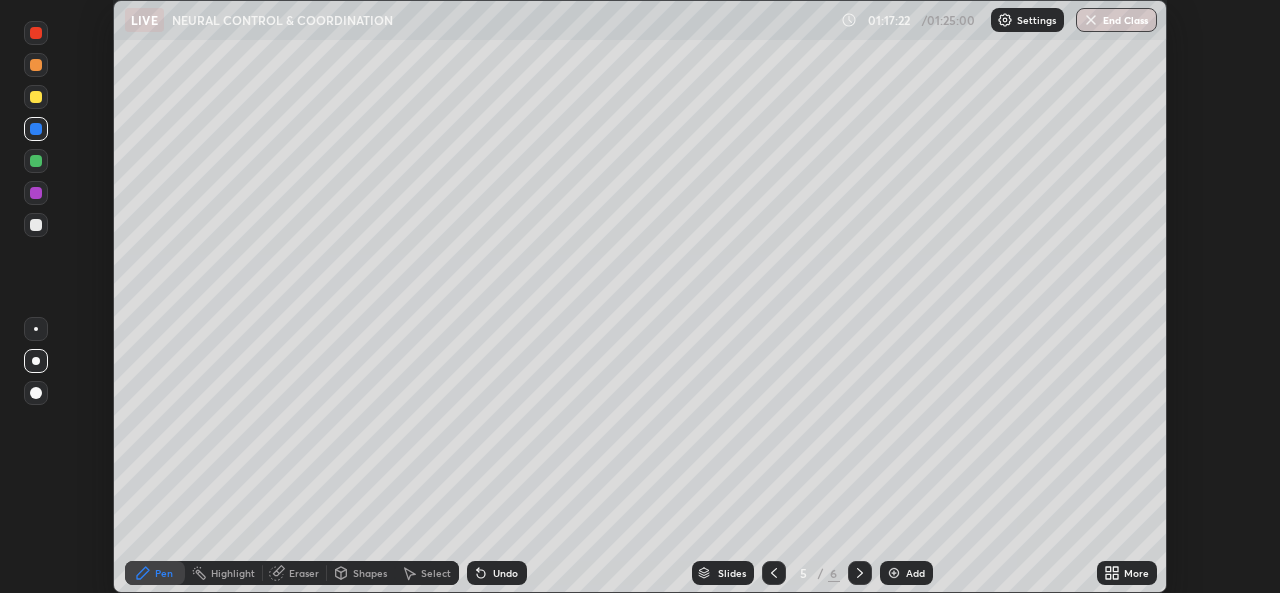 click 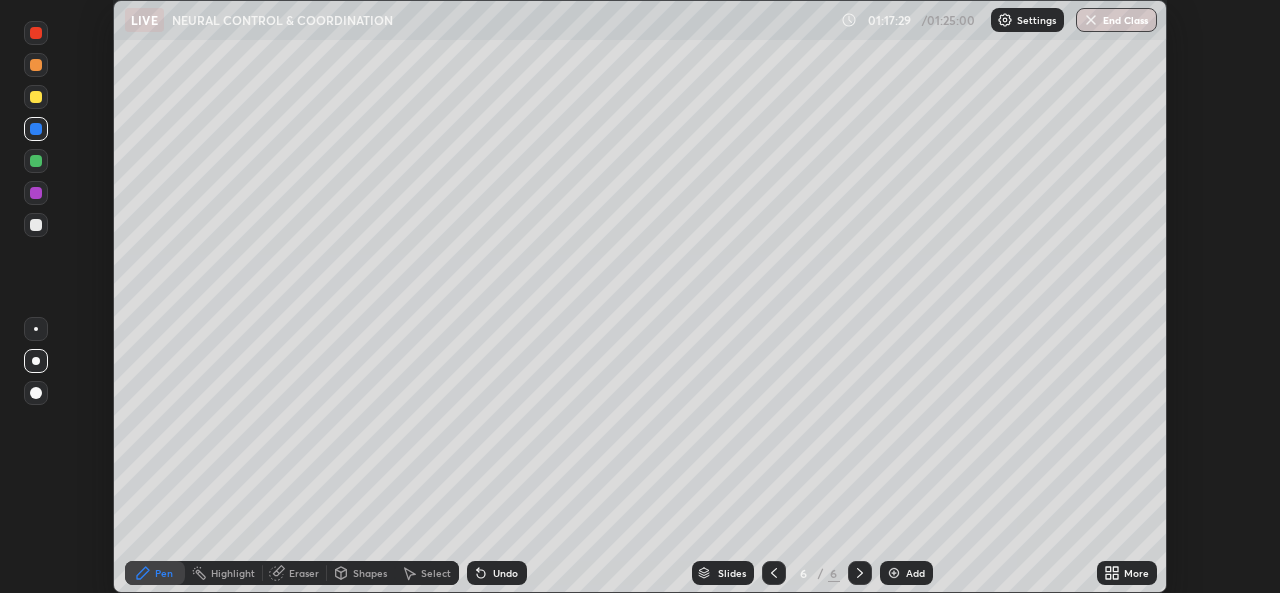 click at bounding box center [894, 573] 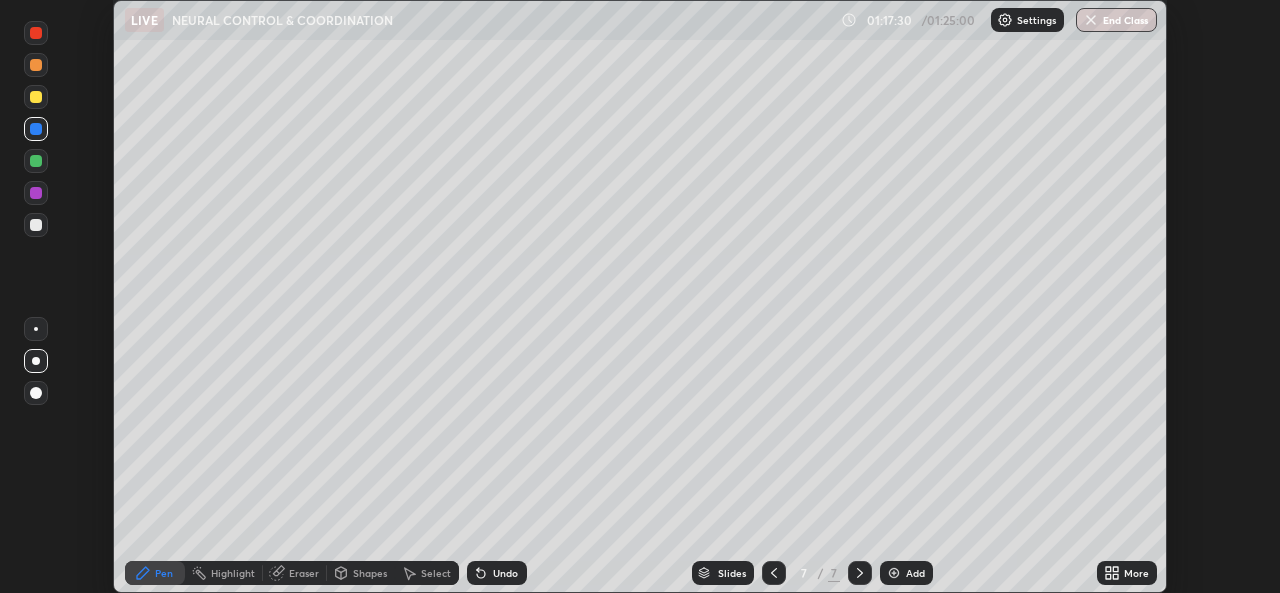 click on "Shapes" at bounding box center (370, 573) 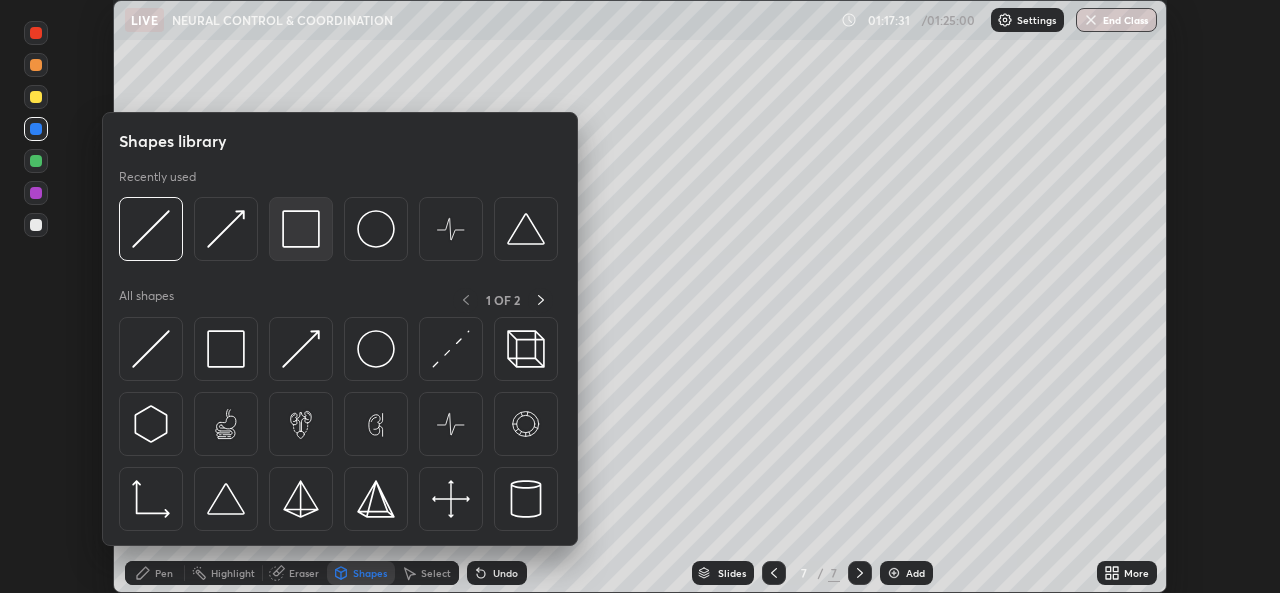 click at bounding box center (301, 229) 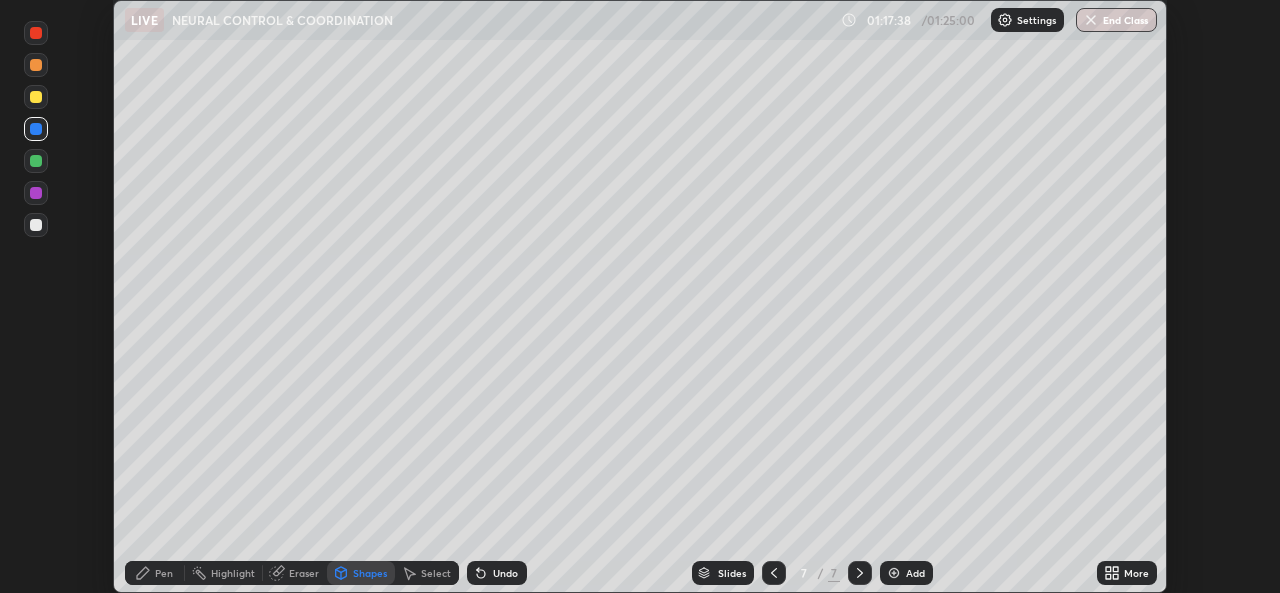 click on "Shapes" at bounding box center [370, 573] 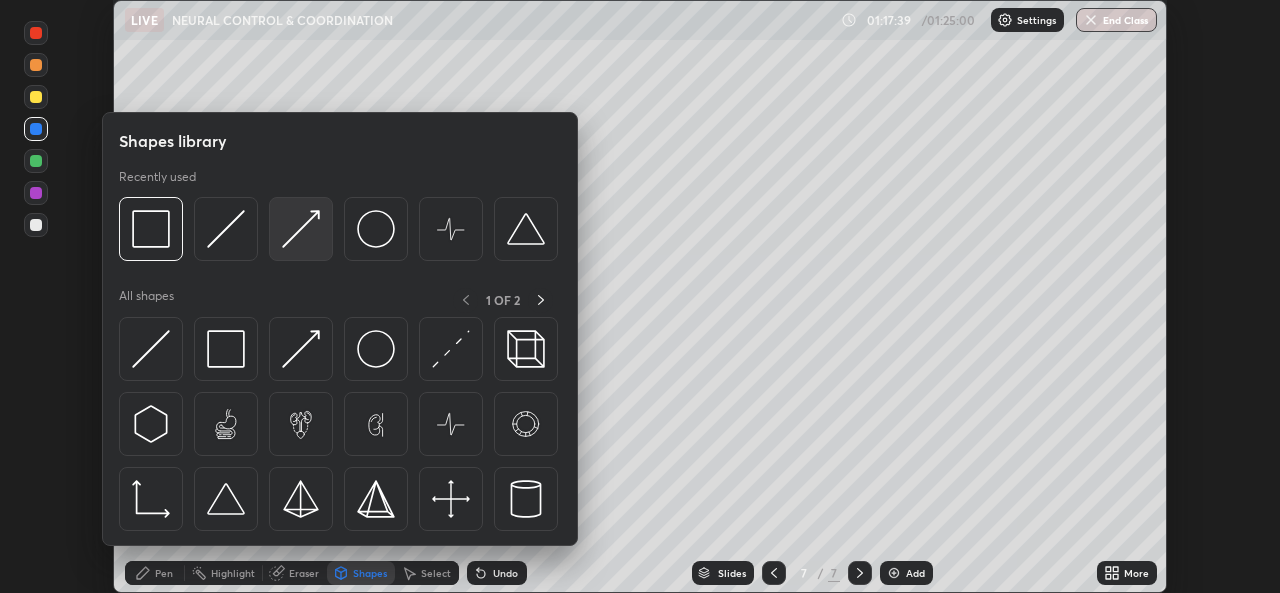 click at bounding box center [301, 229] 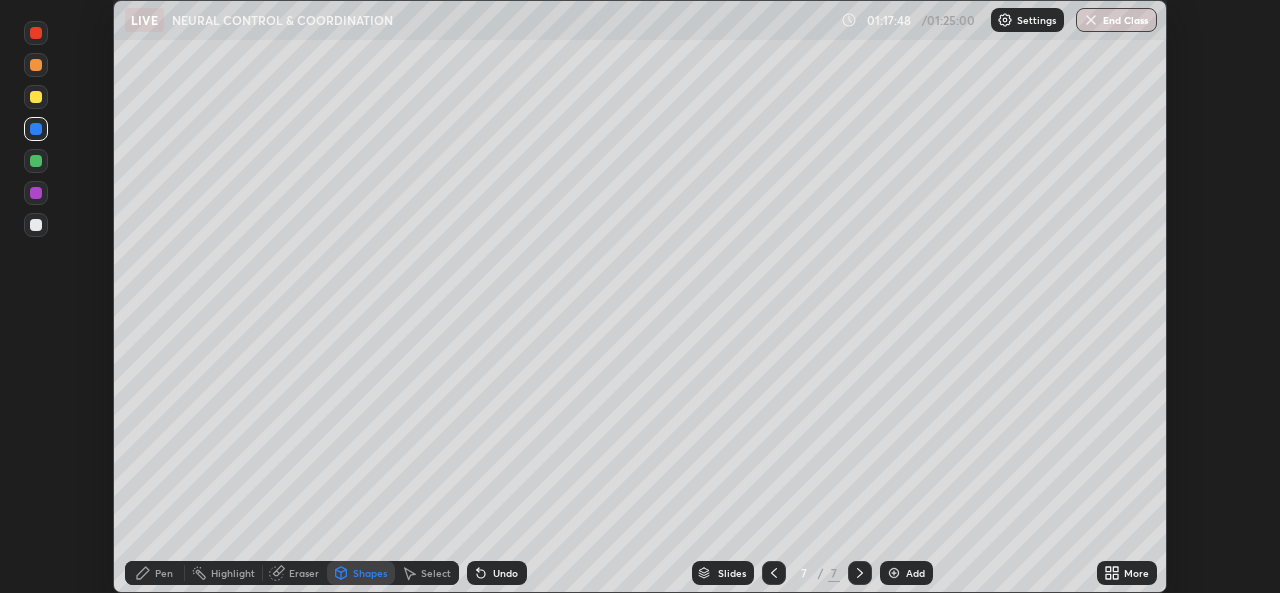 click on "Eraser" at bounding box center (304, 573) 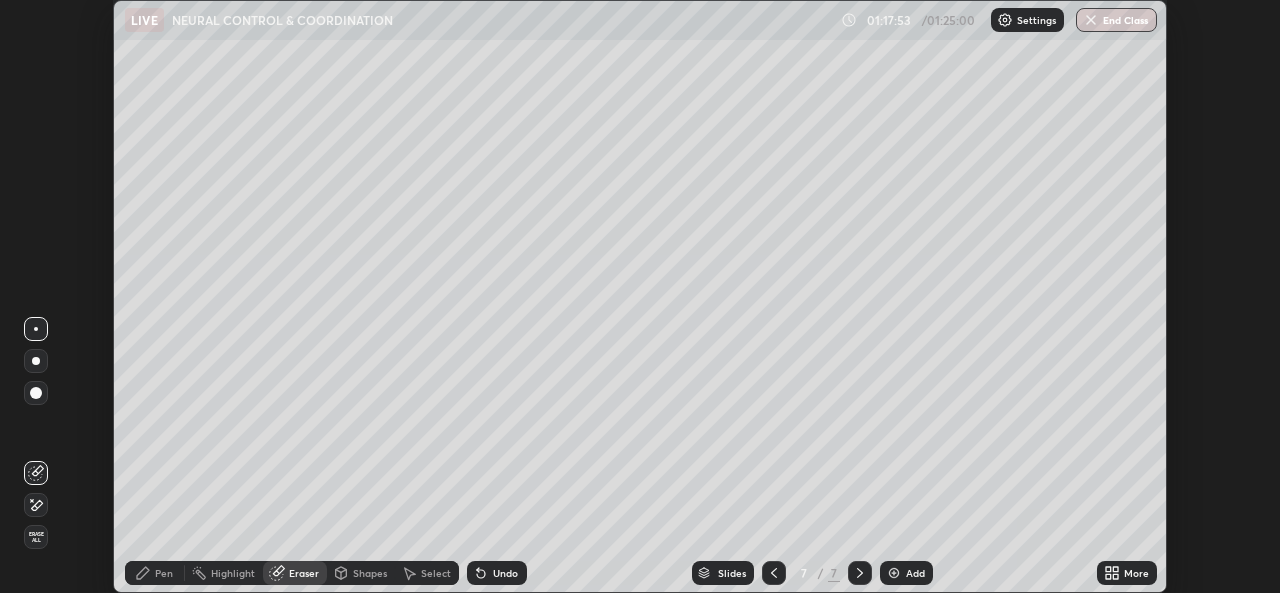 click on "Pen" at bounding box center (164, 573) 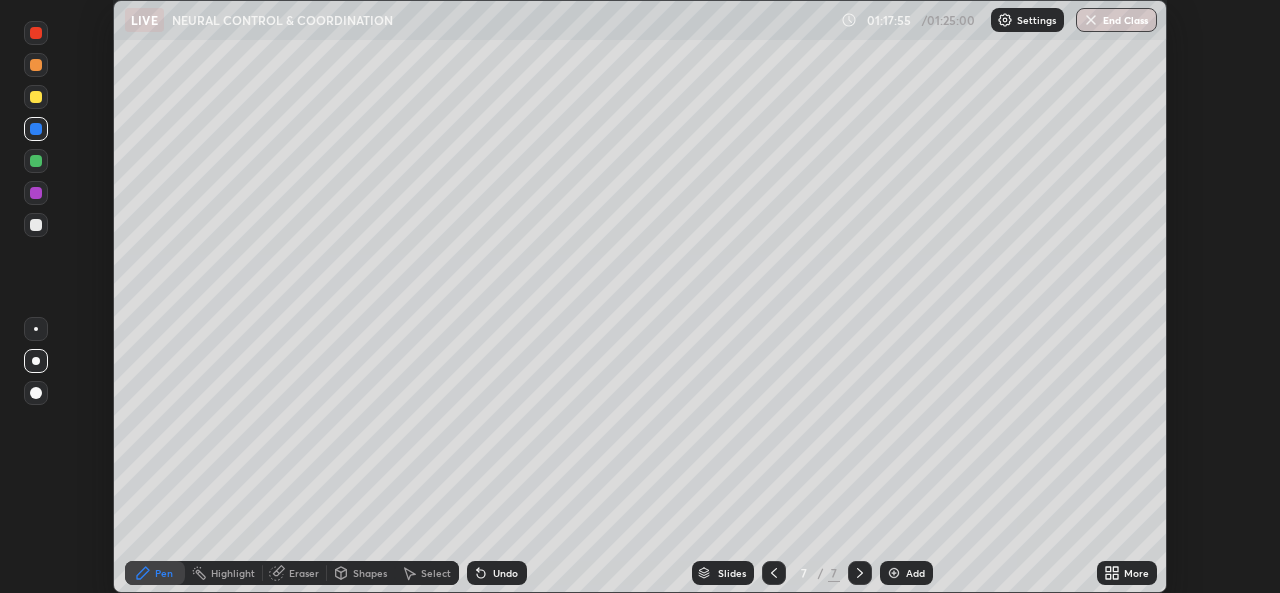 click 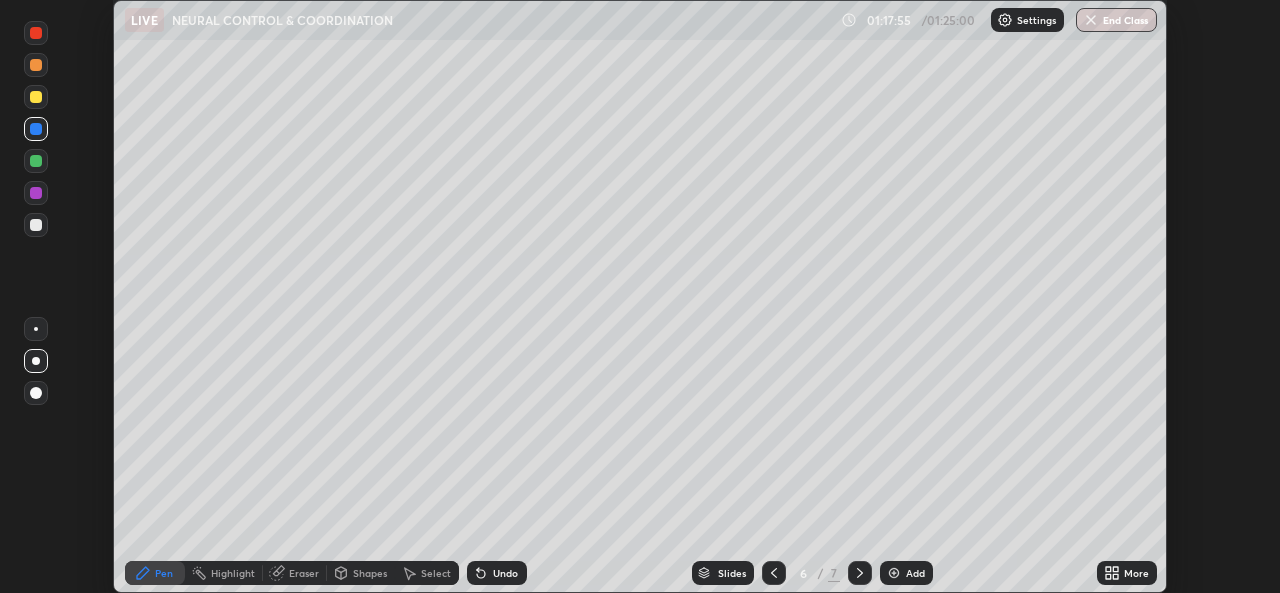 click 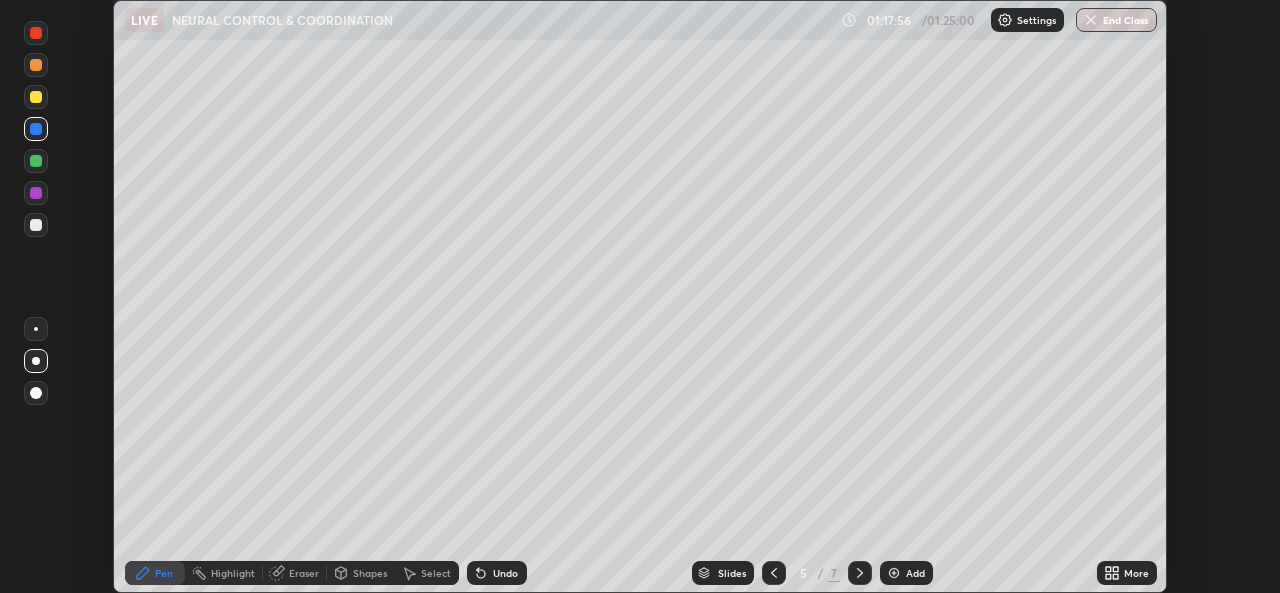 click 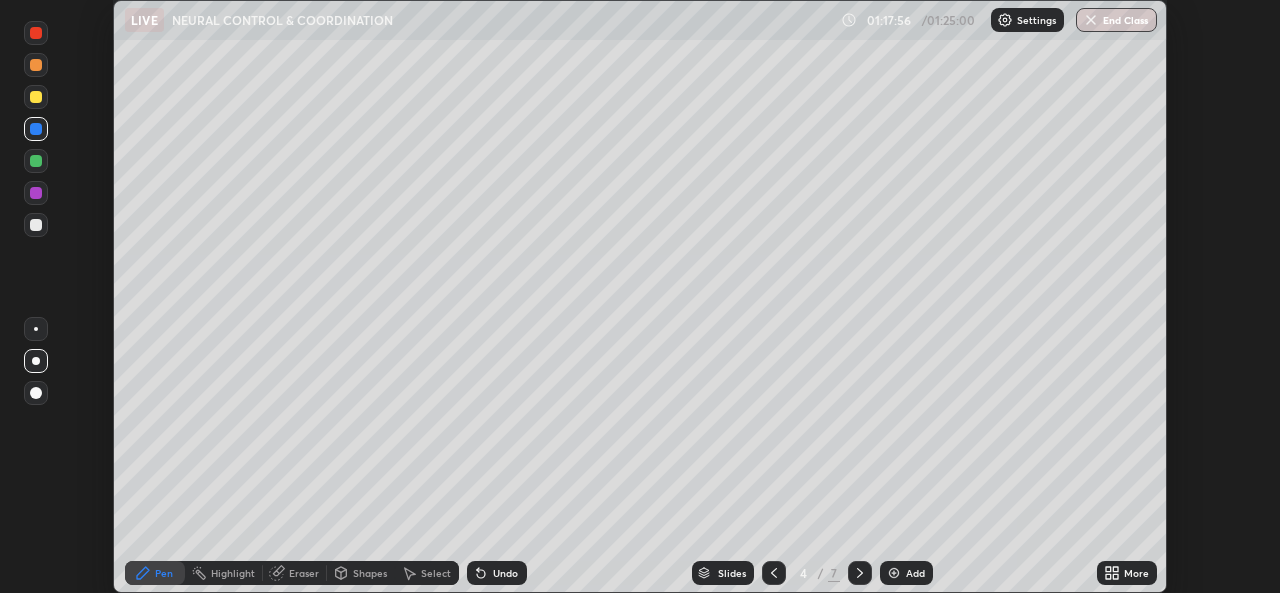 click 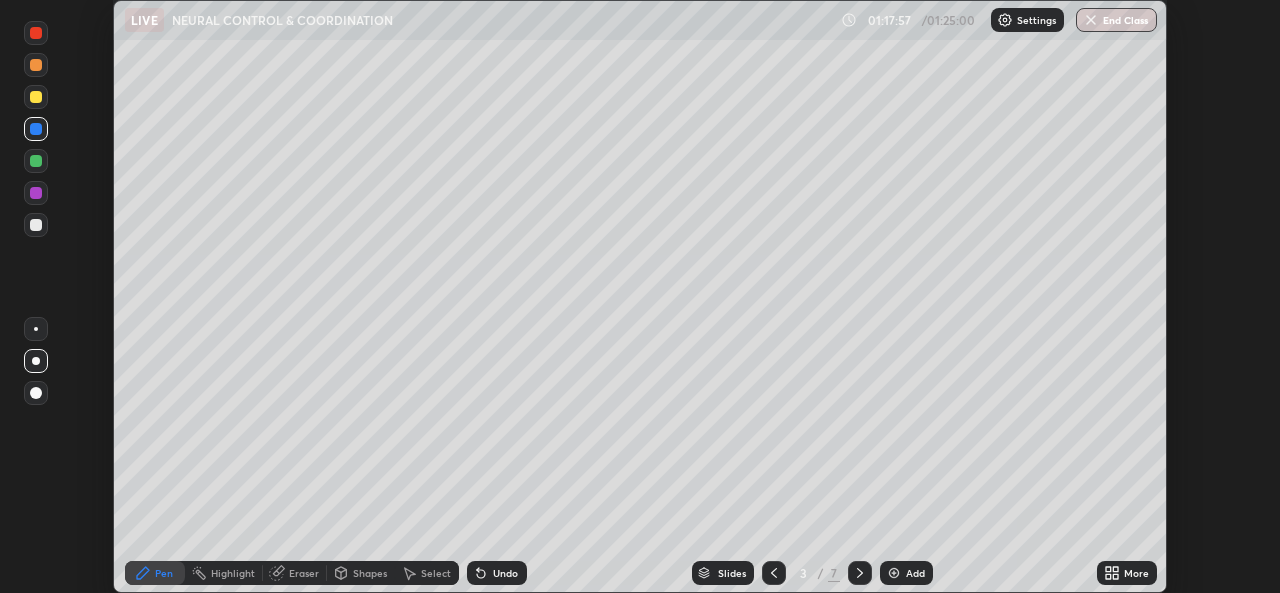 click 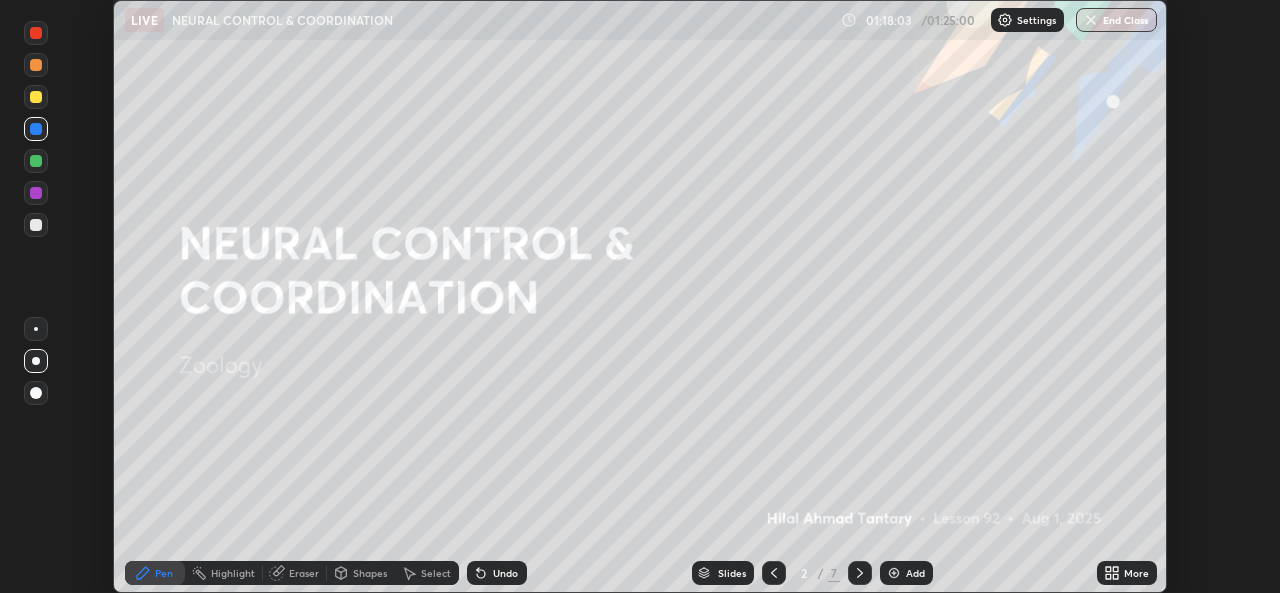 click 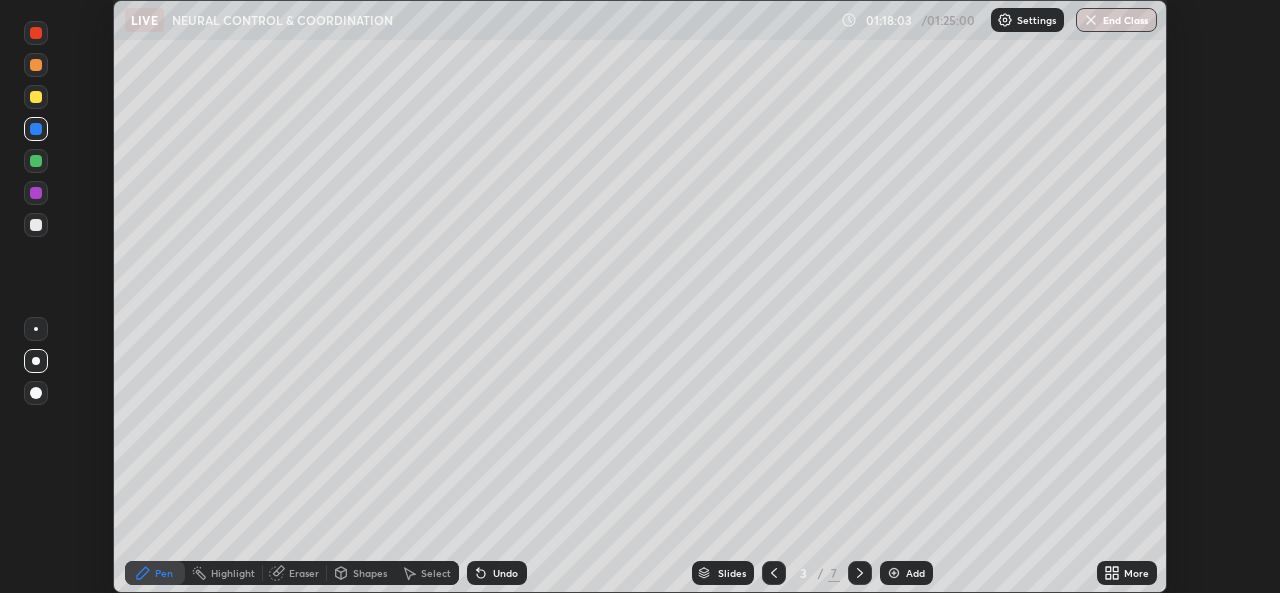 click 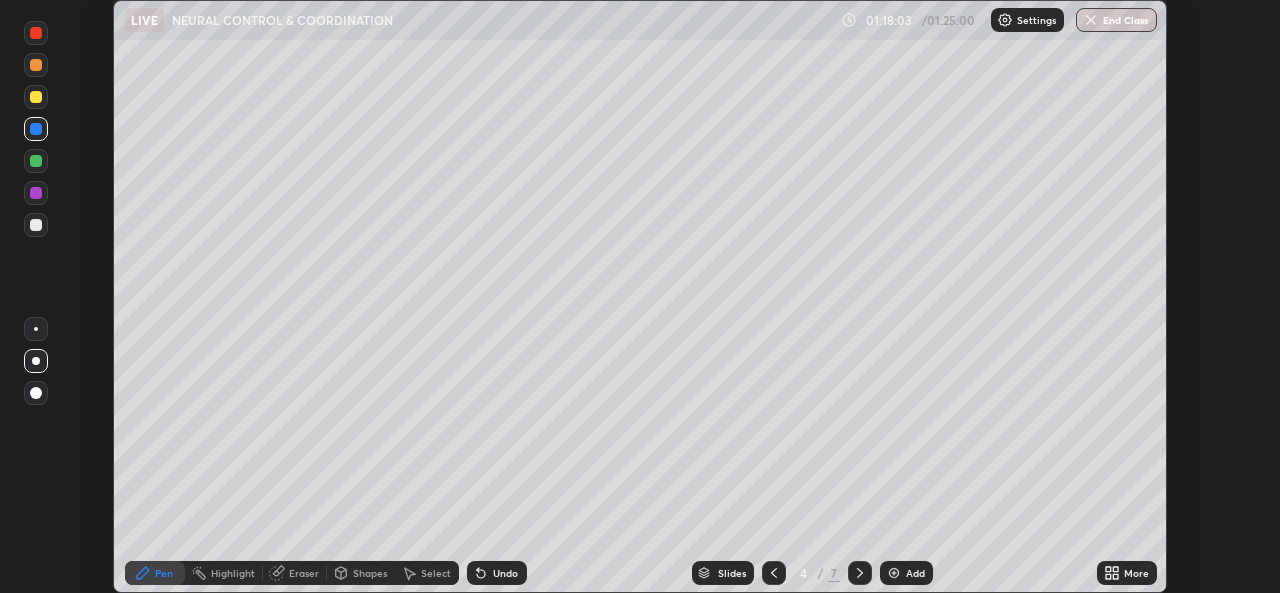 click 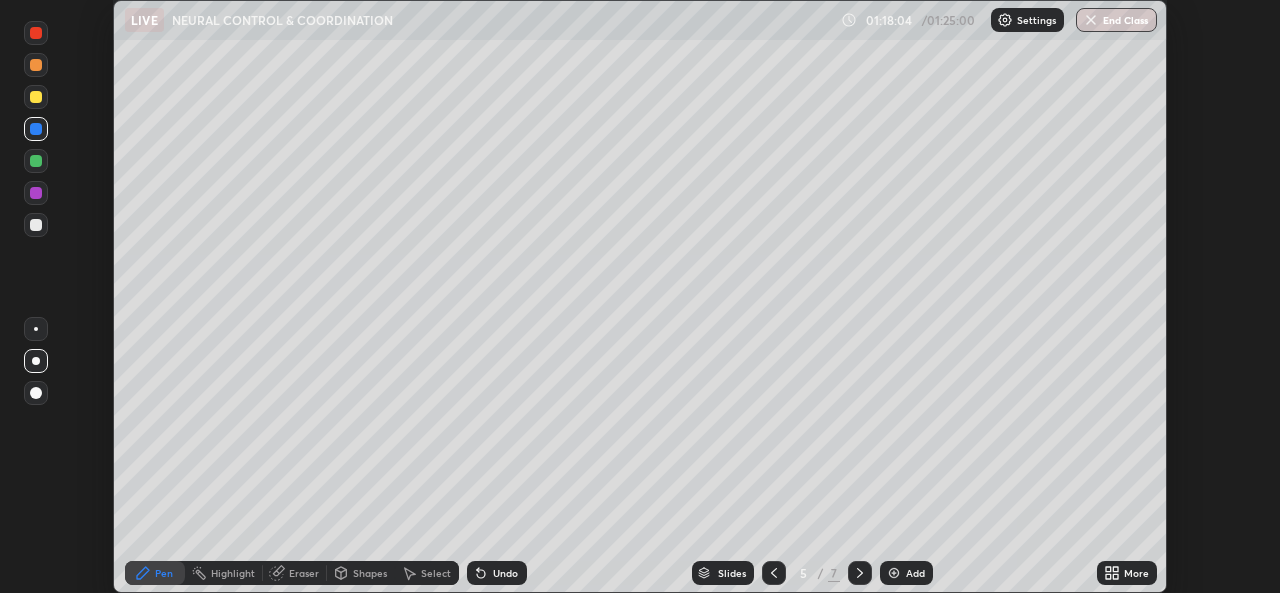 click 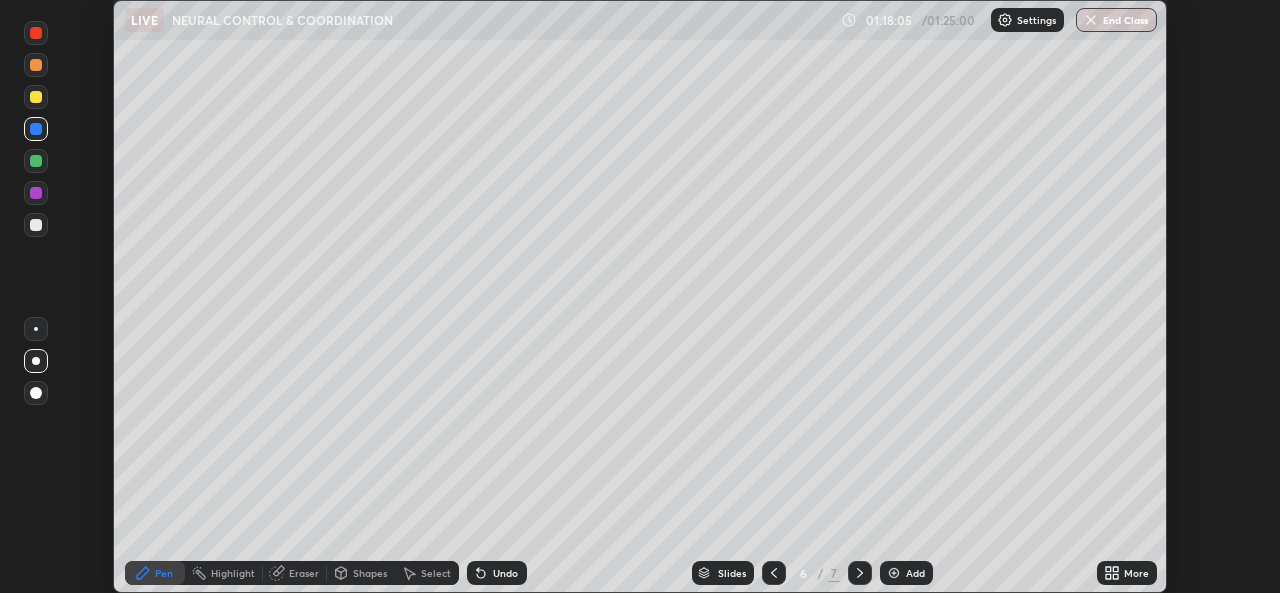click 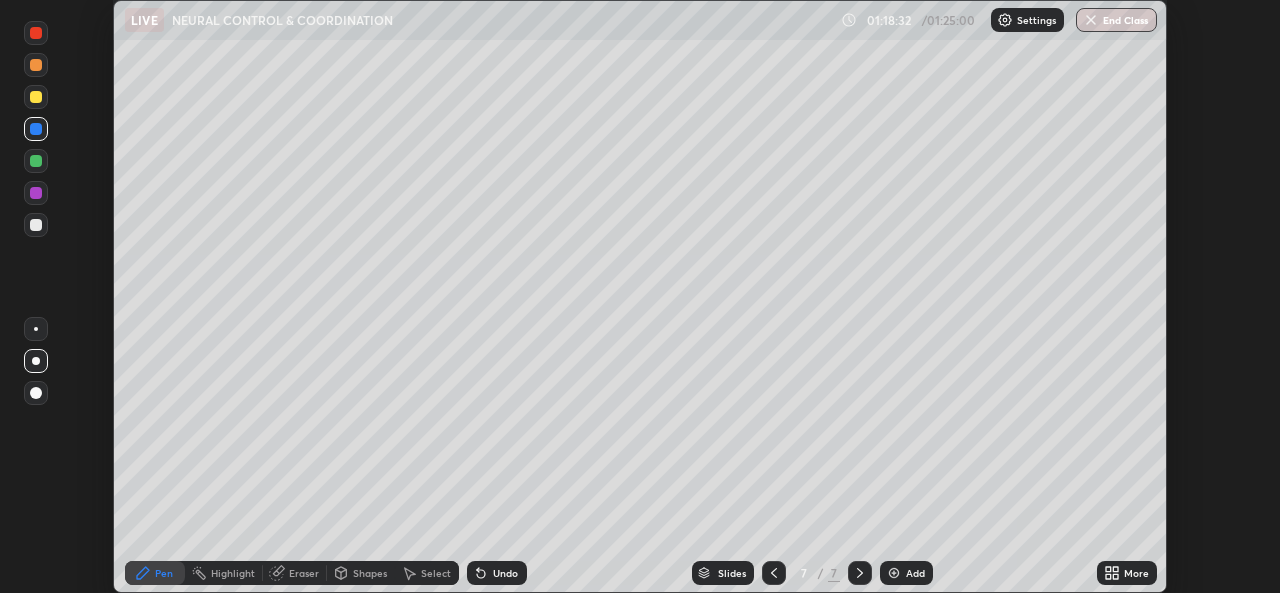 click on "Shapes" at bounding box center [361, 573] 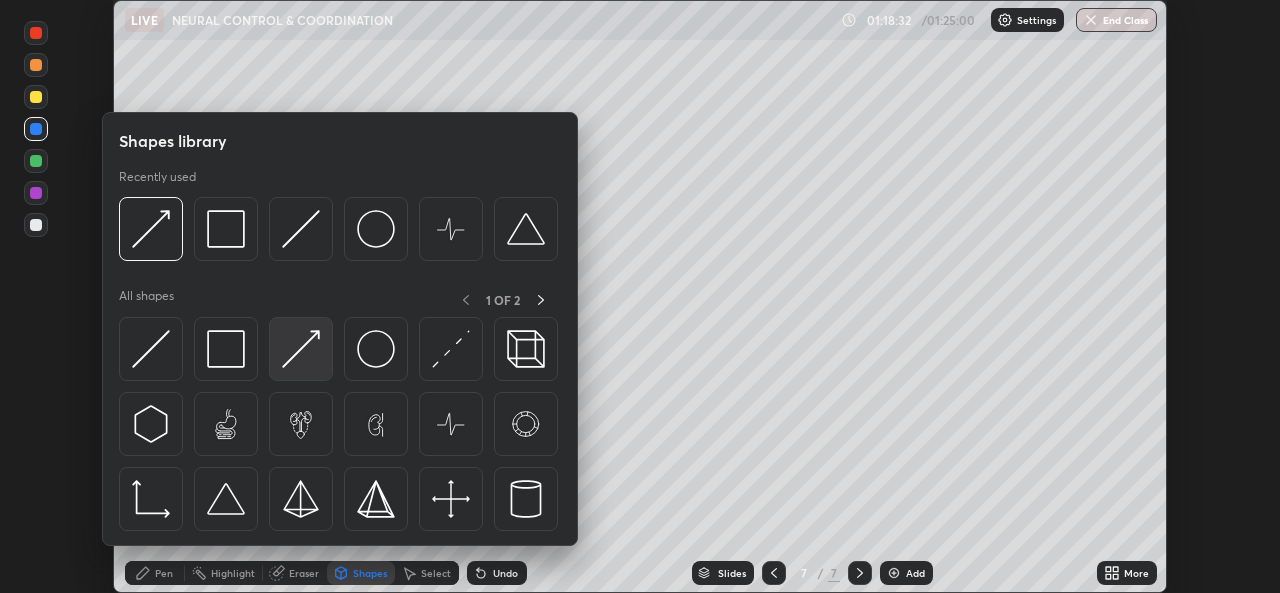 click at bounding box center [301, 349] 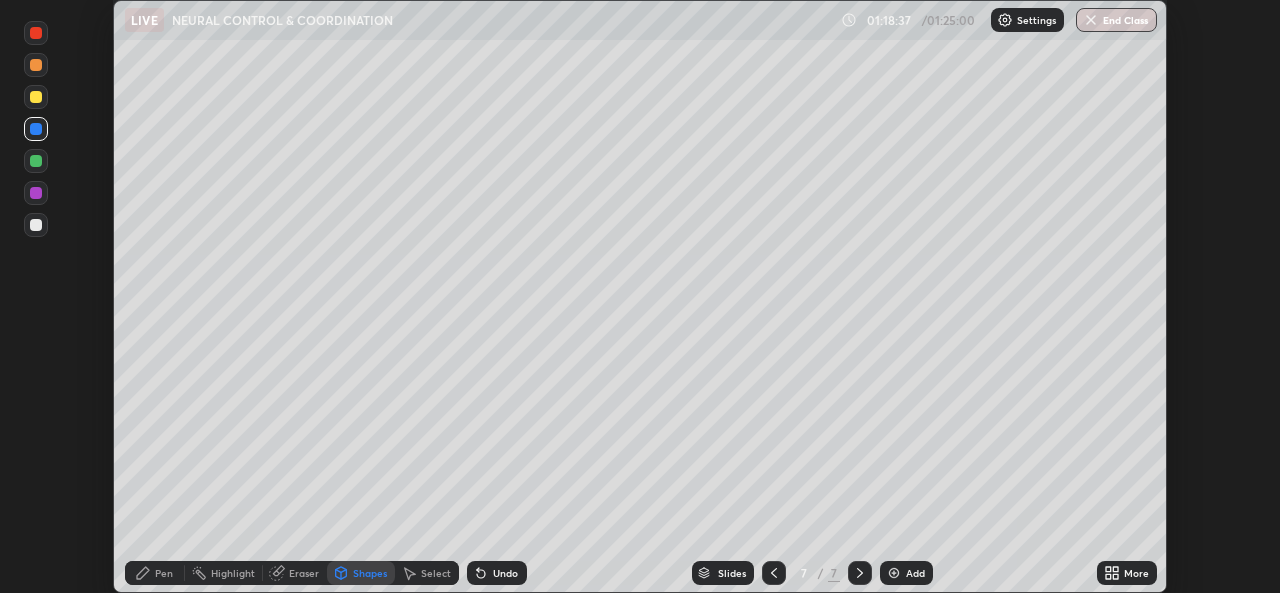 click on "Pen" at bounding box center (155, 573) 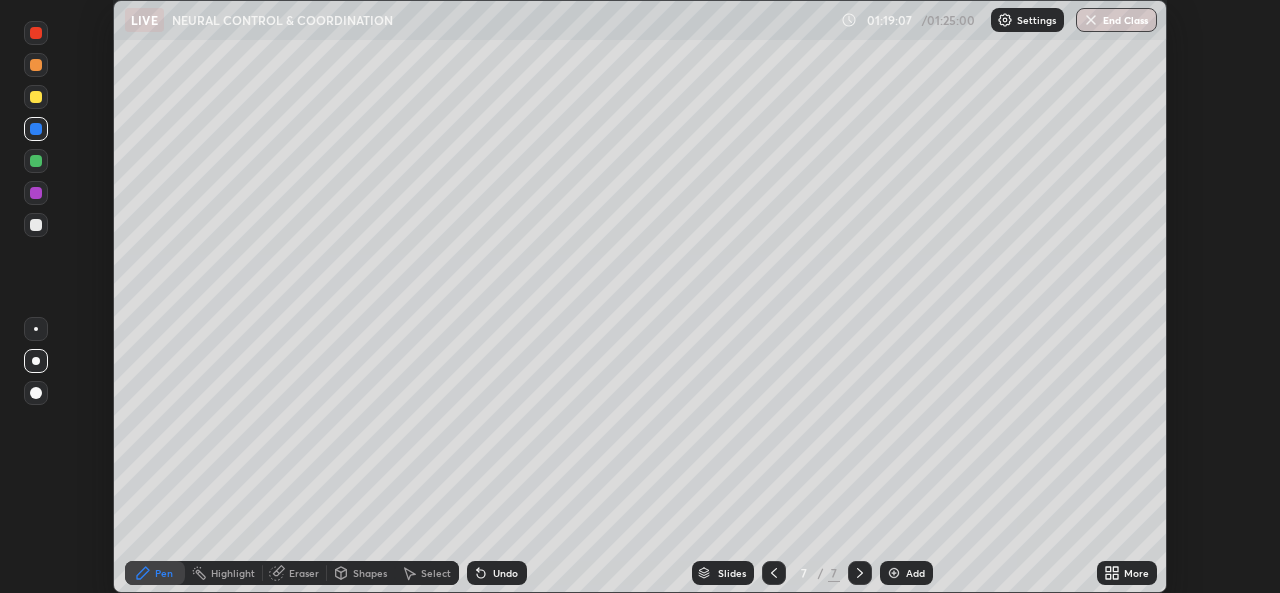 click on "Shapes" at bounding box center [370, 573] 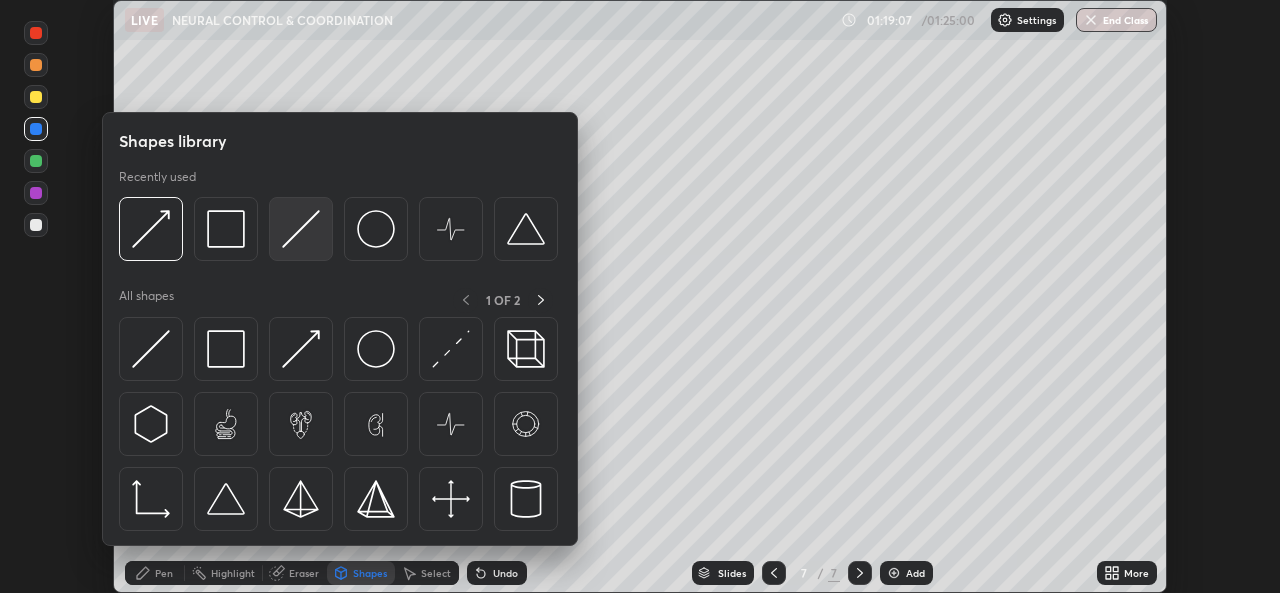 click at bounding box center [301, 229] 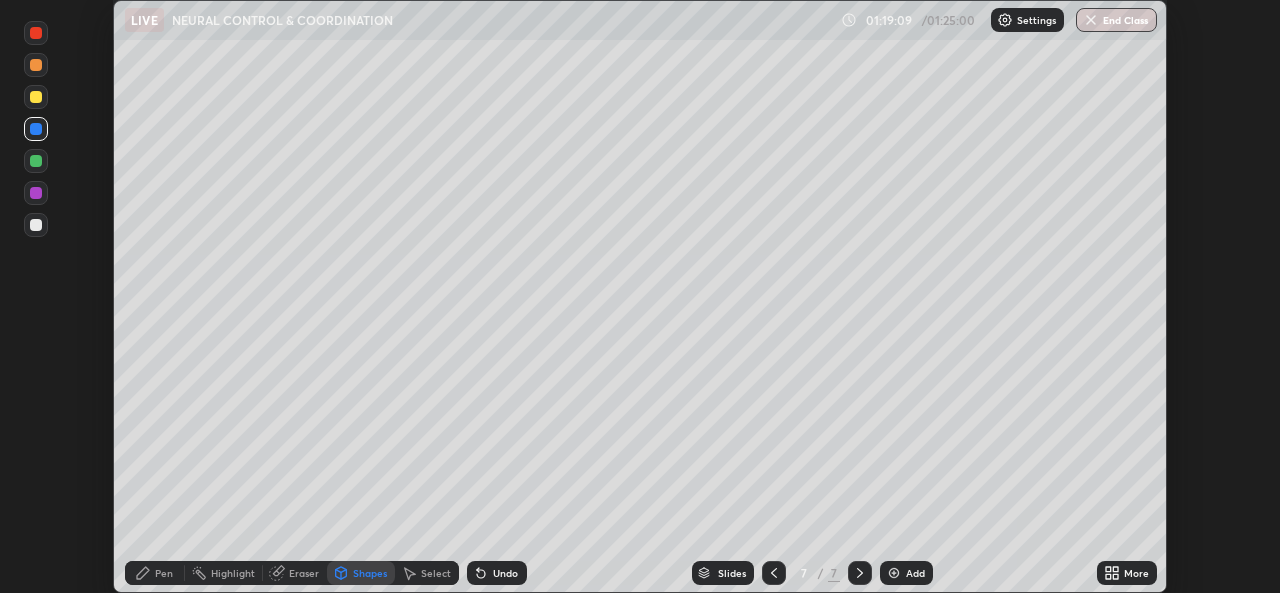 click on "Shapes" at bounding box center (370, 573) 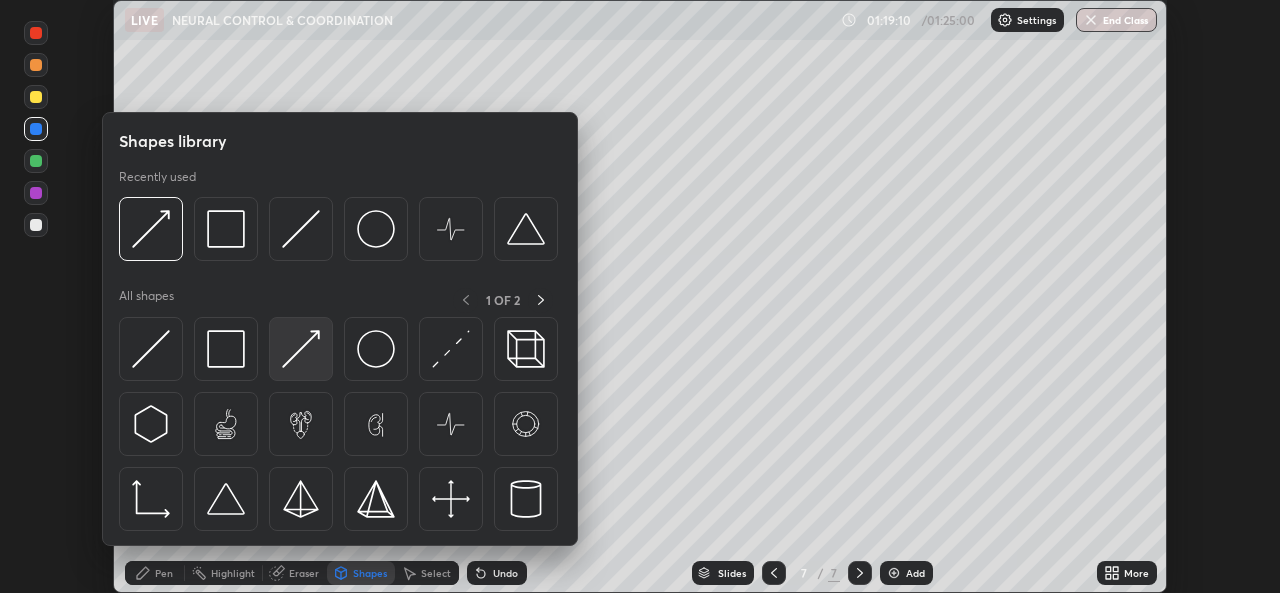 click at bounding box center (301, 349) 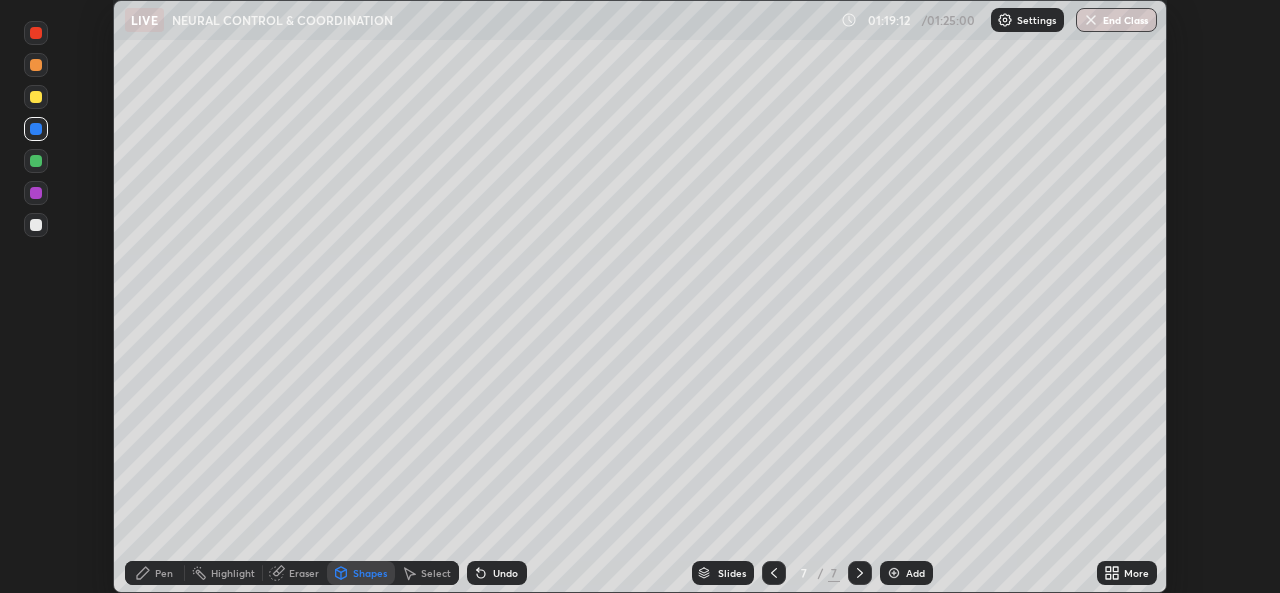 click on "Pen" at bounding box center [164, 573] 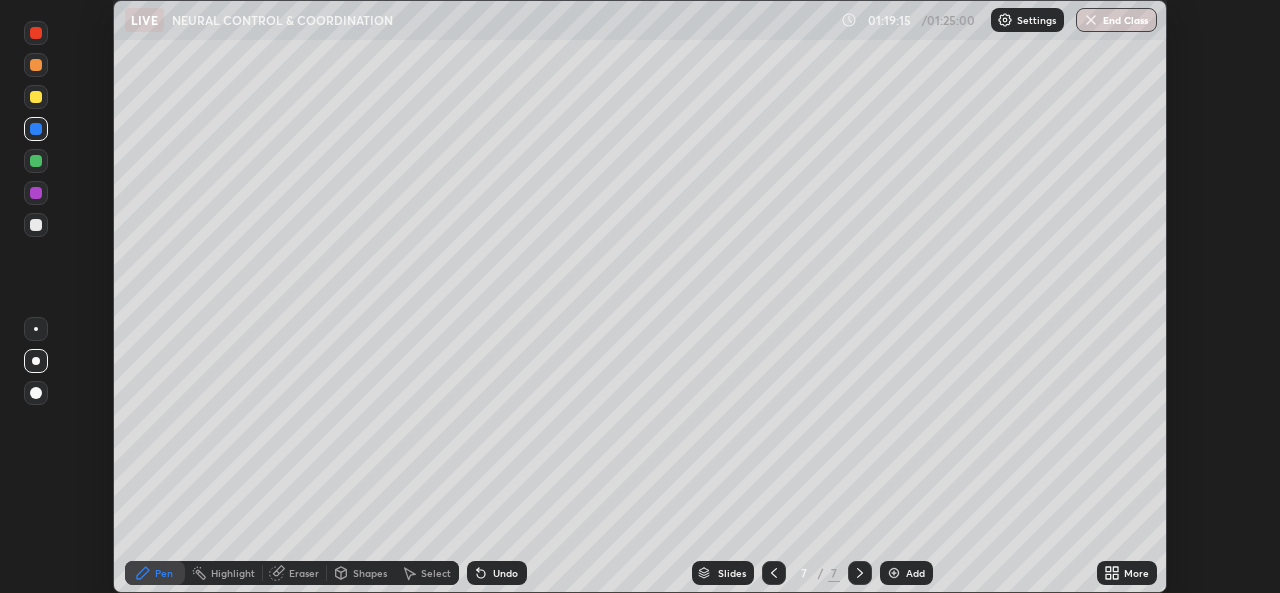 click on "Undo" at bounding box center [505, 573] 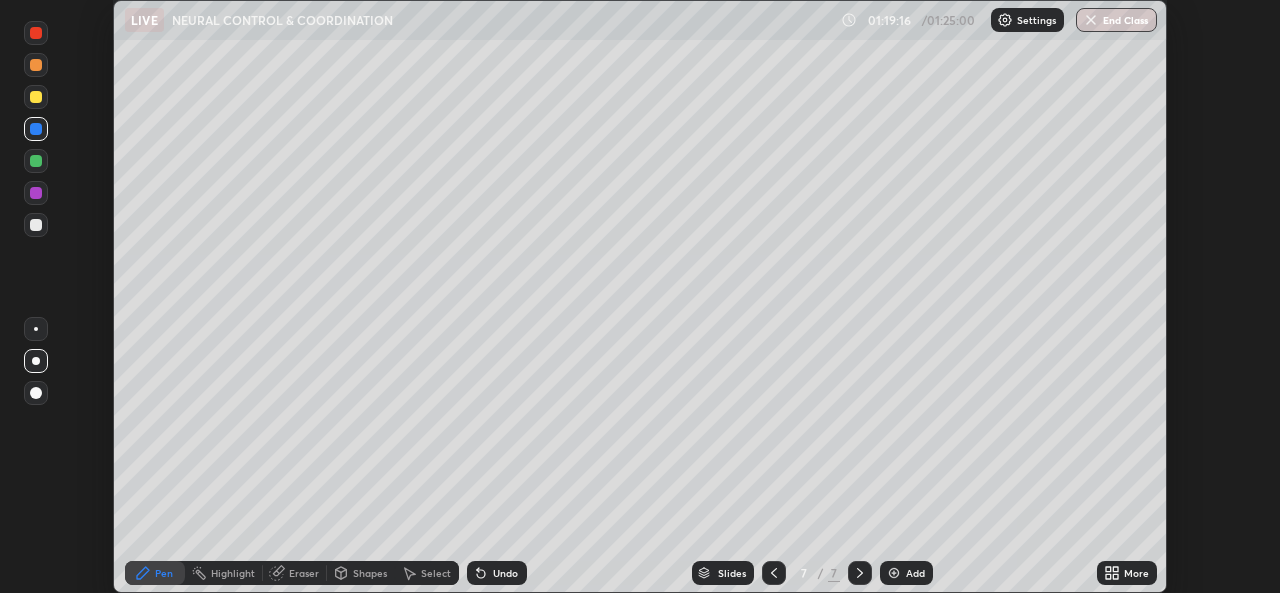 click on "Undo" at bounding box center [505, 573] 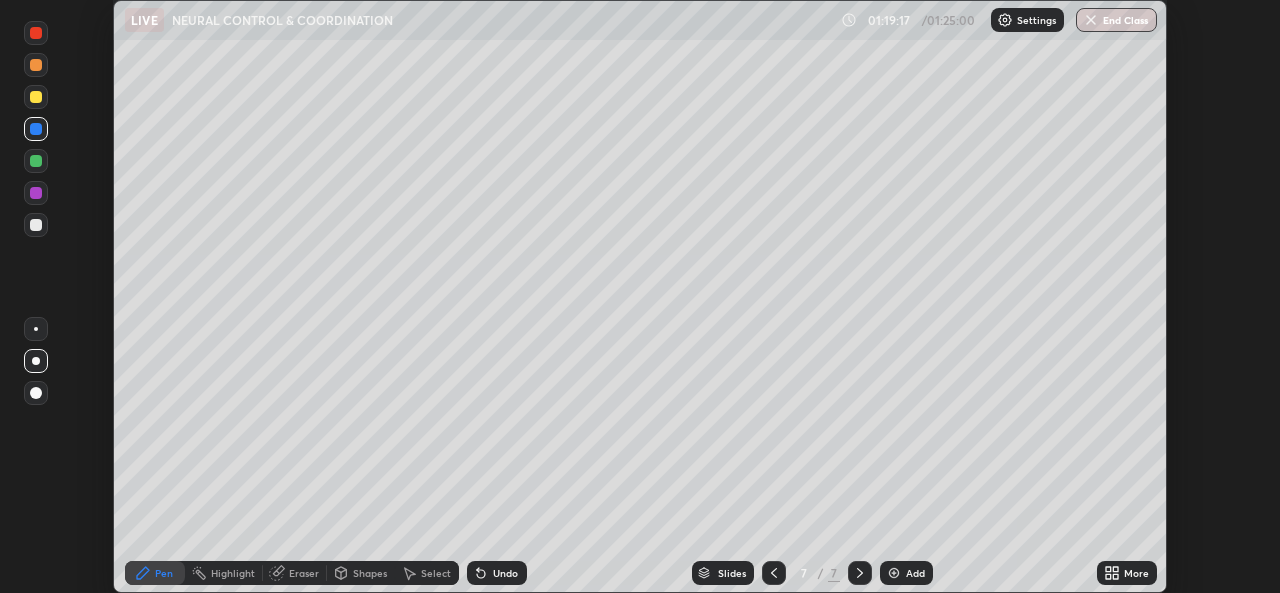 click on "Shapes" at bounding box center (361, 573) 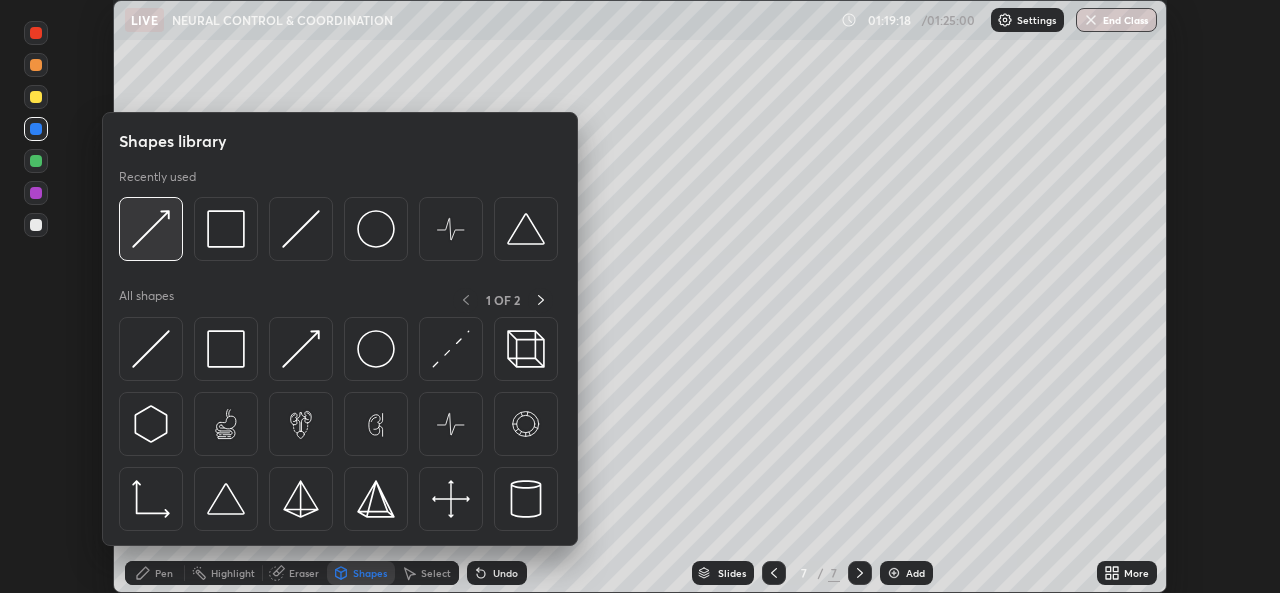 click at bounding box center [151, 229] 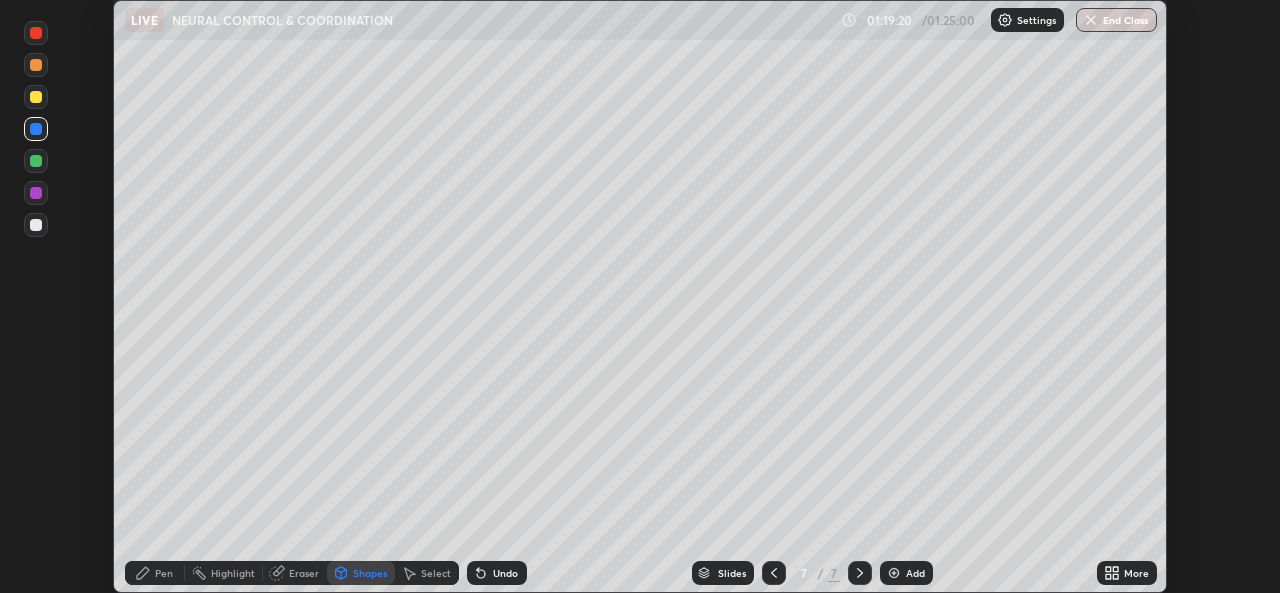 click on "Pen" at bounding box center [164, 573] 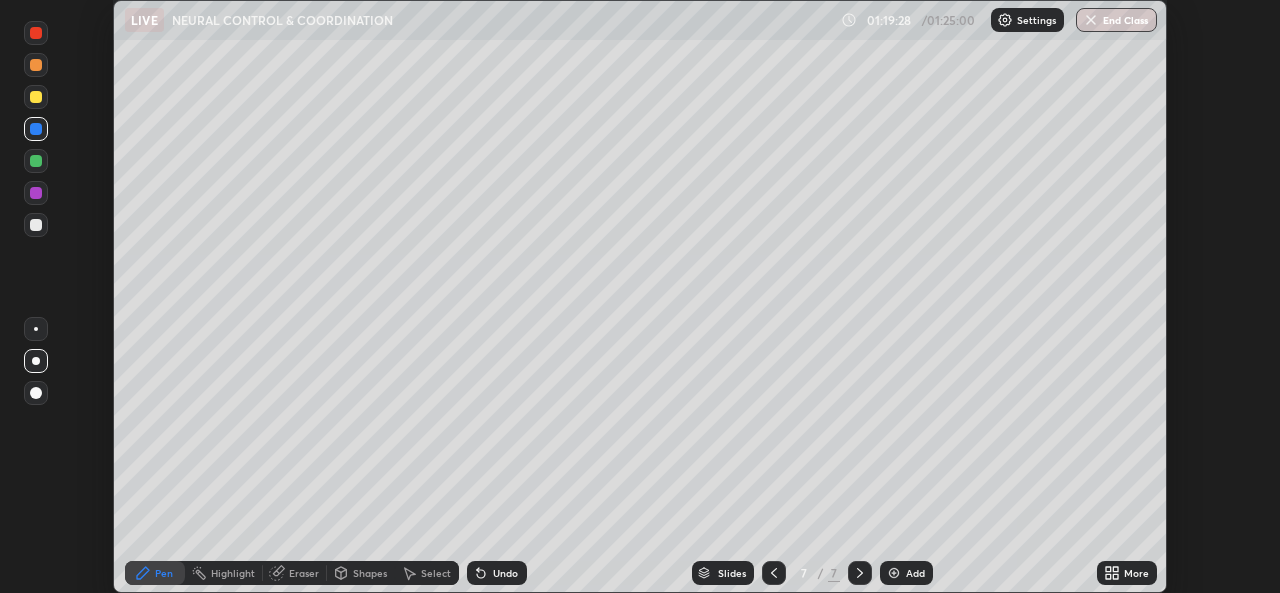 click on "Shapes" at bounding box center (370, 573) 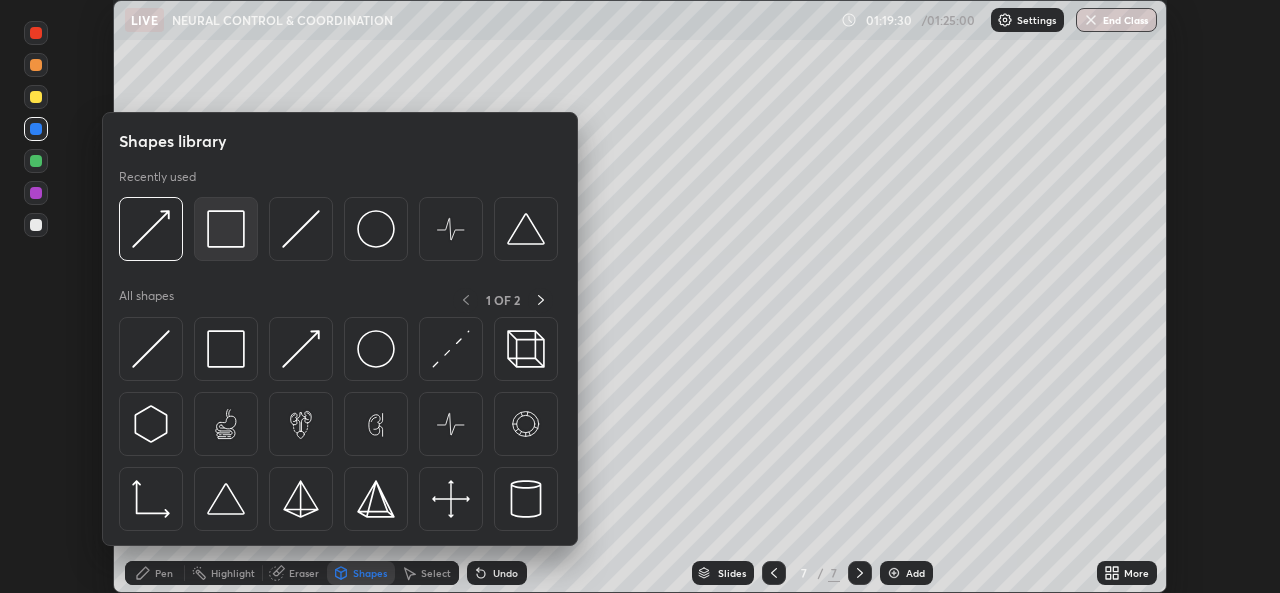click at bounding box center (226, 229) 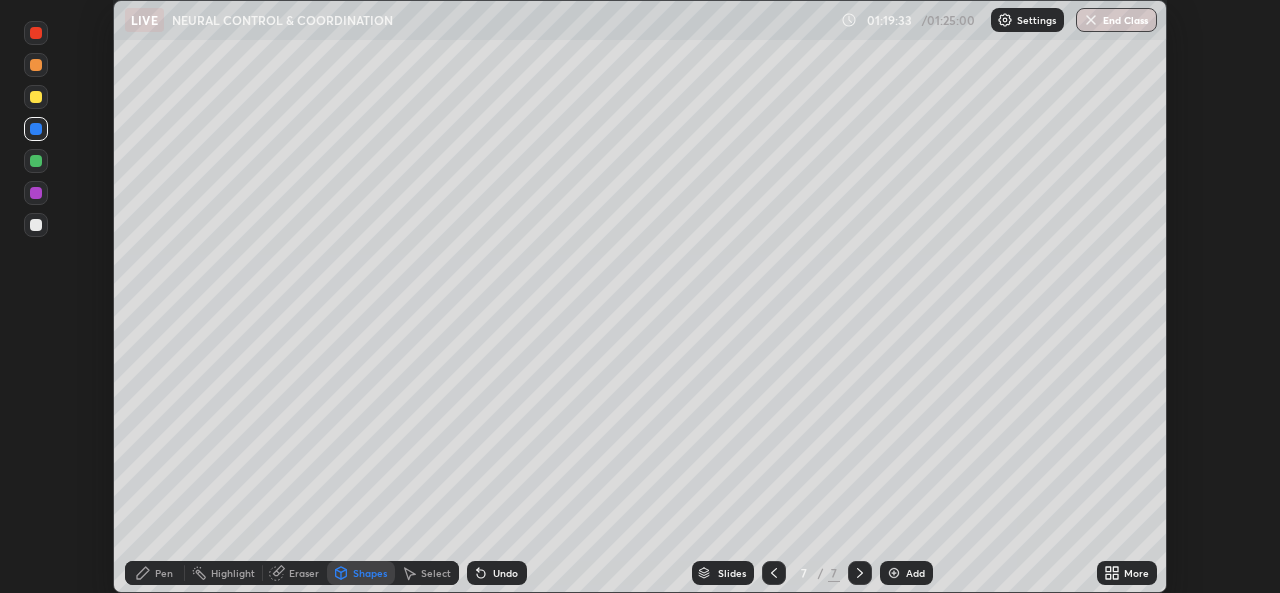 click on "Undo" at bounding box center [497, 573] 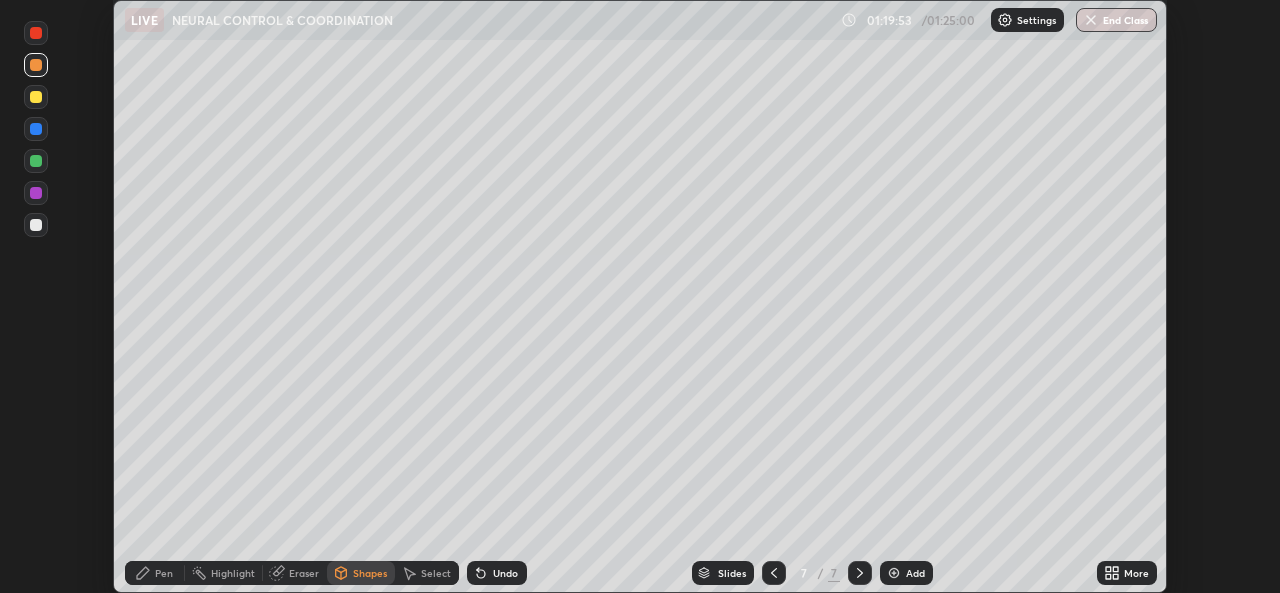 click 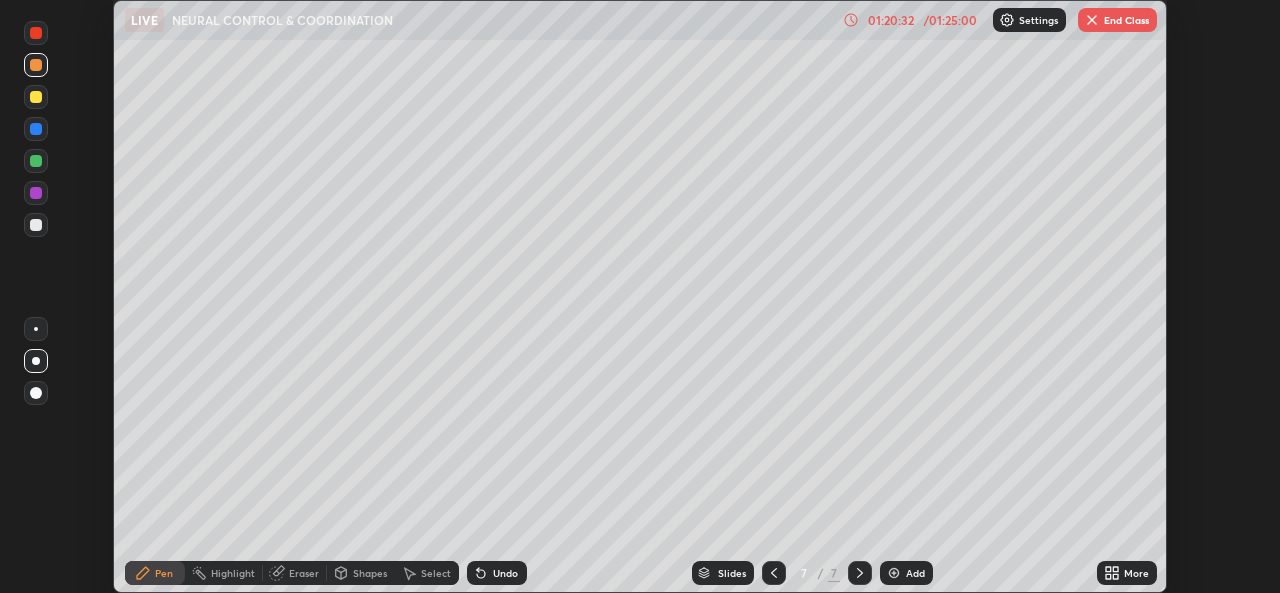 click on "Eraser" at bounding box center [304, 573] 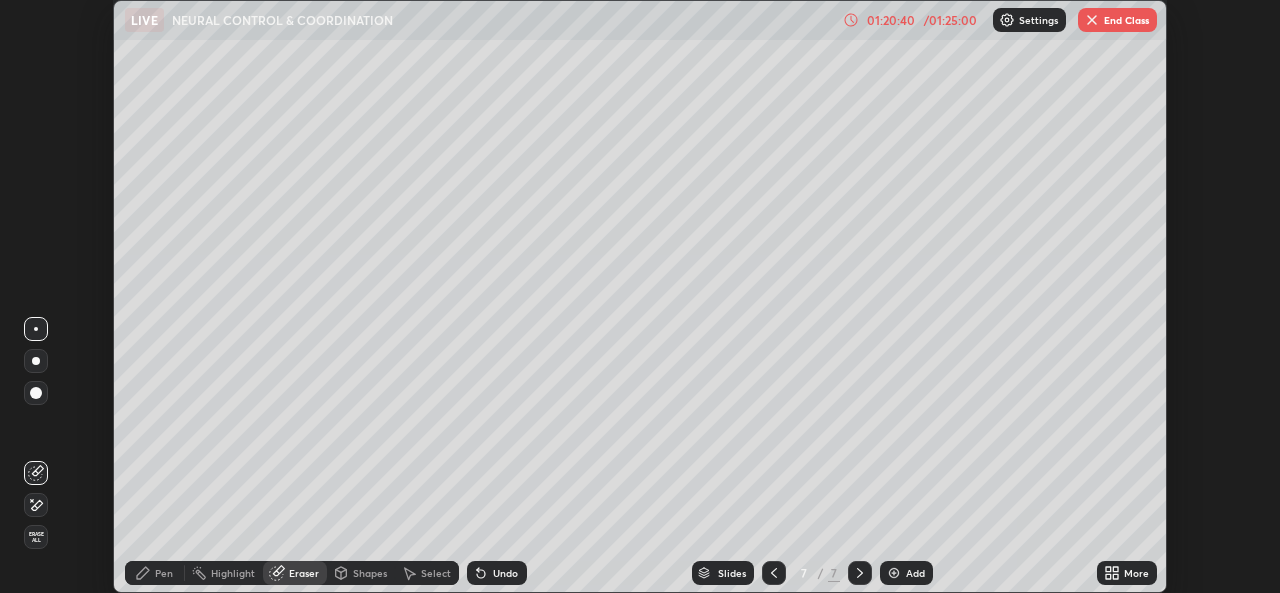 click on "Pen" at bounding box center [164, 573] 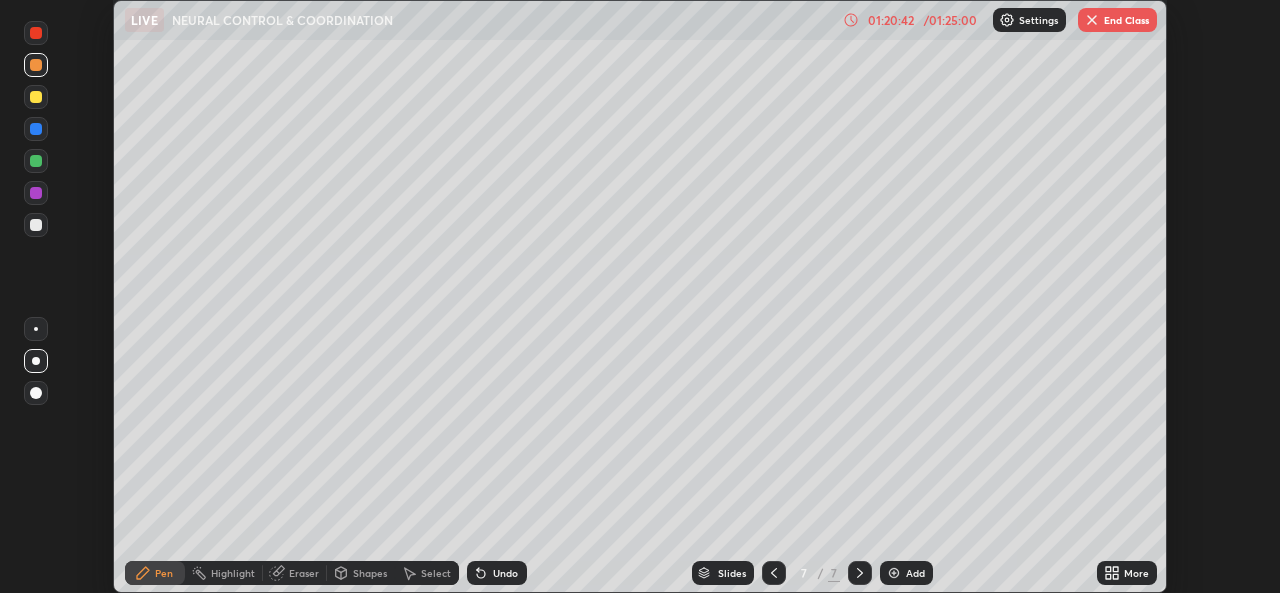 click on "Shapes" at bounding box center (370, 573) 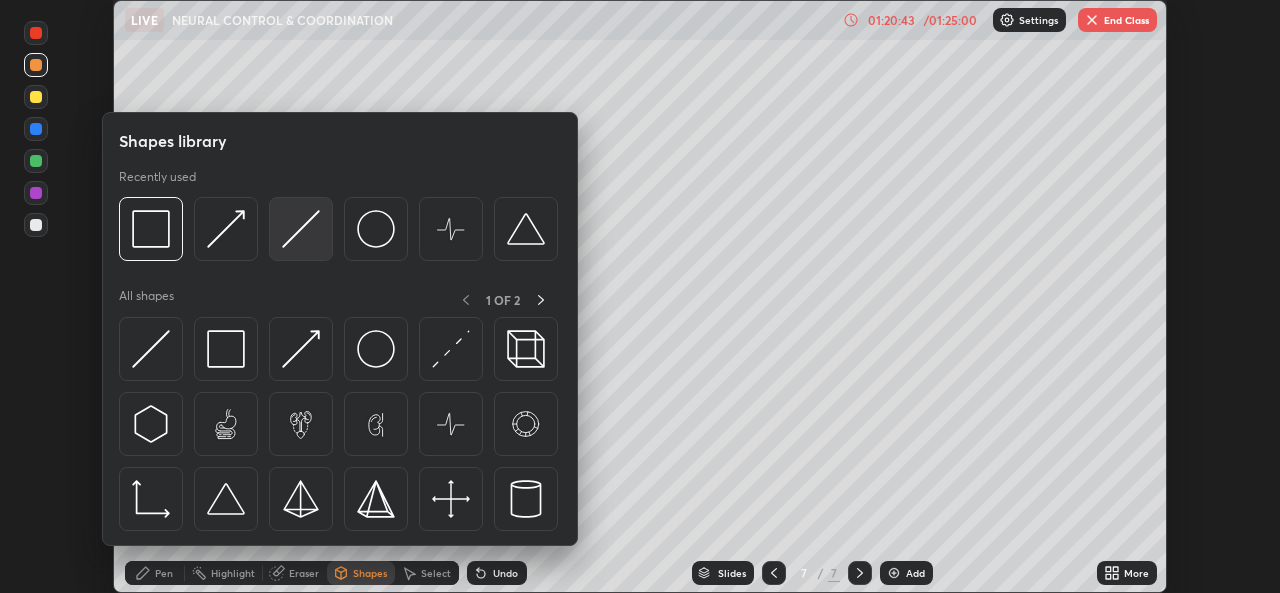 click at bounding box center (301, 229) 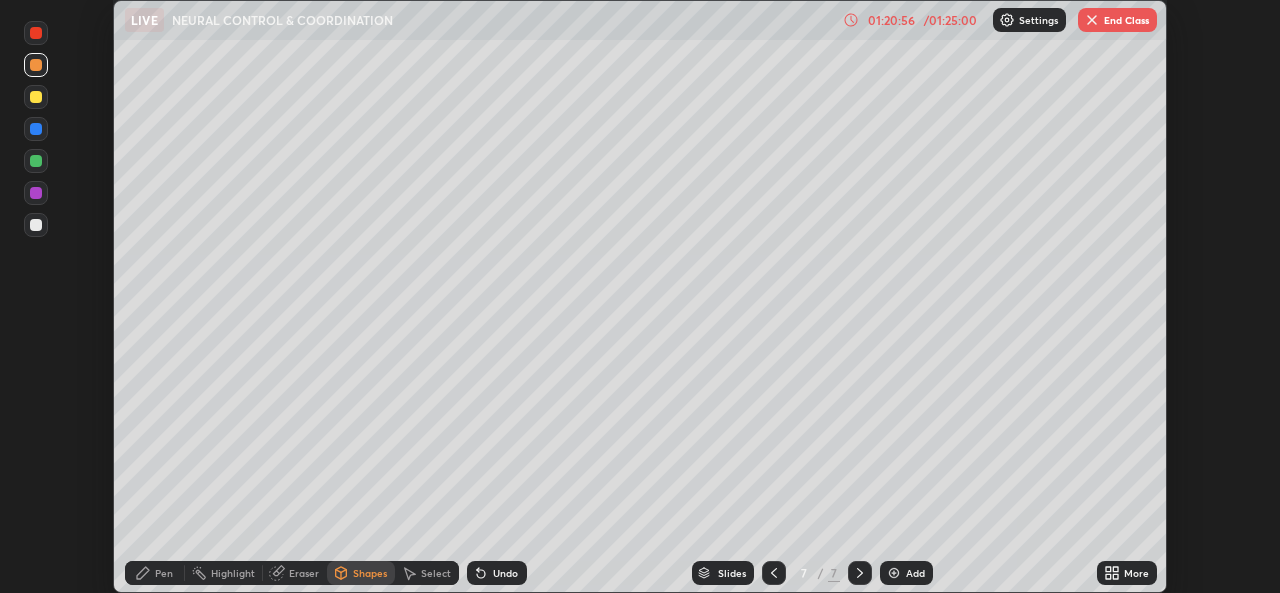 click on "Pen" at bounding box center (164, 573) 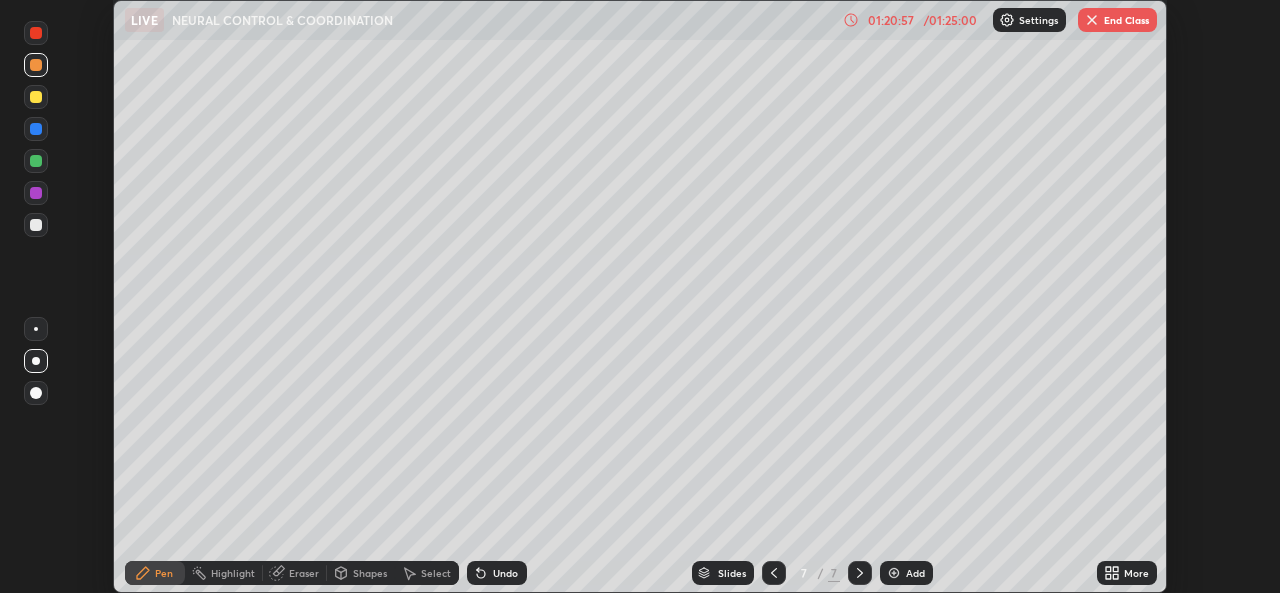 click at bounding box center (36, 329) 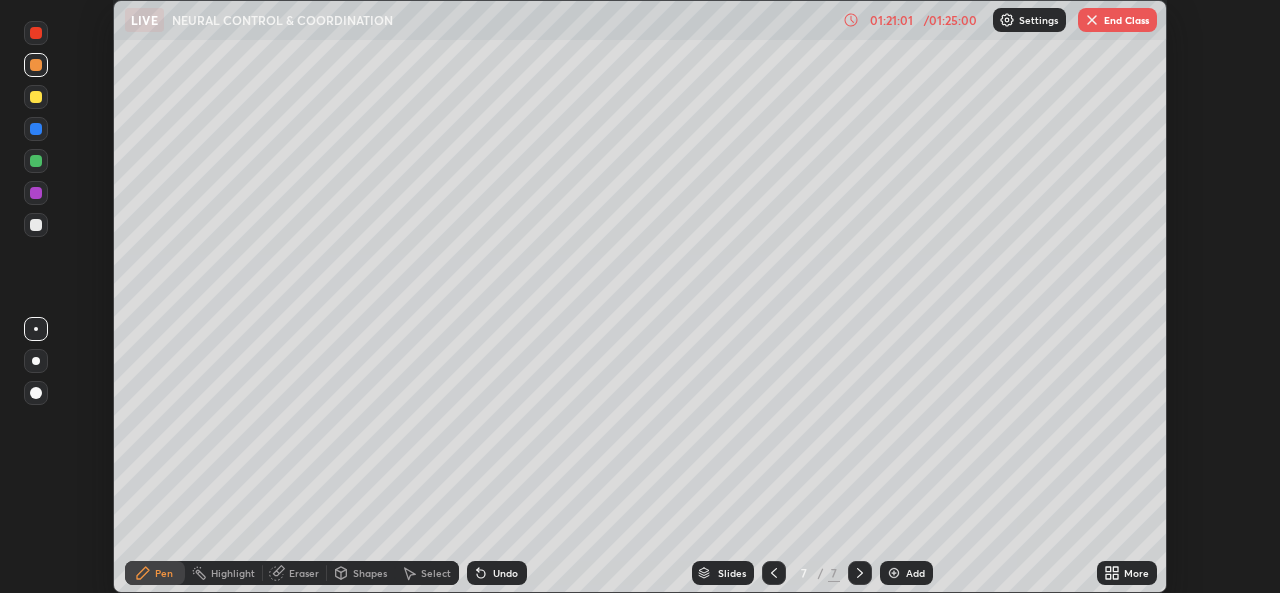 click at bounding box center (36, 361) 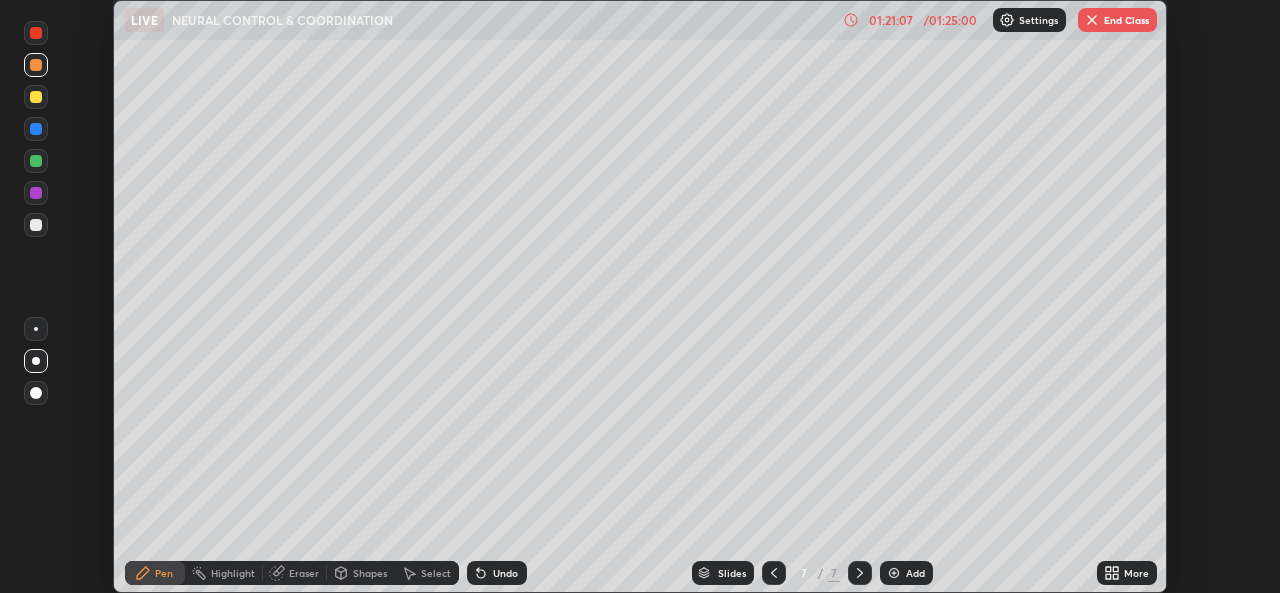 click at bounding box center (36, 329) 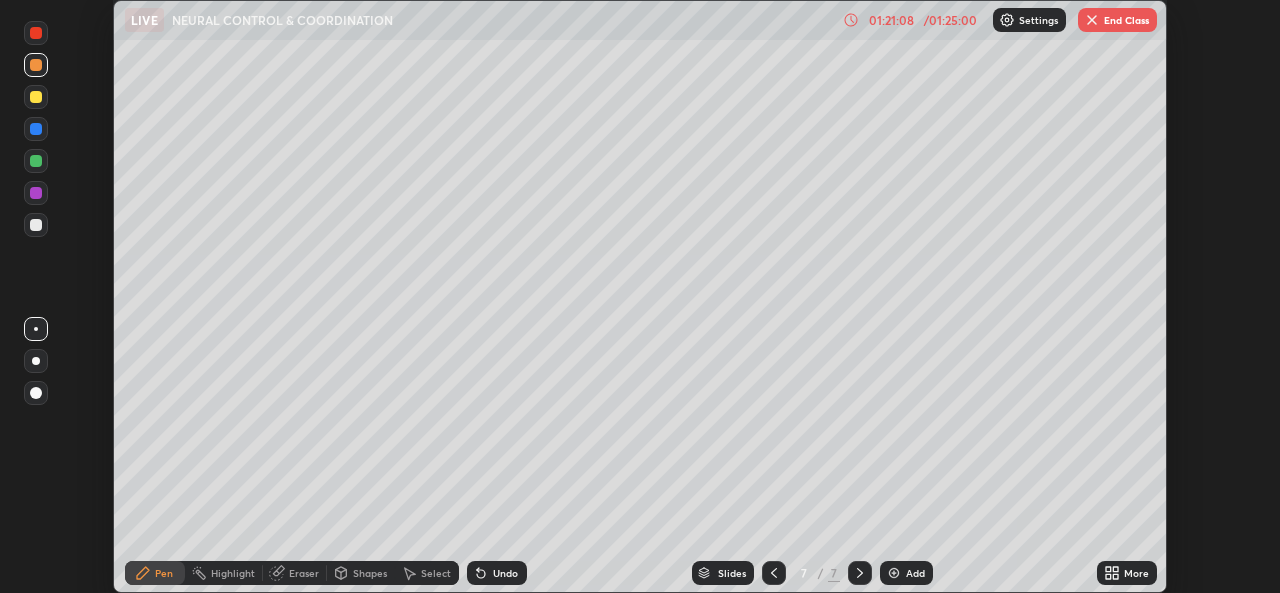 click on "Shapes" at bounding box center (370, 573) 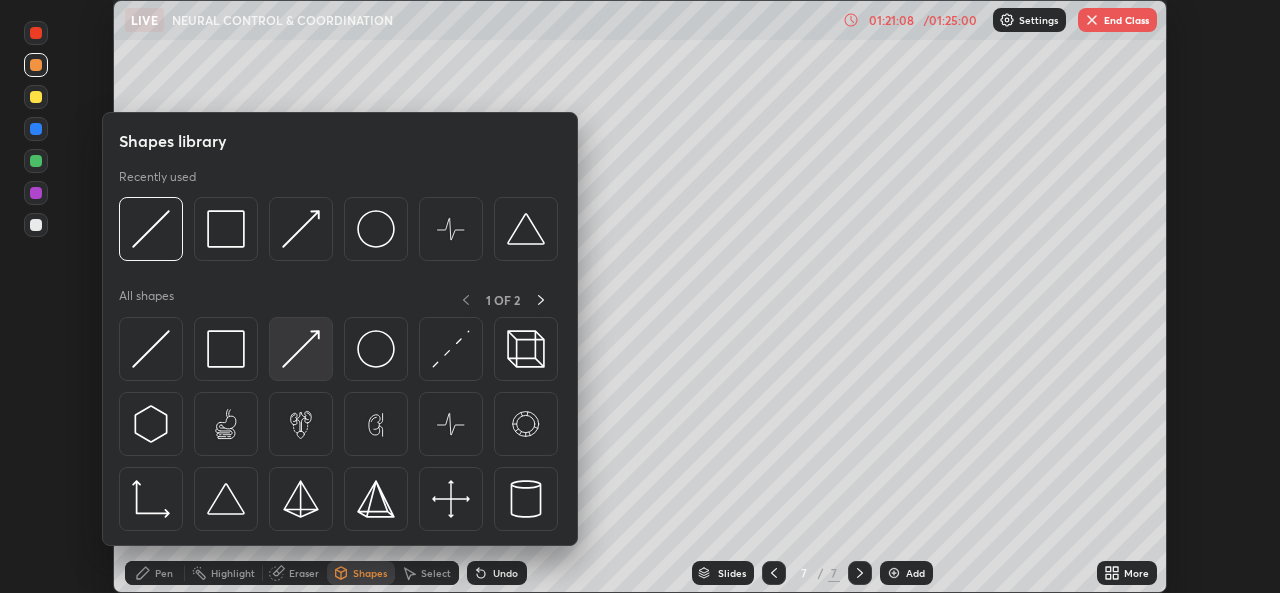 click at bounding box center [301, 349] 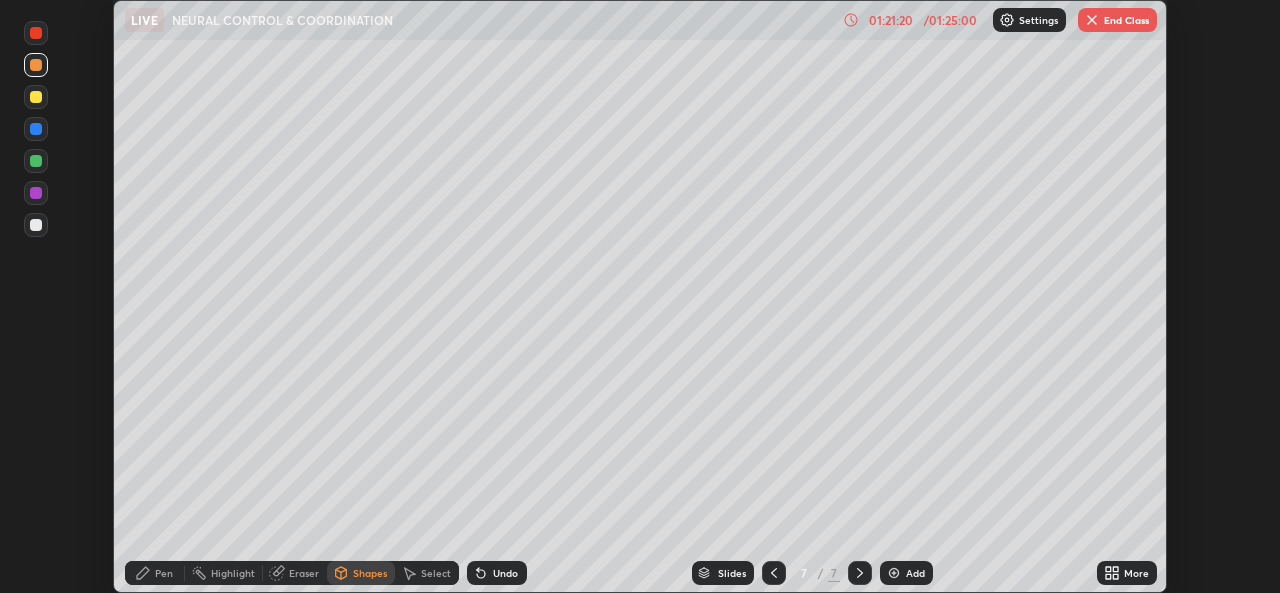 click on "Pen" at bounding box center [164, 573] 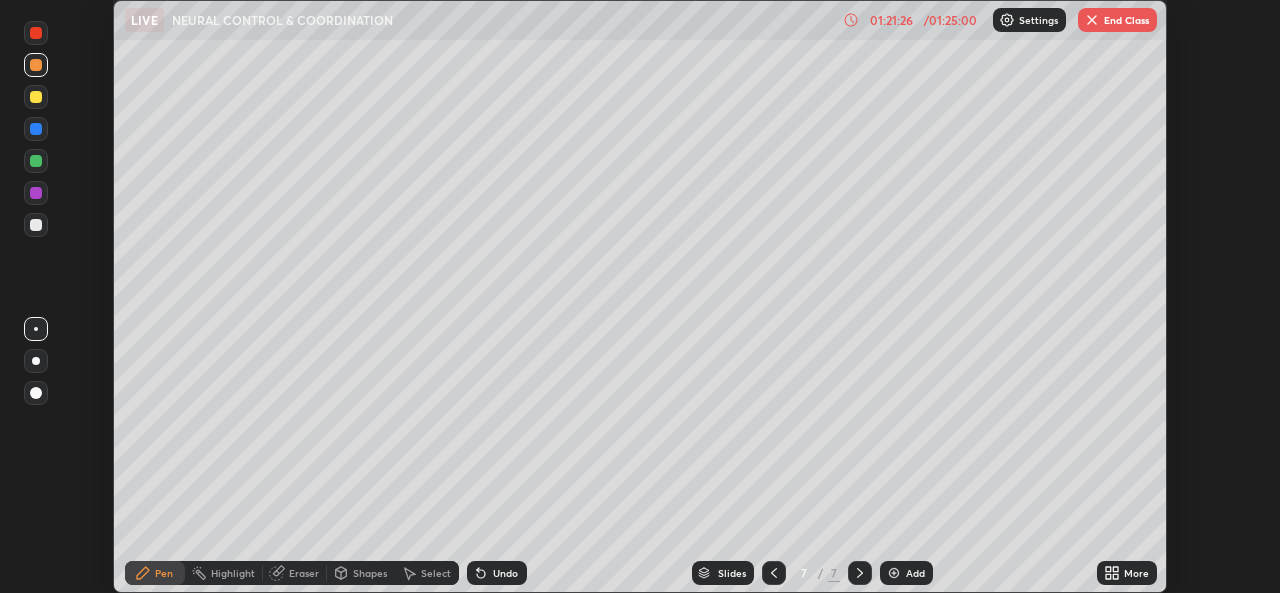 click on "Pen" at bounding box center (155, 573) 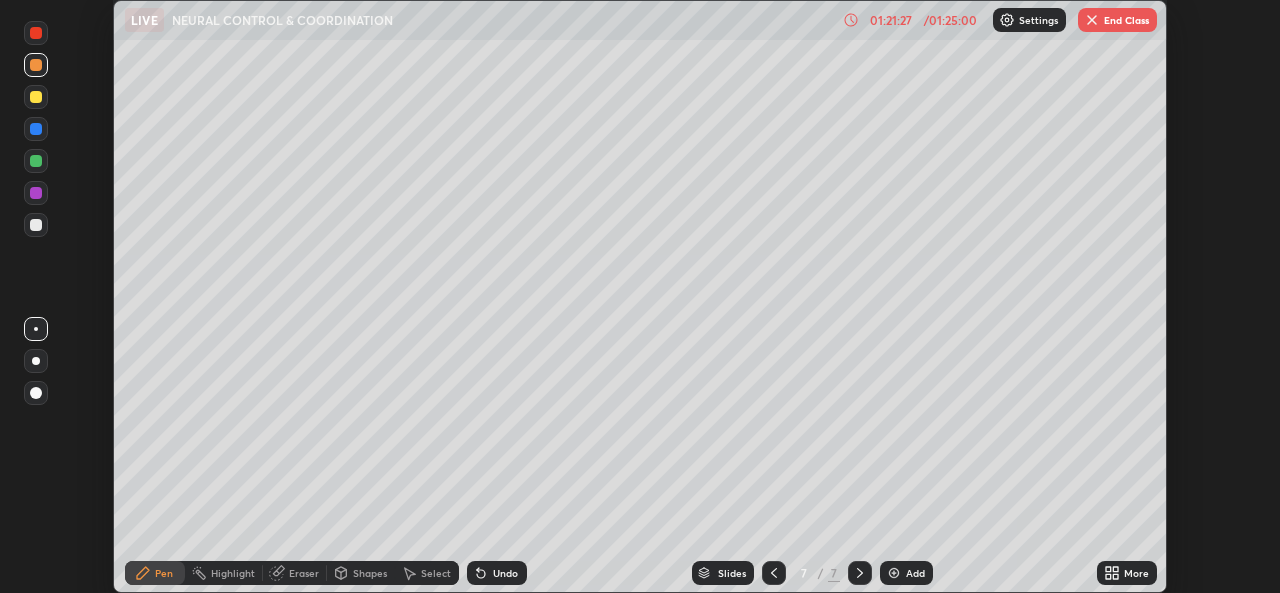 click at bounding box center [36, 361] 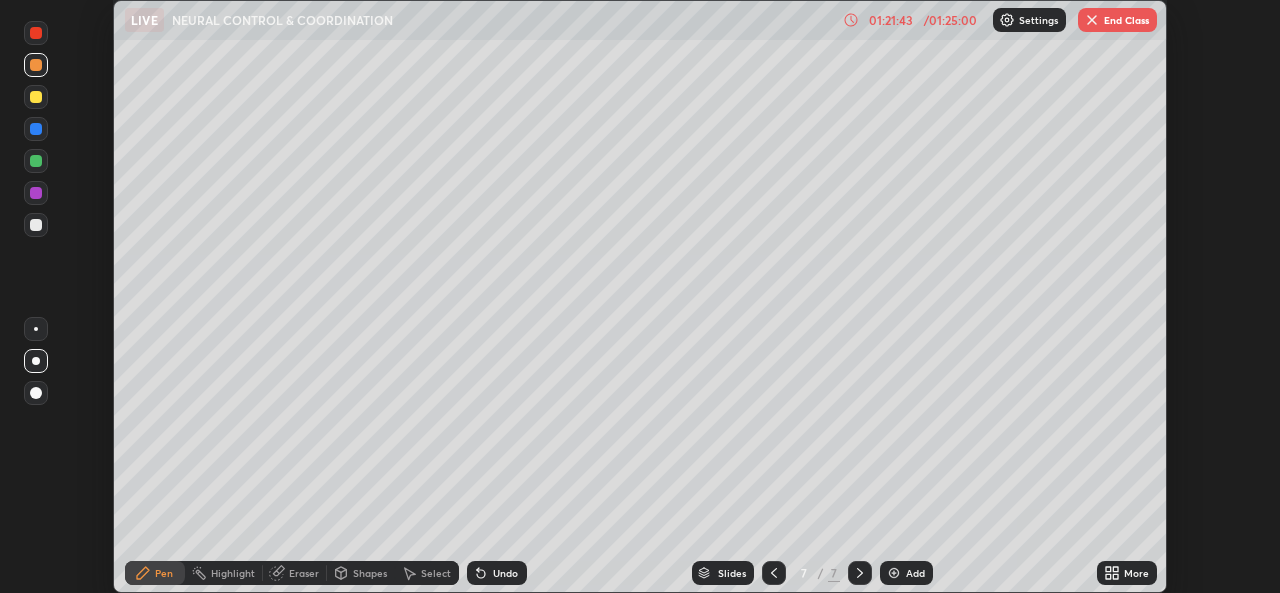 click on "Eraser" at bounding box center [304, 573] 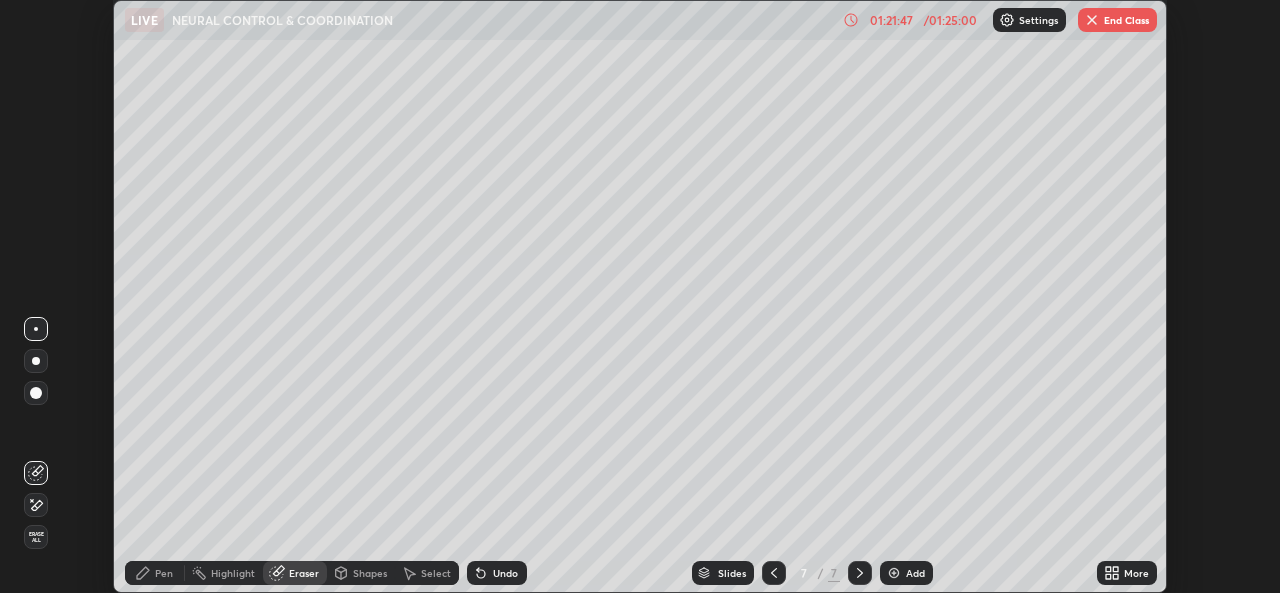 click on "Pen" at bounding box center (164, 573) 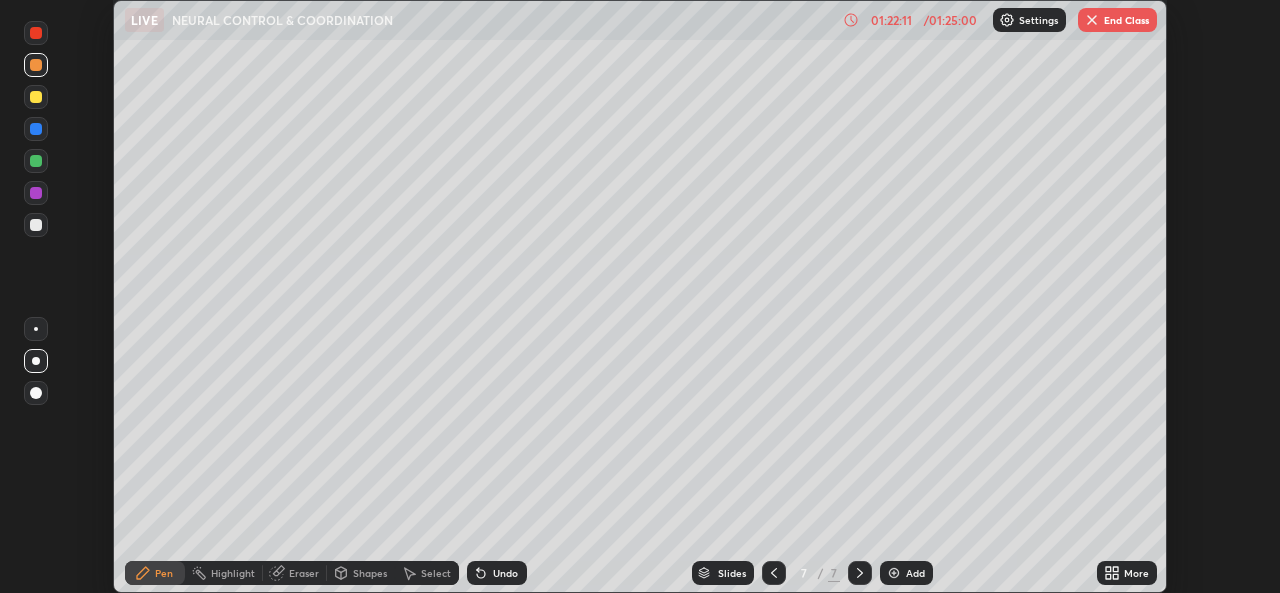 click on "Shapes" at bounding box center (370, 573) 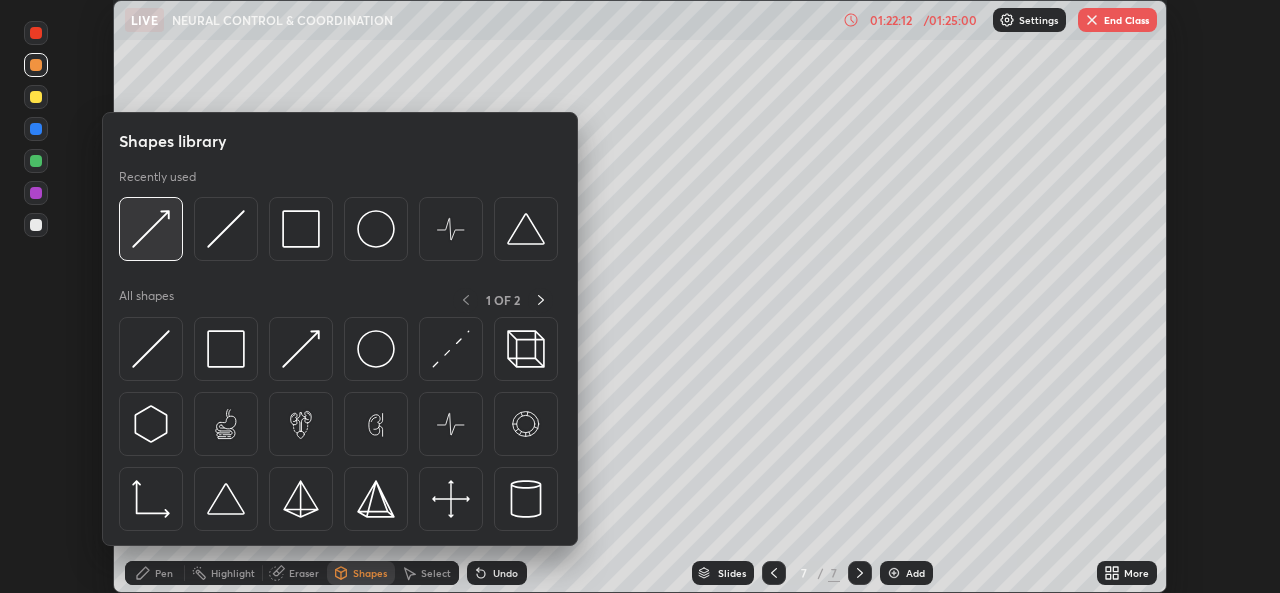 click at bounding box center (151, 229) 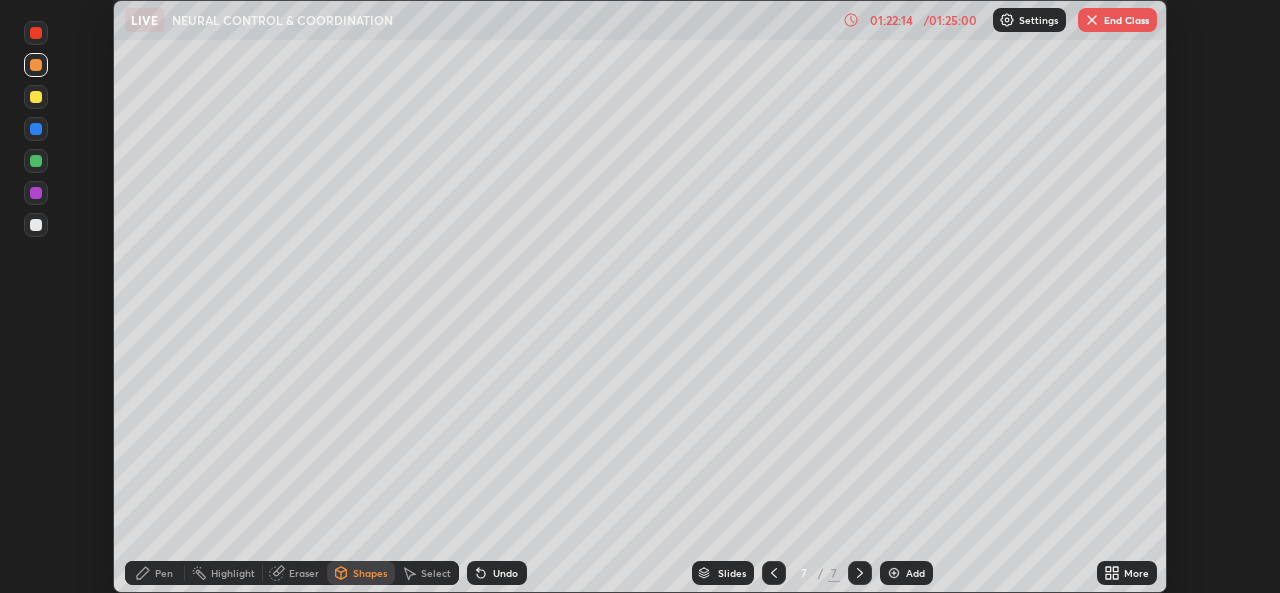 click 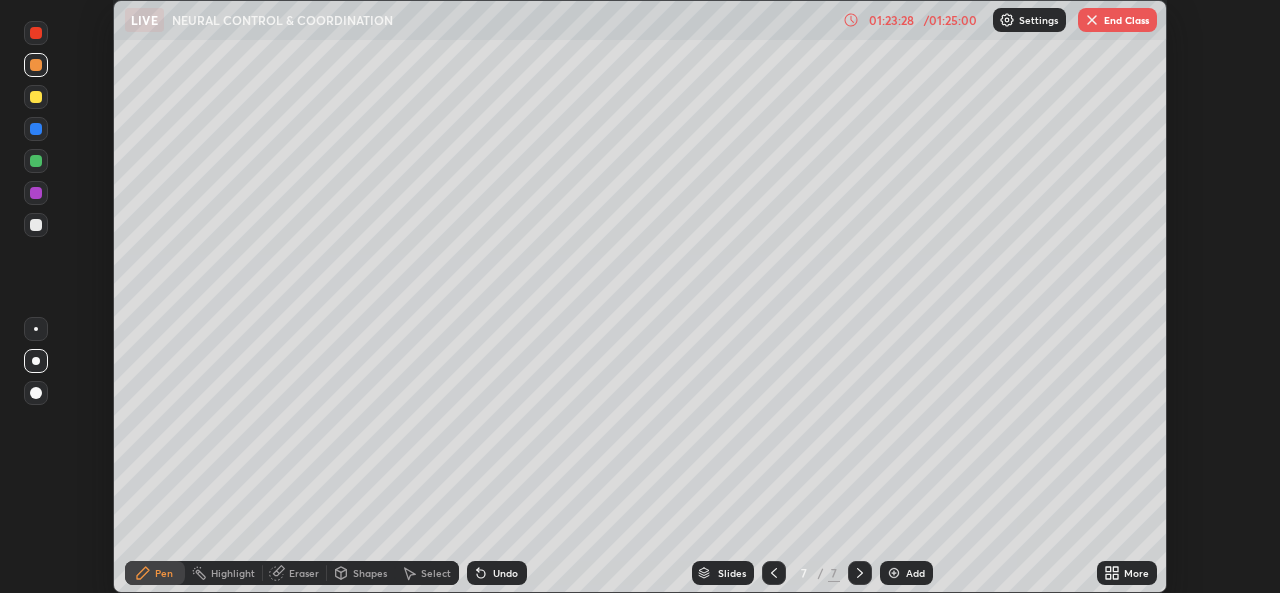 click 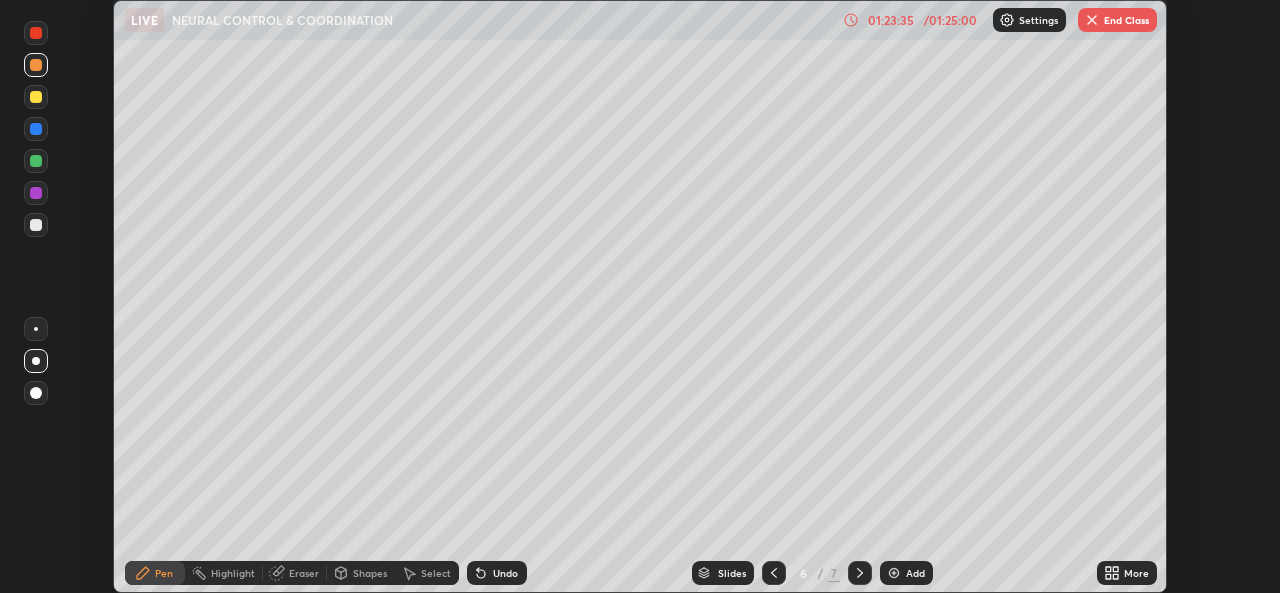 click 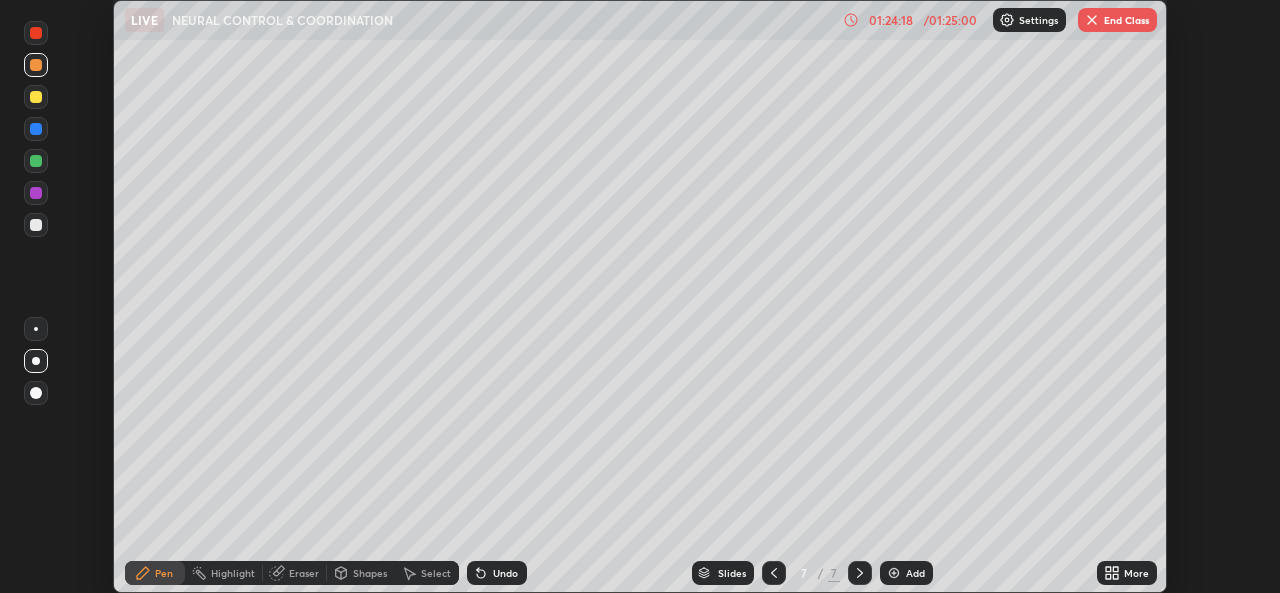 click 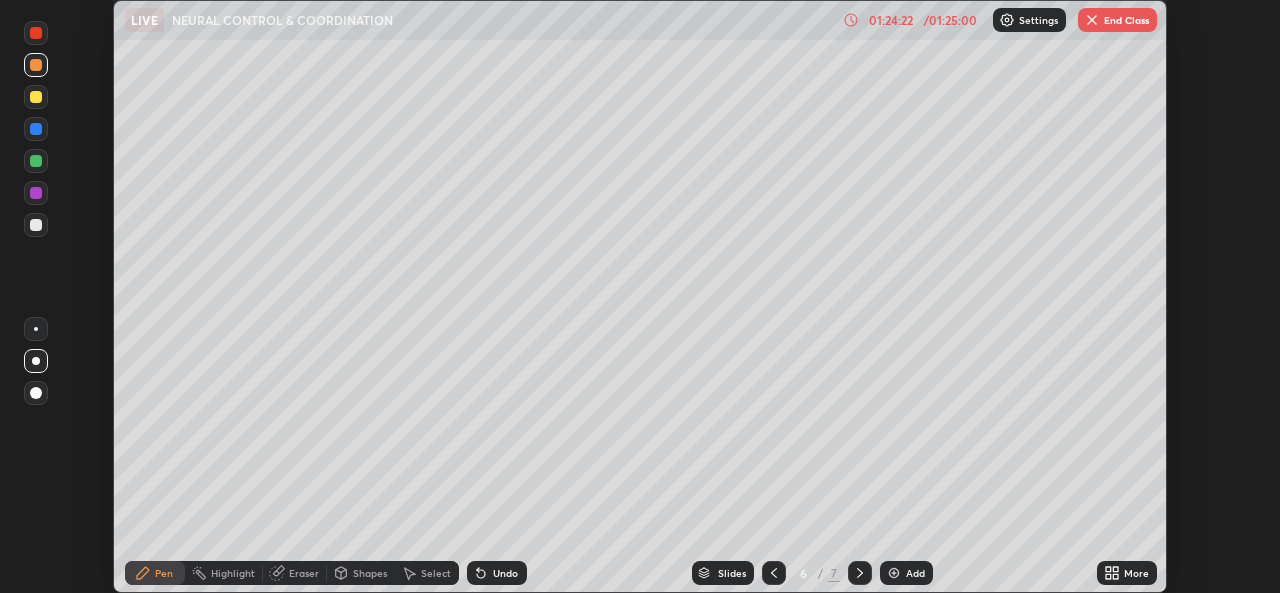 click on "Shapes" at bounding box center (370, 573) 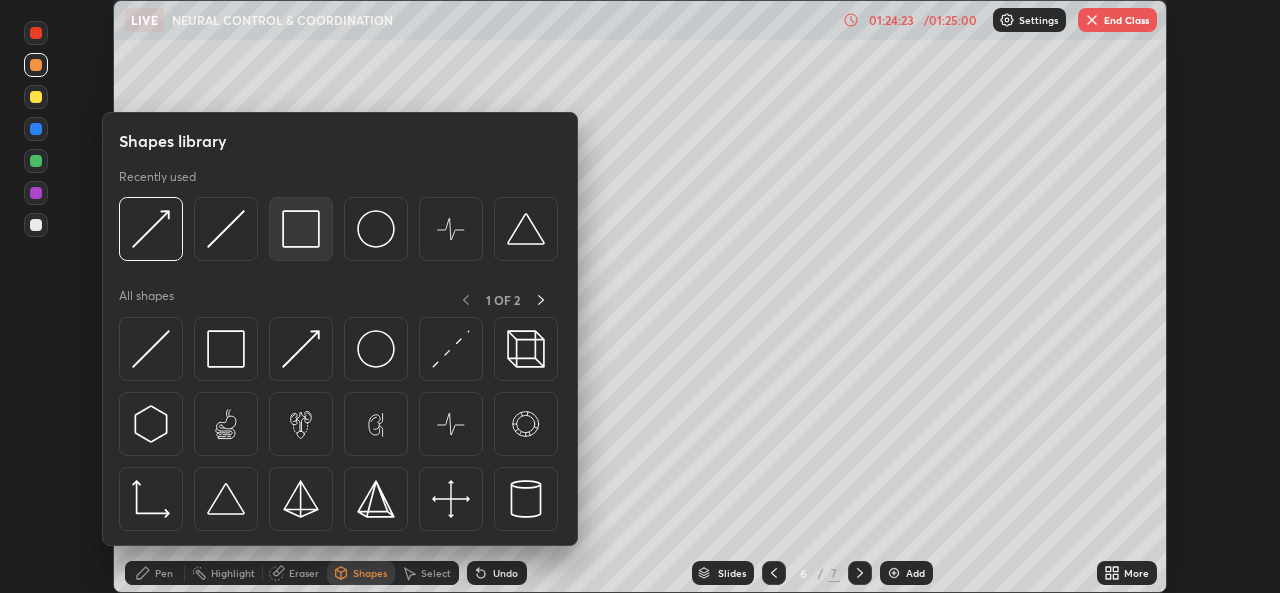 click at bounding box center [301, 229] 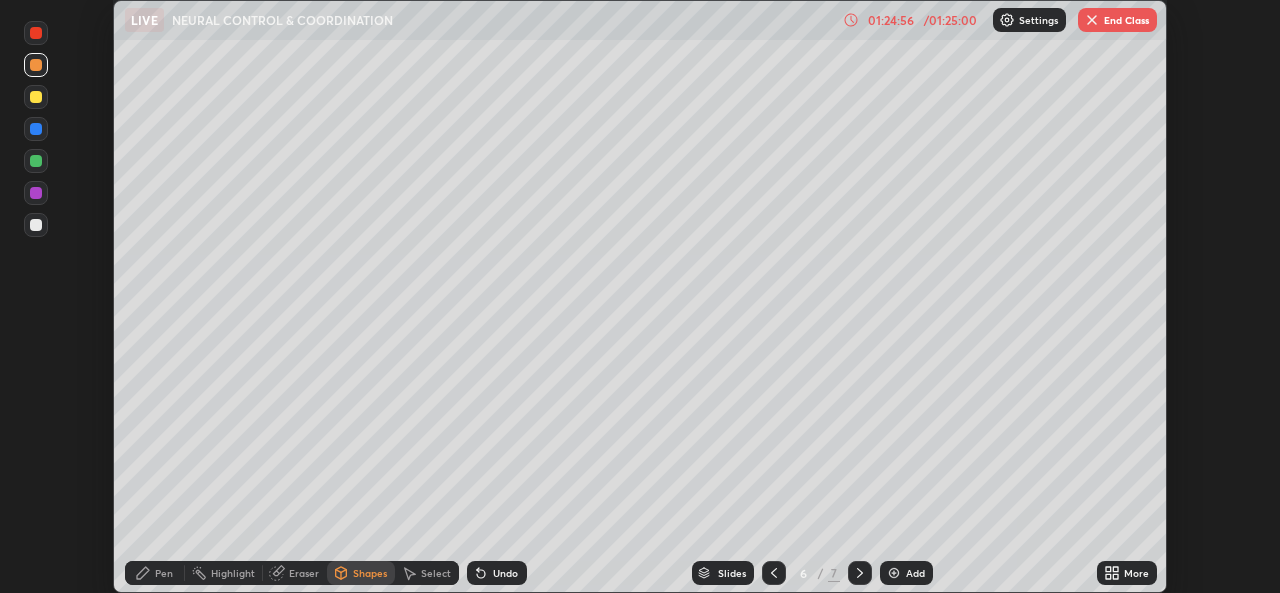 click 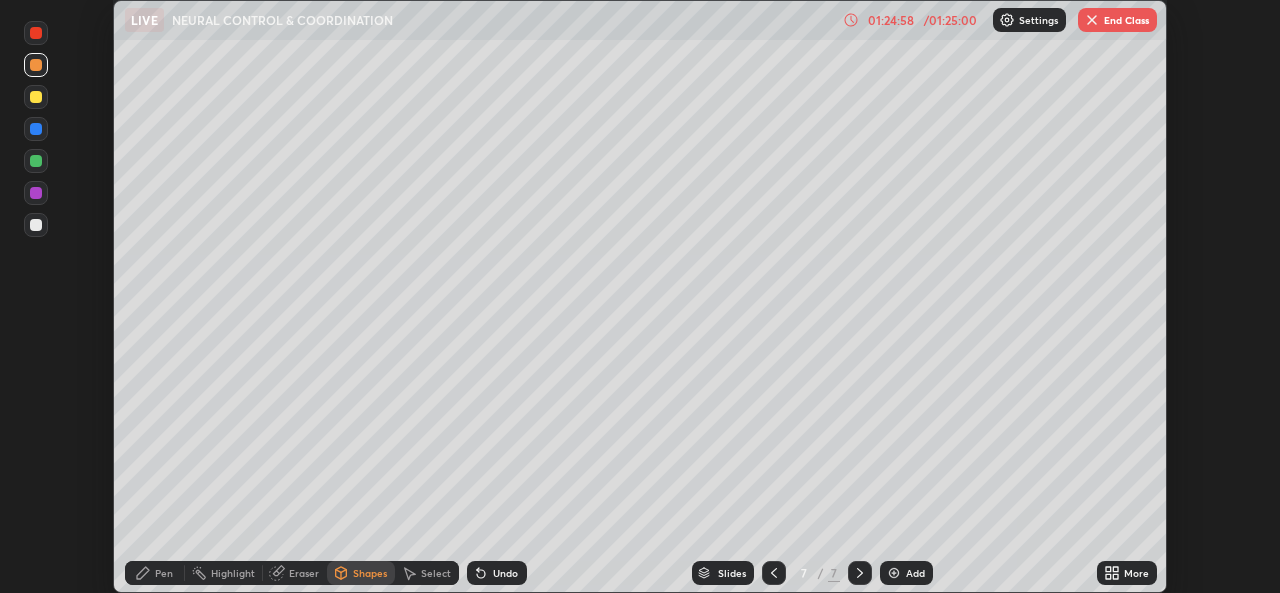 click 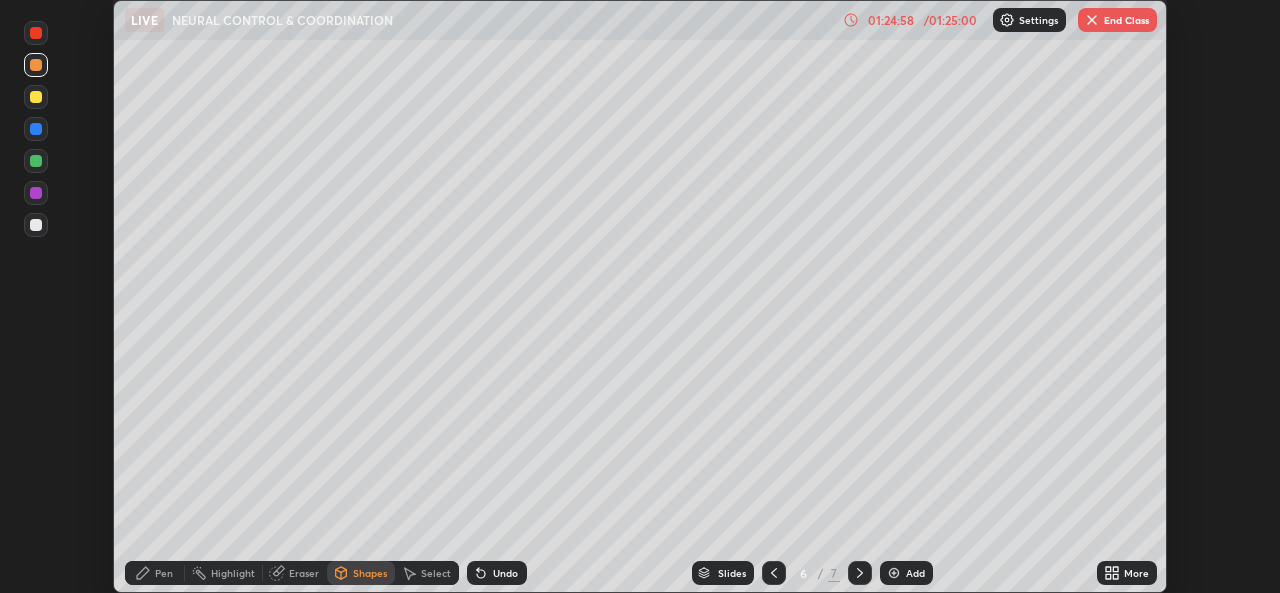click 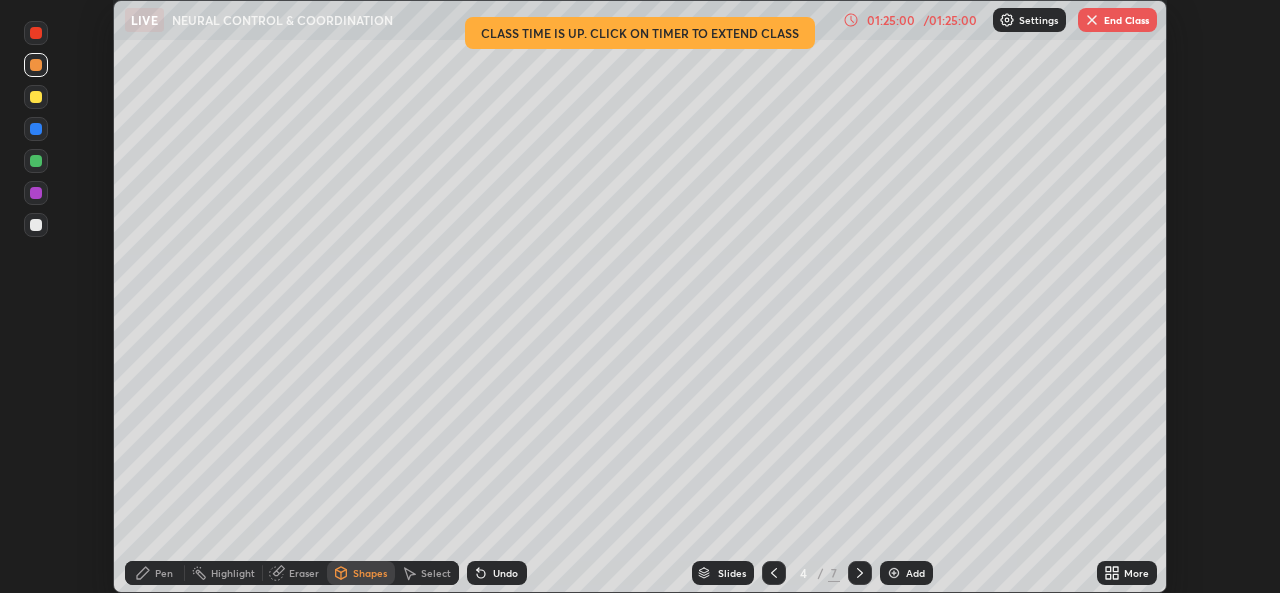 click 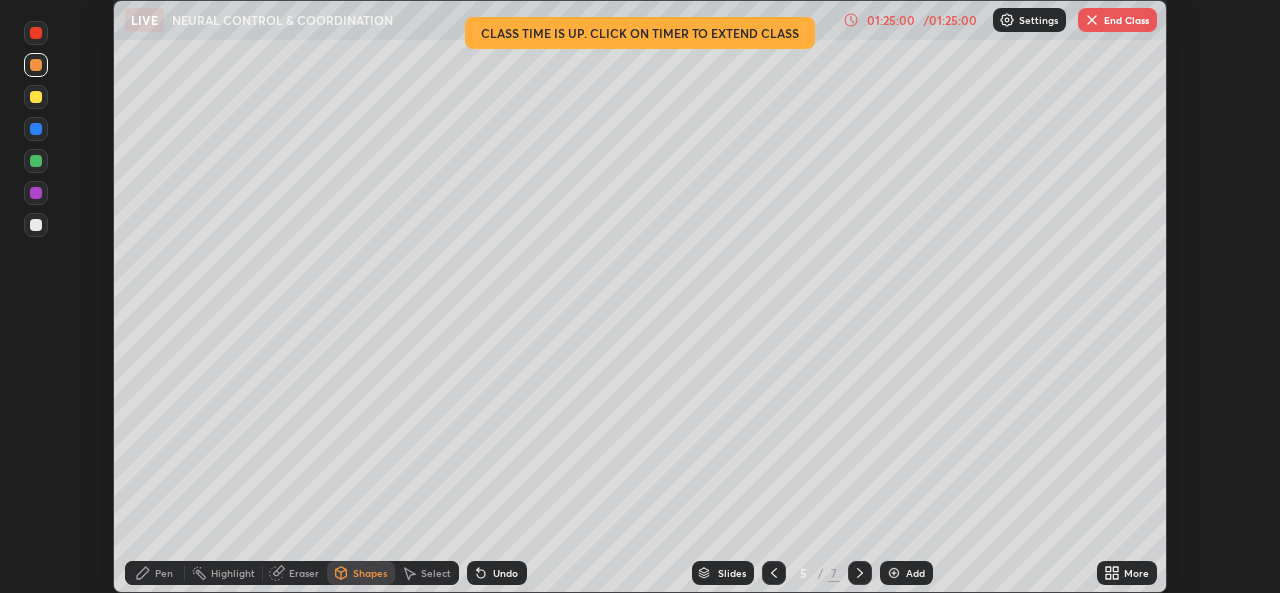 click 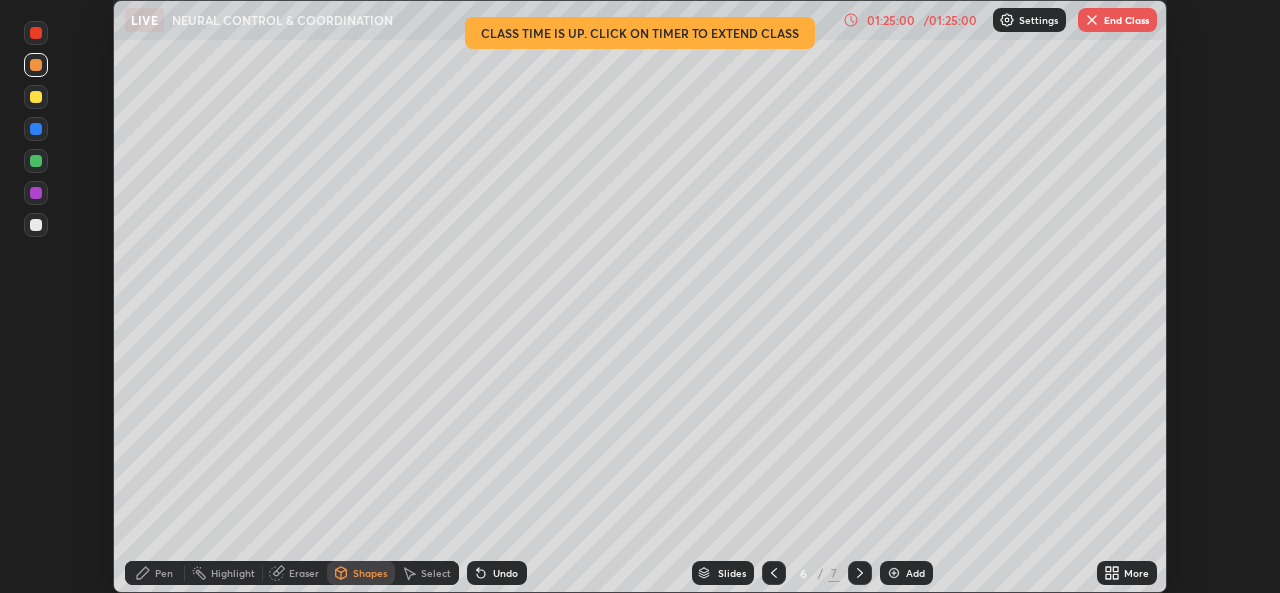 click 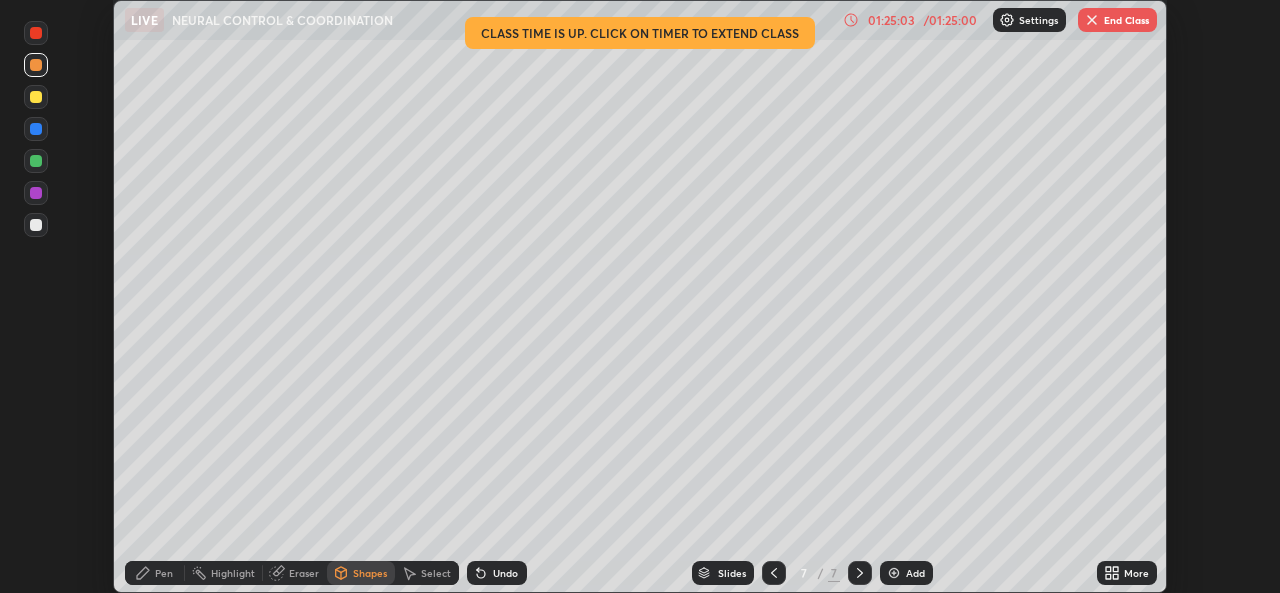 click at bounding box center [894, 573] 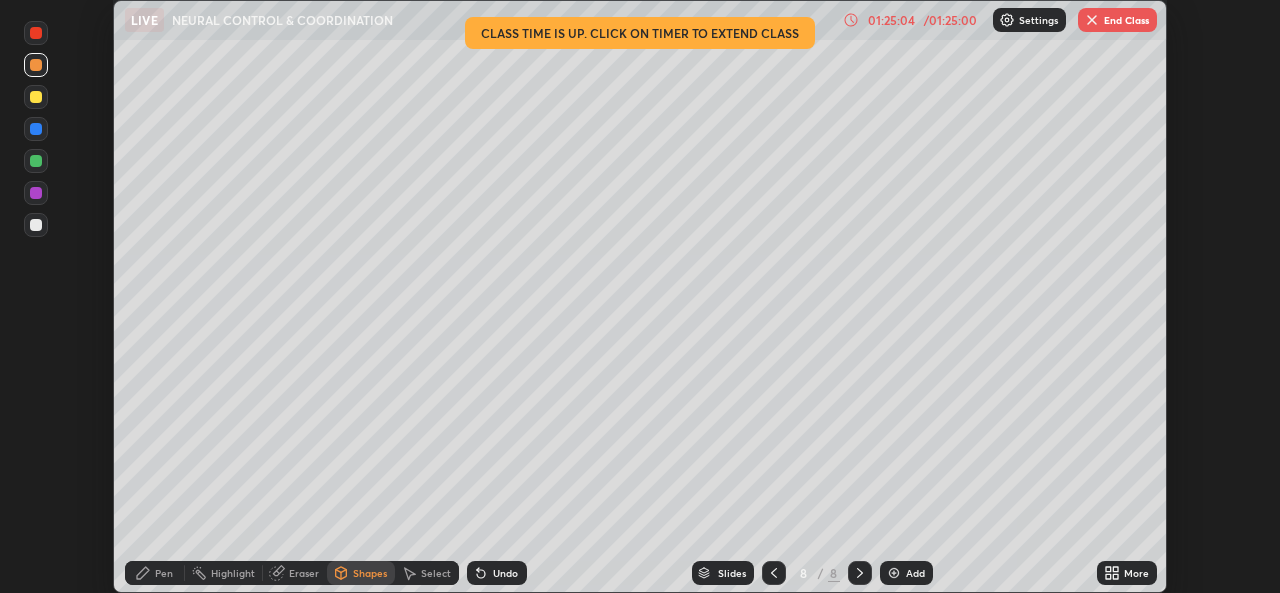 click on "Shapes" at bounding box center [370, 573] 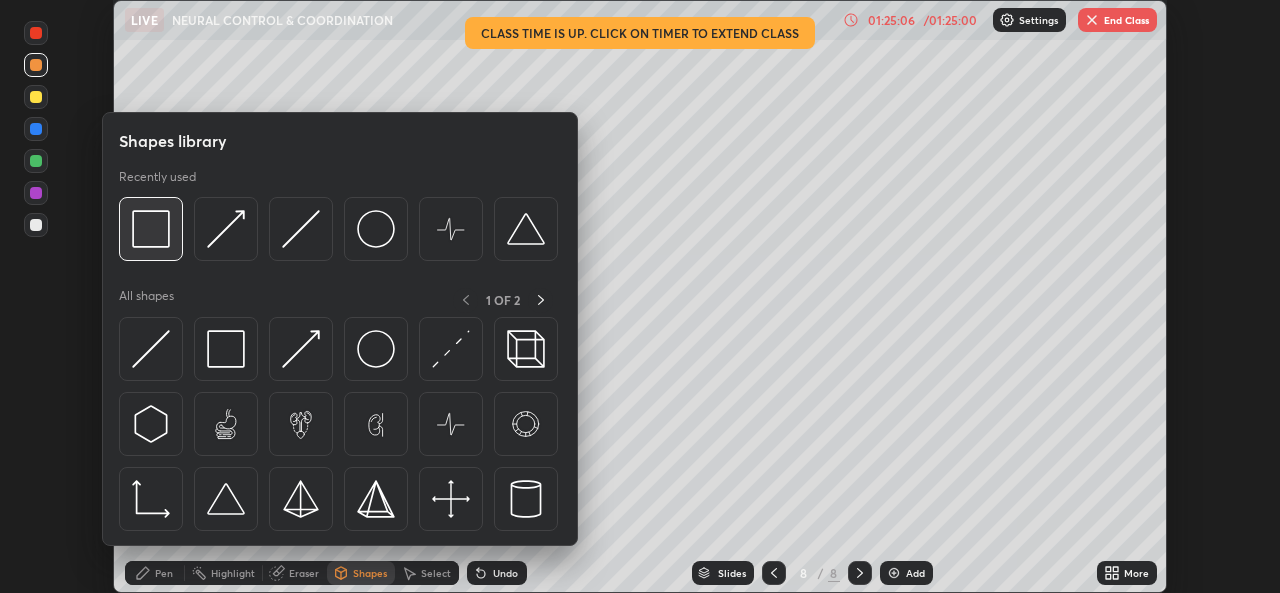 click at bounding box center [151, 229] 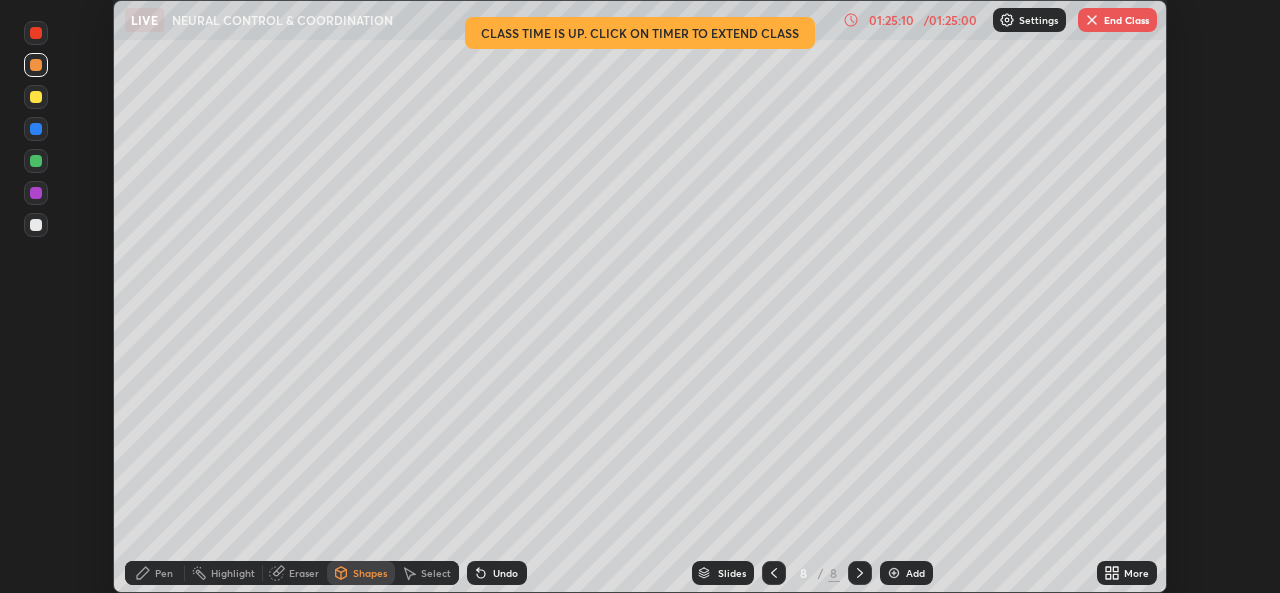 click on "Pen" at bounding box center (164, 573) 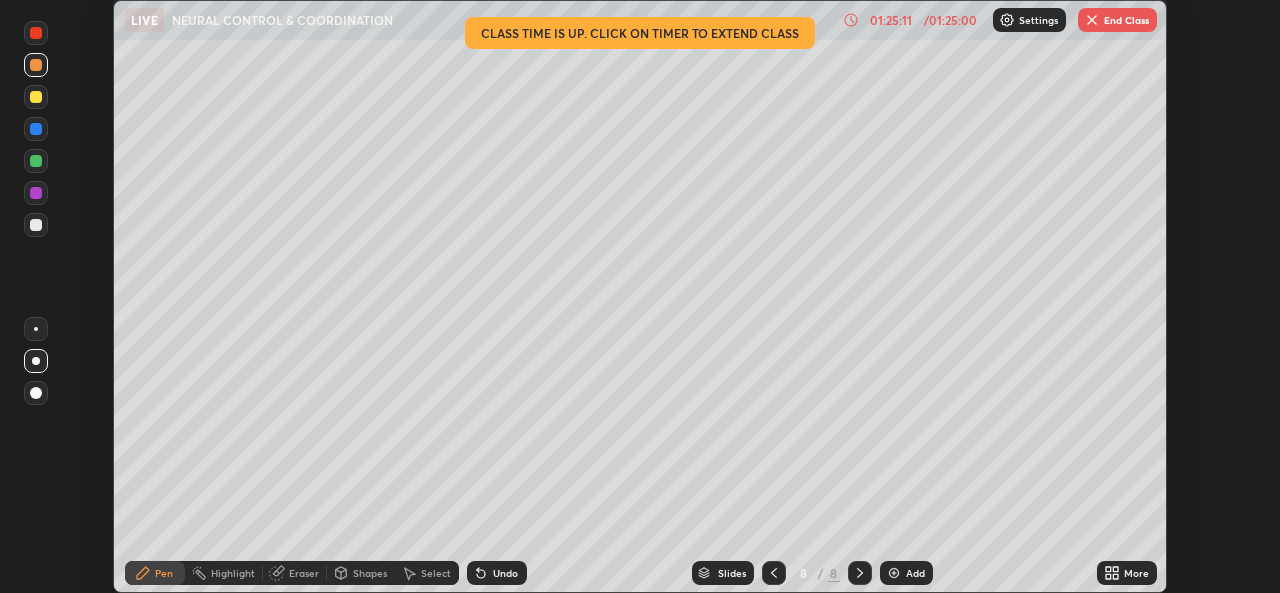 click on "Shapes" at bounding box center [370, 573] 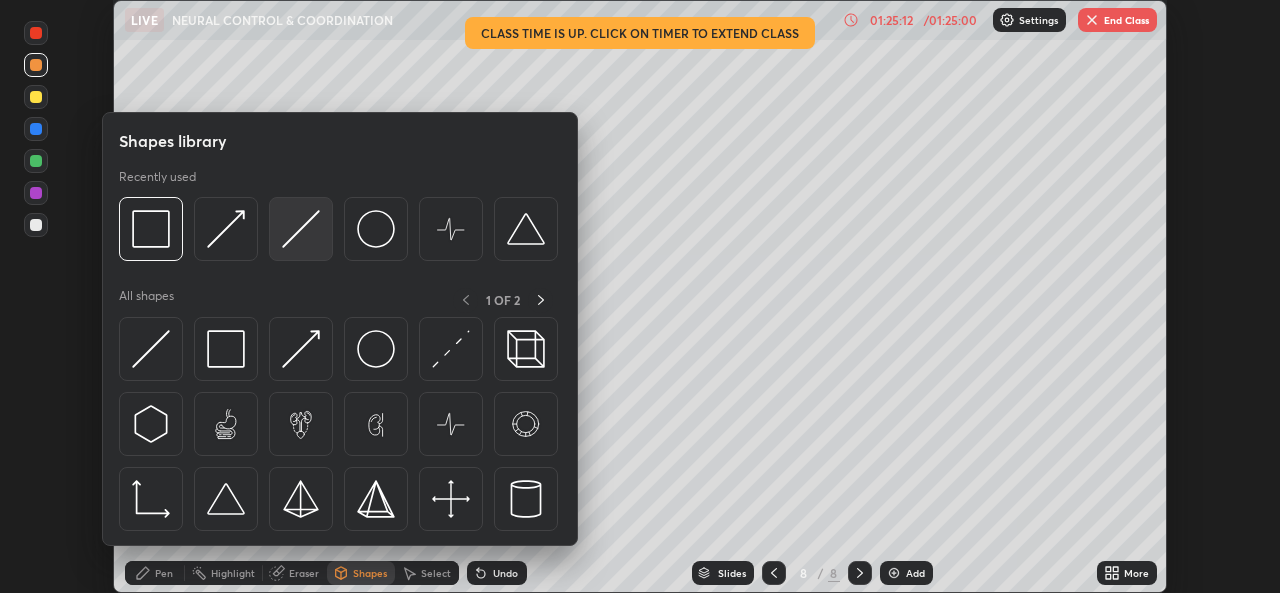 click at bounding box center (301, 229) 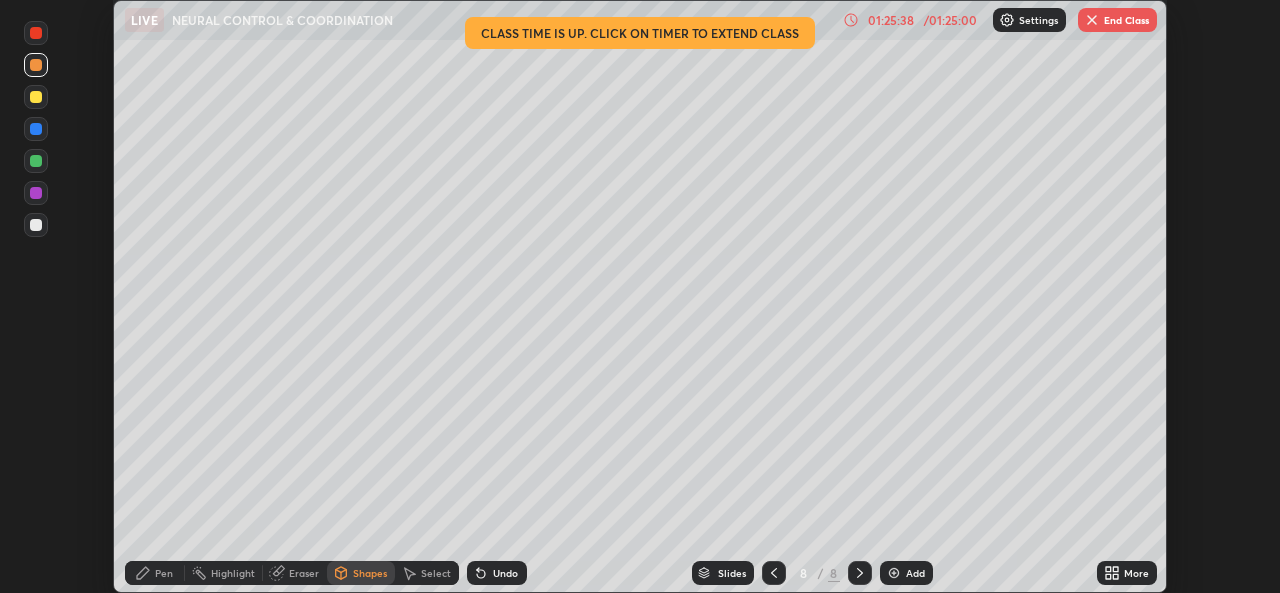 click 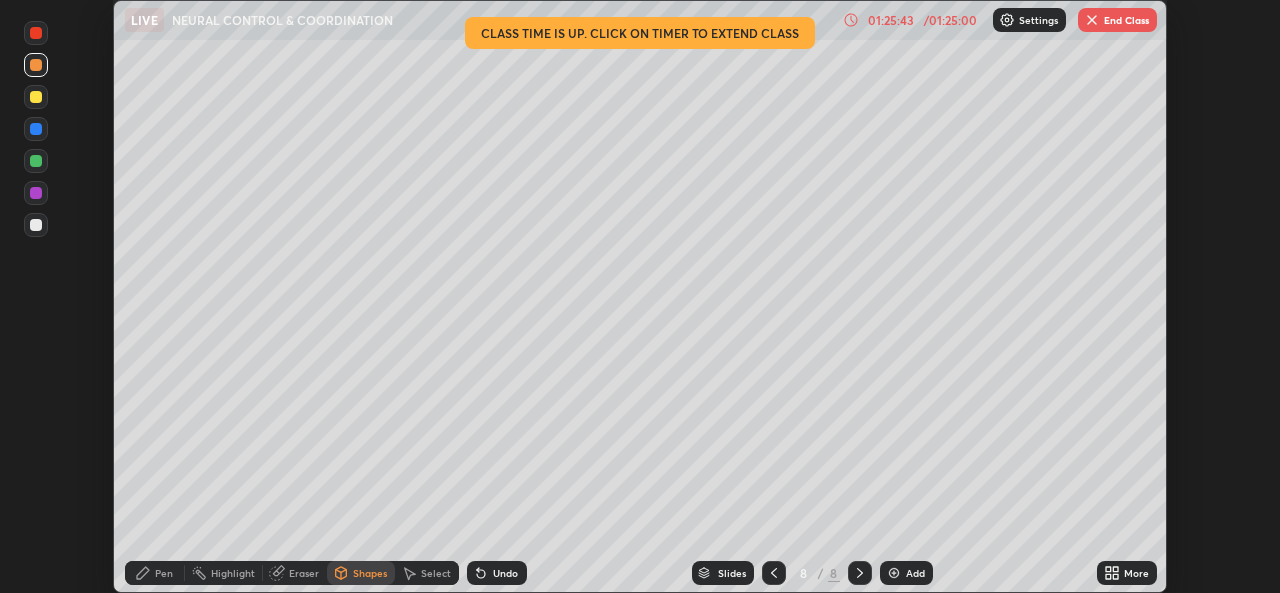 click on "Pen" at bounding box center [155, 573] 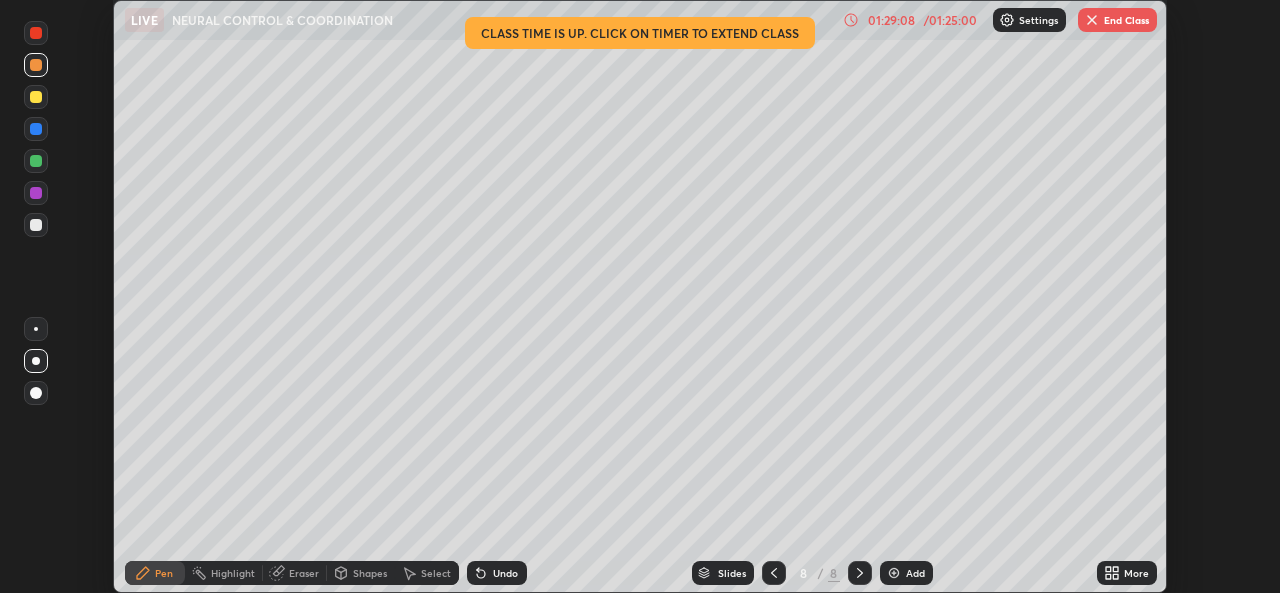 click on "End Class" at bounding box center [1117, 20] 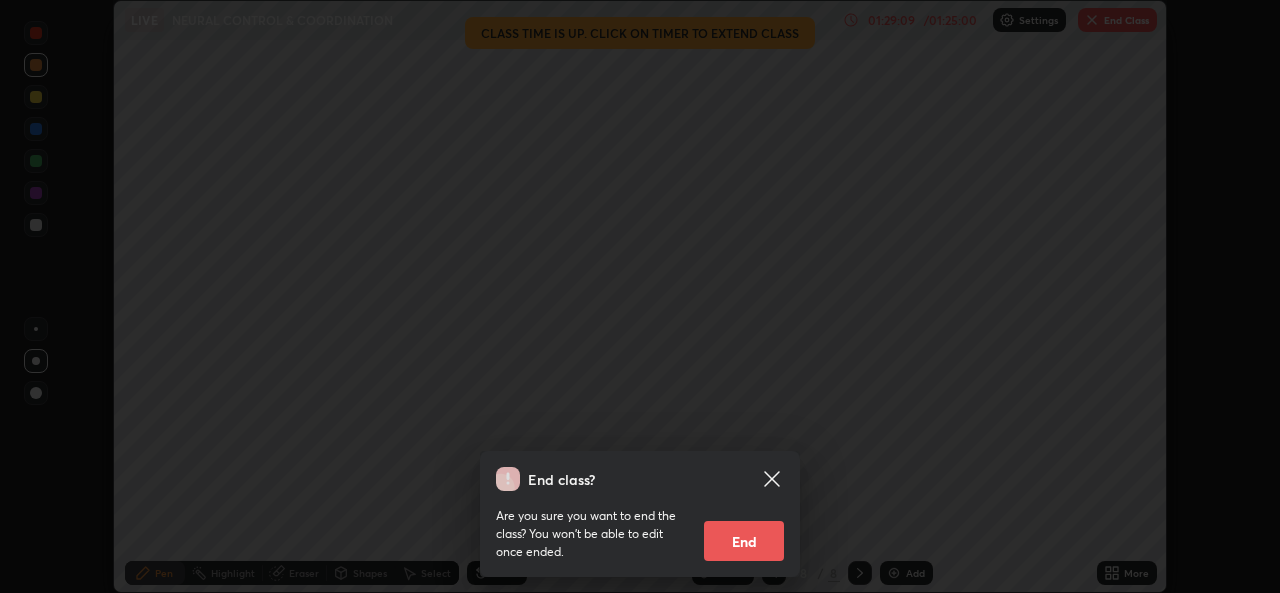 click on "End" at bounding box center (744, 541) 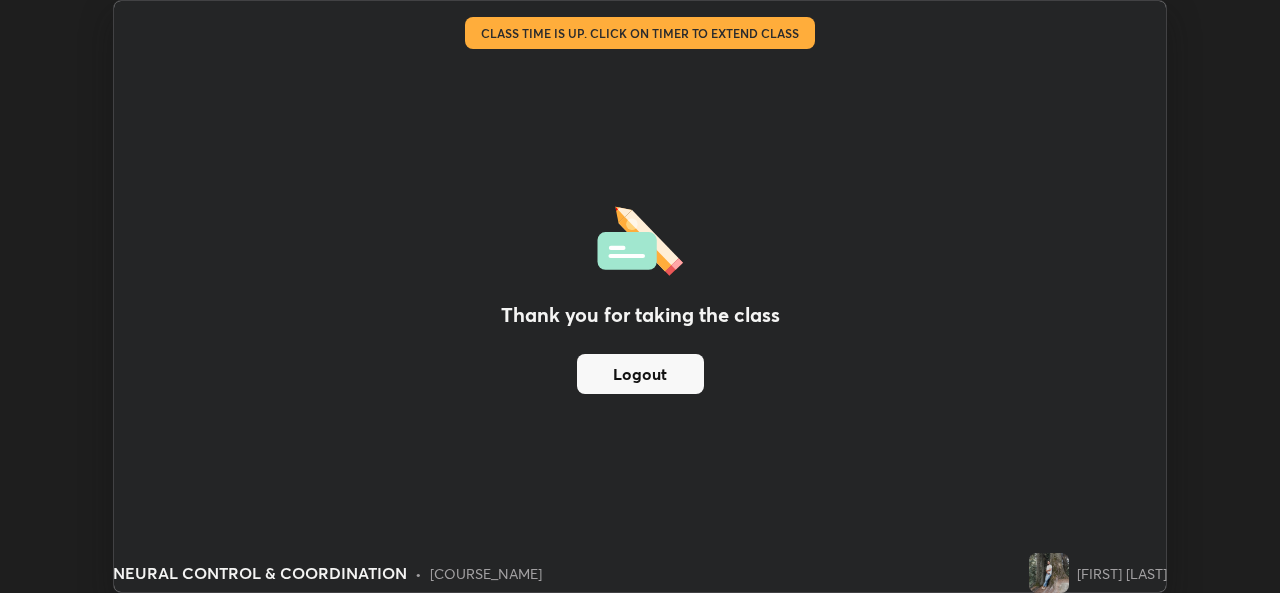 click on "Logout" at bounding box center [640, 374] 